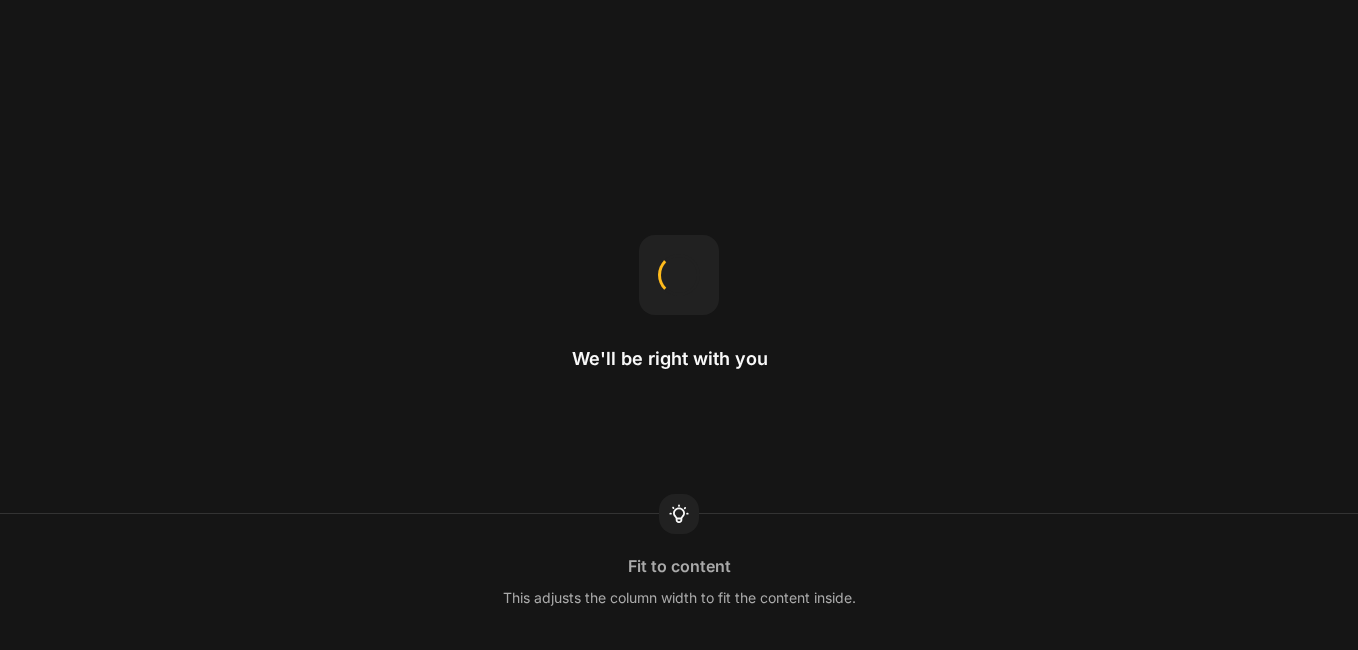 scroll, scrollTop: 0, scrollLeft: 0, axis: both 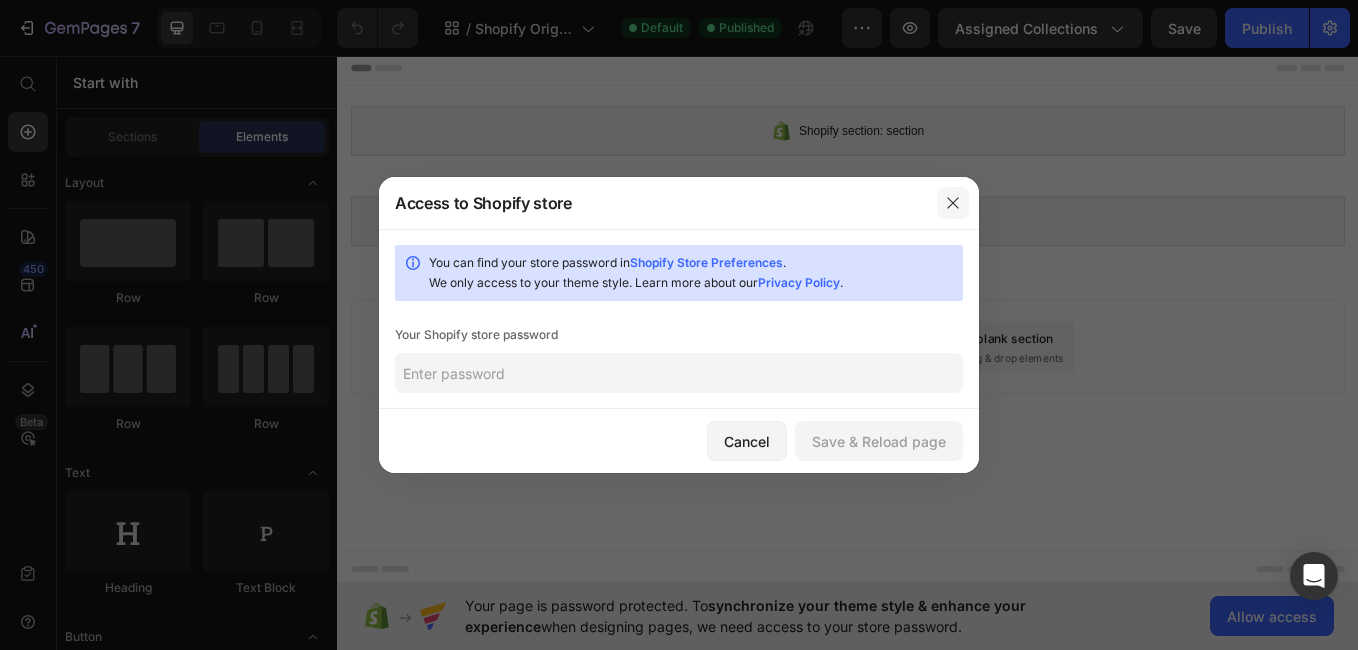 click at bounding box center [953, 203] 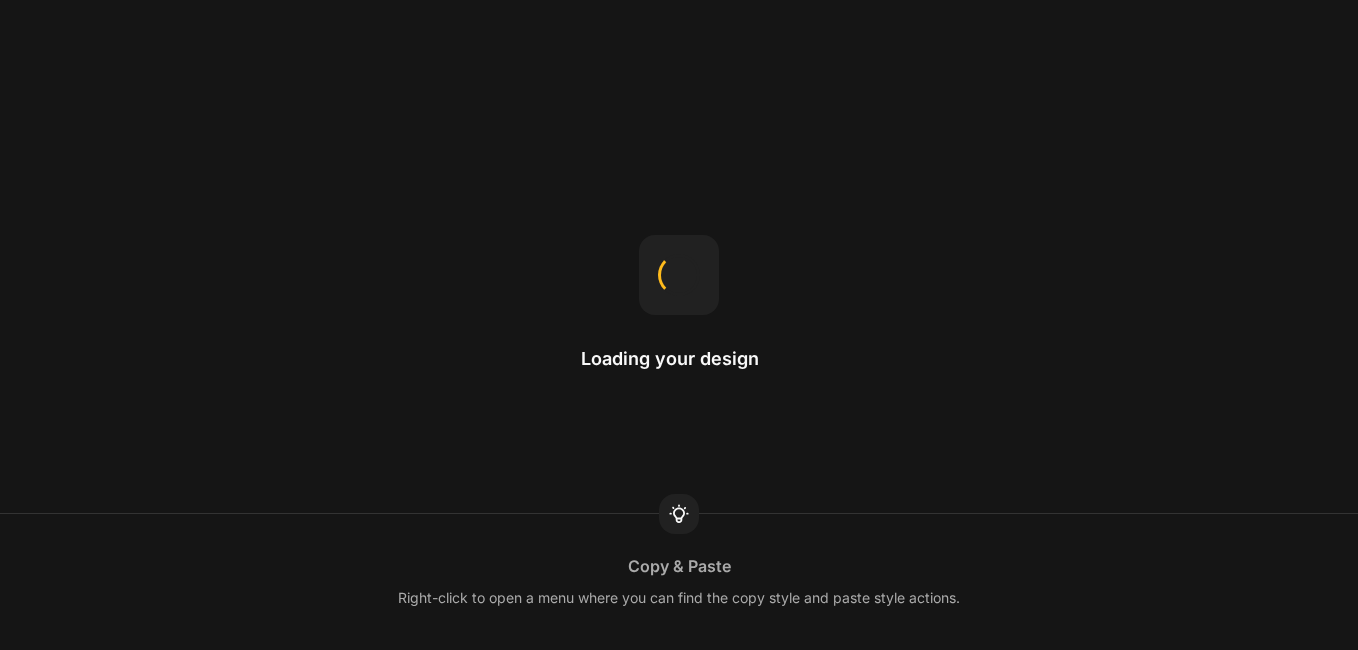scroll, scrollTop: 0, scrollLeft: 0, axis: both 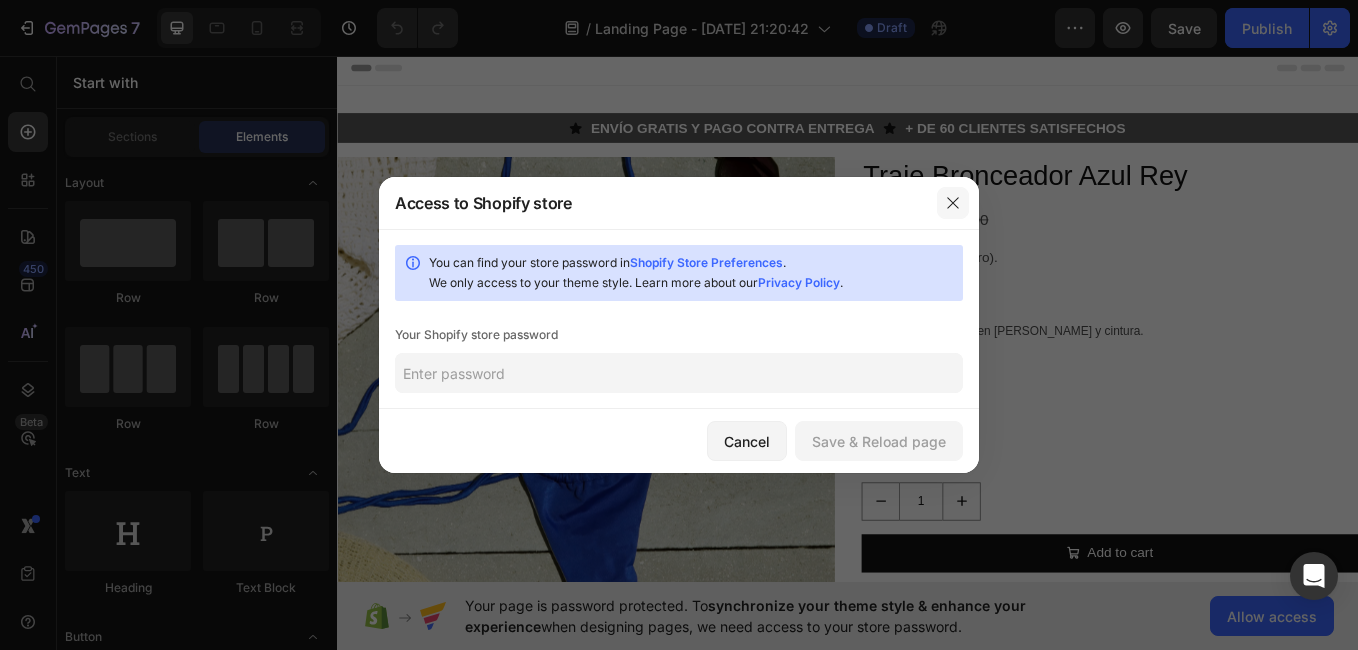 click at bounding box center [953, 203] 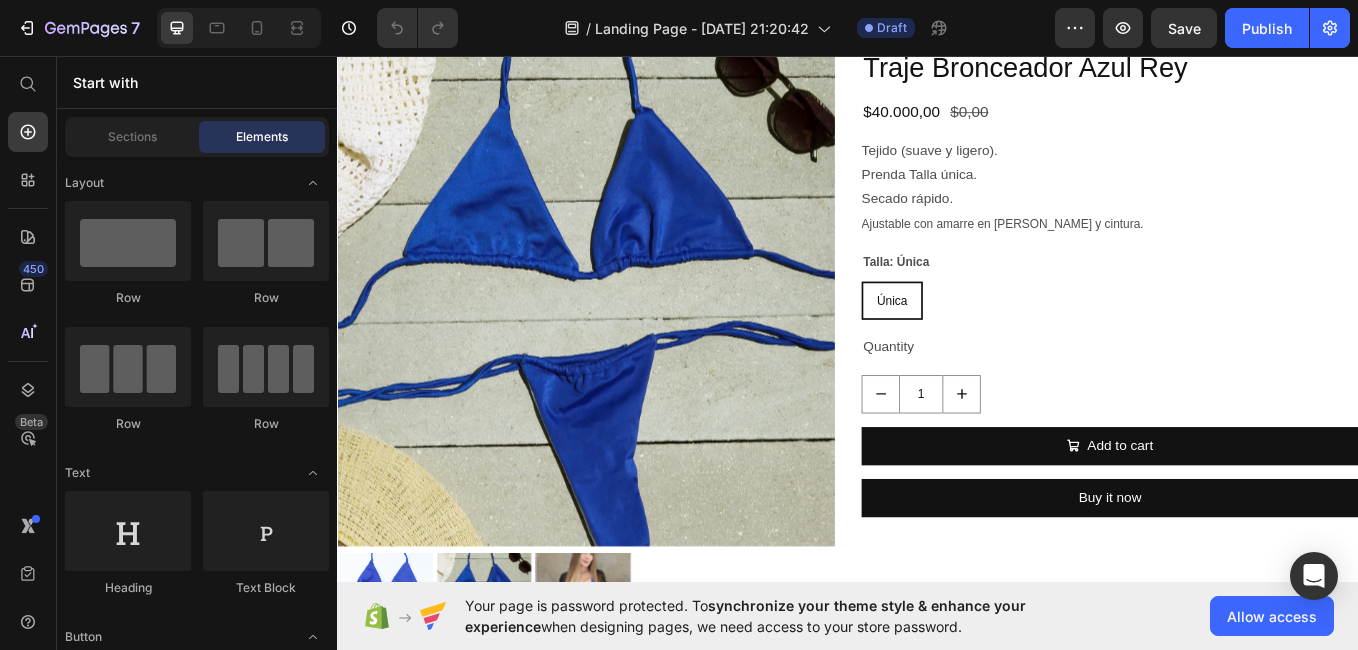 scroll, scrollTop: 0, scrollLeft: 0, axis: both 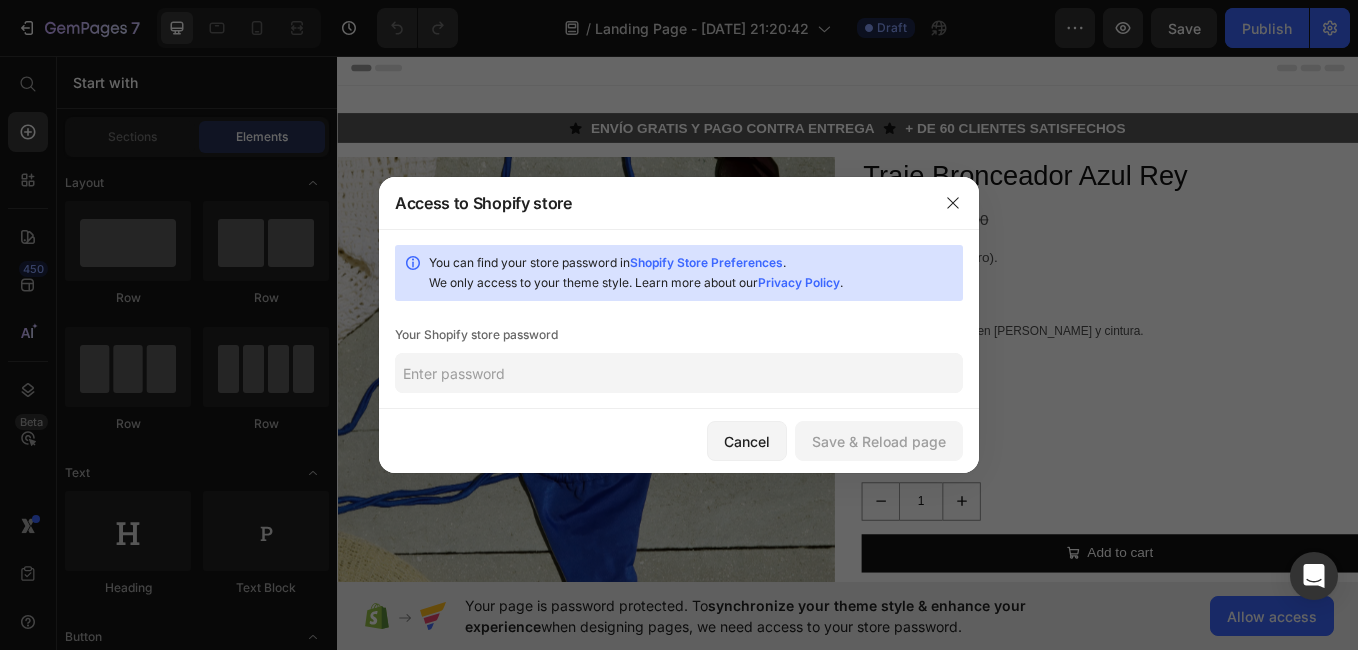 click 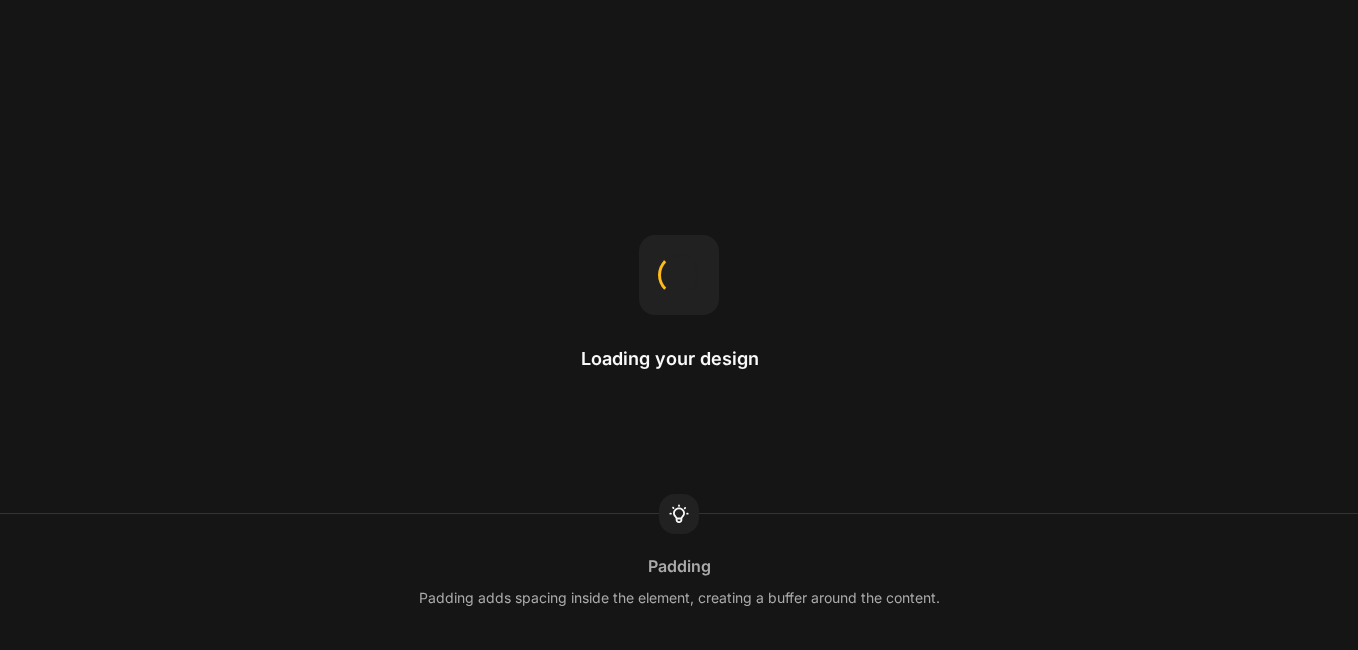 scroll, scrollTop: 0, scrollLeft: 0, axis: both 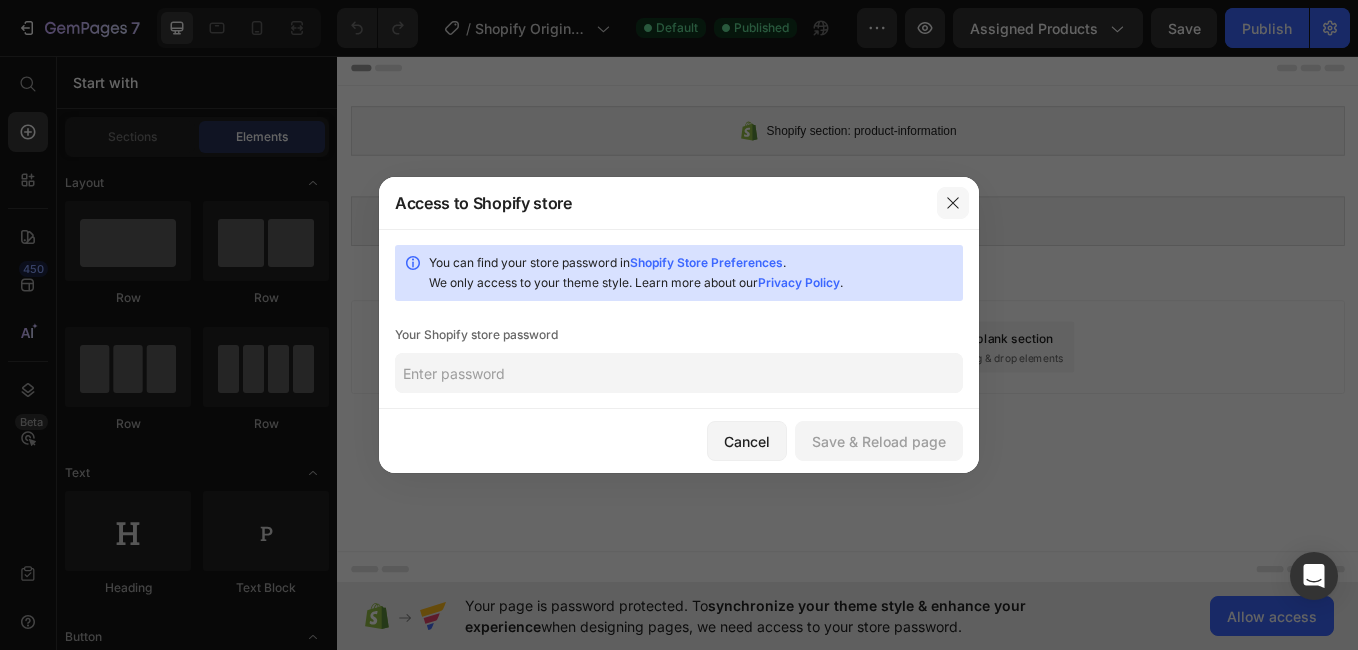 click 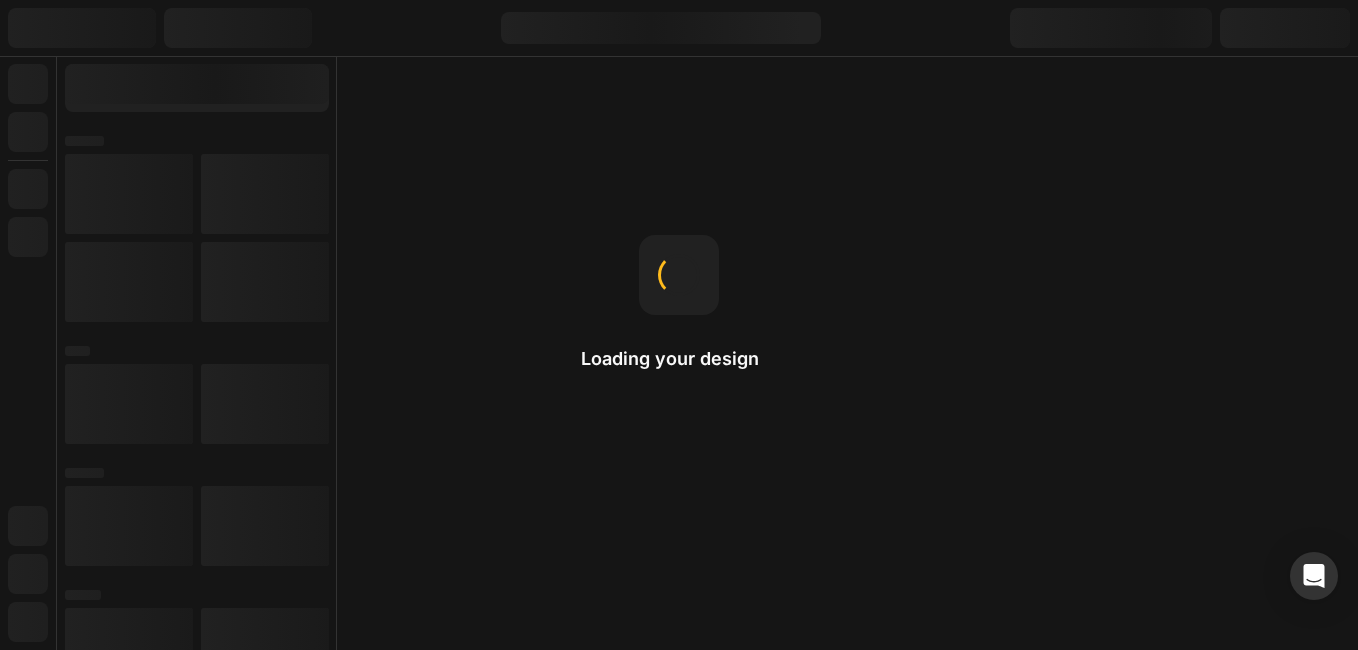 scroll, scrollTop: 0, scrollLeft: 0, axis: both 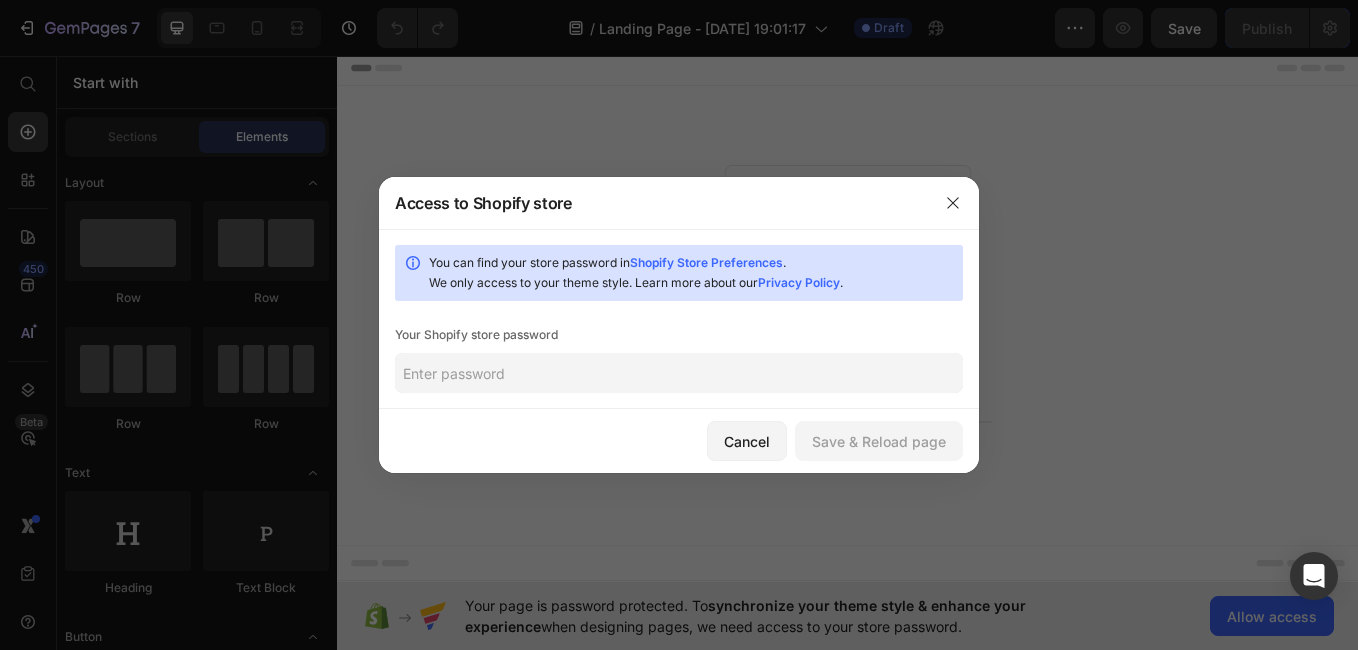 click 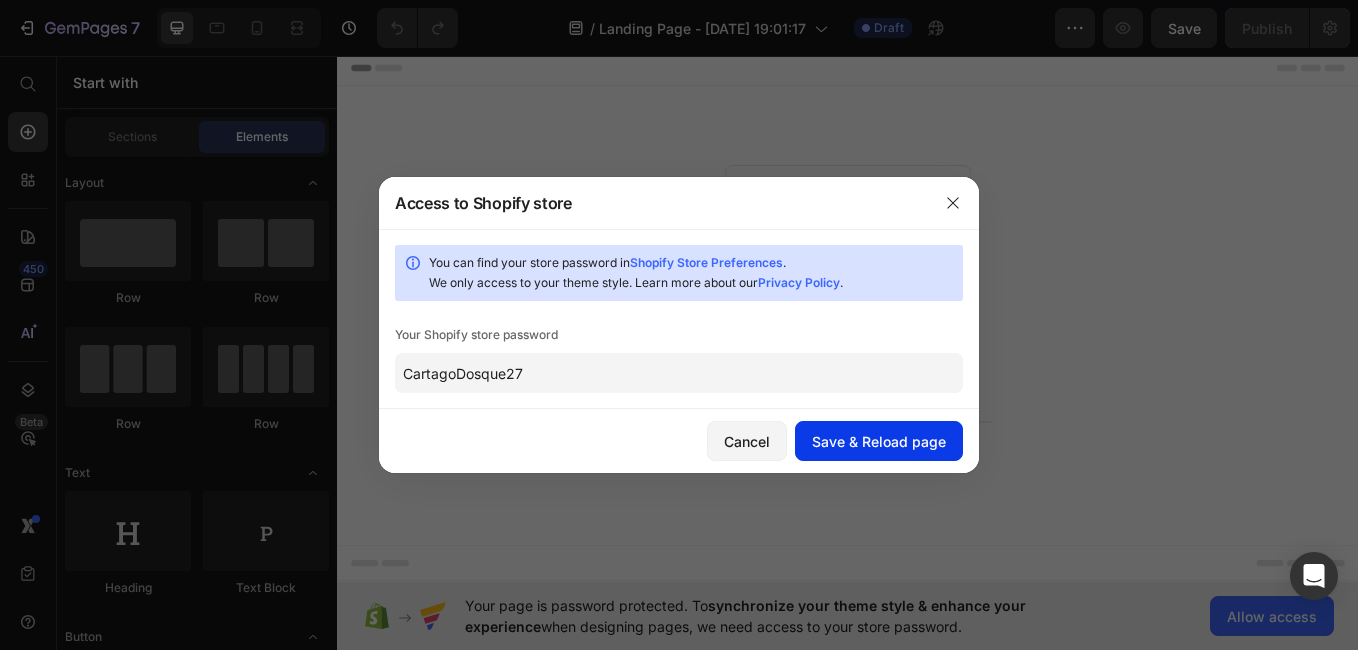 type on "CartagoDosque27" 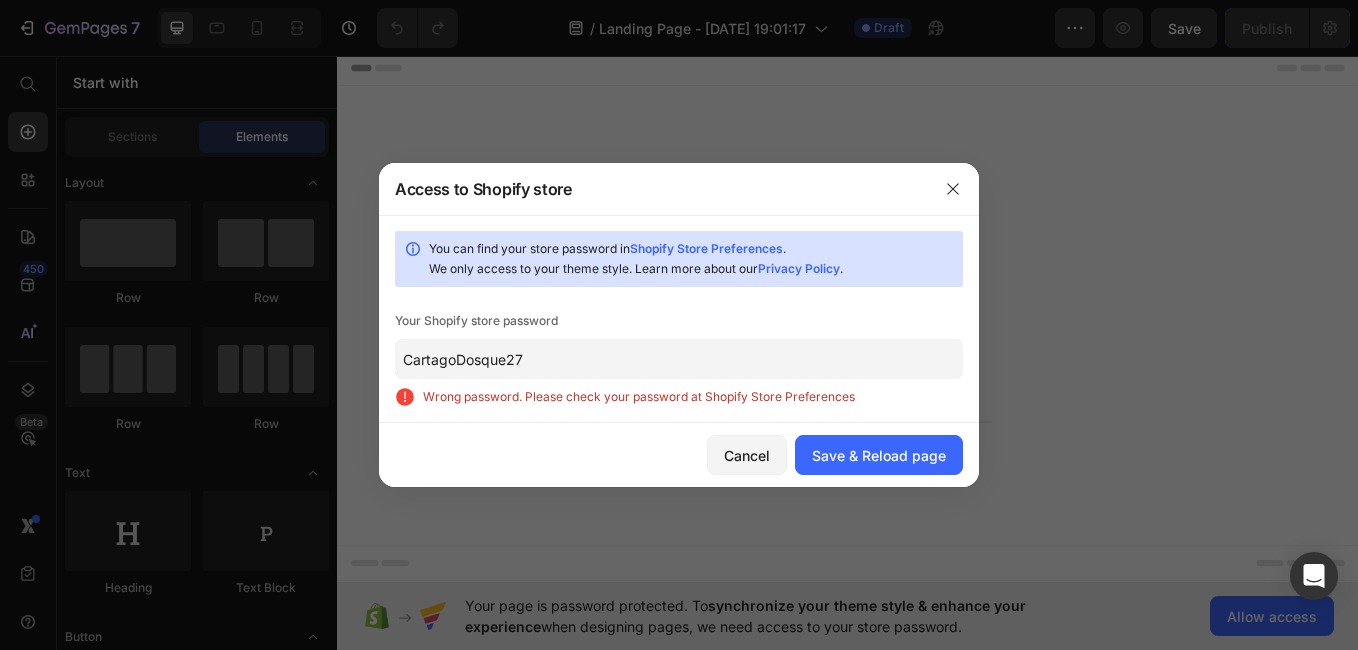 click on "CartagoDosque27" 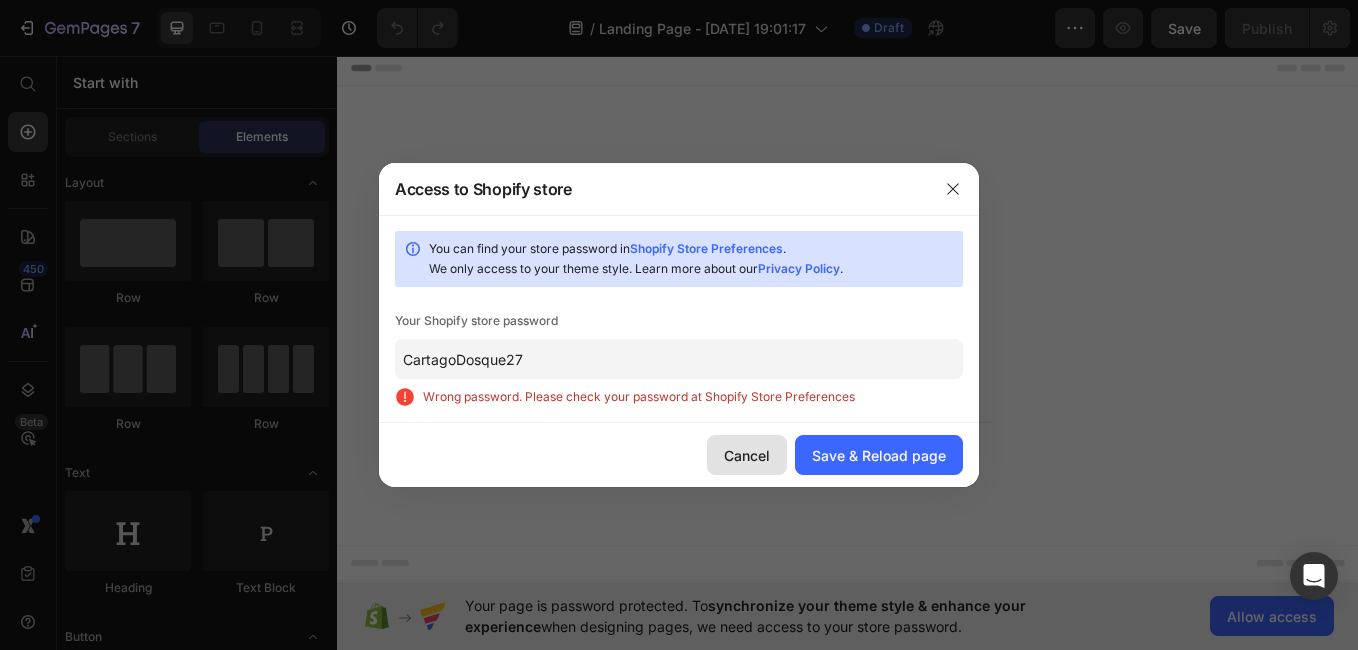 click on "Cancel" 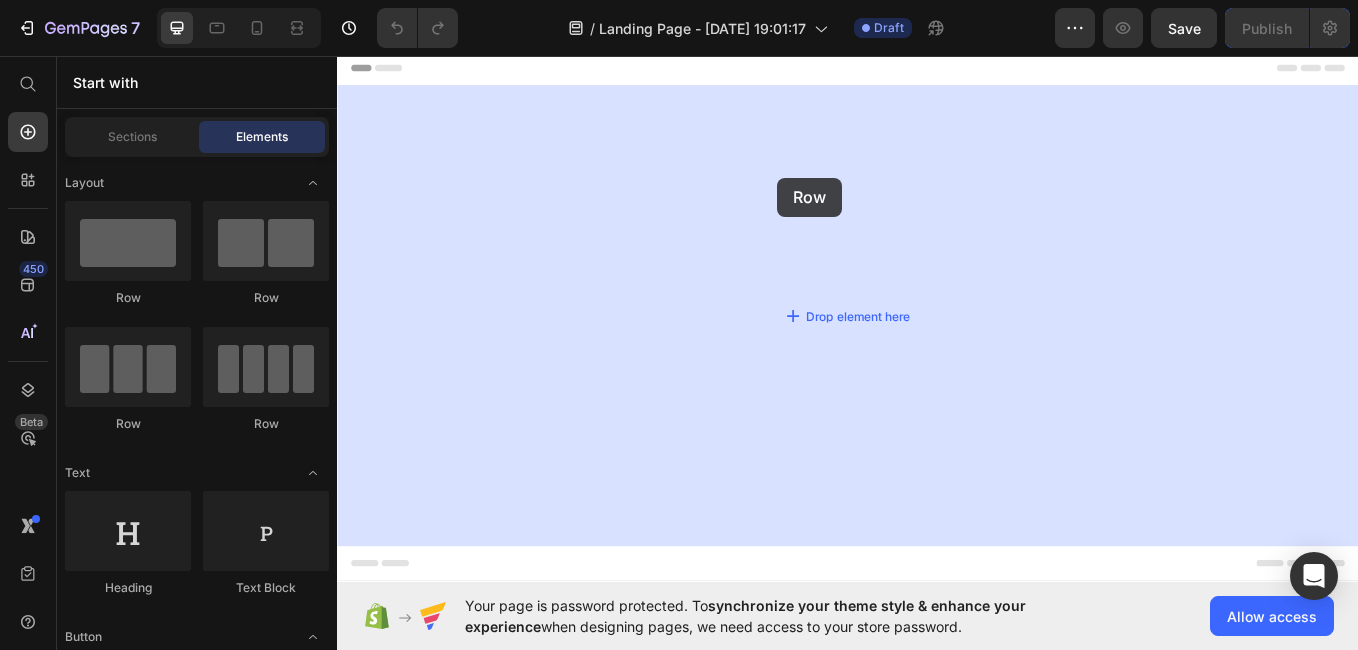 drag, startPoint x: 578, startPoint y: 434, endPoint x: 854, endPoint y: 199, distance: 362.49277 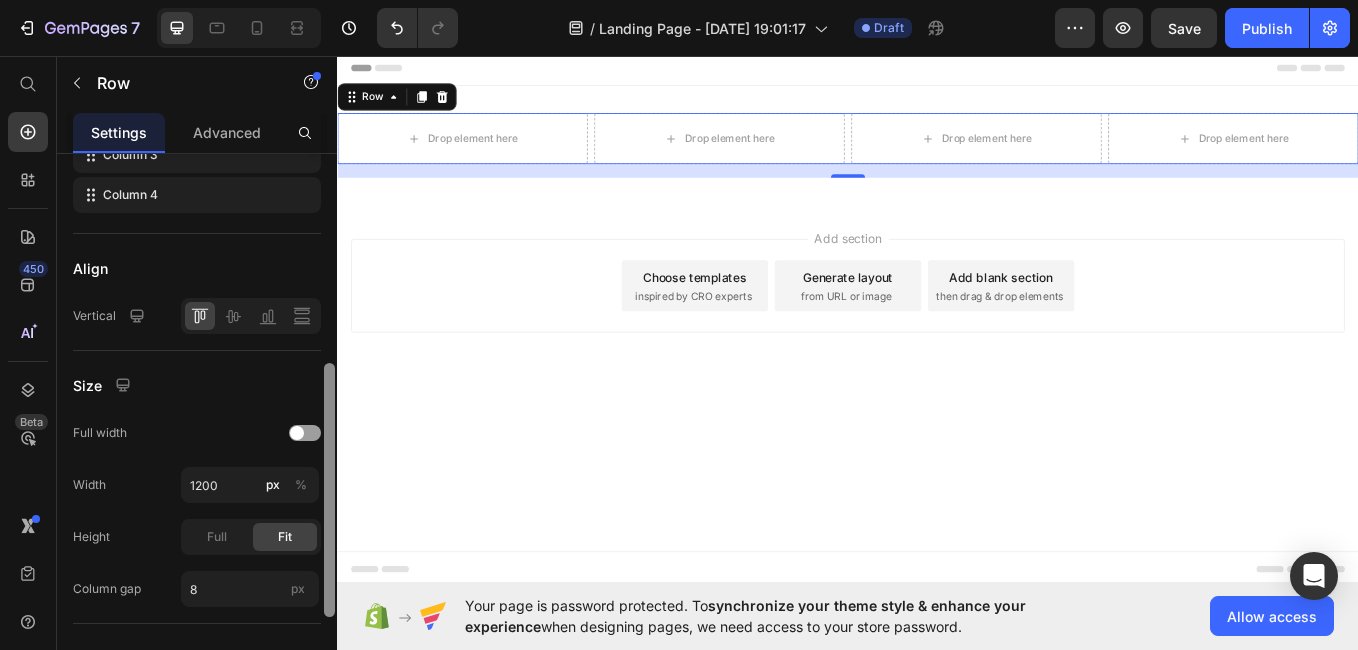 scroll, scrollTop: 0, scrollLeft: 0, axis: both 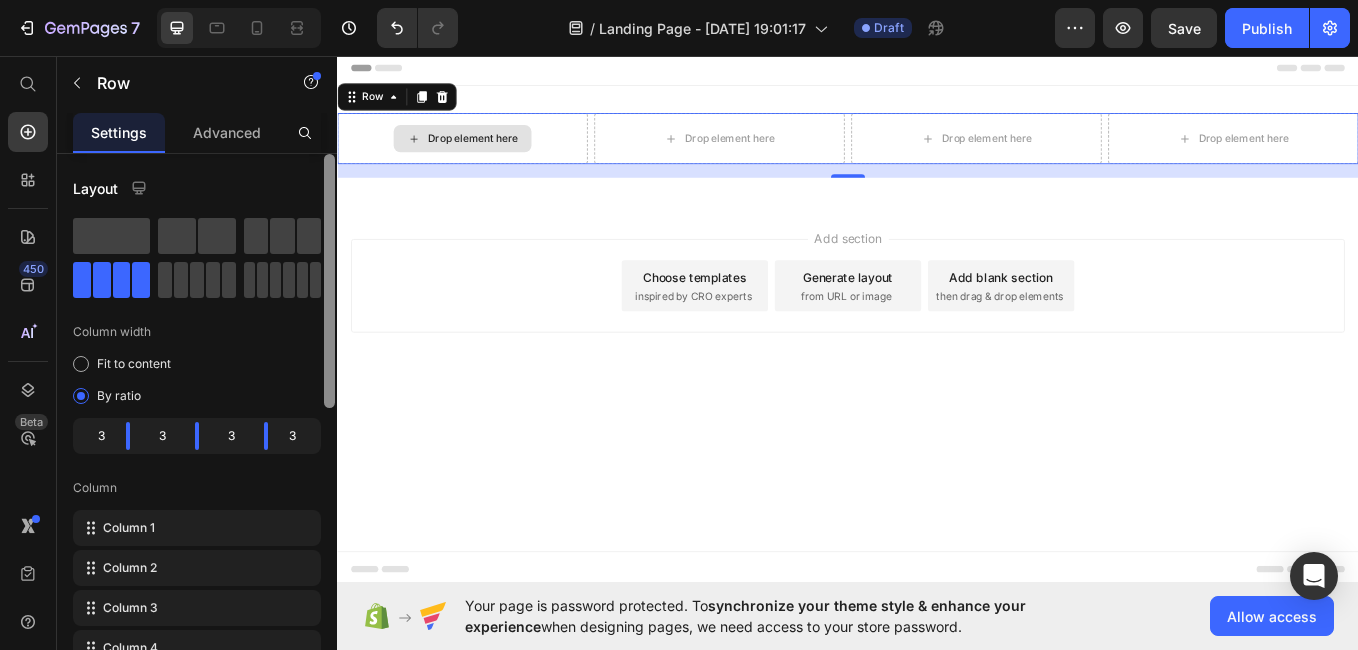 drag, startPoint x: 666, startPoint y: 400, endPoint x: 346, endPoint y: 148, distance: 407.31314 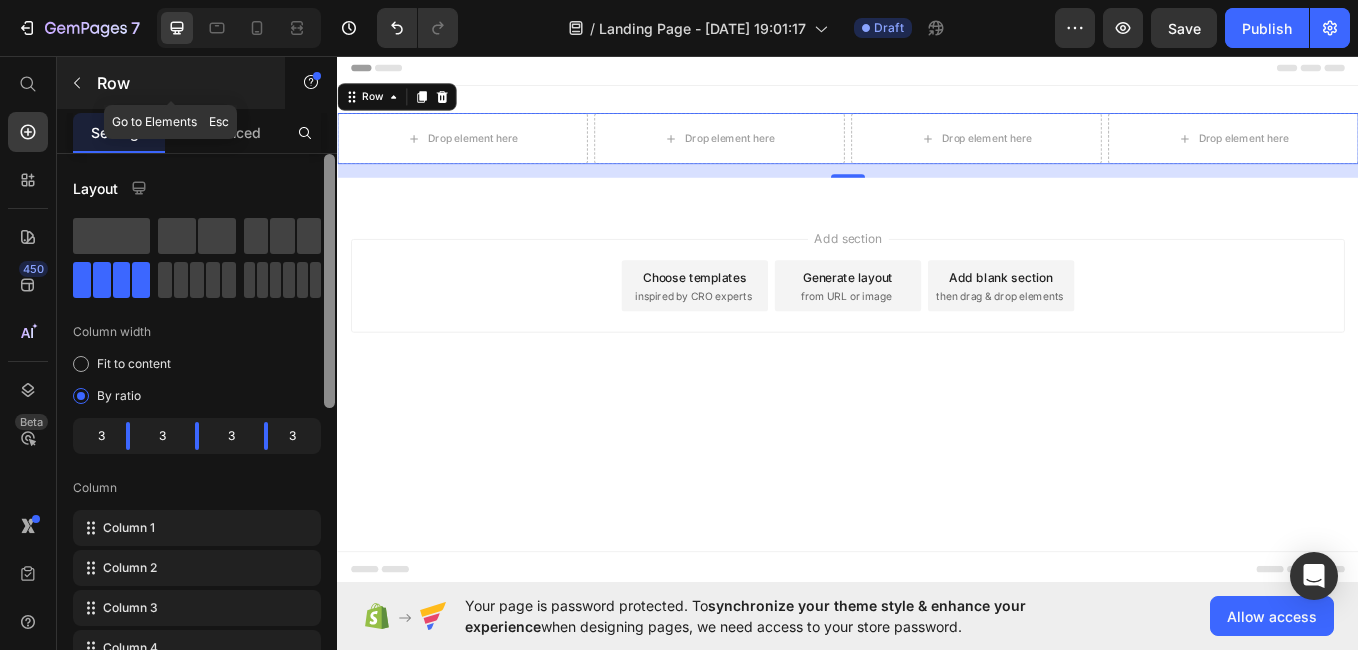click at bounding box center (77, 83) 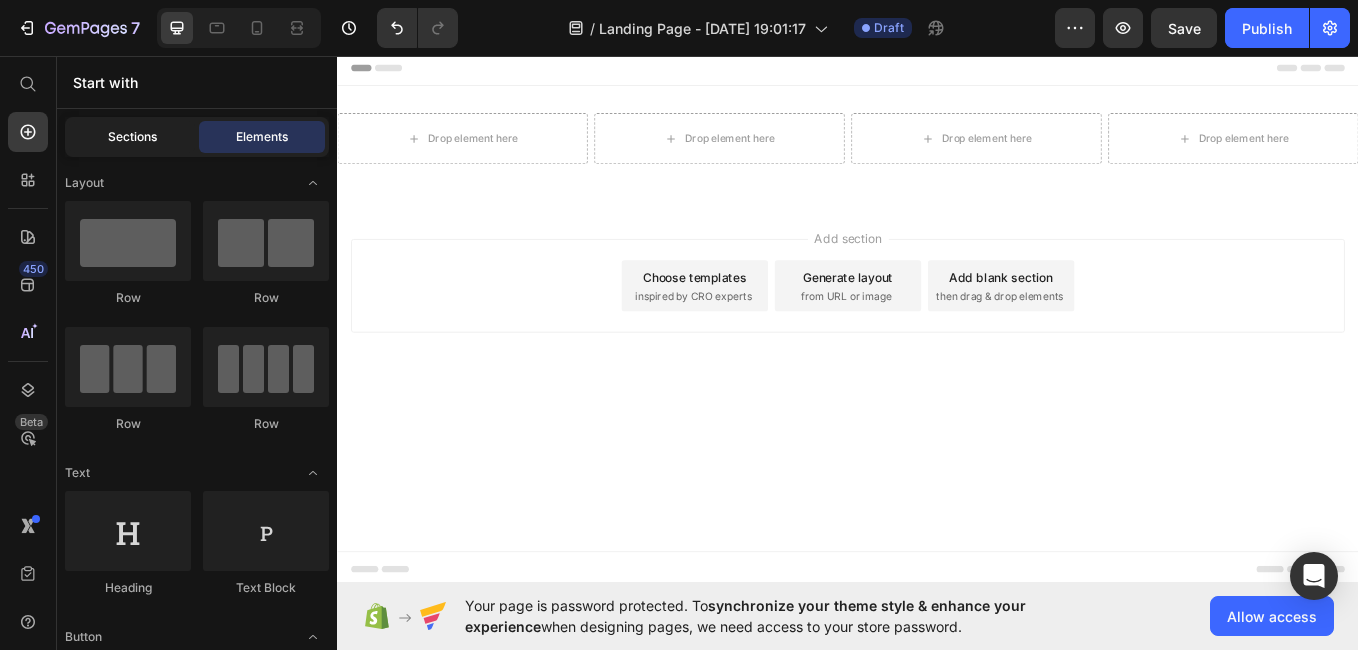 click on "Sections" at bounding box center [132, 137] 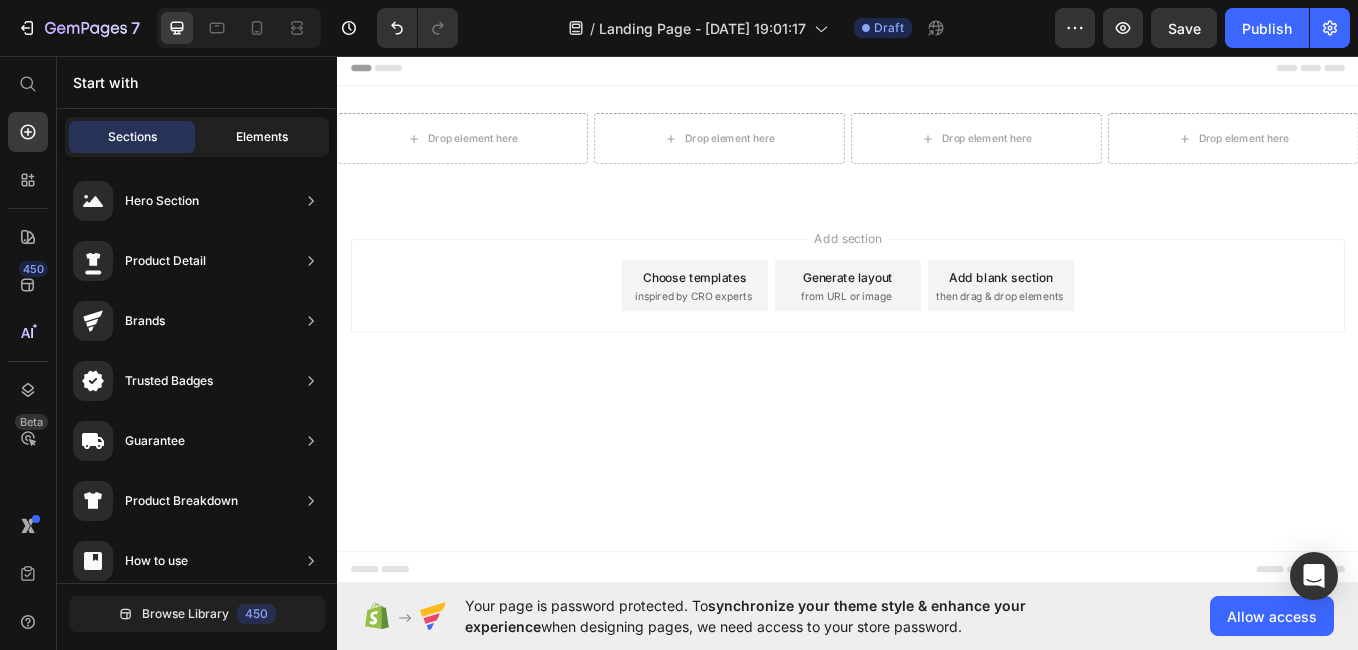 click on "Elements" at bounding box center [262, 137] 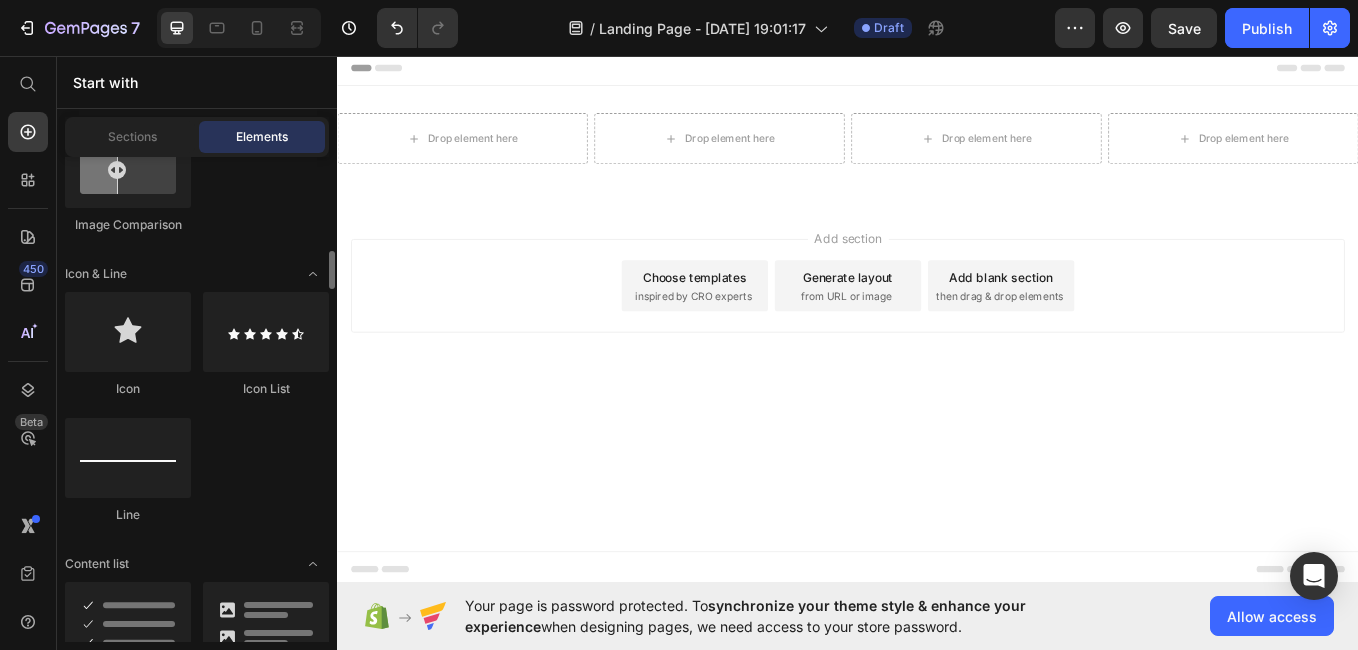 scroll, scrollTop: 1342, scrollLeft: 0, axis: vertical 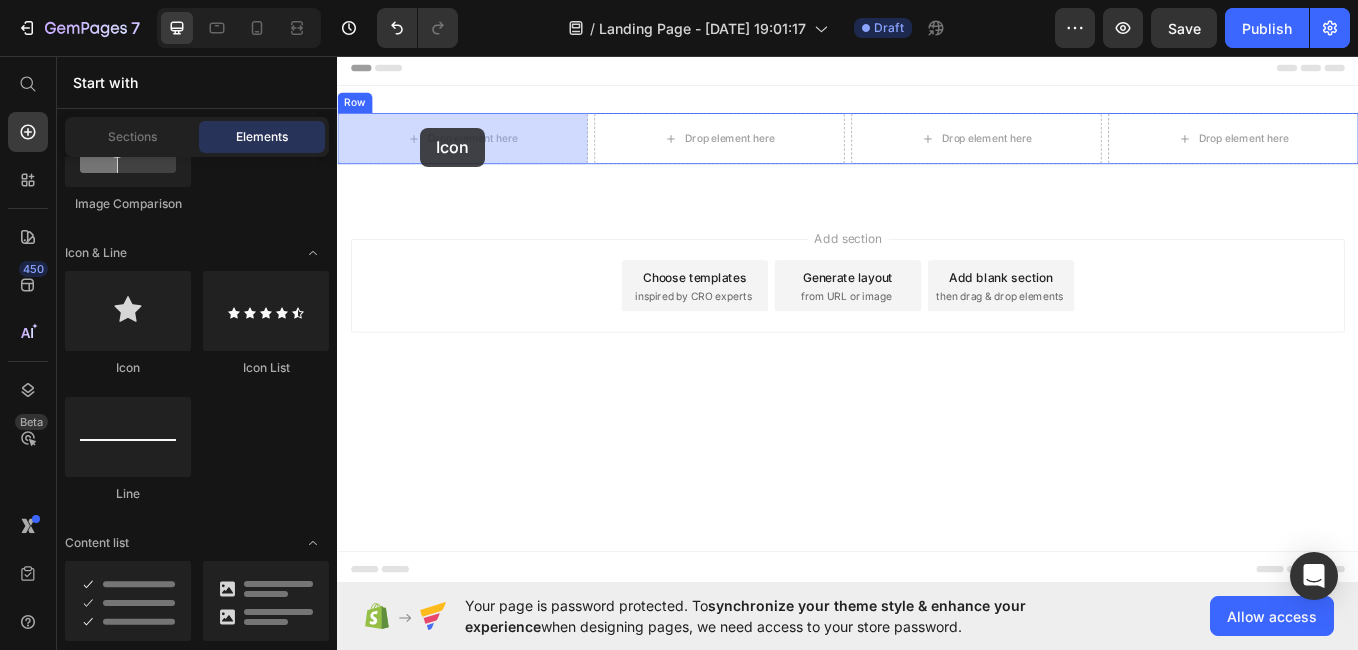 drag, startPoint x: 474, startPoint y: 375, endPoint x: 434, endPoint y: 140, distance: 238.37994 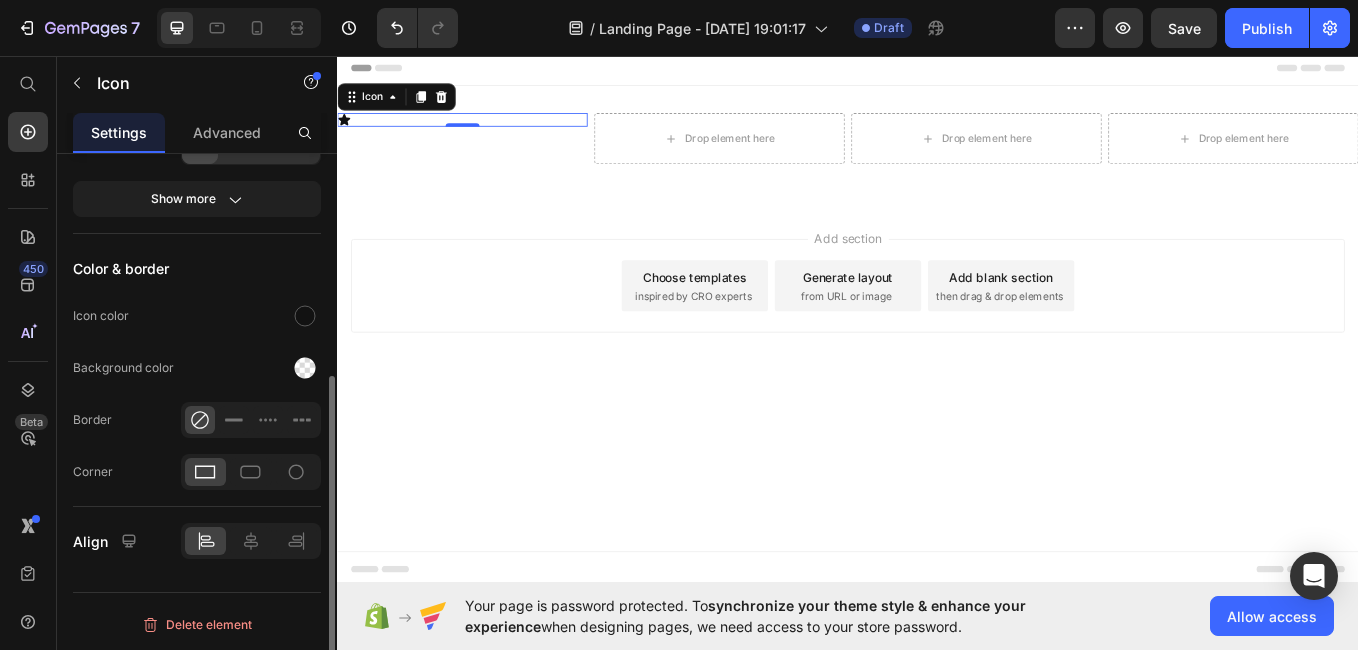 scroll, scrollTop: 367, scrollLeft: 0, axis: vertical 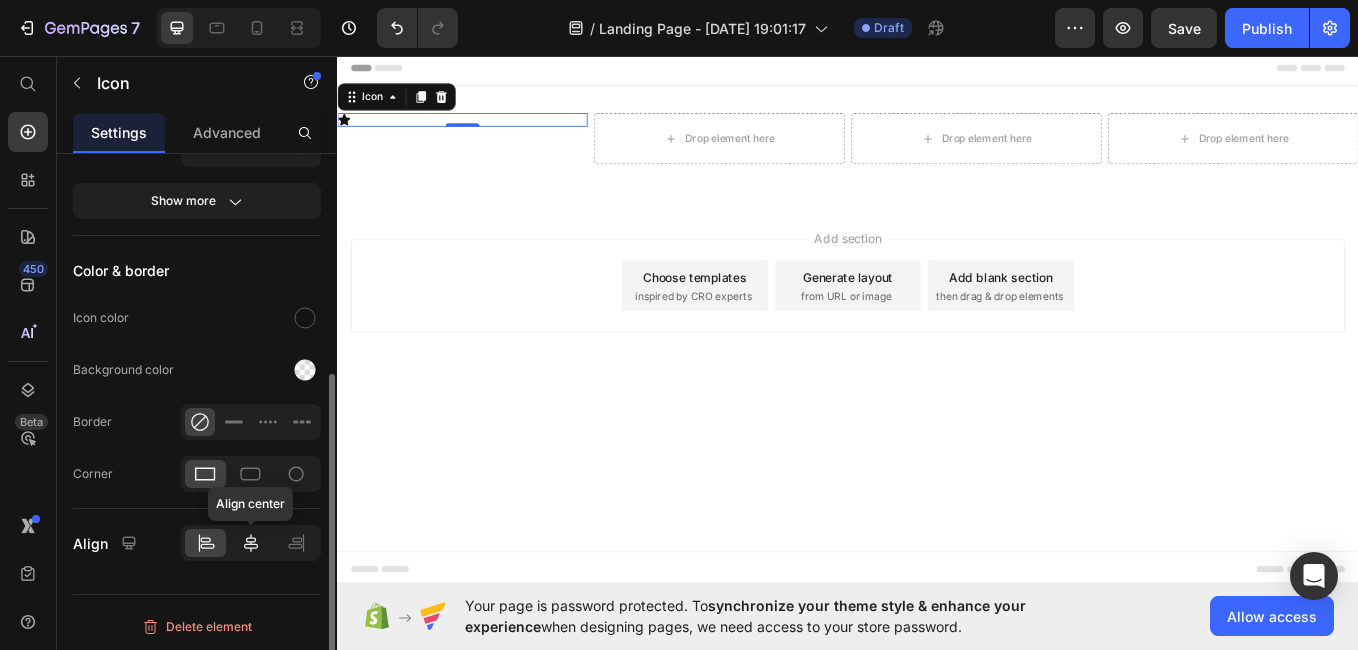 click 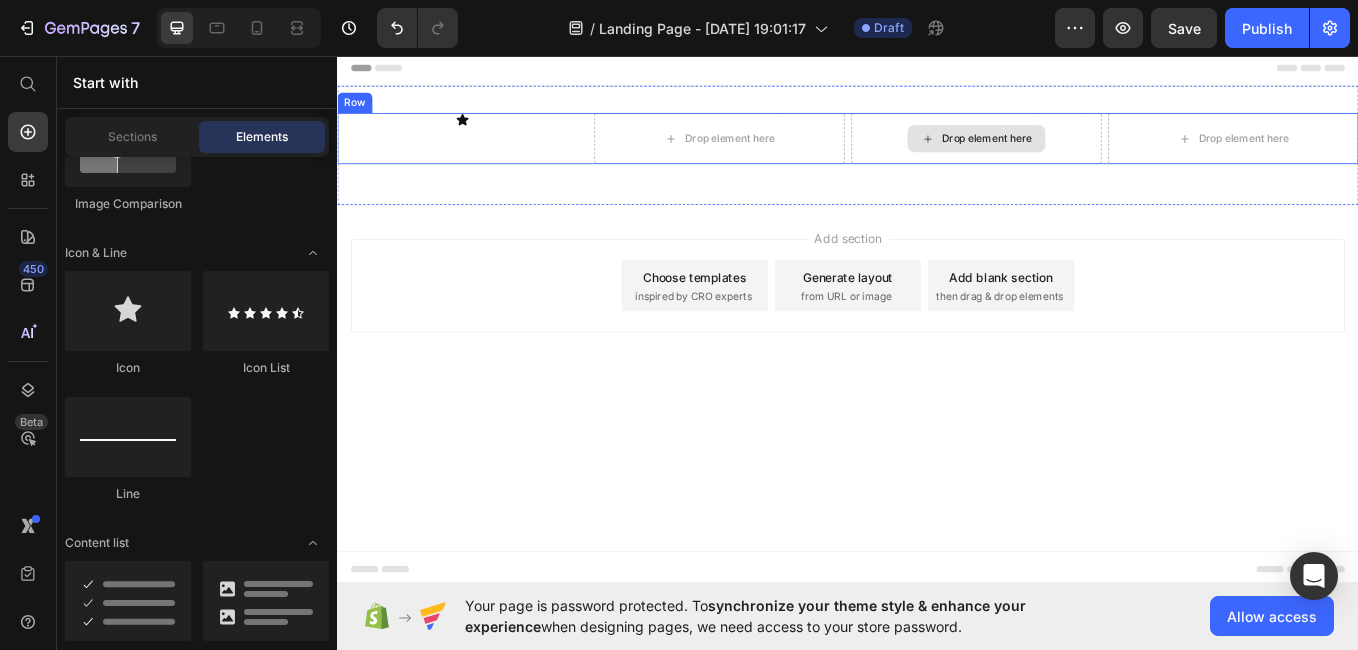 click on "Drop element here" at bounding box center (1088, 153) 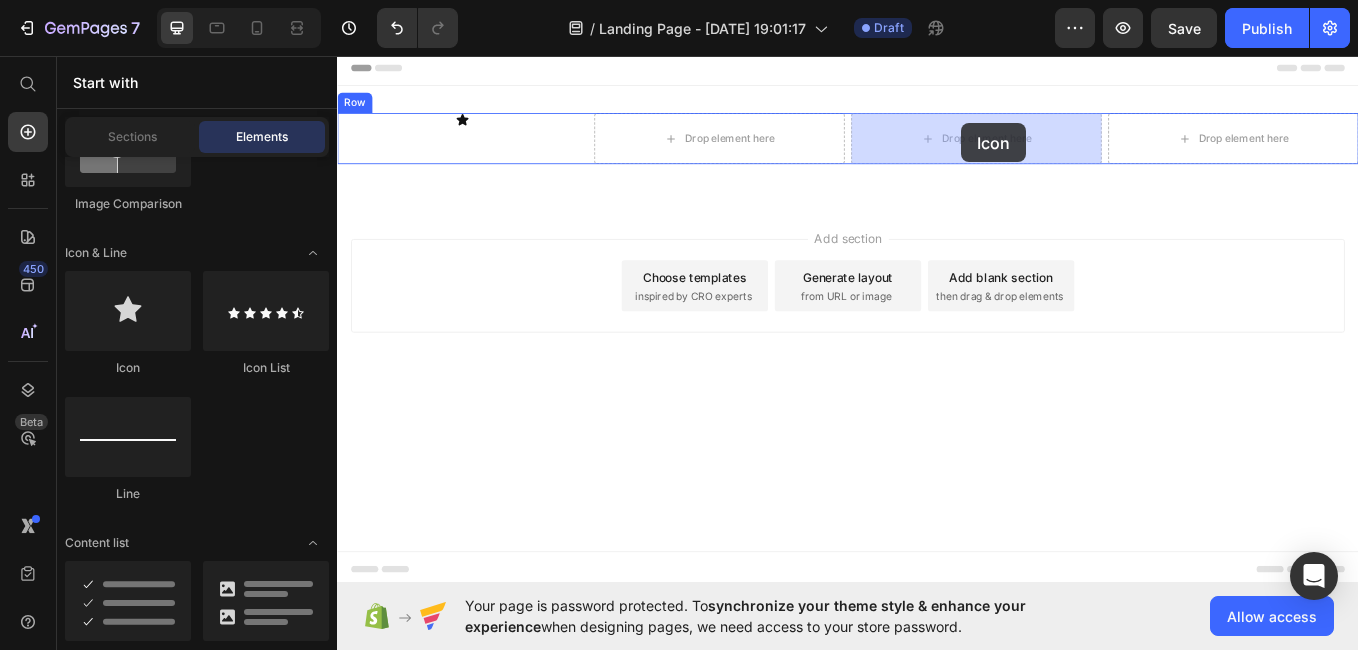 drag, startPoint x: 473, startPoint y: 375, endPoint x: 1069, endPoint y: 135, distance: 642.50757 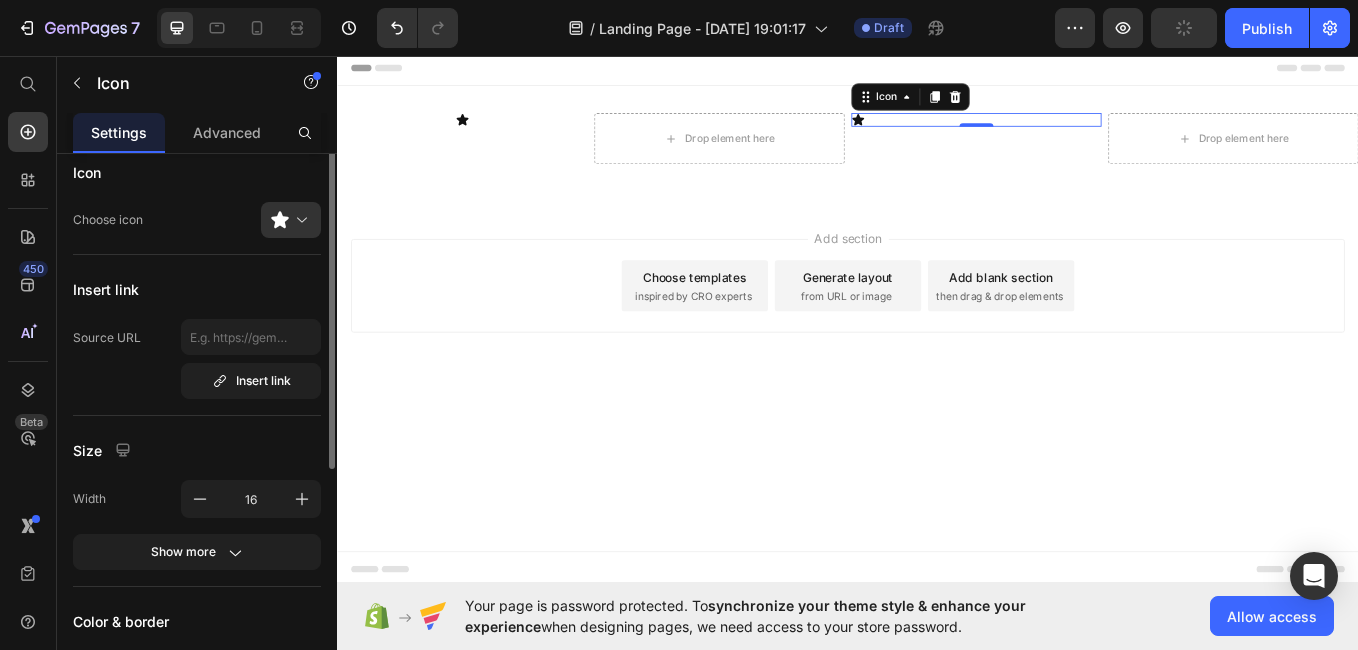 scroll, scrollTop: 0, scrollLeft: 0, axis: both 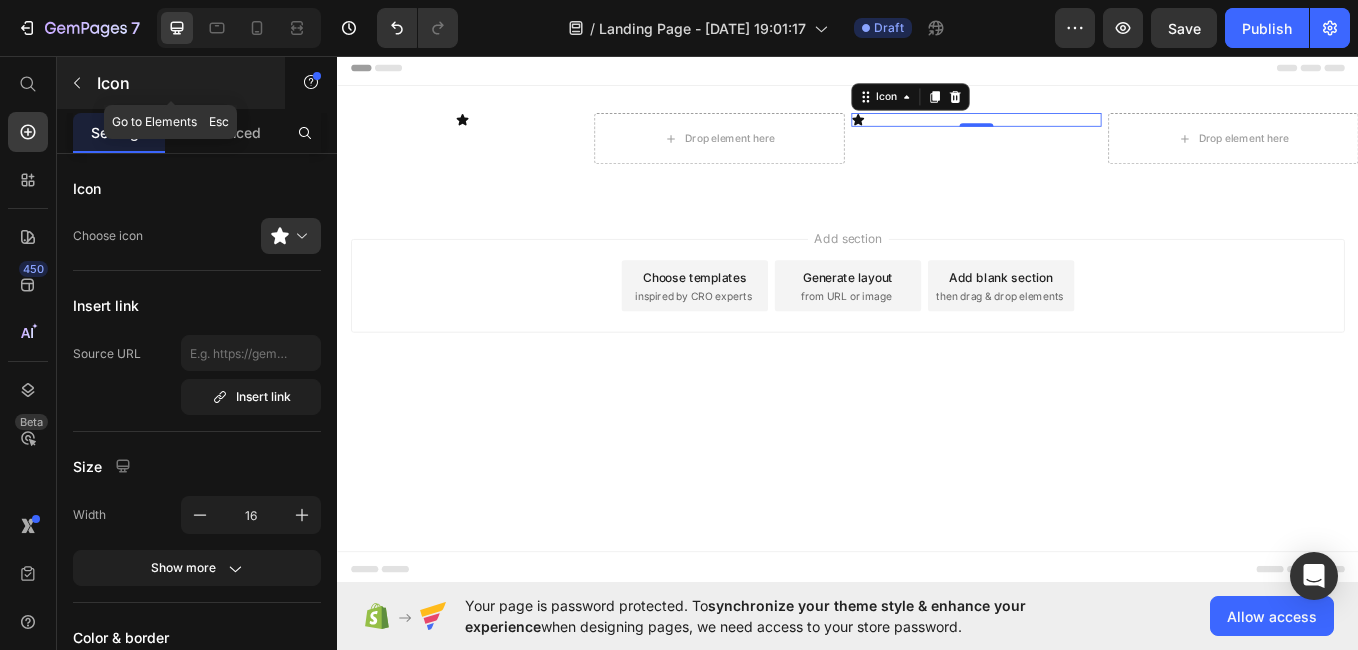 click on "Icon" at bounding box center [182, 83] 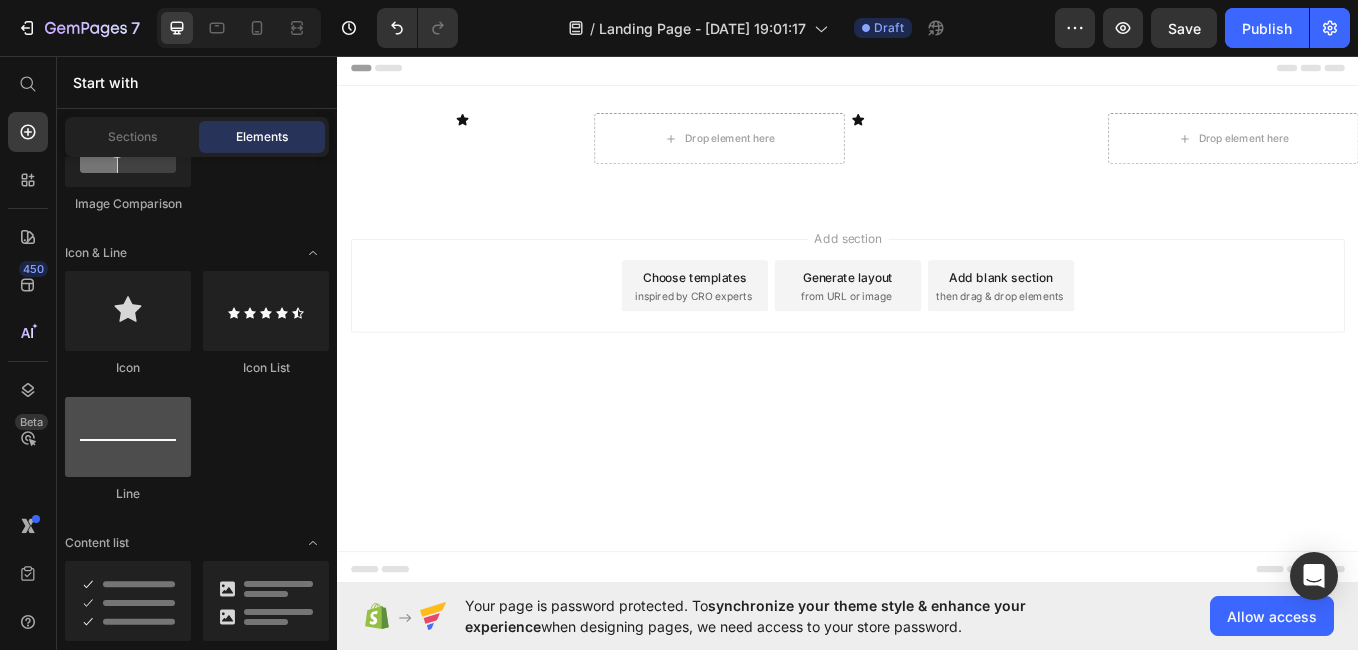 click at bounding box center [128, 437] 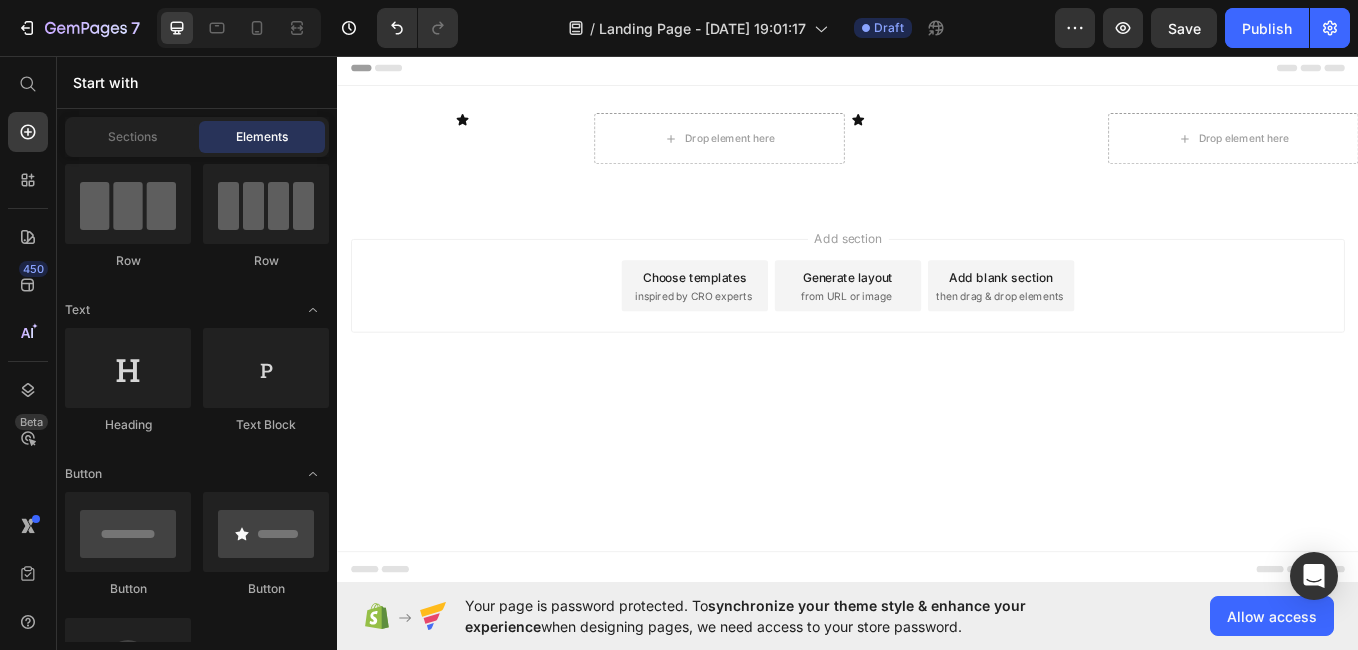 scroll, scrollTop: 30, scrollLeft: 0, axis: vertical 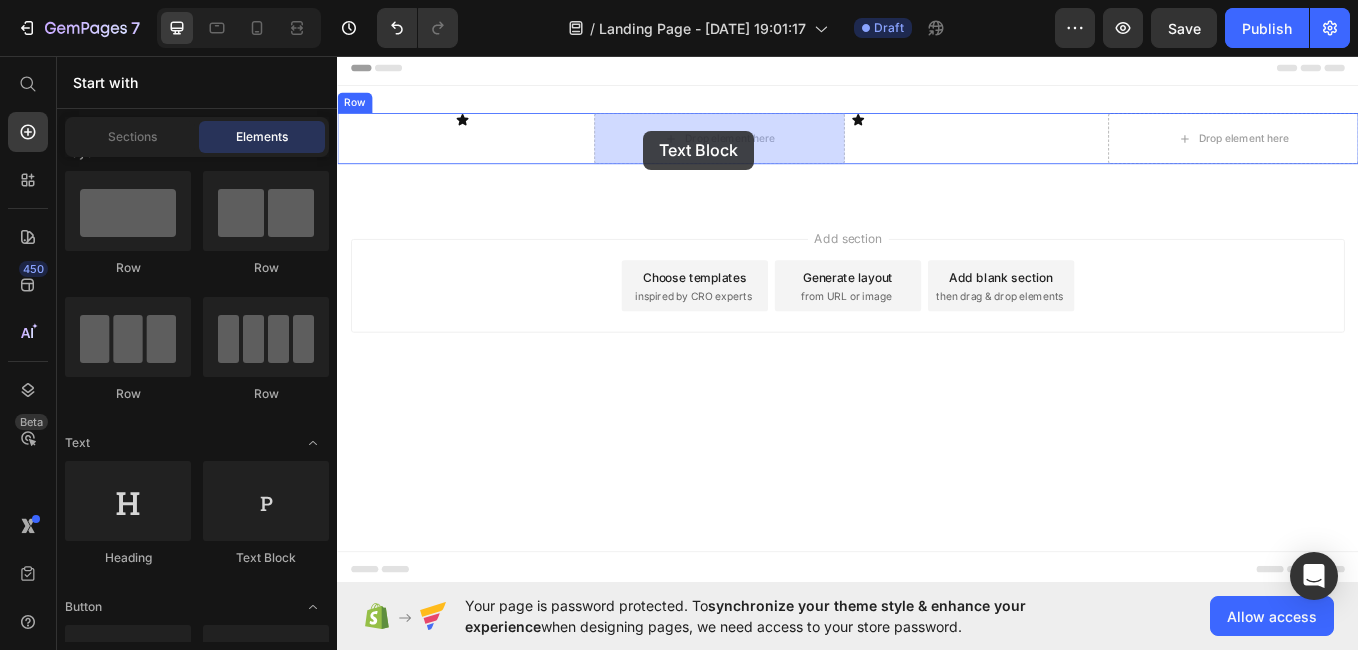 drag, startPoint x: 595, startPoint y: 564, endPoint x: 697, endPoint y: 144, distance: 432.20828 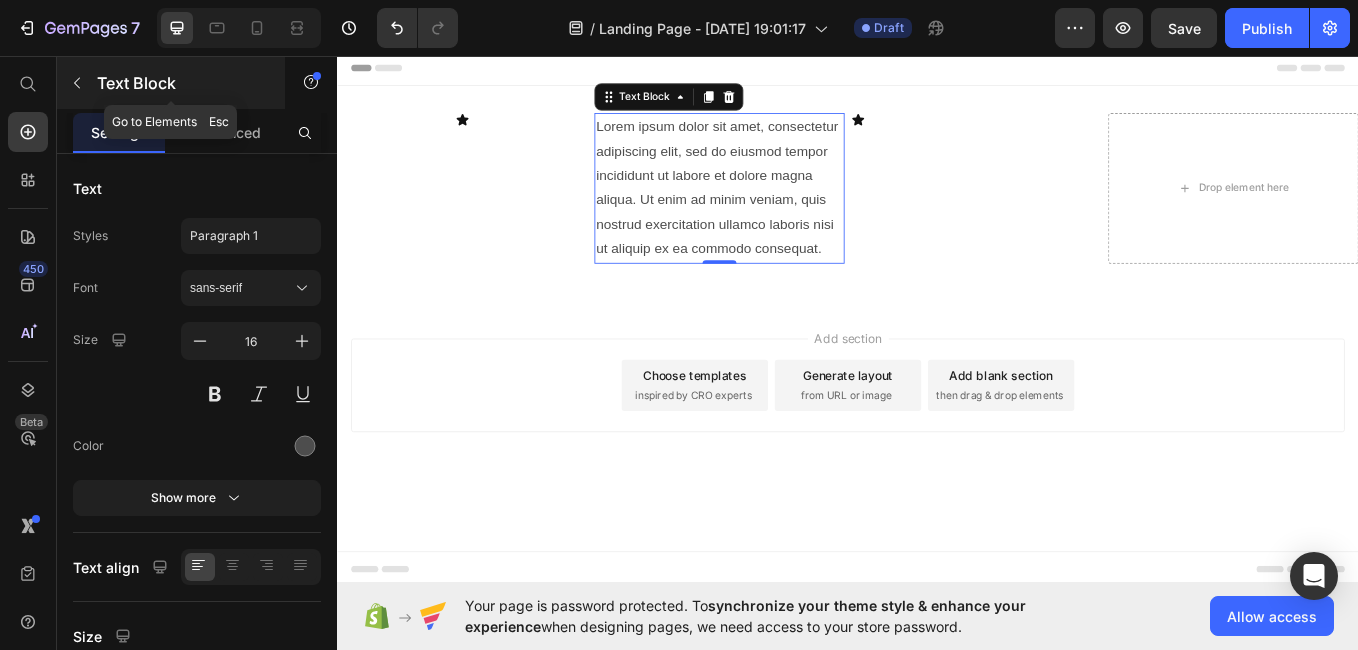click on "Text Block" at bounding box center [182, 83] 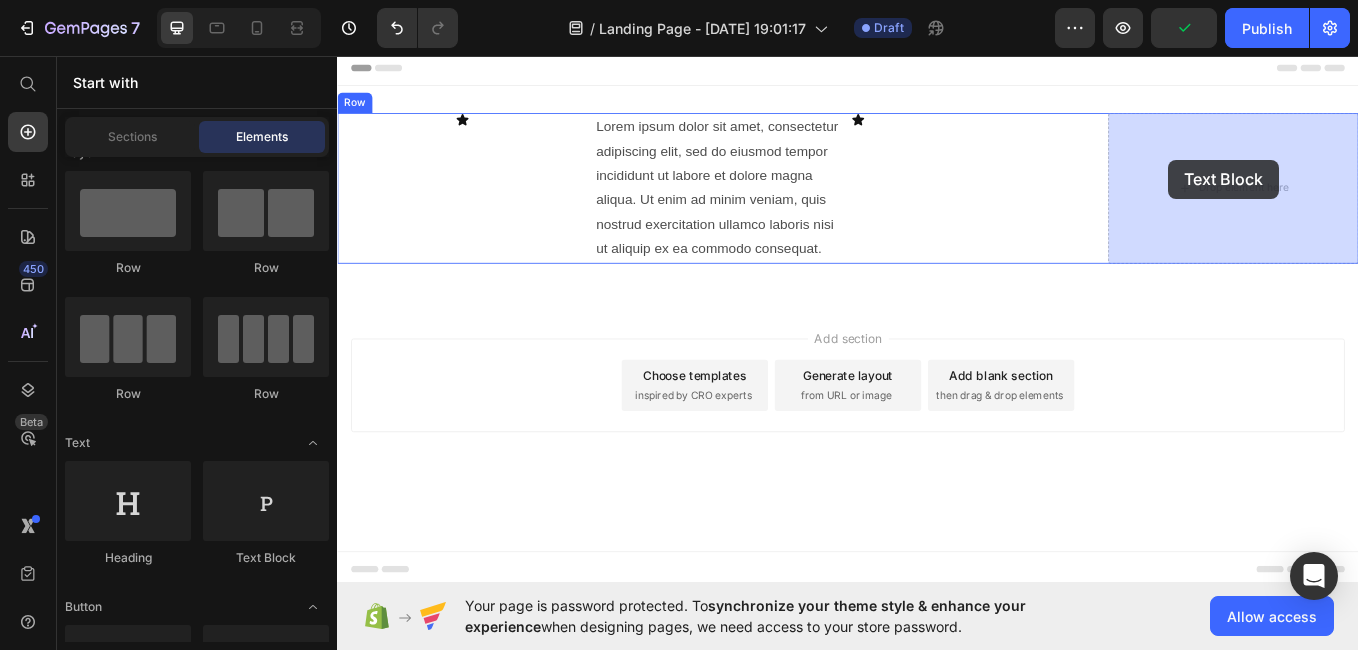 drag, startPoint x: 595, startPoint y: 572, endPoint x: 1314, endPoint y: 178, distance: 819.8762 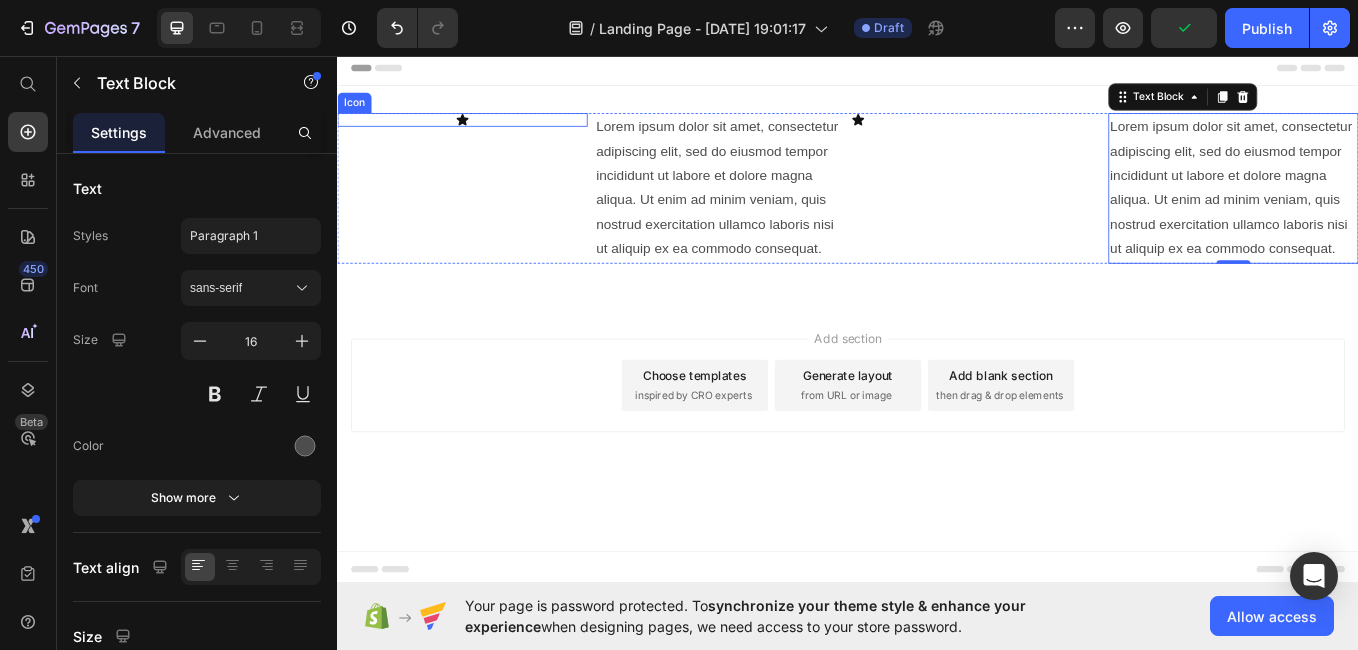 click 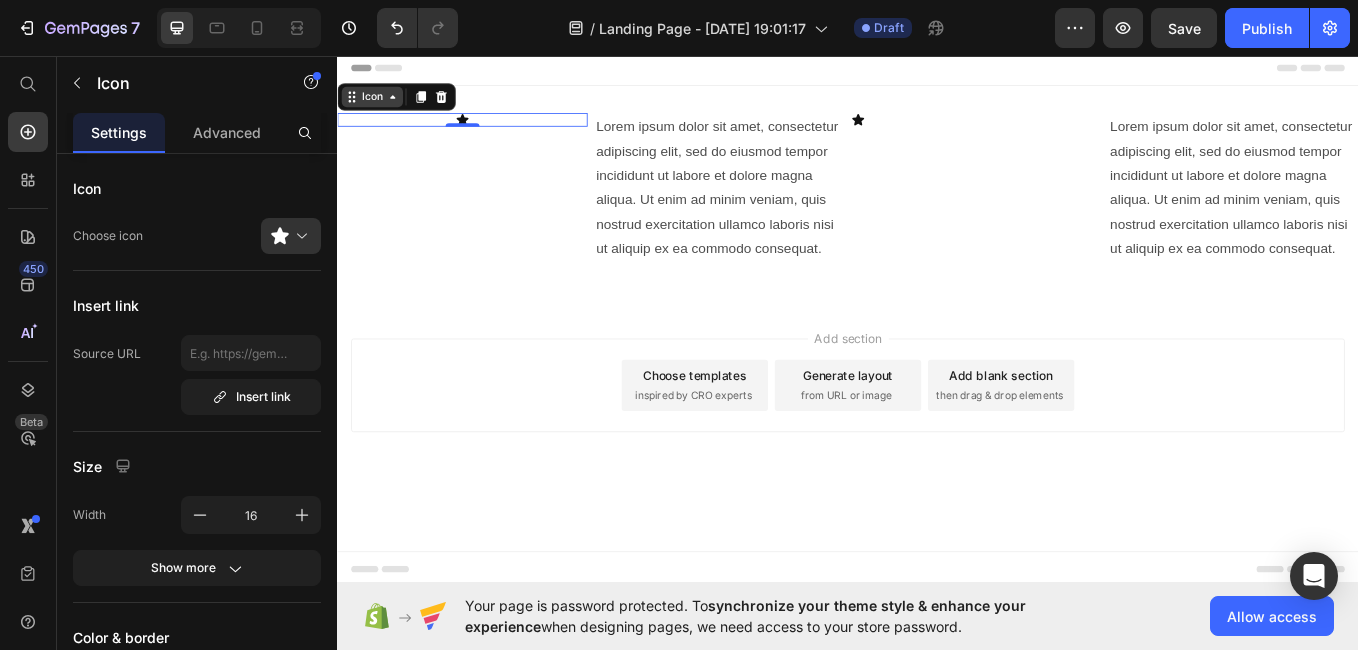 click 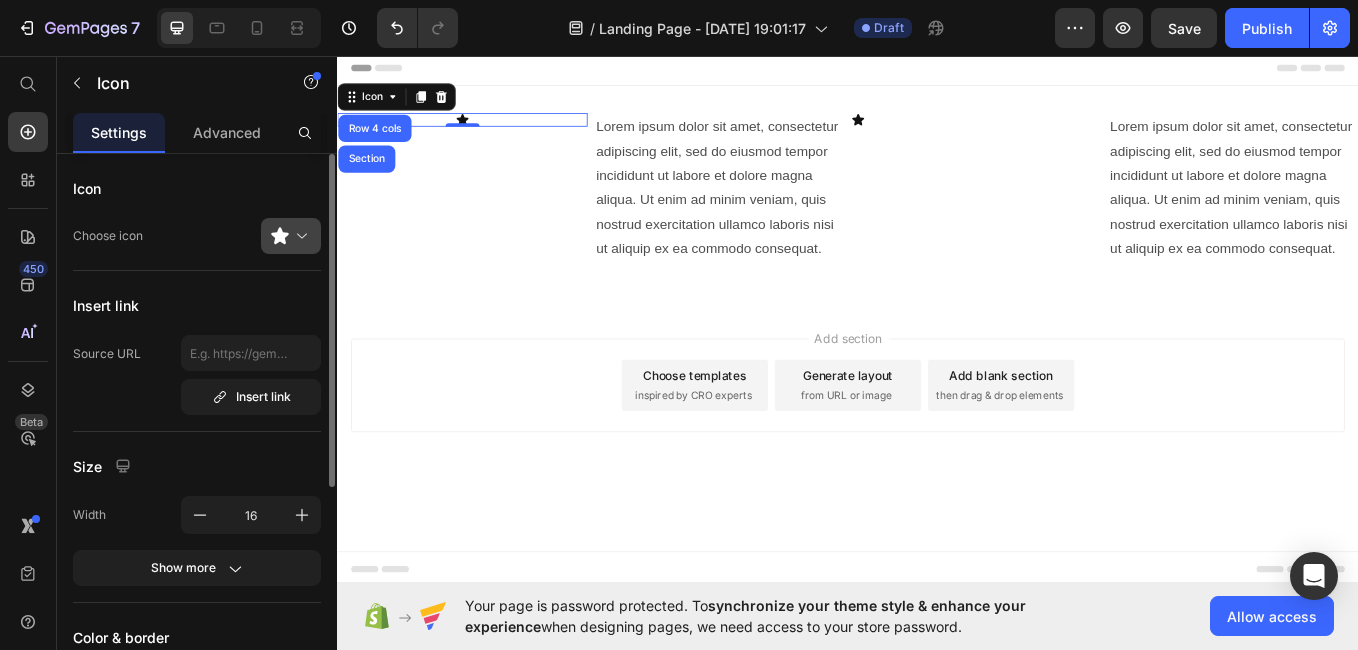 click at bounding box center [299, 236] 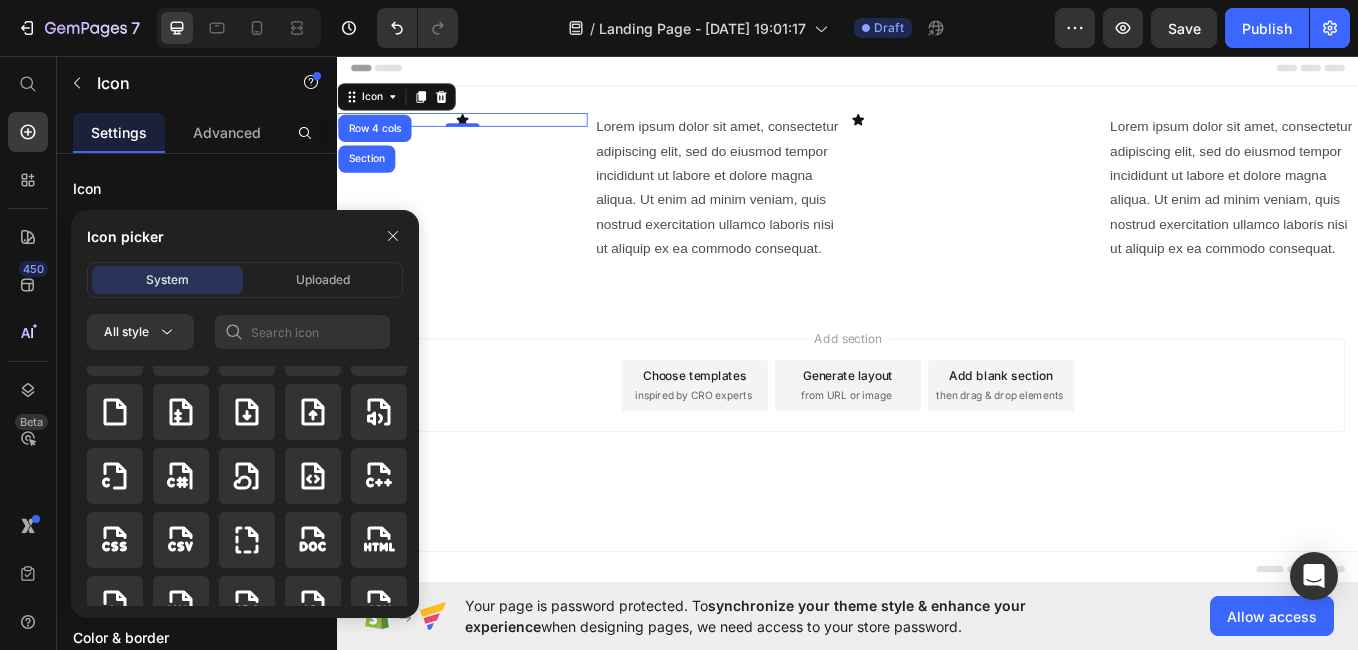 scroll, scrollTop: 6340, scrollLeft: 0, axis: vertical 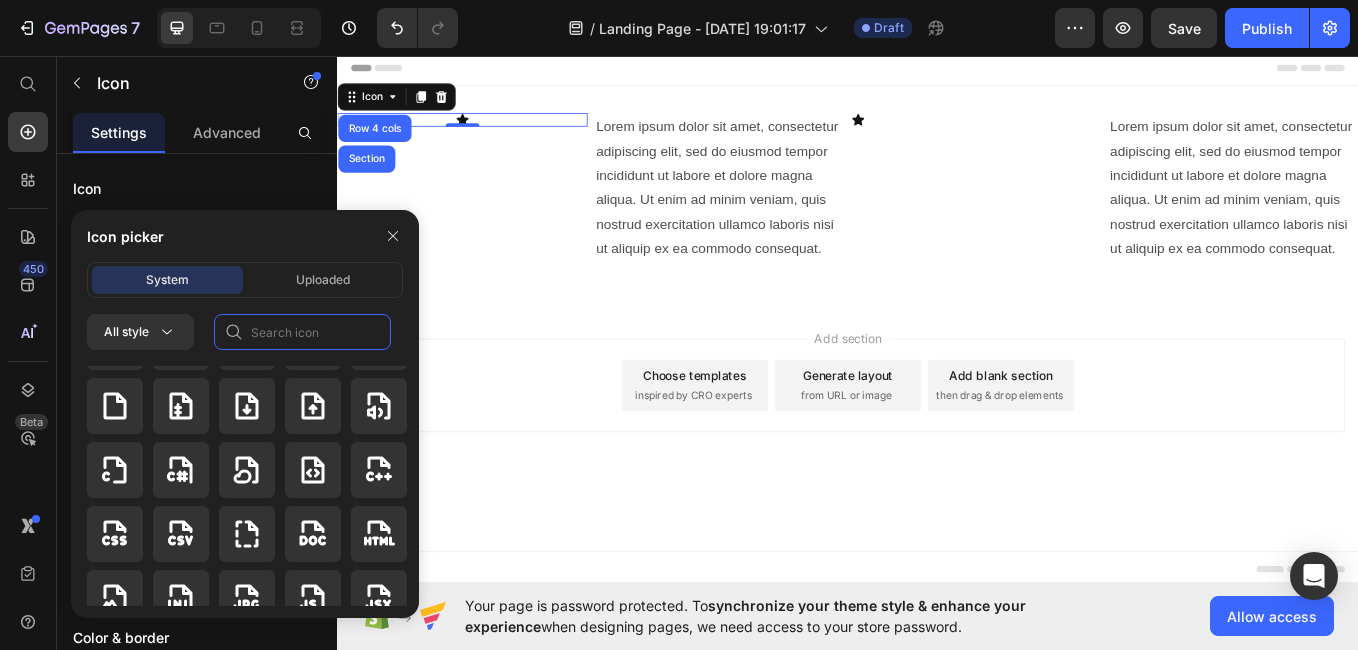 click 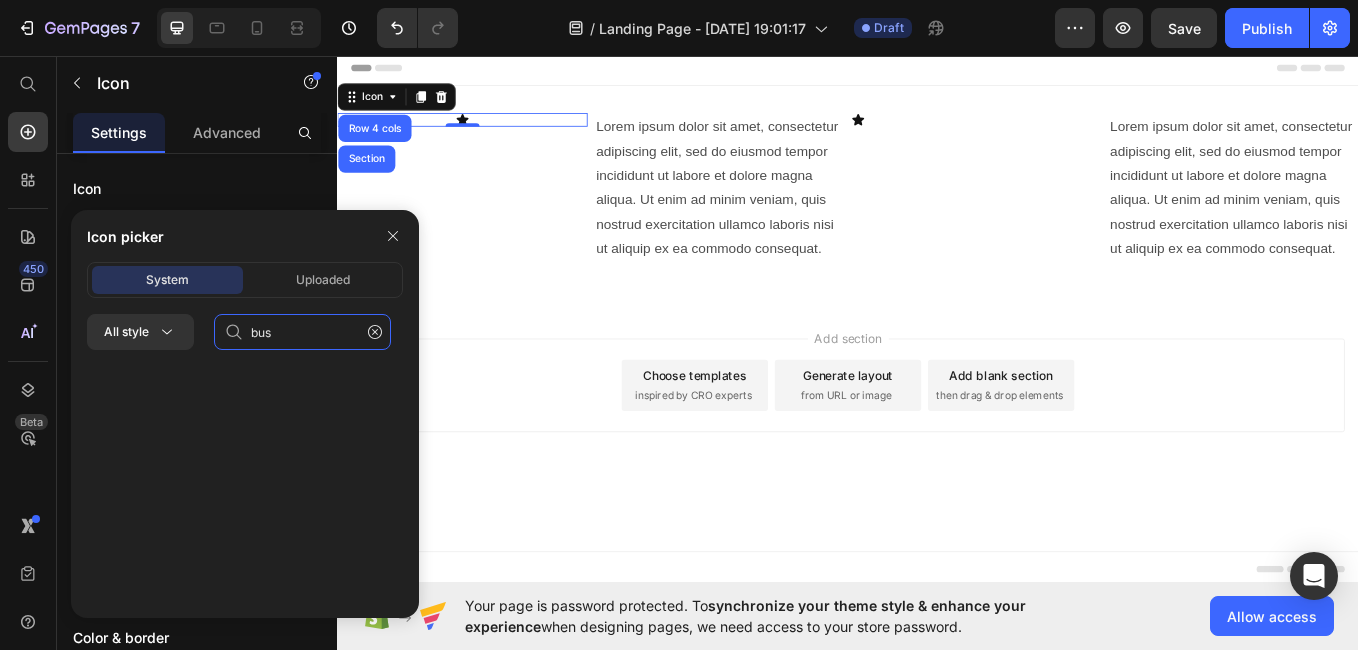 scroll, scrollTop: 0, scrollLeft: 0, axis: both 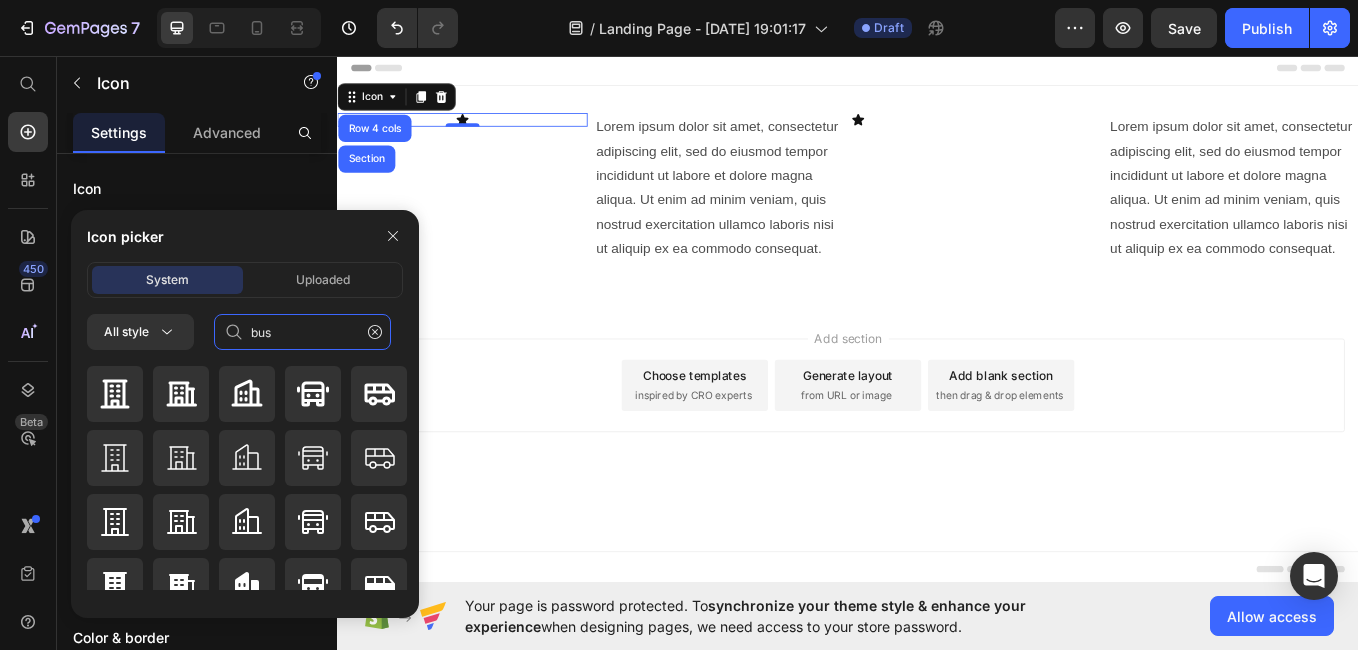 type on "bus" 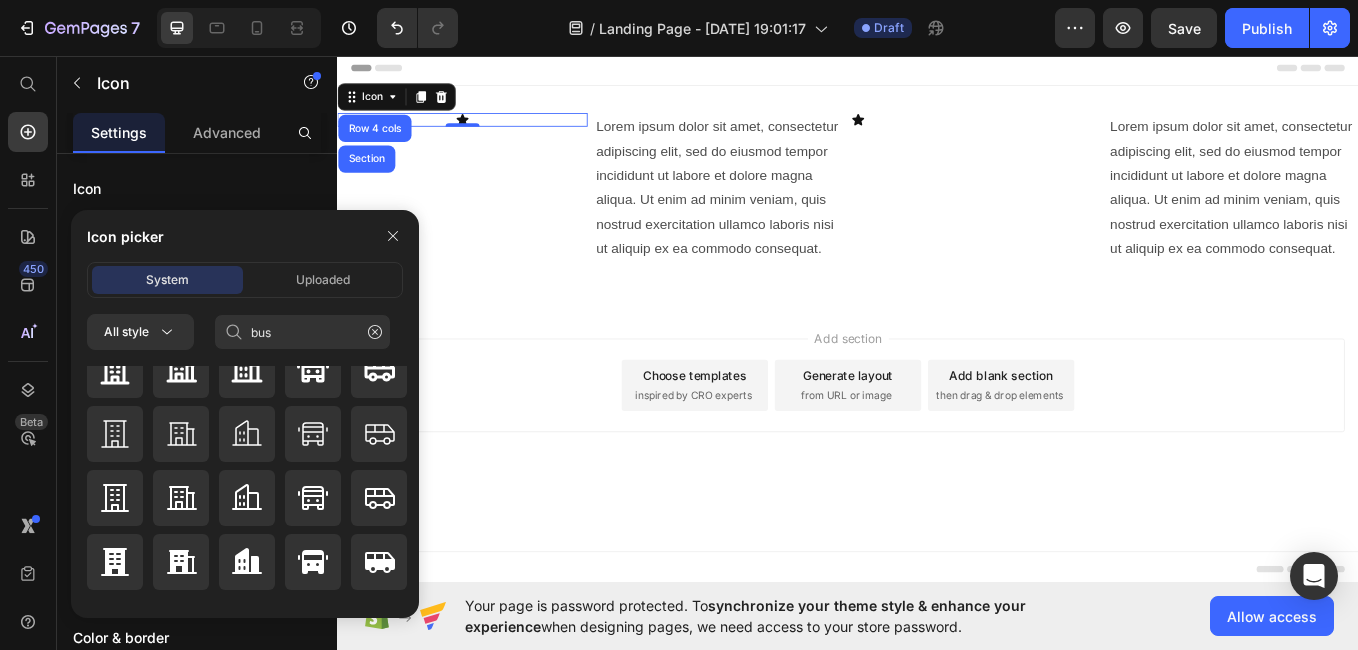 scroll, scrollTop: 0, scrollLeft: 0, axis: both 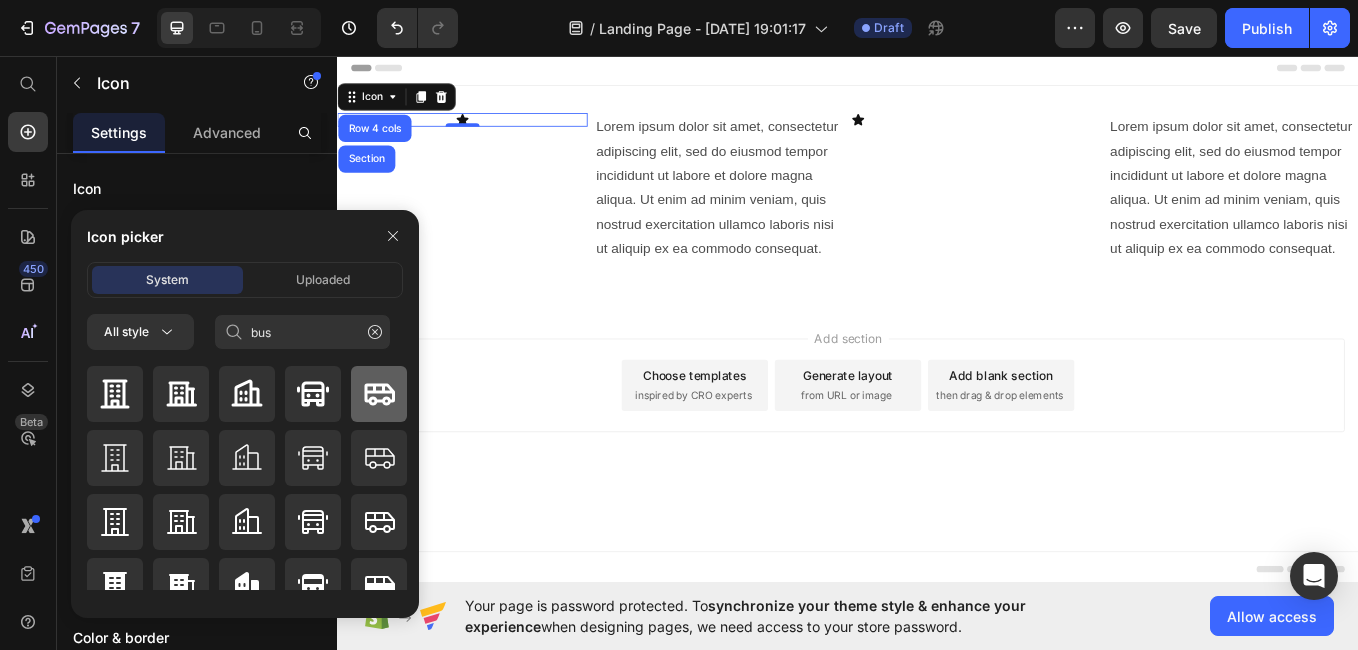 click 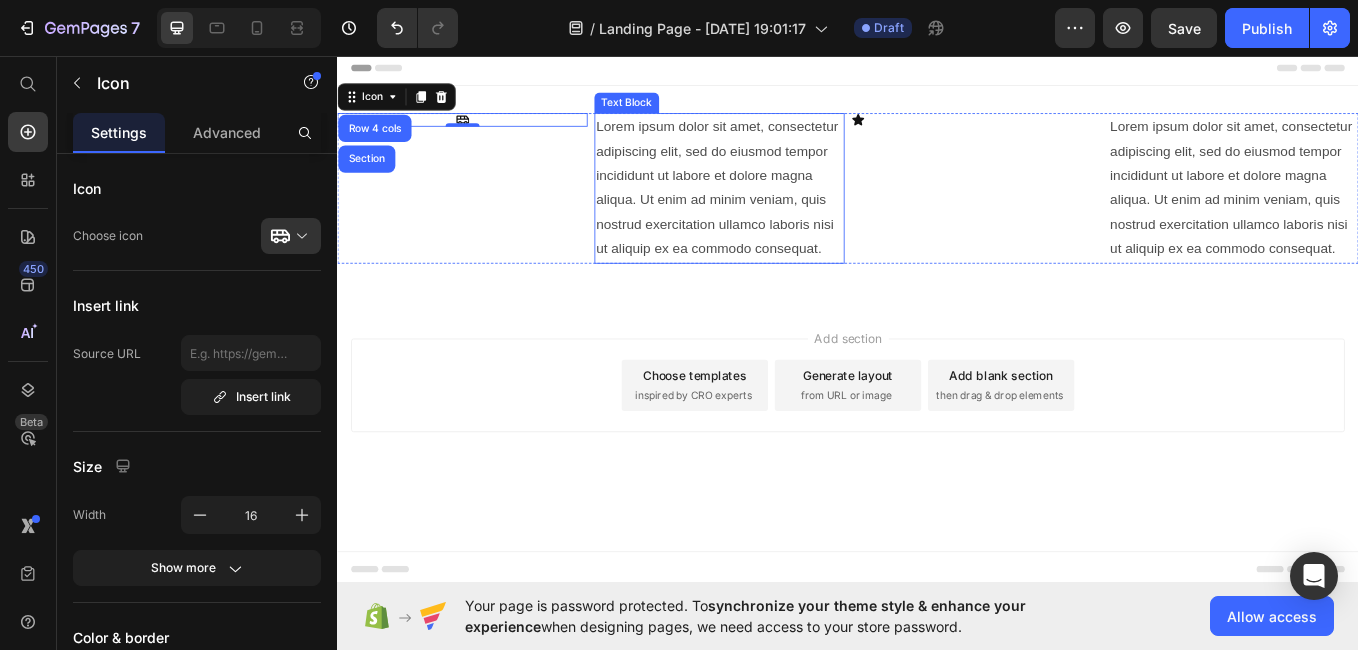click on "Lorem ipsum dolor sit amet, consectetur adipiscing elit, sed do eiusmod tempor incididunt ut labore et dolore magna aliqua. Ut enim ad minim veniam, quis nostrud exercitation ullamco laboris nisi ut aliquip ex ea commodo consequat." at bounding box center [786, 211] 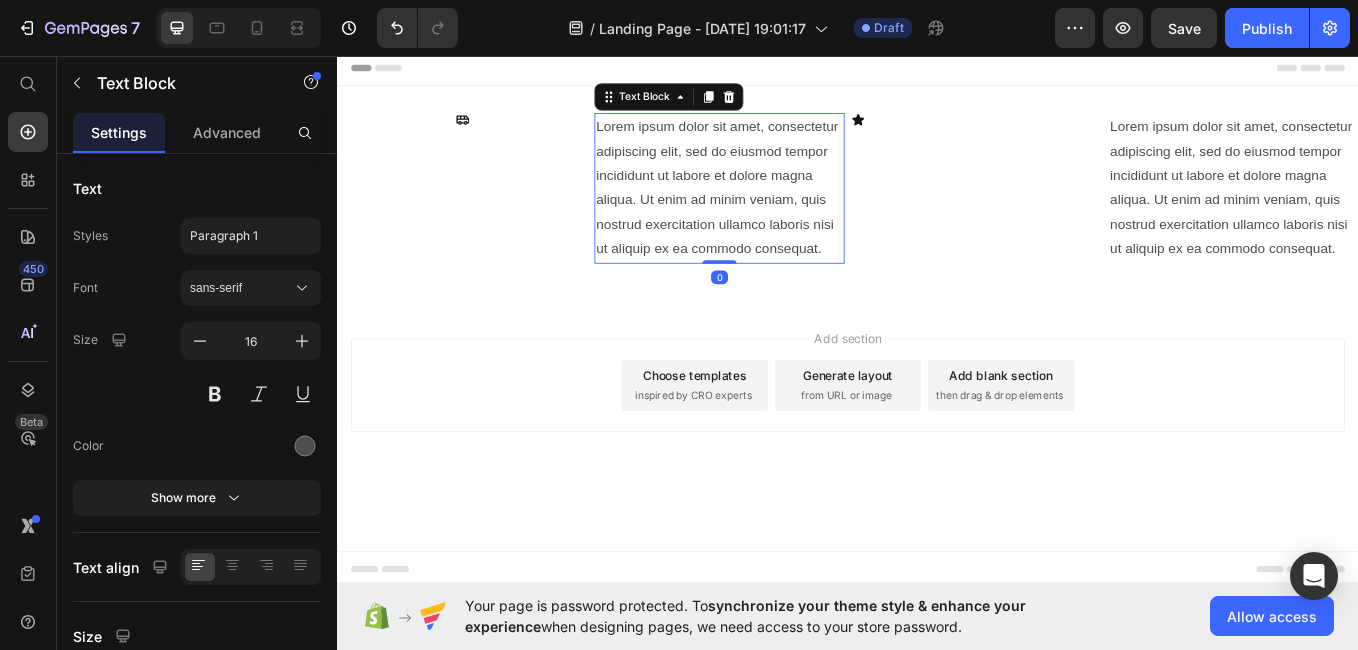 click on "Lorem ipsum dolor sit amet, consectetur adipiscing elit, sed do eiusmod tempor incididunt ut labore et dolore magna aliqua. Ut enim ad minim veniam, quis nostrud exercitation ullamco laboris nisi ut aliquip ex ea commodo consequat." at bounding box center [786, 211] 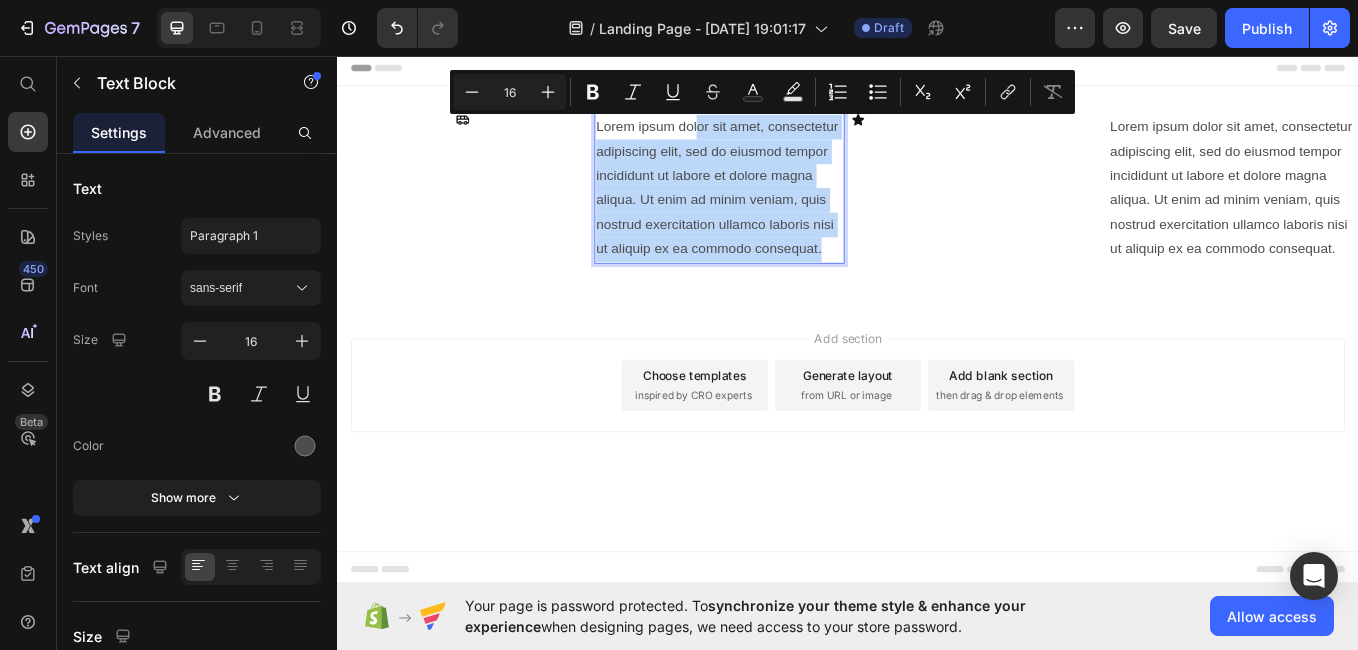 drag, startPoint x: 905, startPoint y: 281, endPoint x: 757, endPoint y: 151, distance: 196.9873 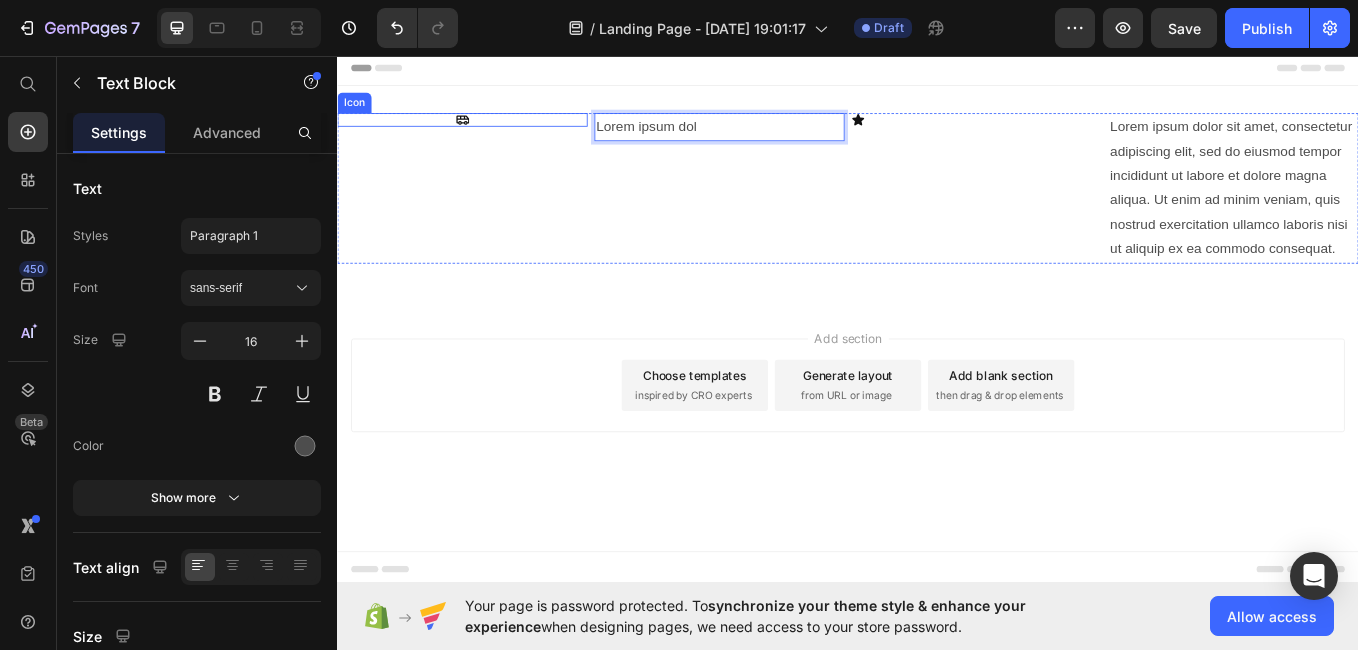 click on "Icon" at bounding box center (484, 131) 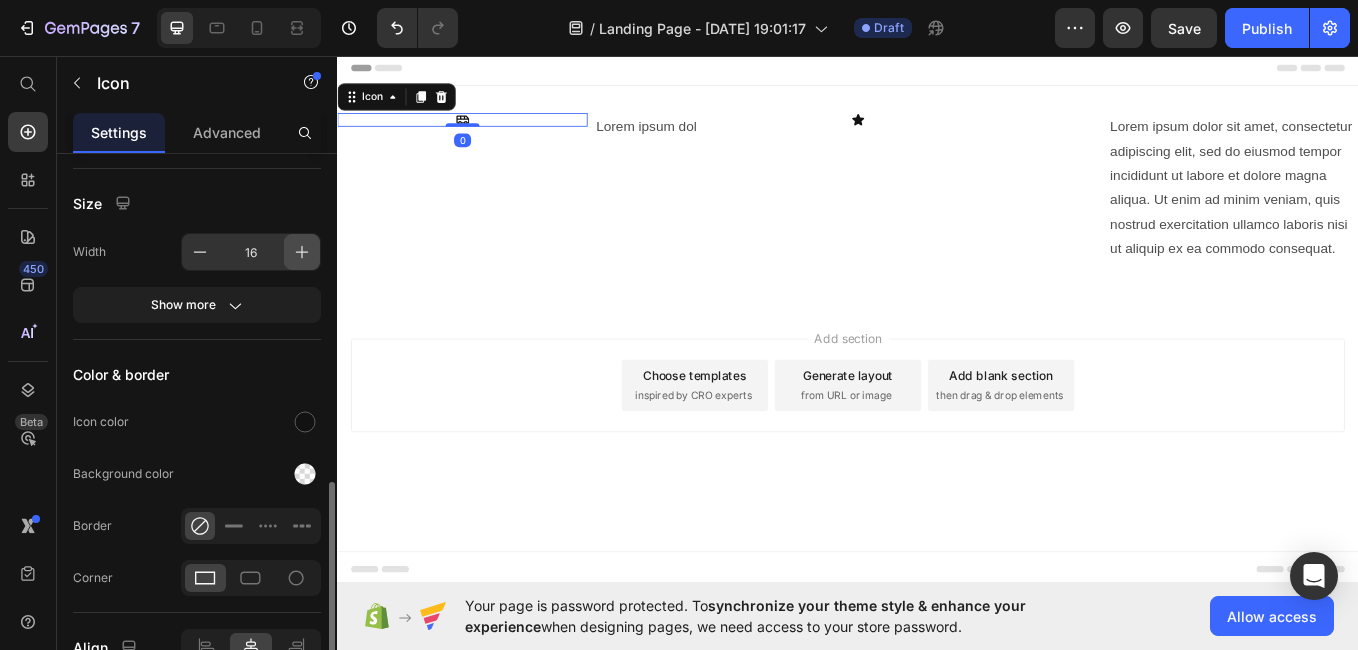 scroll, scrollTop: 369, scrollLeft: 0, axis: vertical 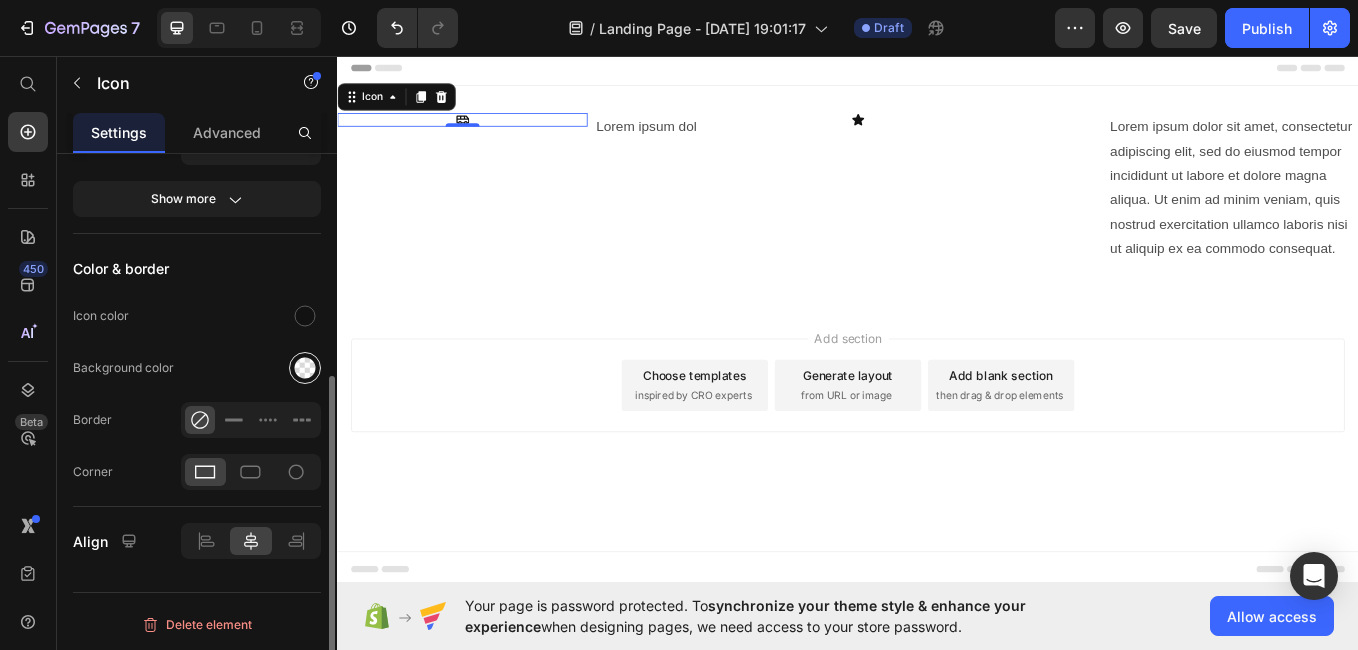 click at bounding box center [305, 368] 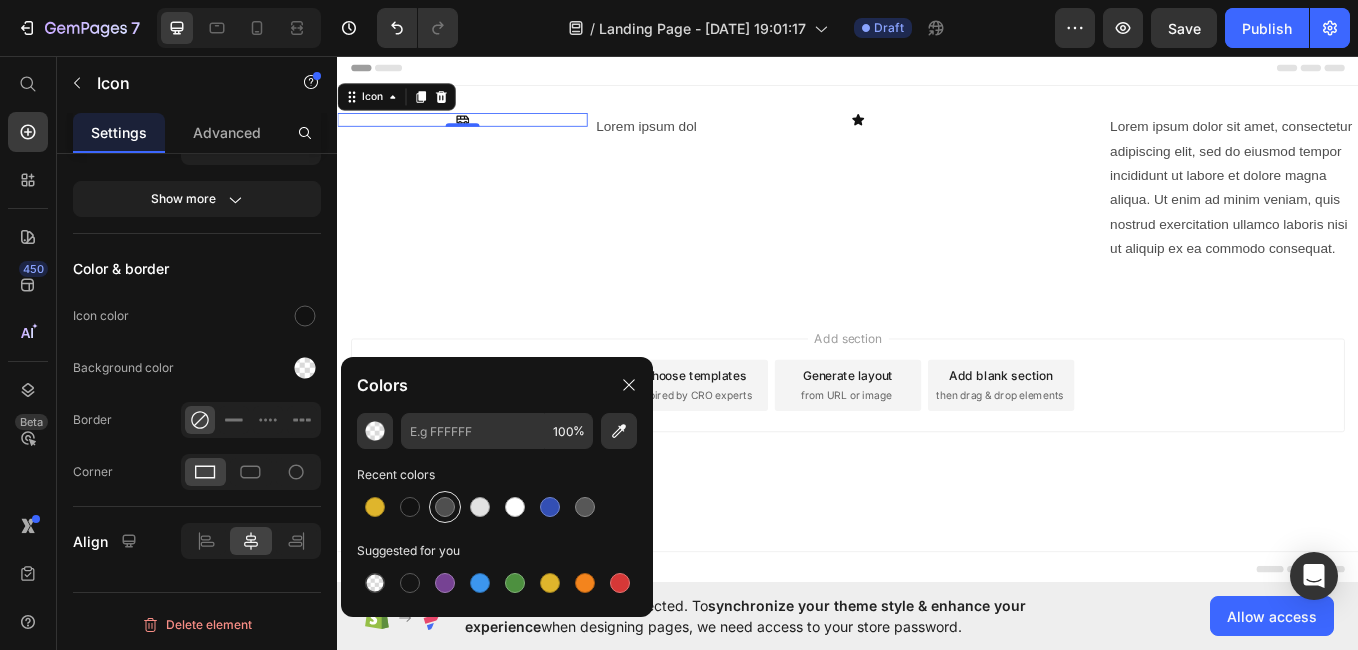 click at bounding box center [445, 507] 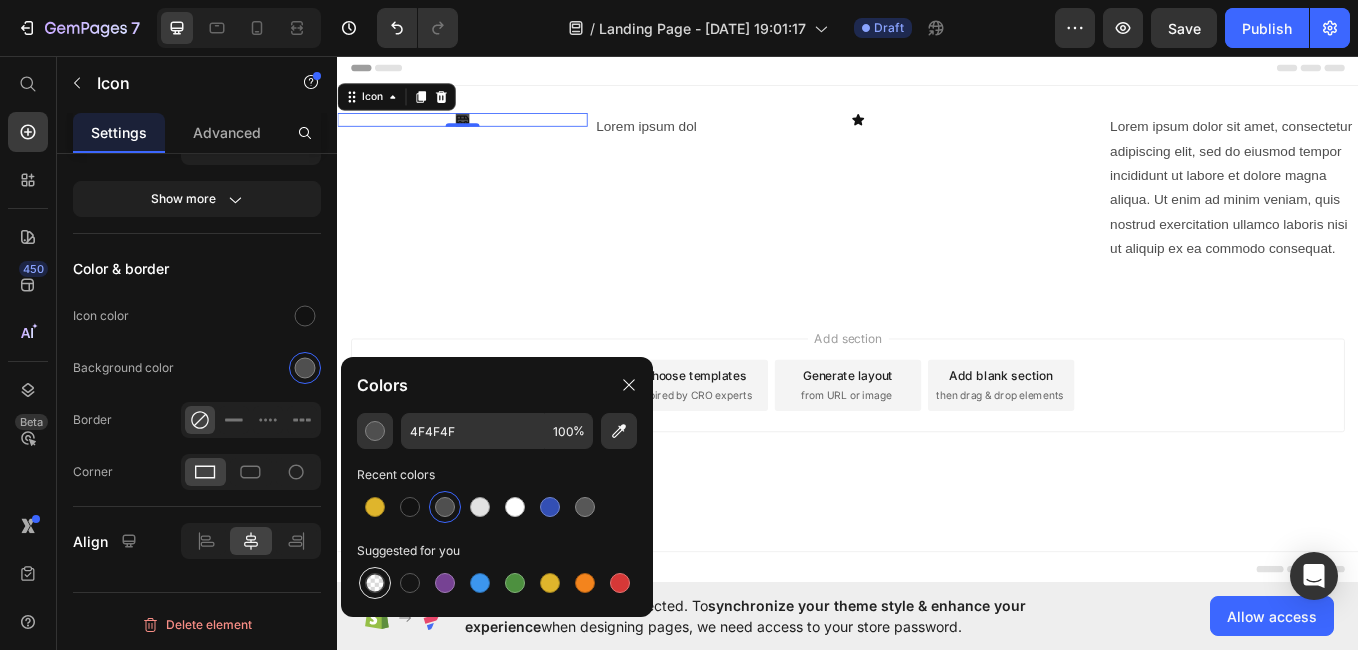 click at bounding box center [375, 583] 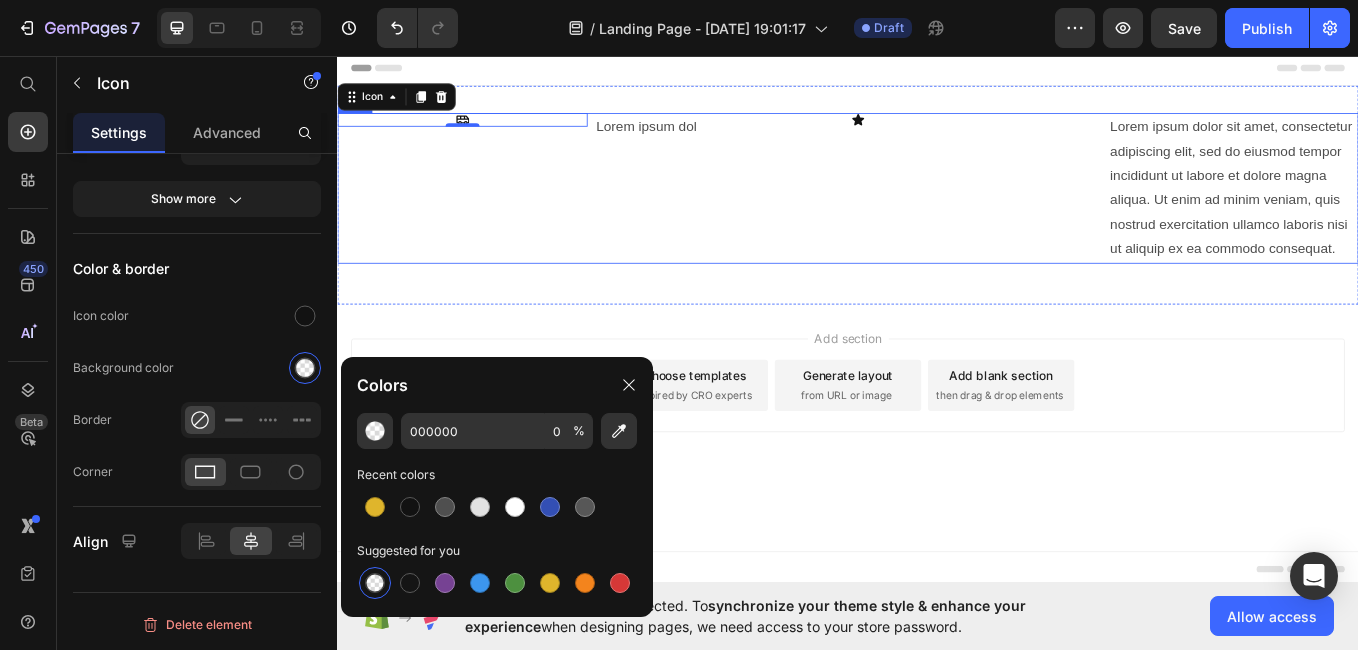 click on "Lorem ipsum dol Text Block" at bounding box center [786, 211] 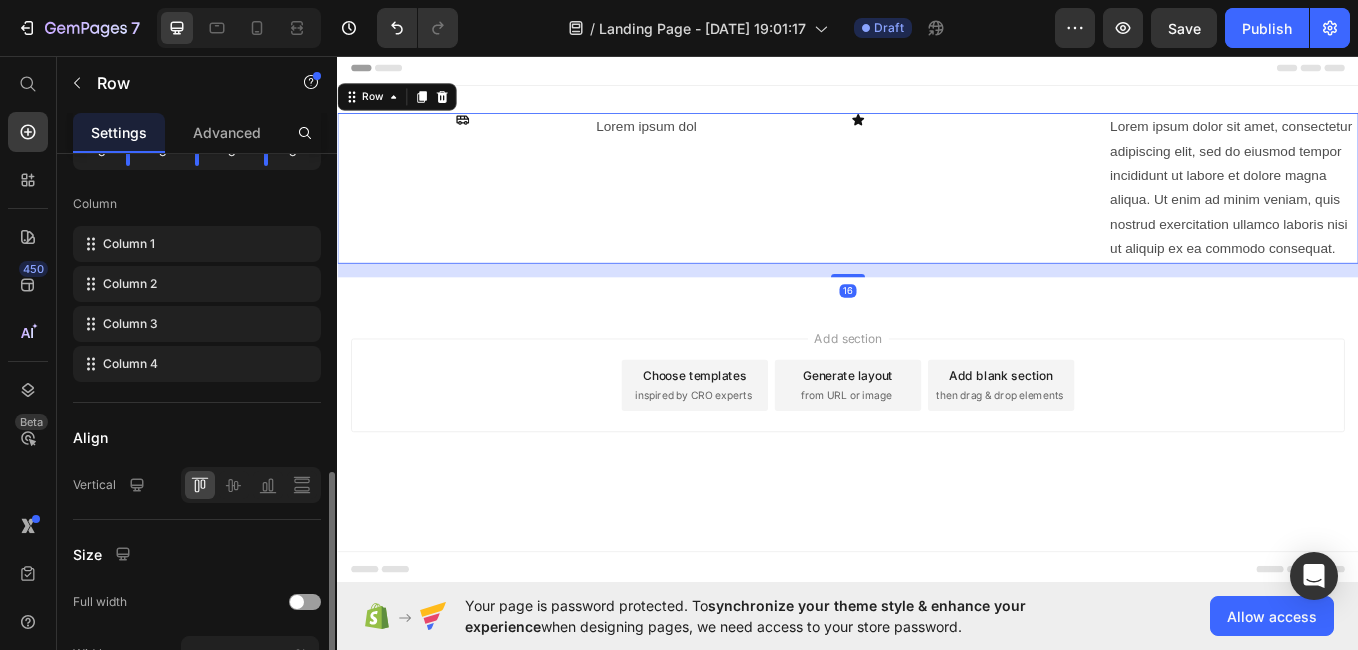 scroll, scrollTop: 648, scrollLeft: 0, axis: vertical 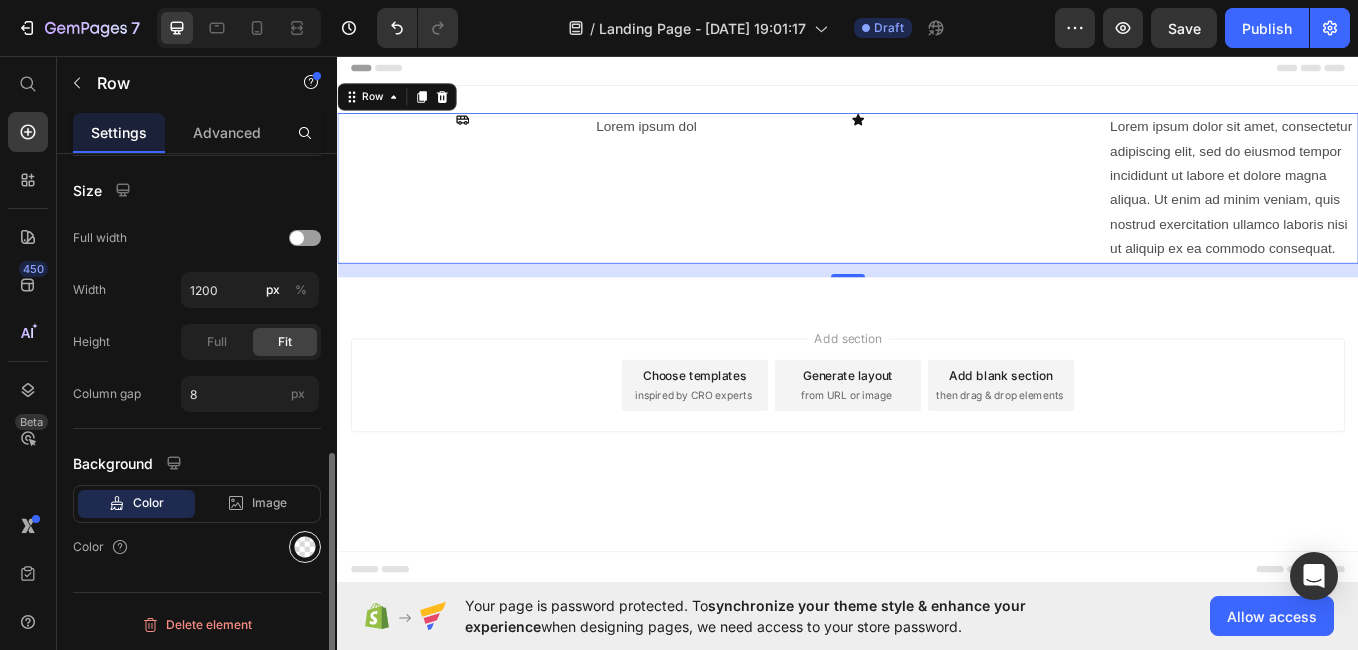 click at bounding box center [305, 547] 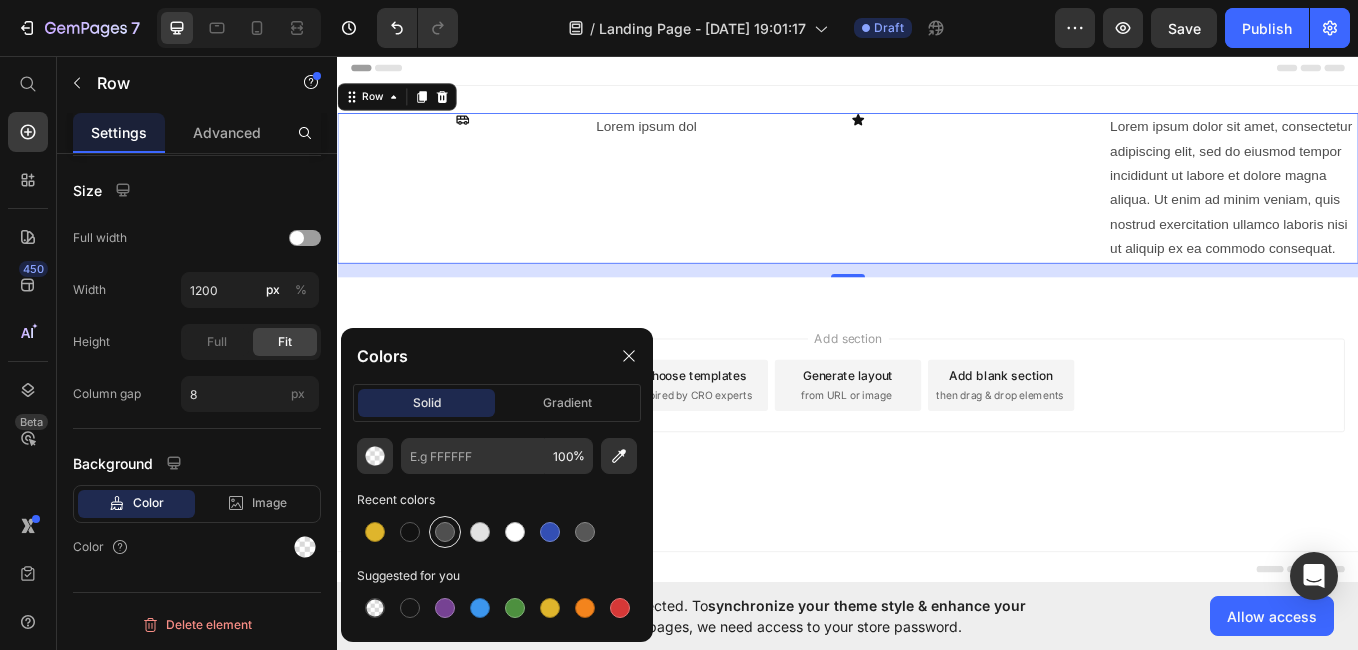 click at bounding box center [445, 532] 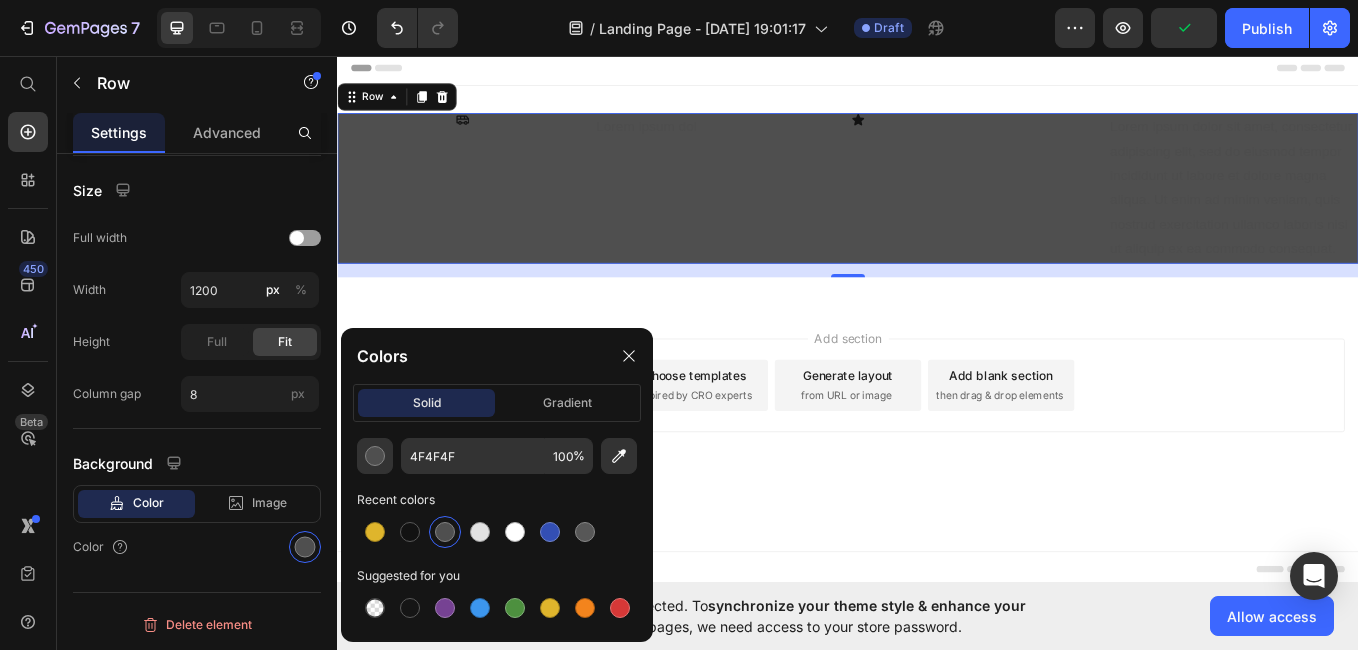 click on "Lorem ipsum dol Text Block" at bounding box center (786, 211) 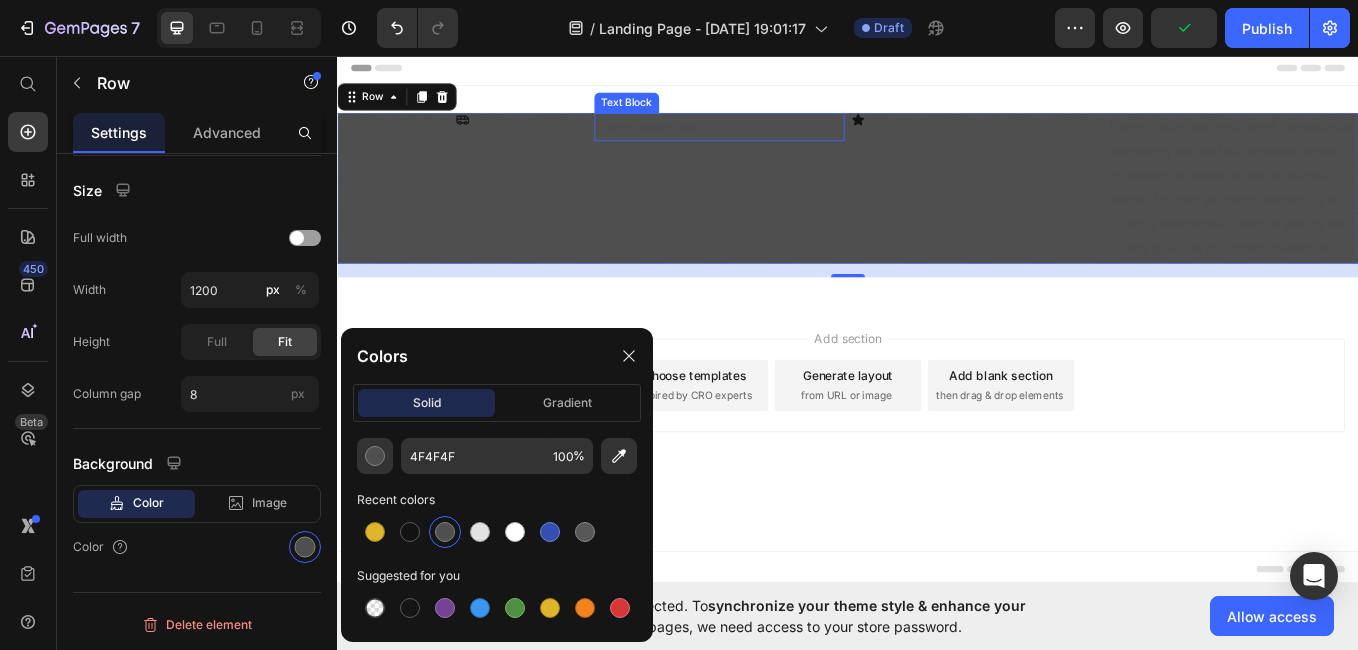 click on "Lorem ipsum dol" at bounding box center [786, 139] 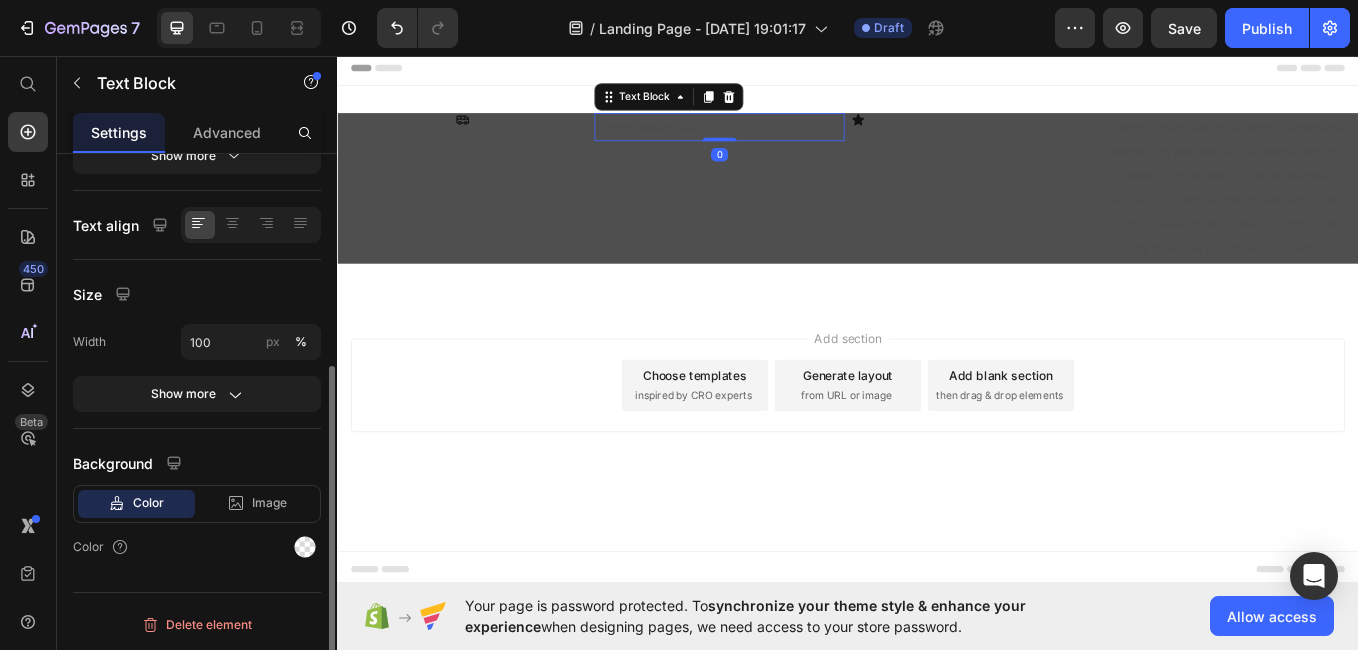 scroll, scrollTop: 0, scrollLeft: 0, axis: both 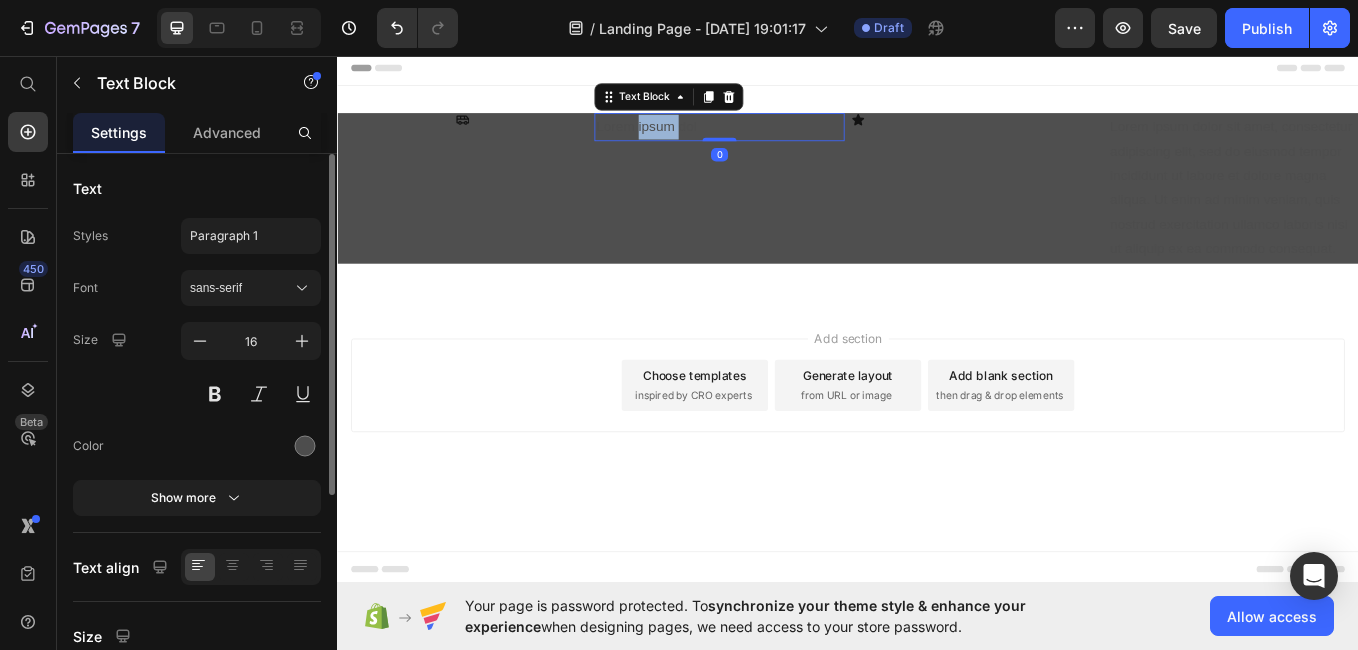click on "Lorem ipsum dol" at bounding box center [786, 139] 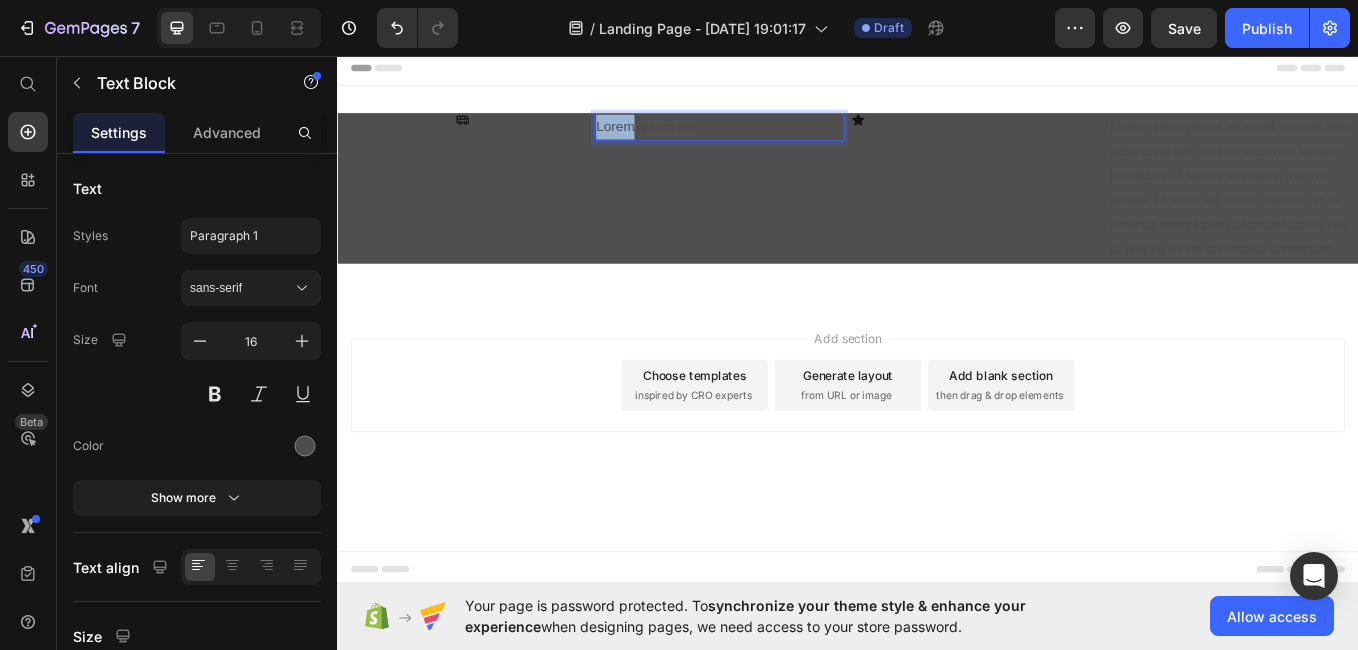 click on "Lorem ipsum dol" at bounding box center (786, 139) 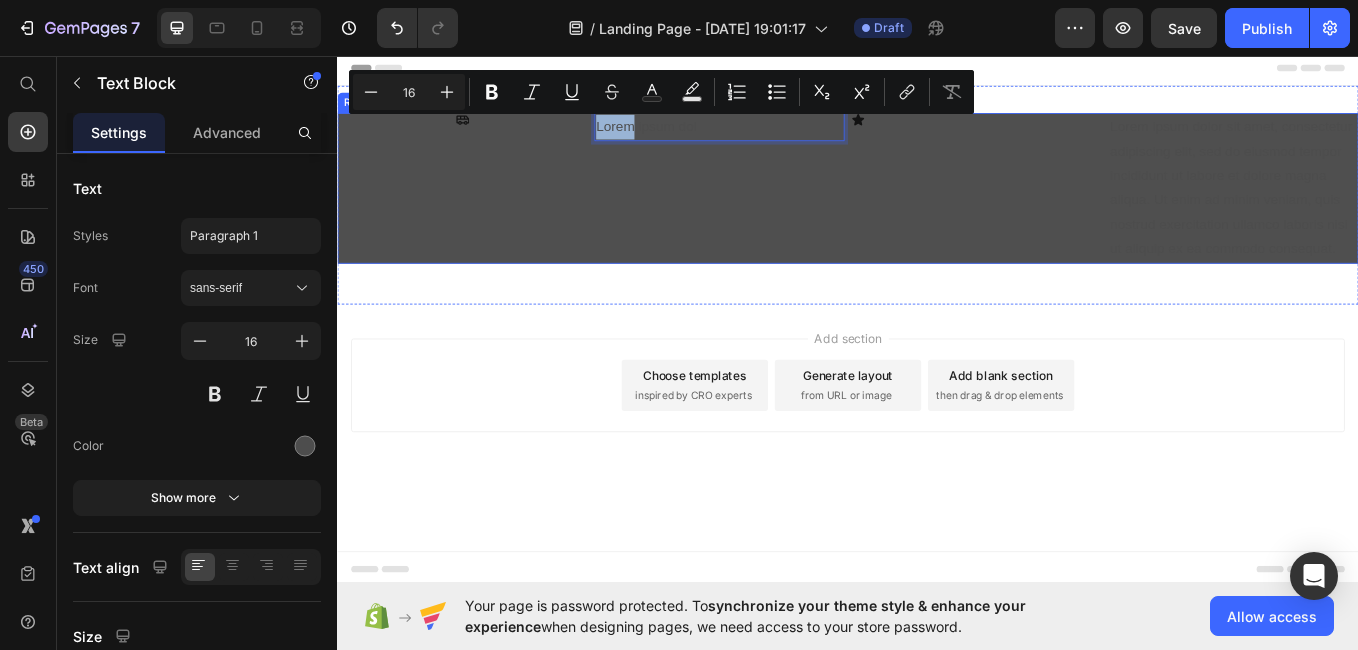 click on "Icon" at bounding box center [484, 211] 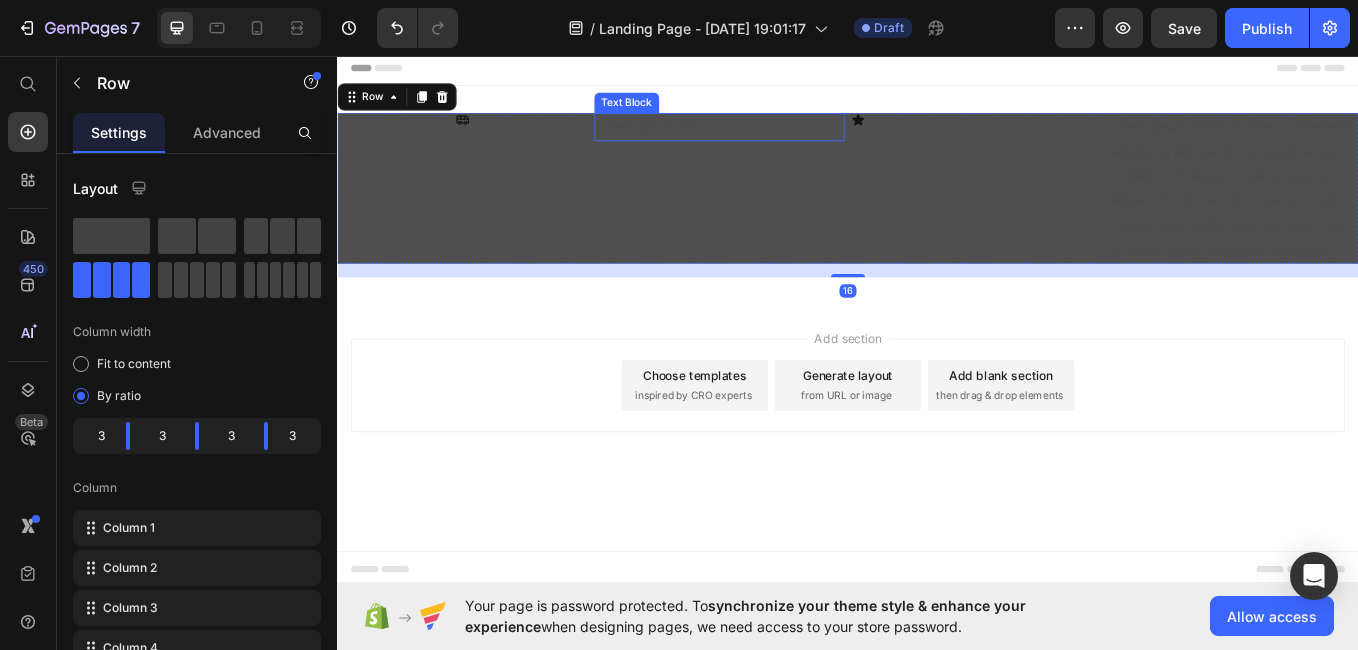 click on "Lorem ipsum dol" at bounding box center [786, 139] 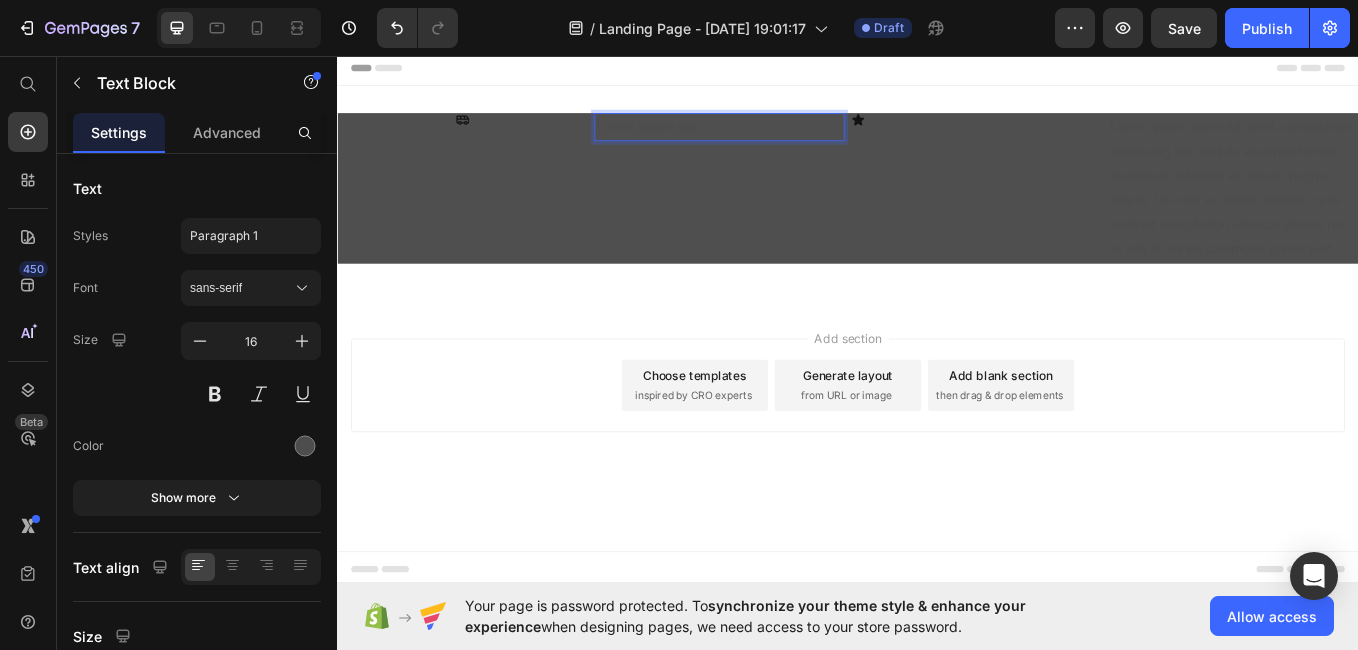 click on "Lorem ipsum dol" at bounding box center (786, 139) 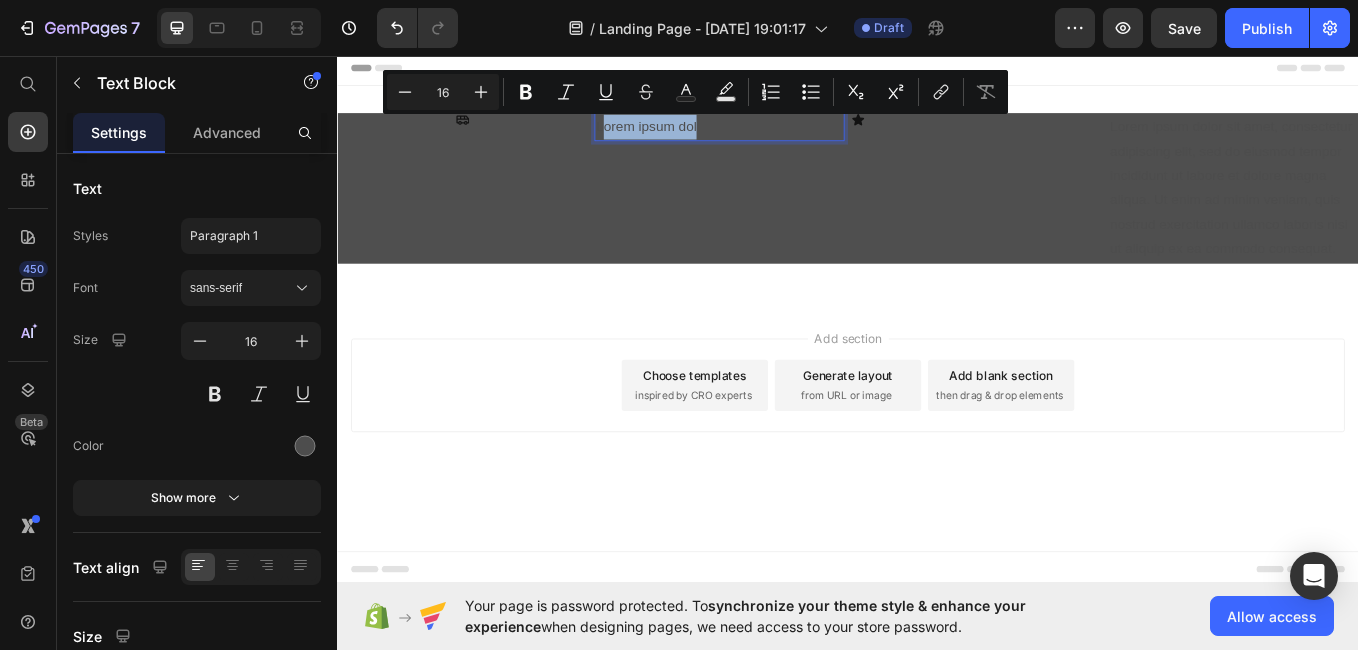 drag, startPoint x: 650, startPoint y: 131, endPoint x: 916, endPoint y: 133, distance: 266.0075 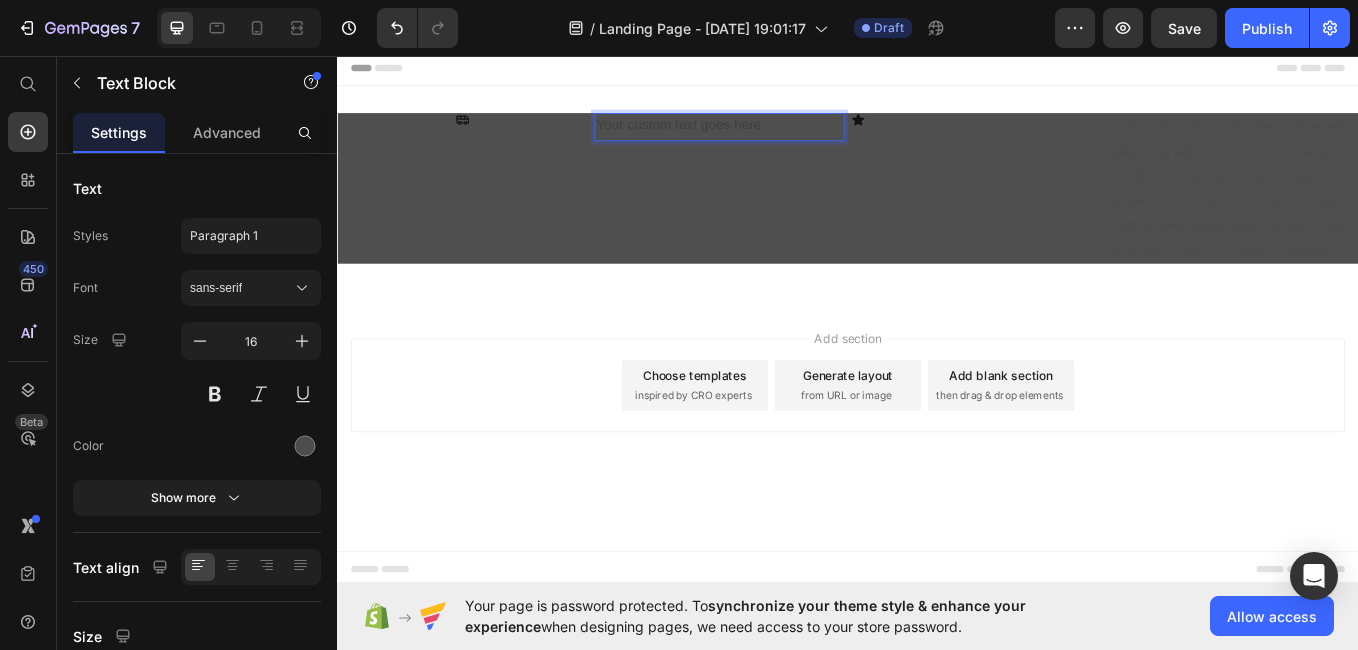 click at bounding box center (786, 139) 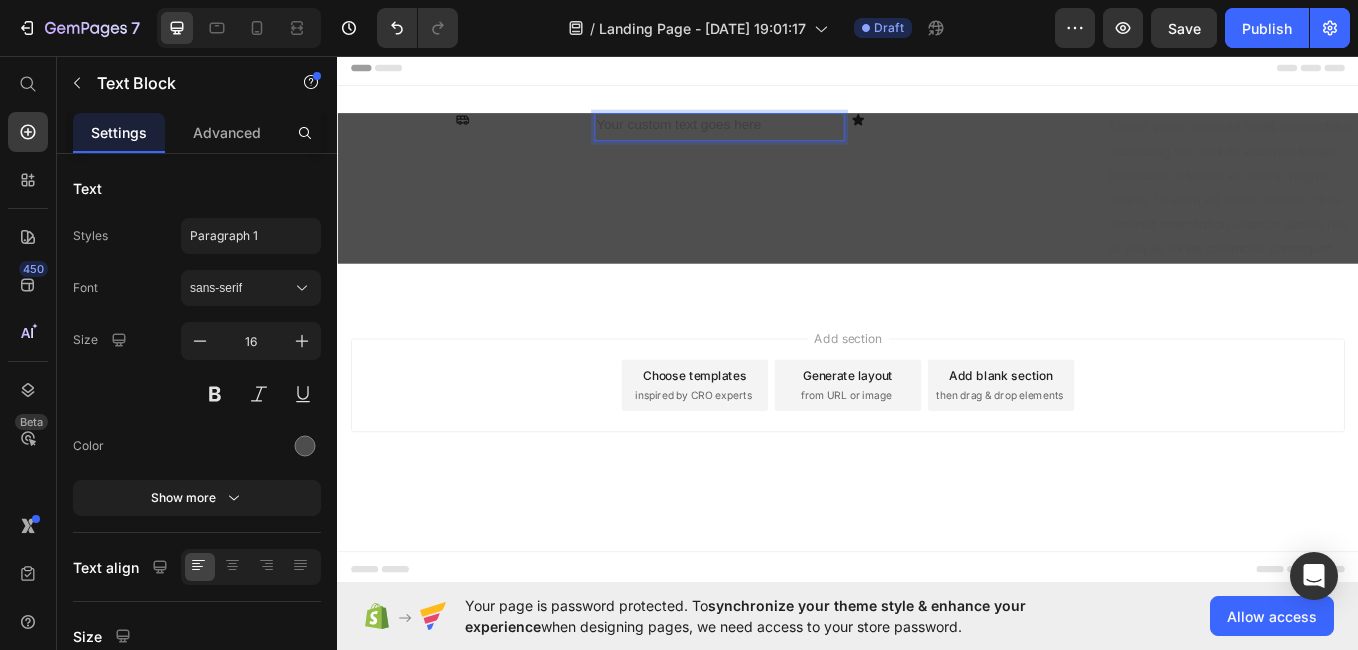 click at bounding box center [786, 139] 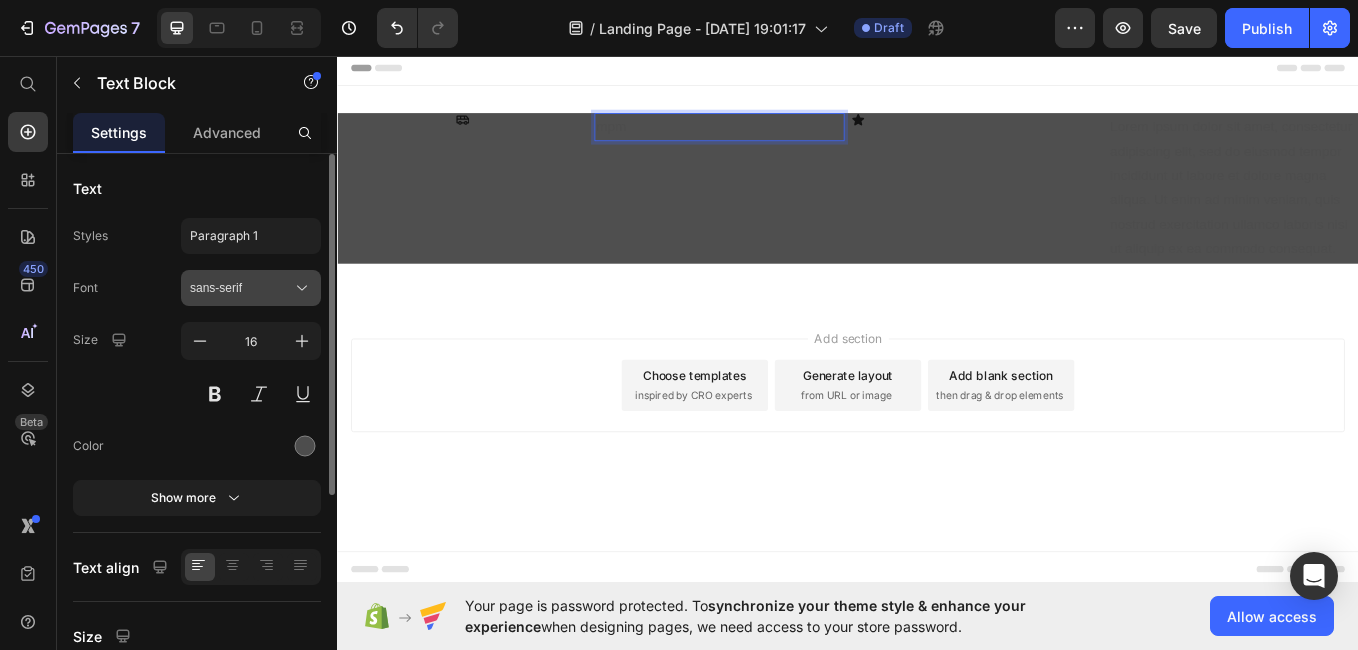 click on "sans-serif" at bounding box center [251, 288] 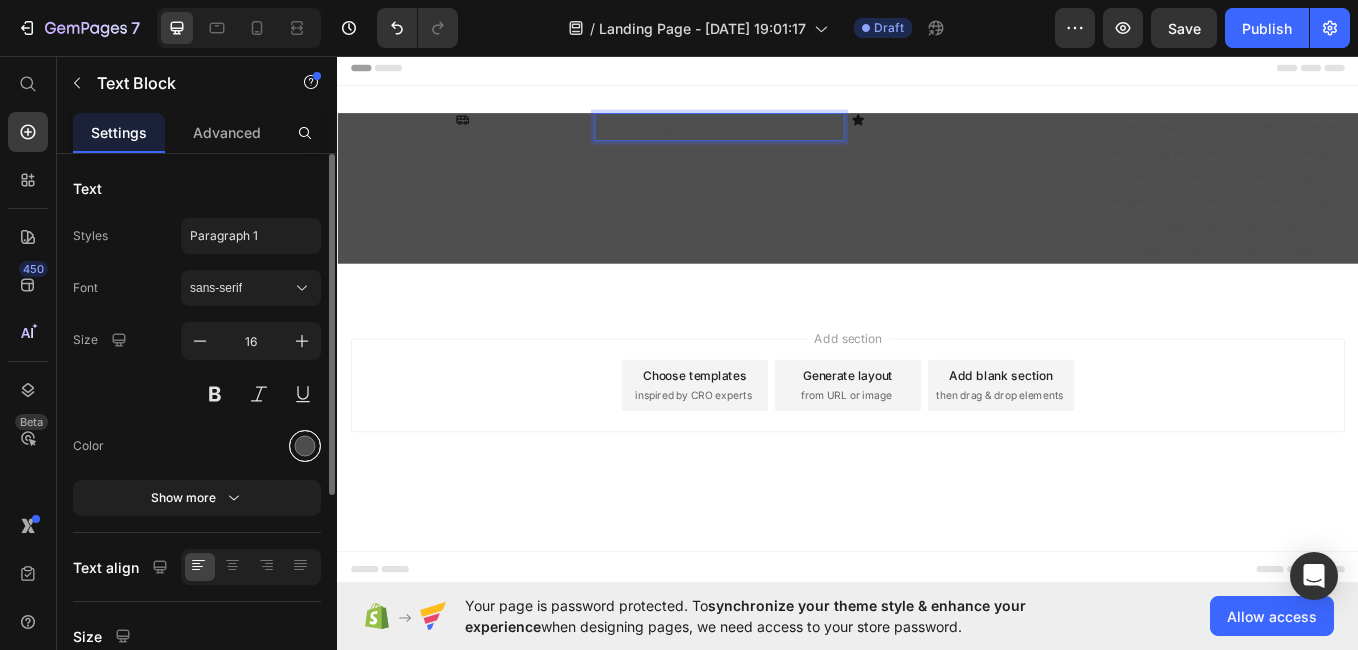 click at bounding box center [305, 446] 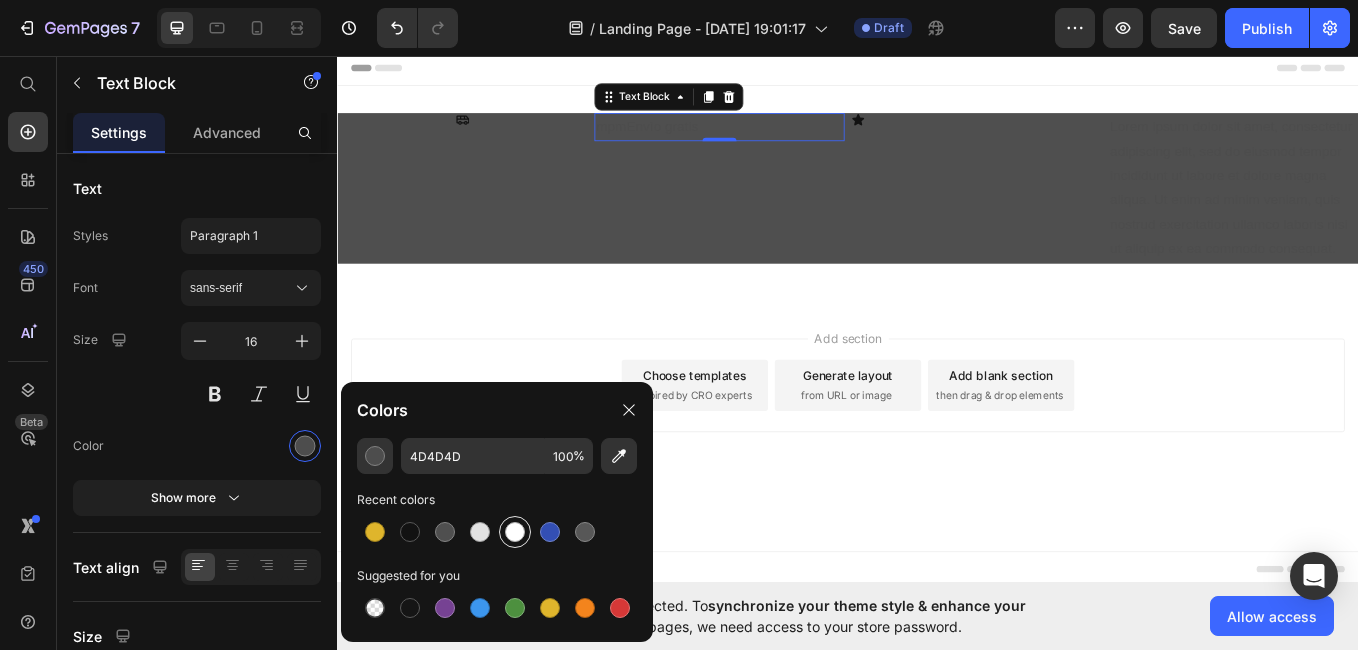 click at bounding box center (515, 532) 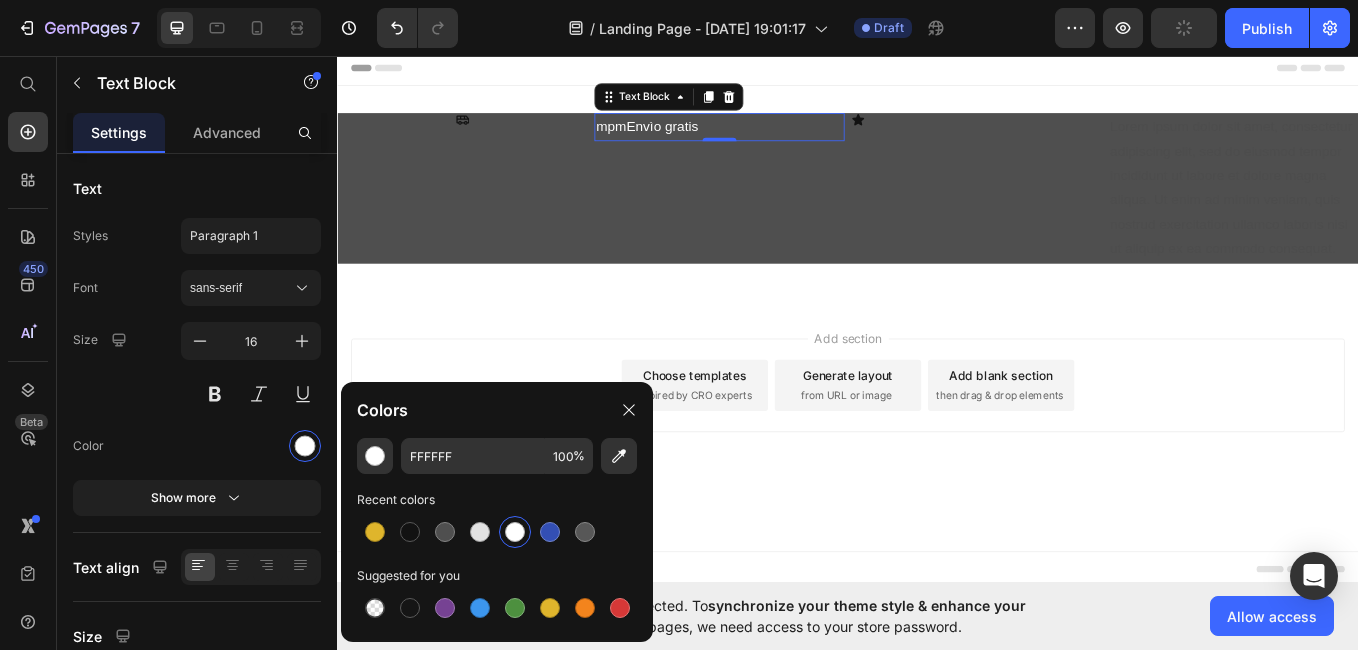 click on "mpmEnvìo gratis" at bounding box center (786, 139) 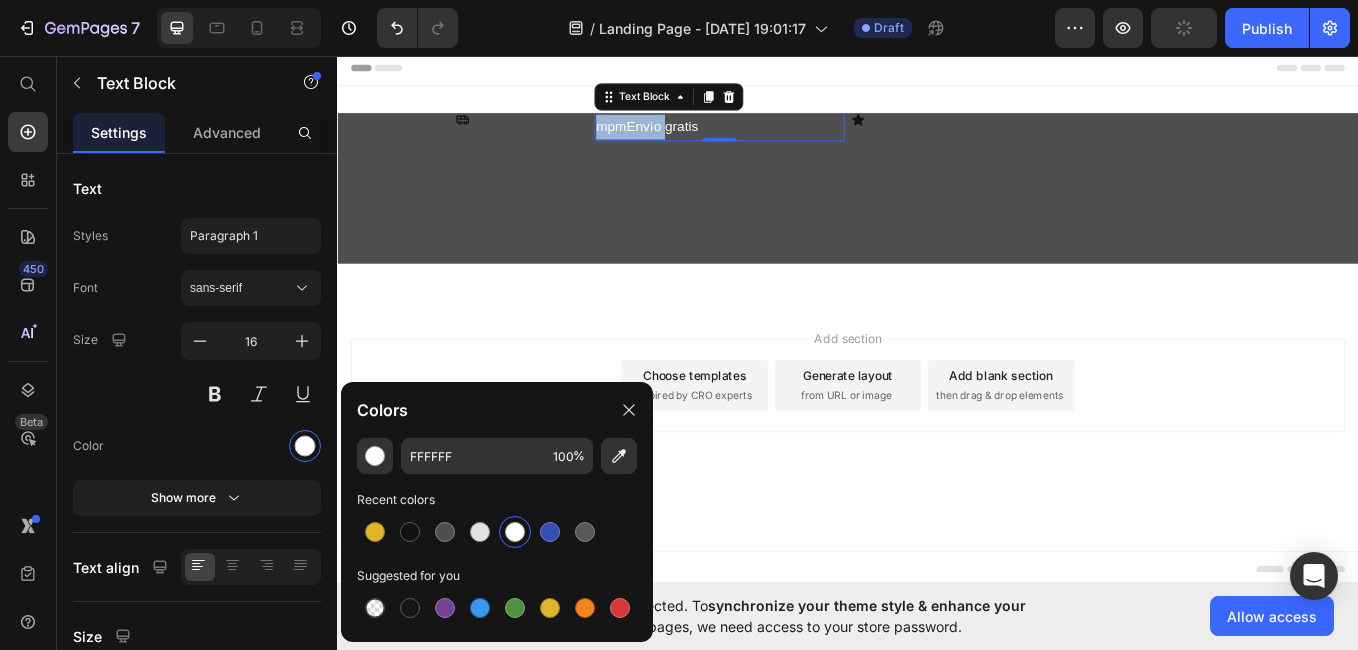 click on "mpmEnvìo gratis" at bounding box center (786, 139) 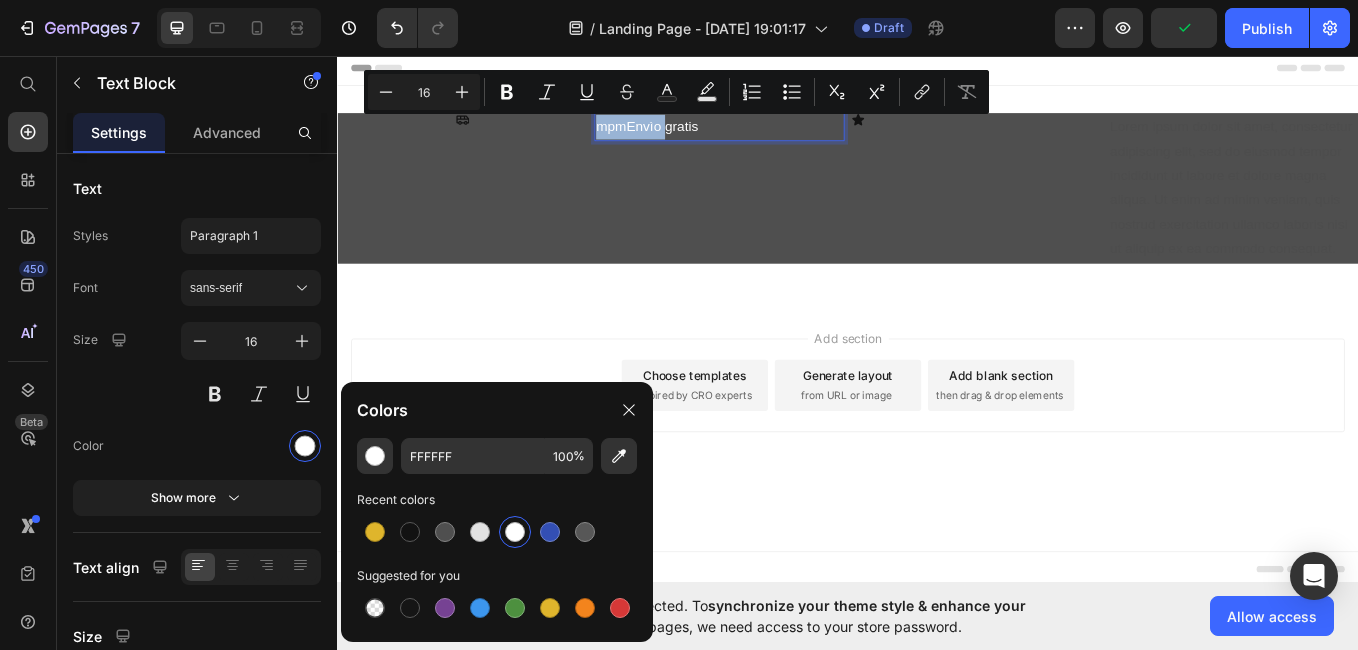 click on "mpmEnvìo gratis" at bounding box center (786, 139) 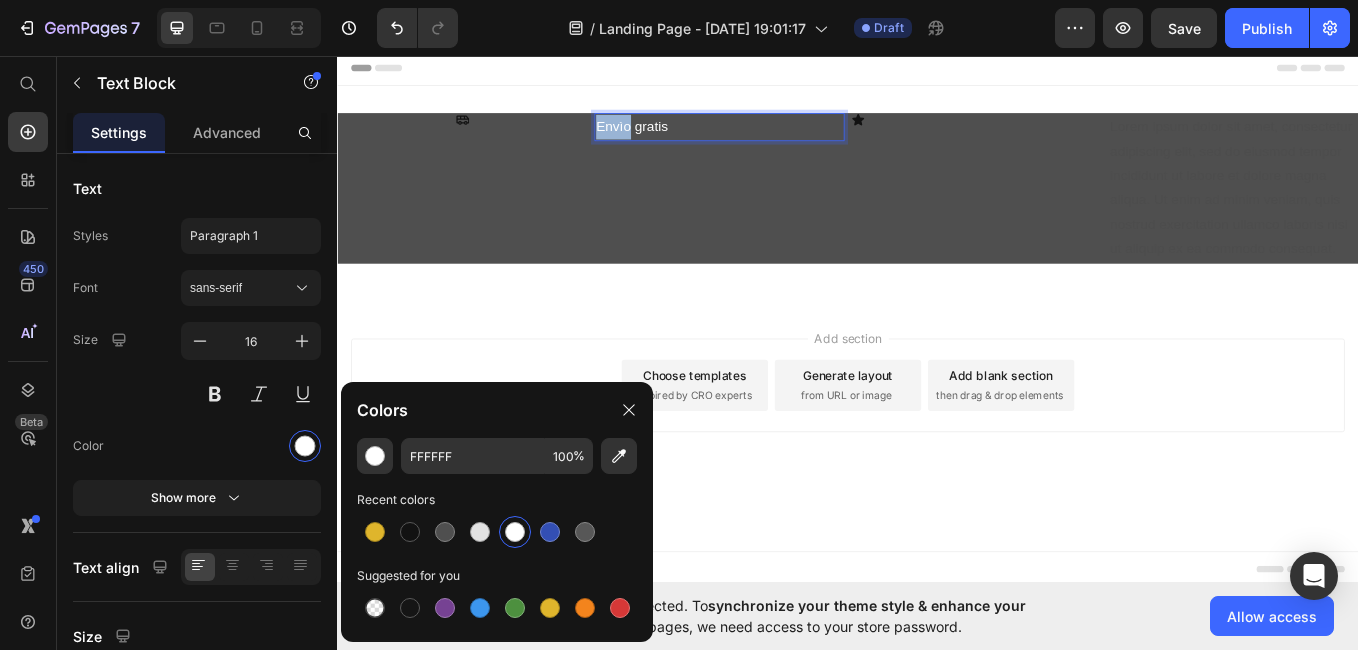 click on "Envìo gratis" at bounding box center [786, 139] 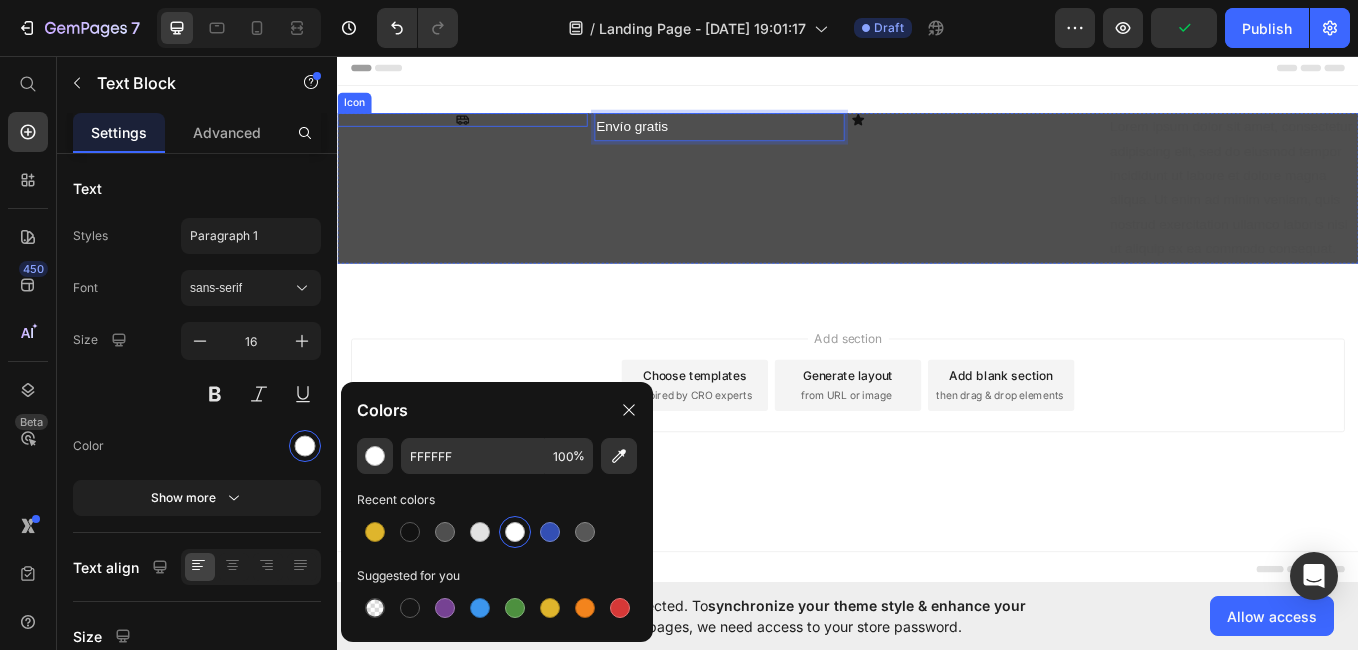 click on "Icon" at bounding box center [484, 131] 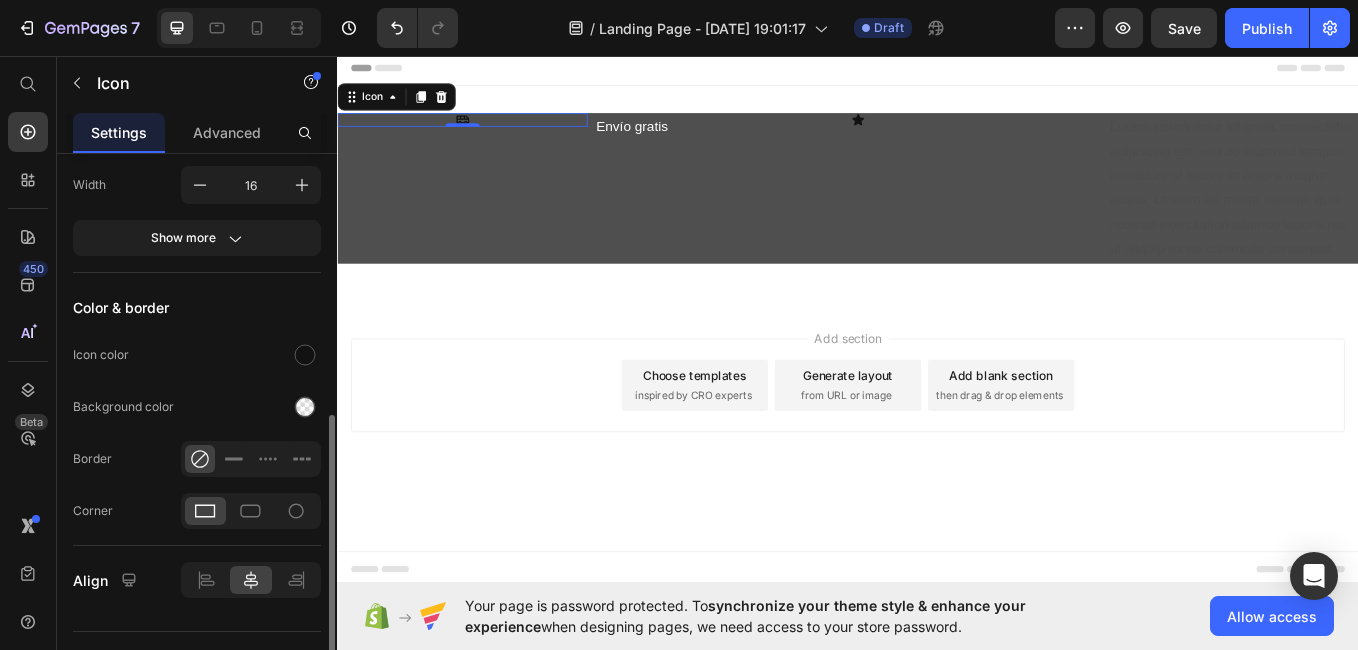 scroll, scrollTop: 369, scrollLeft: 0, axis: vertical 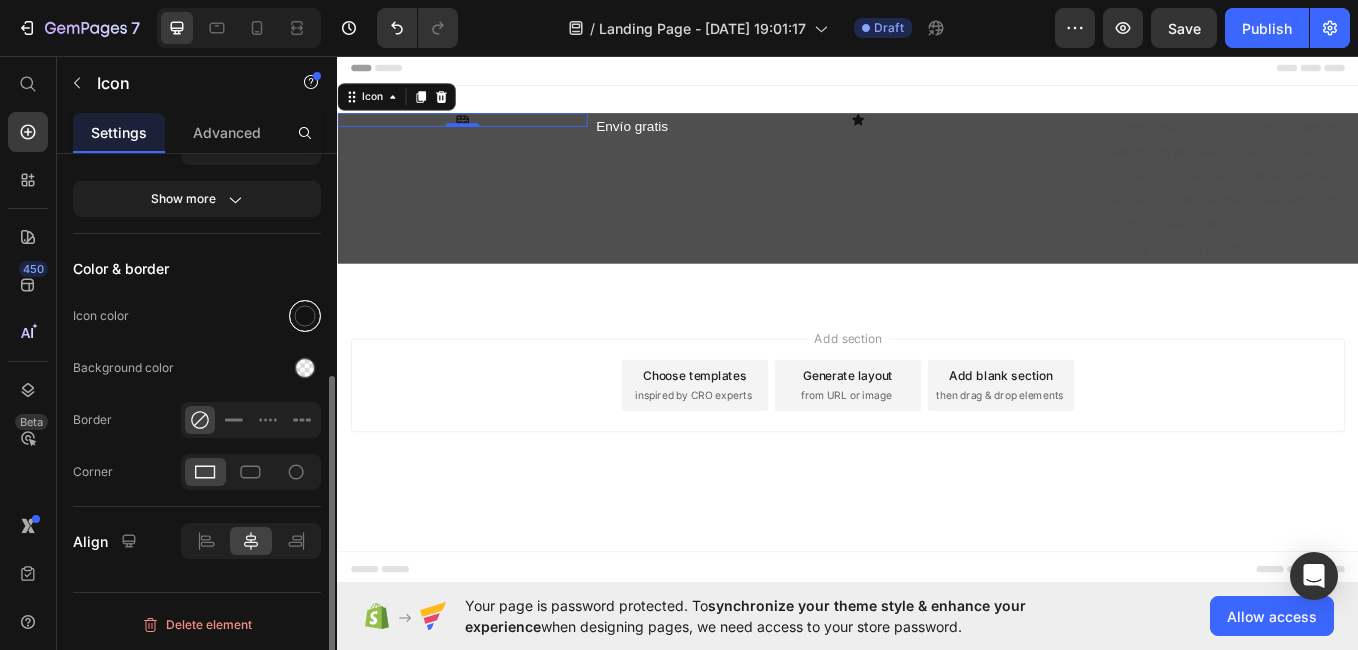 click at bounding box center (305, 316) 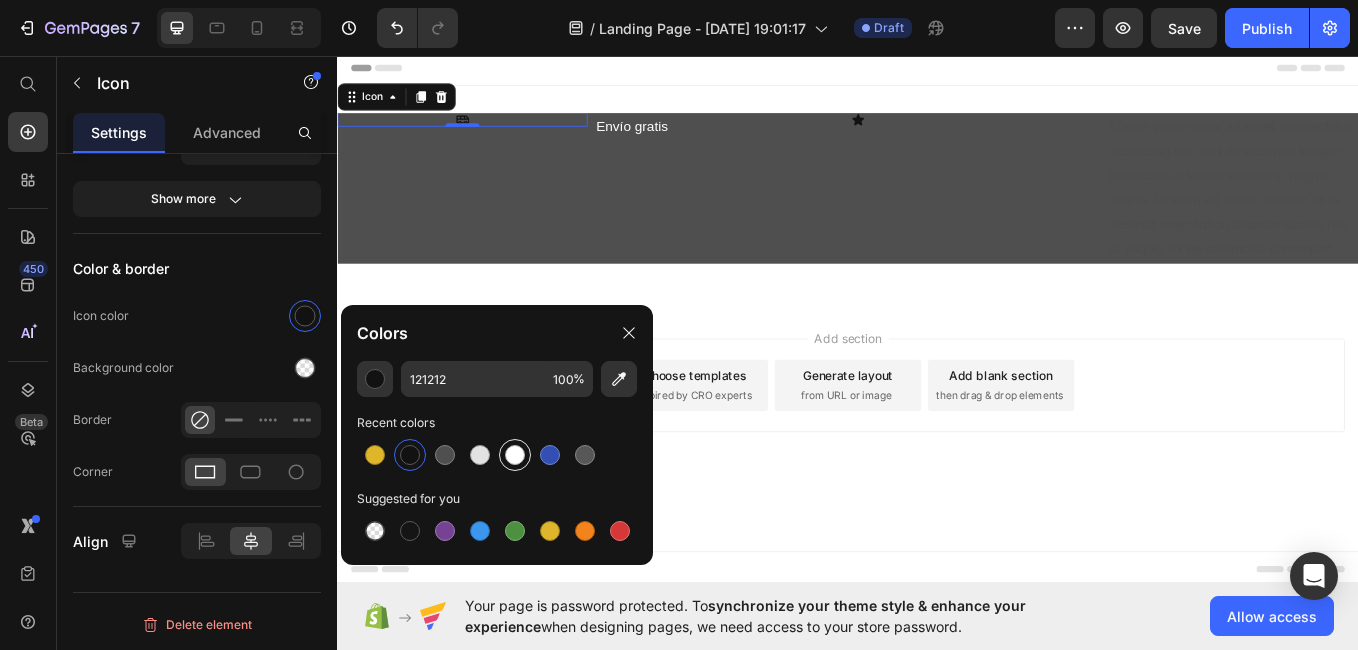 click at bounding box center [515, 455] 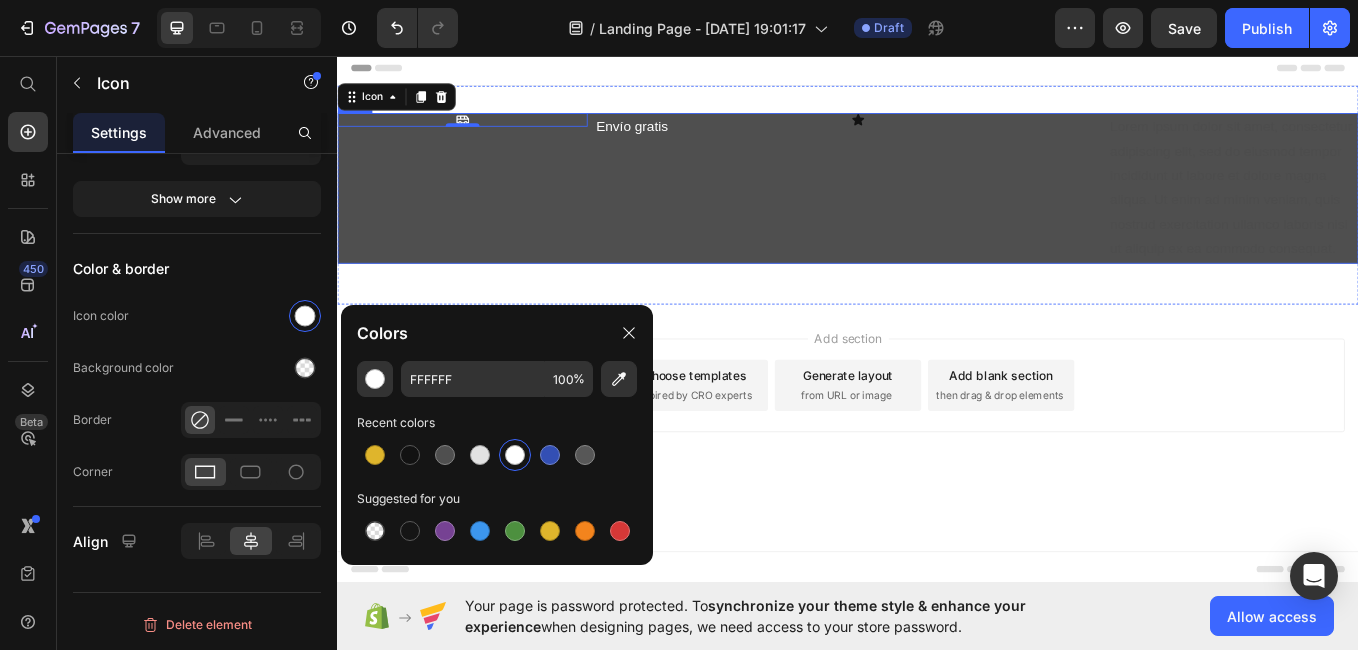 click on "Icon   0" at bounding box center [484, 211] 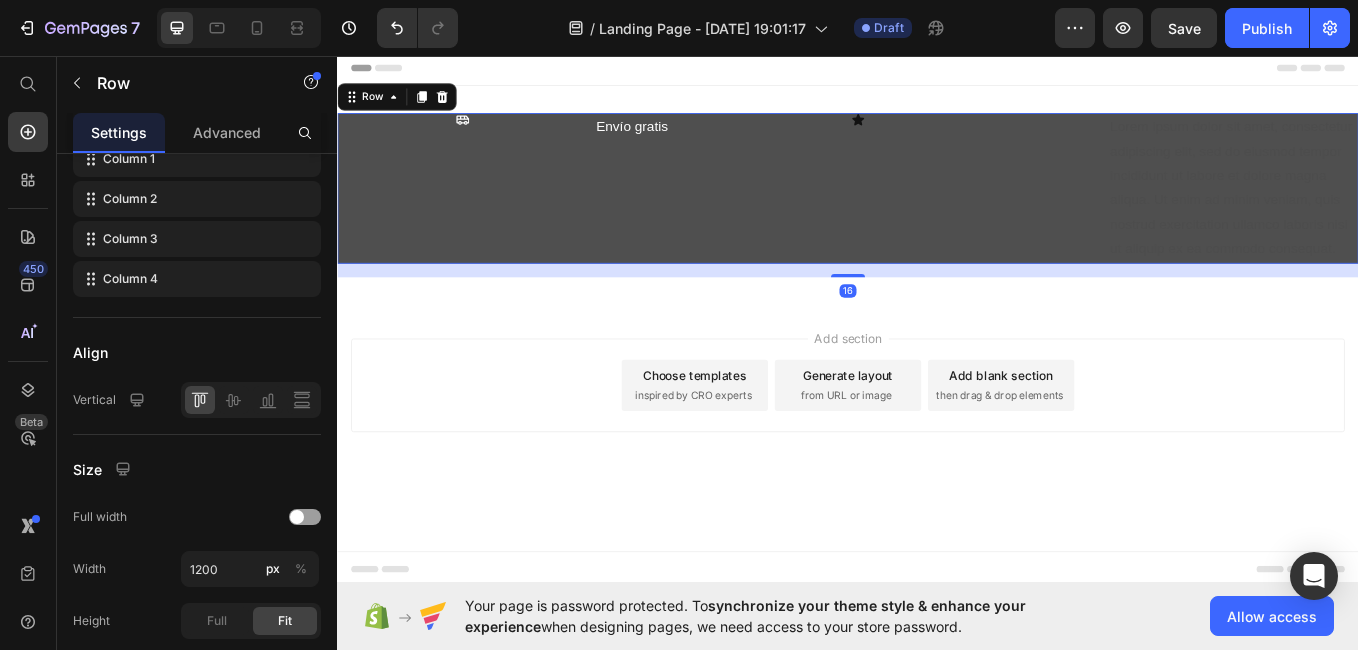 scroll, scrollTop: 0, scrollLeft: 0, axis: both 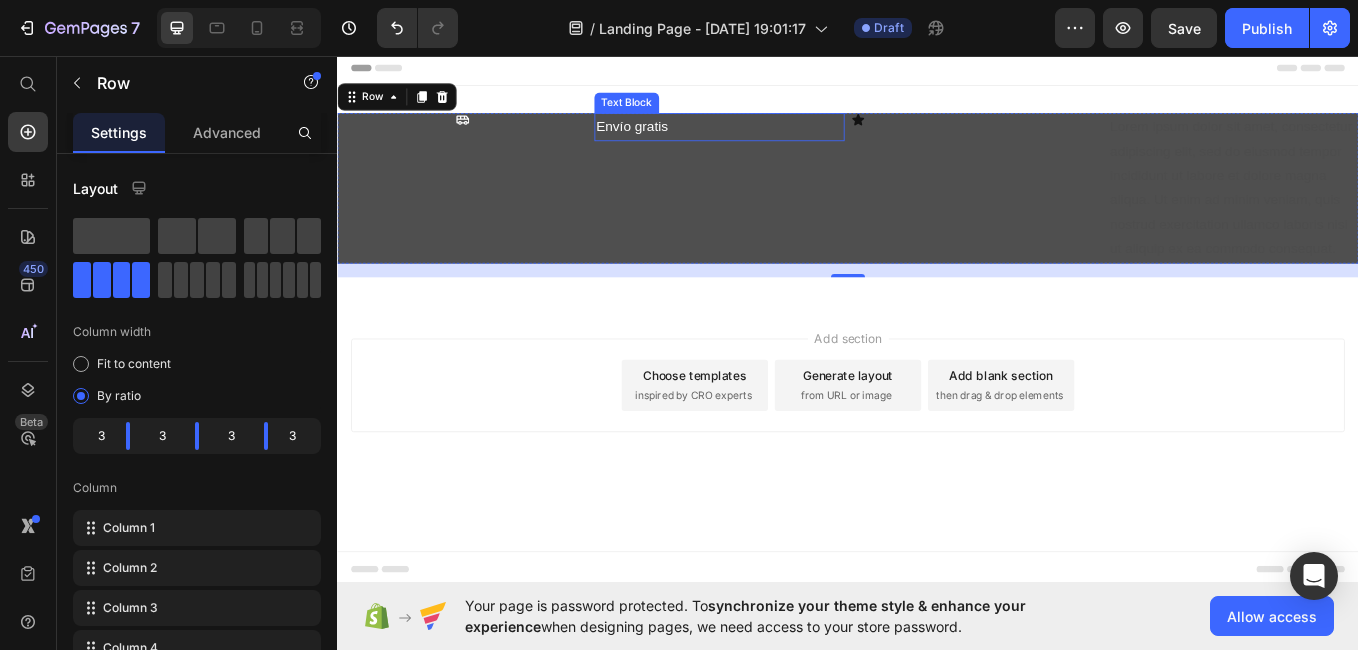 click on "Envío gratis" at bounding box center [786, 139] 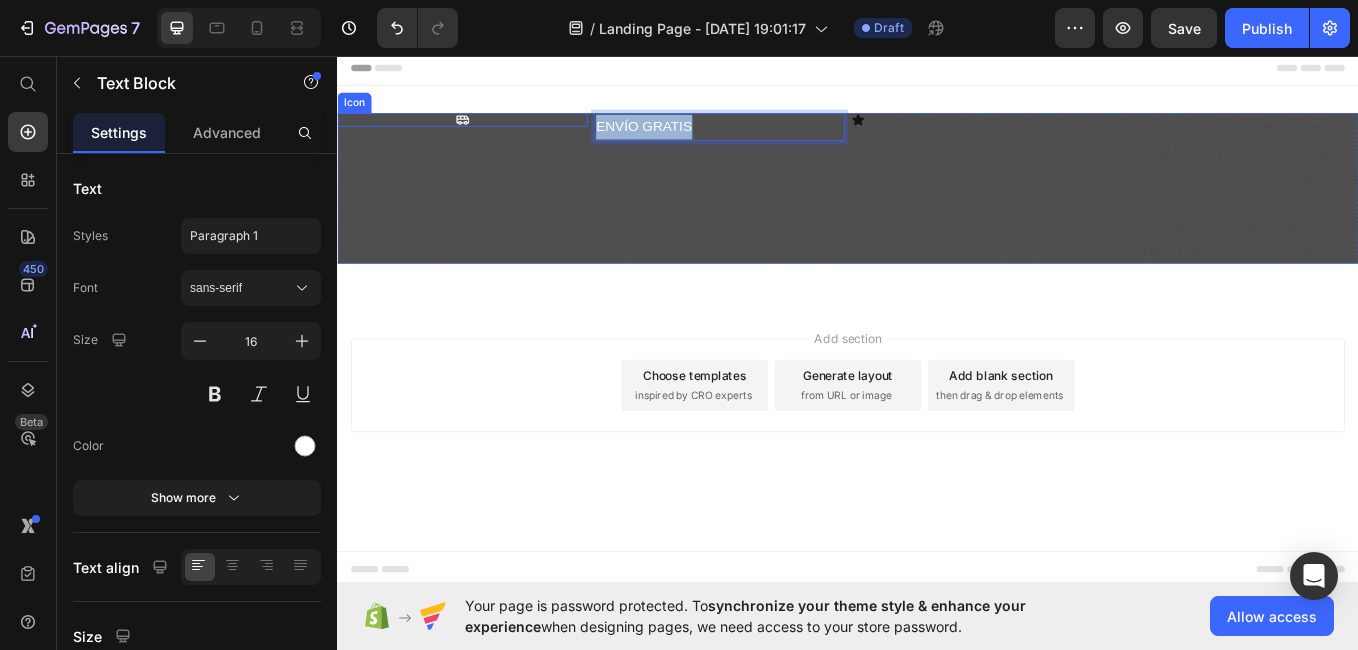 drag, startPoint x: 751, startPoint y: 134, endPoint x: 620, endPoint y: 129, distance: 131.09538 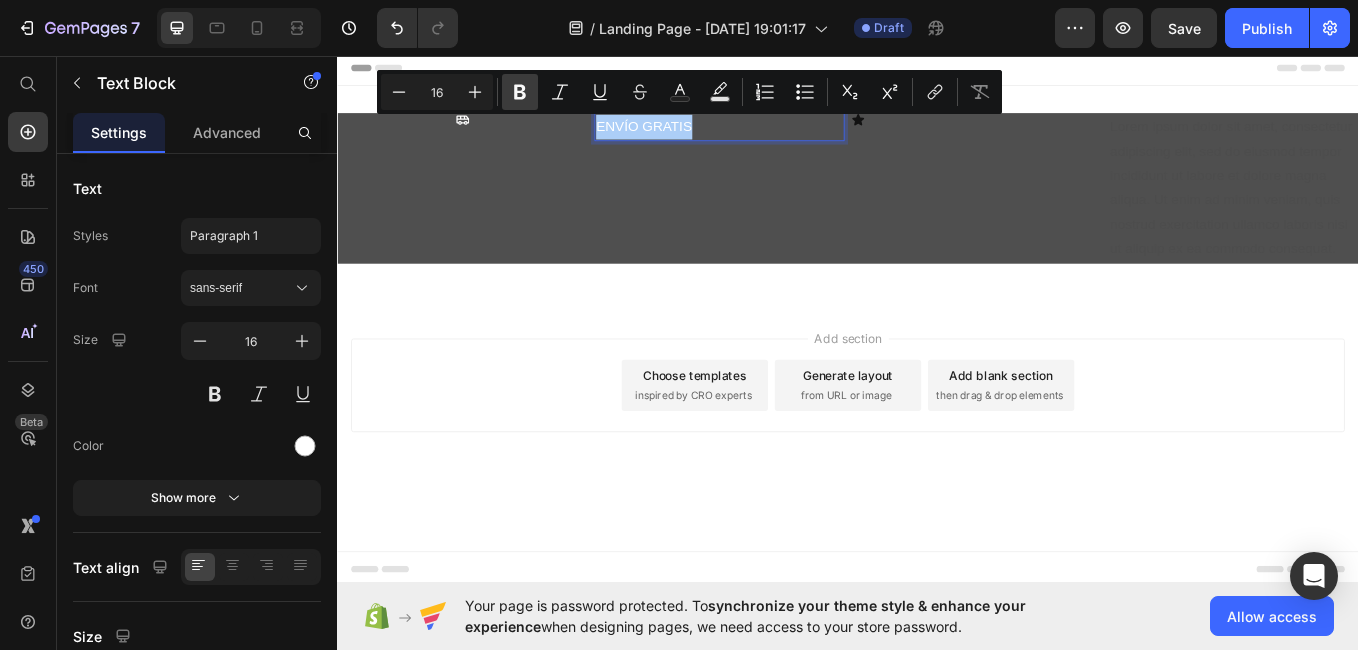 click 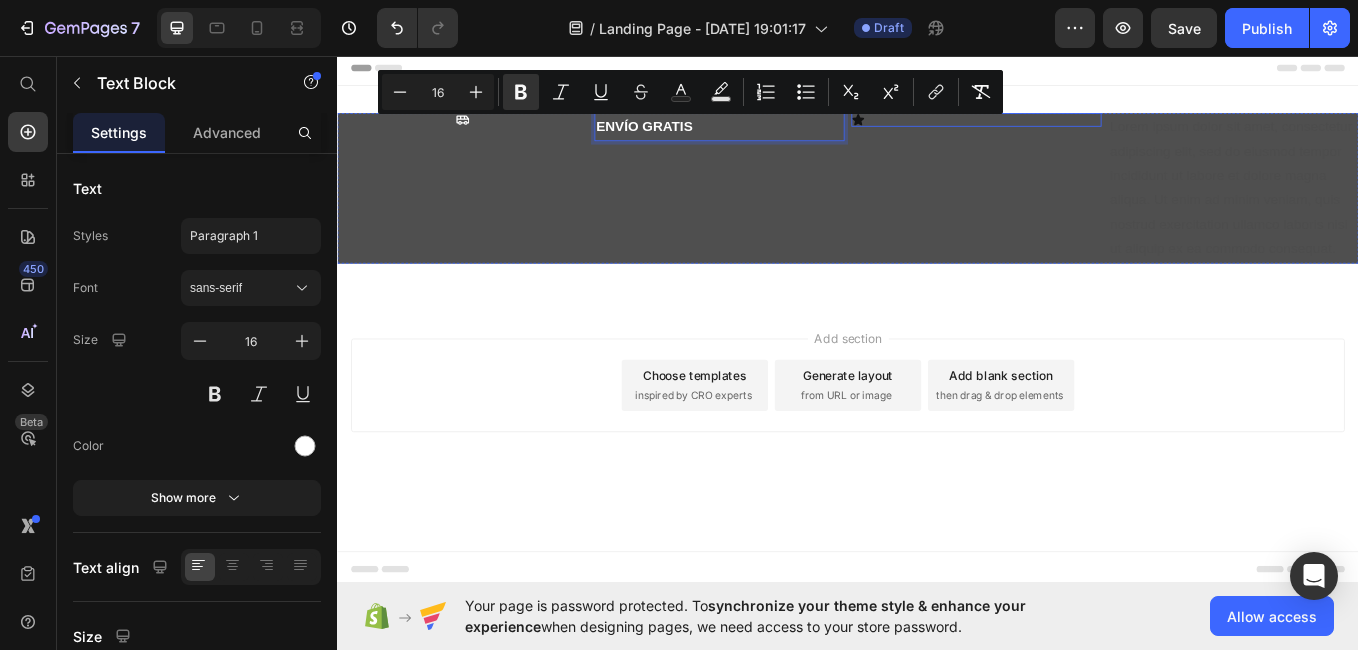 click on "Icon" at bounding box center [1088, 131] 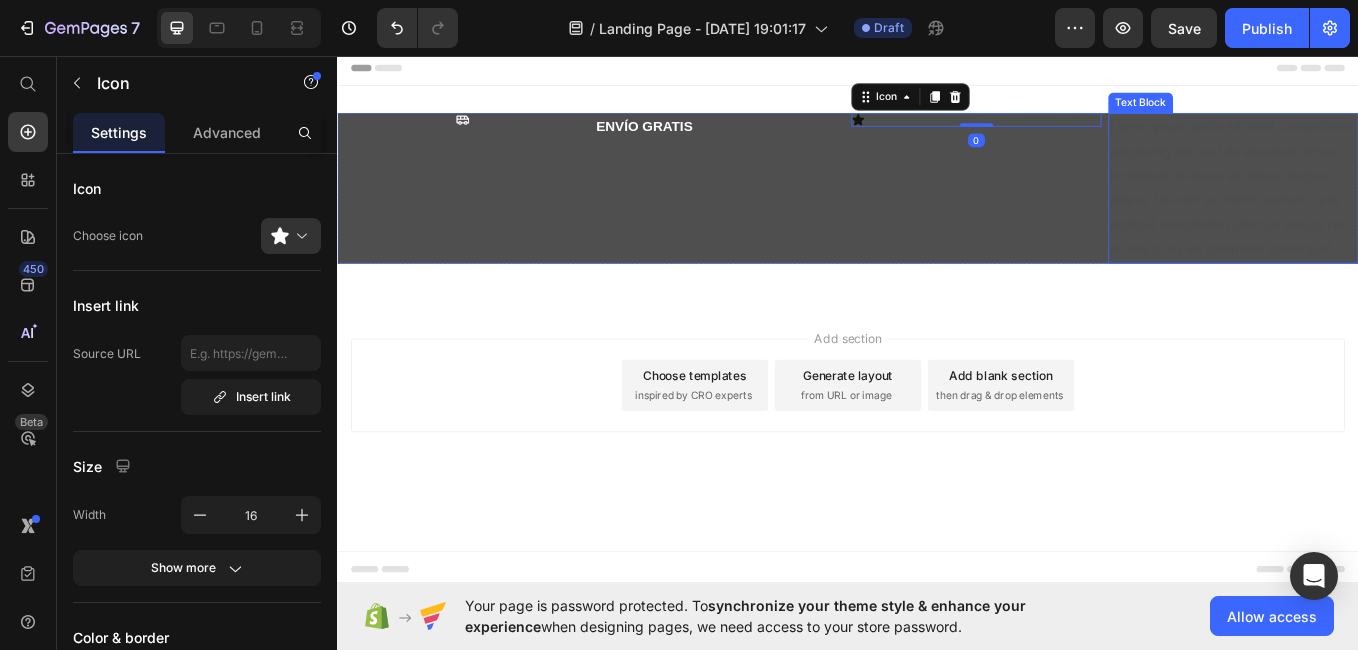 click on "Lorem ipsum dolor sit amet, consectetur adipiscing elit, sed do eiusmod tempor incididunt ut labore et dolore magna aliqua. Ut enim ad minim veniam, quis nostrud exercitation ullamco laboris nisi ut aliquip ex ea commodo consequat." at bounding box center (1390, 211) 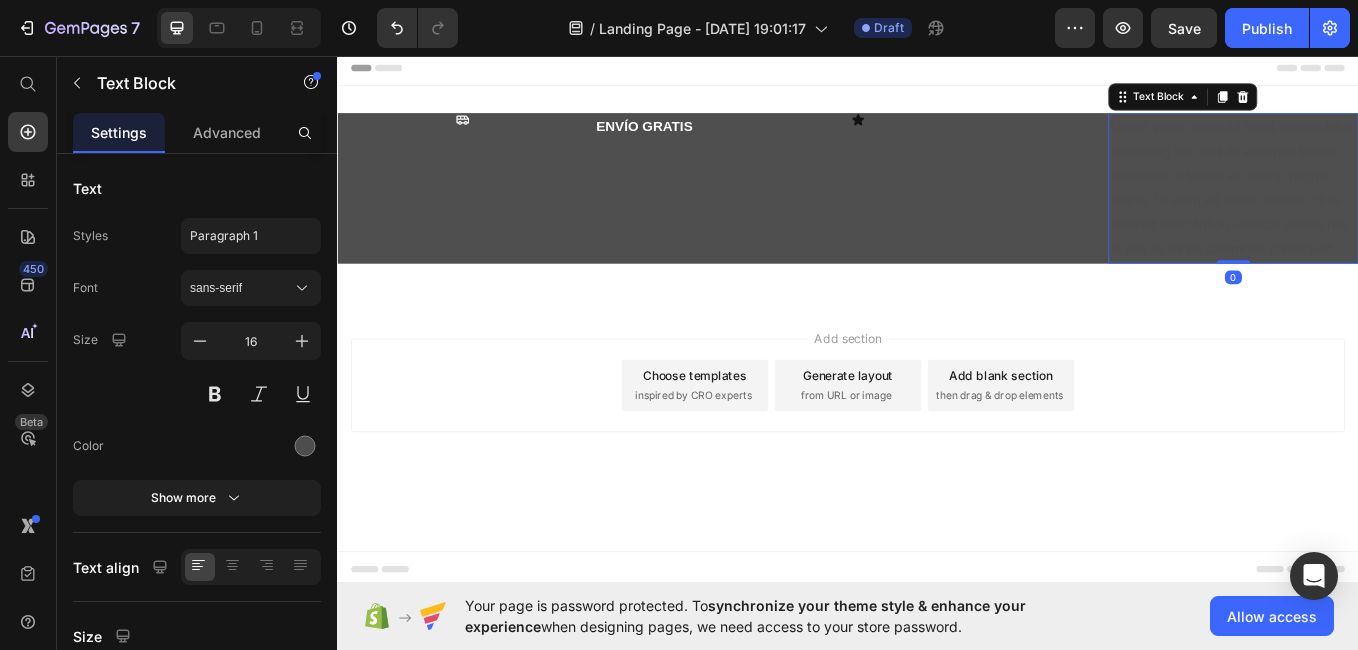 click on "Lorem ipsum dolor sit amet, consectetur adipiscing elit, sed do eiusmod tempor incididunt ut labore et dolore magna aliqua. Ut enim ad minim veniam, quis nostrud exercitation ullamco laboris nisi ut aliquip ex ea commodo consequat." at bounding box center (1390, 211) 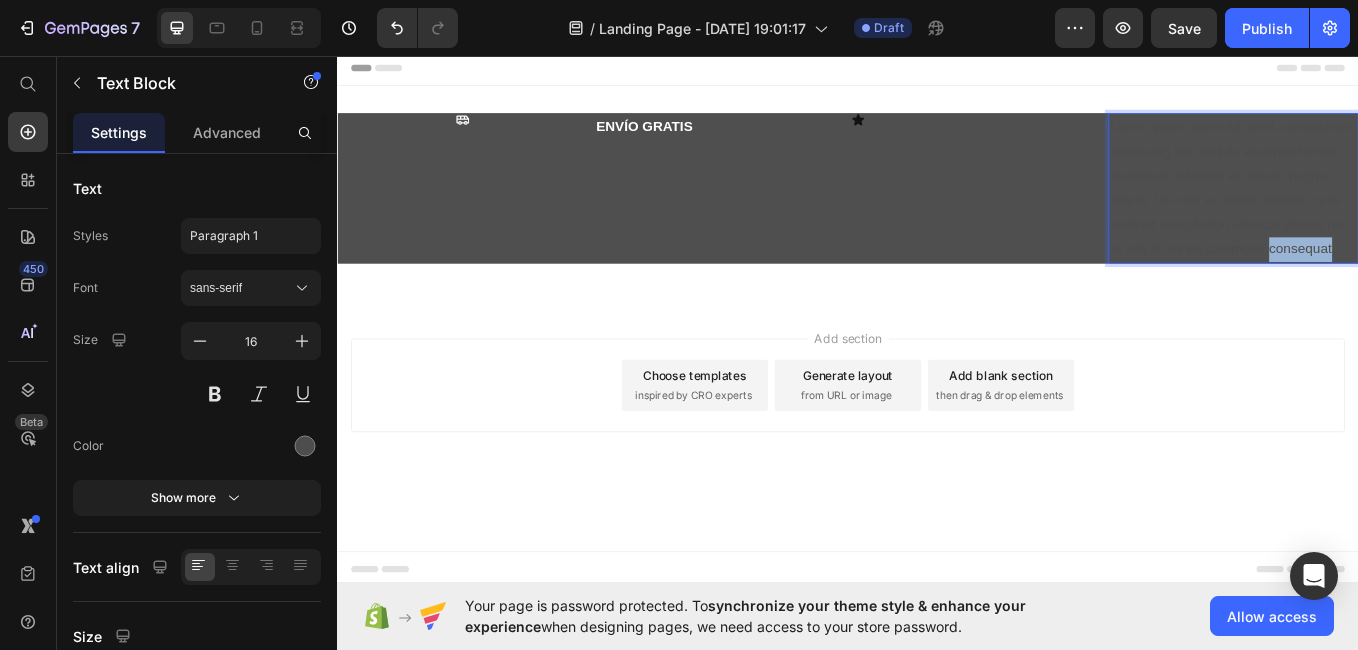 click on "Lorem ipsum dolor sit amet, consectetur adipiscing elit, sed do eiusmod tempor incididunt ut labore et dolore magna aliqua. Ut enim ad minim veniam, quis nostrud exercitation ullamco laboris nisi ut aliquip ex ea commodo consequat." at bounding box center (1390, 211) 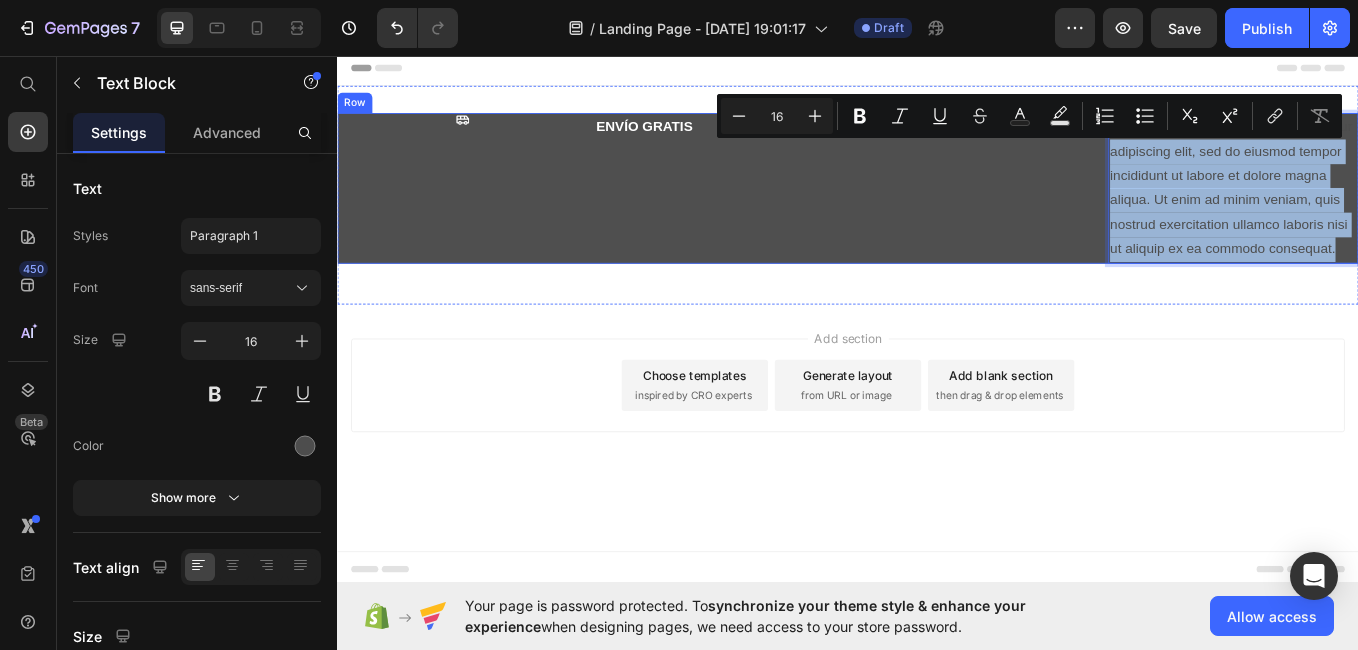 drag, startPoint x: 1507, startPoint y: 282, endPoint x: 1240, endPoint y: 153, distance: 296.52994 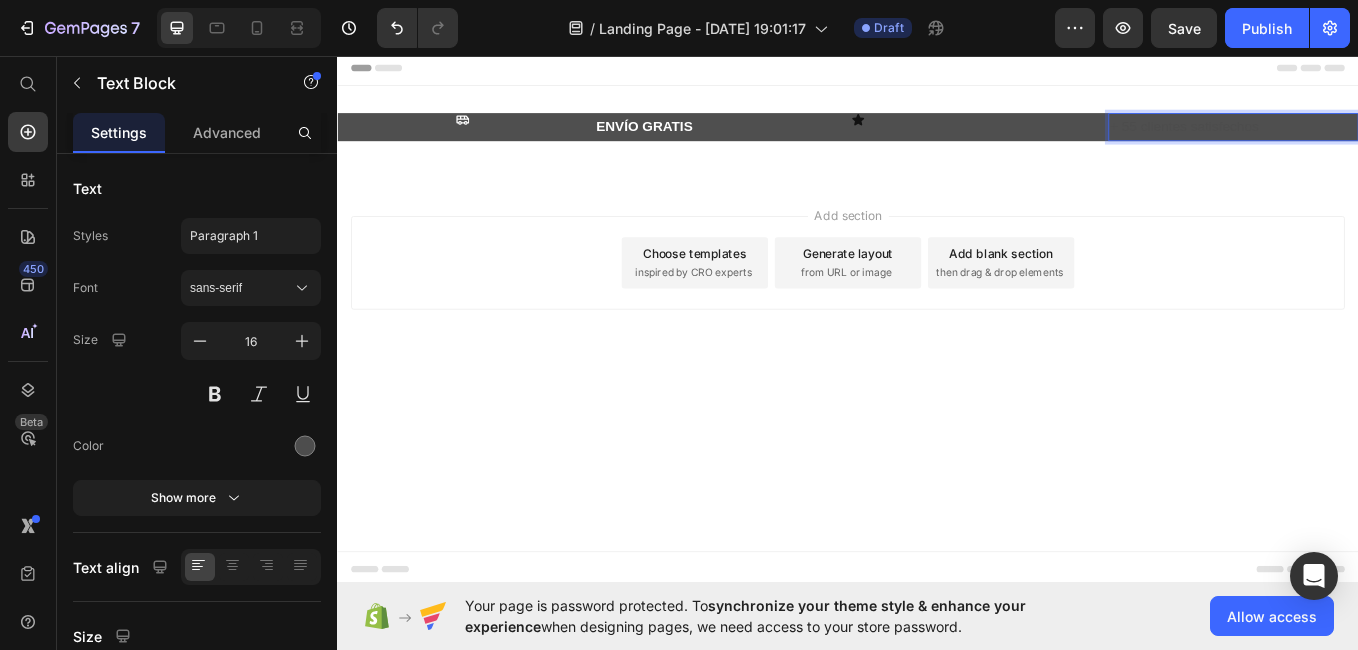 click on "+ 55 clientes satisfechos" at bounding box center (1390, 139) 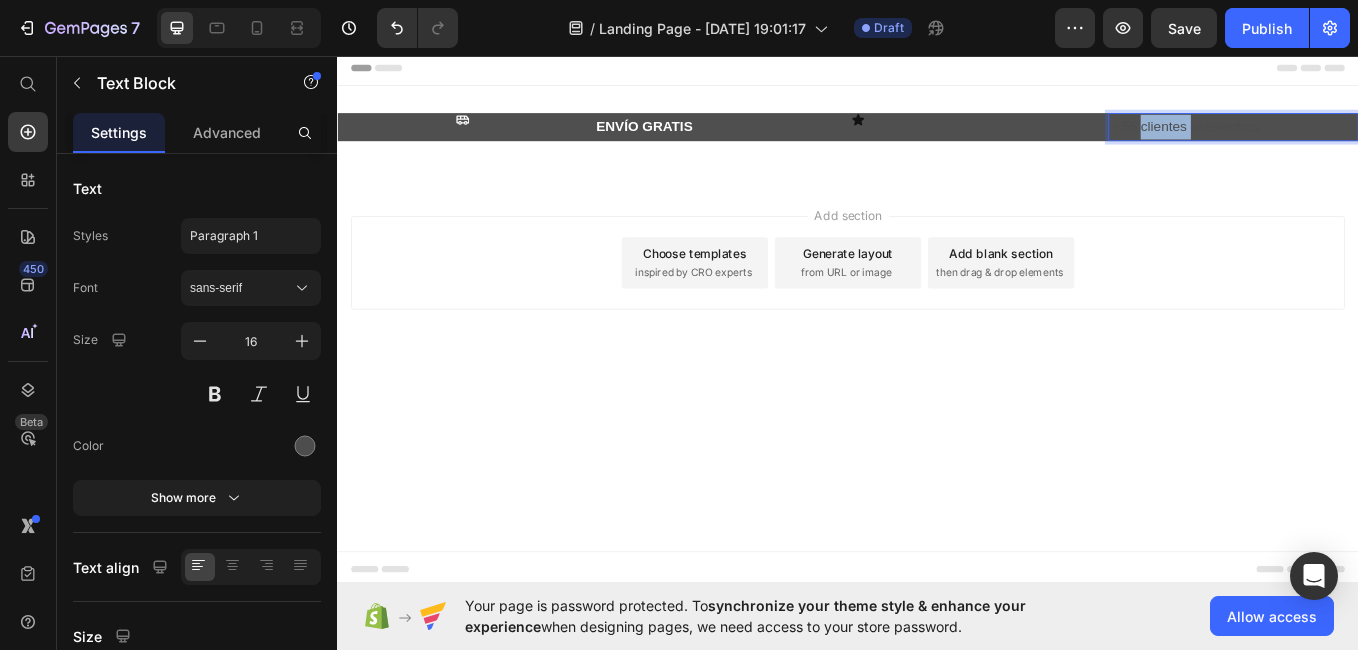 click on "+ 55 clientes satisfechos" at bounding box center (1390, 139) 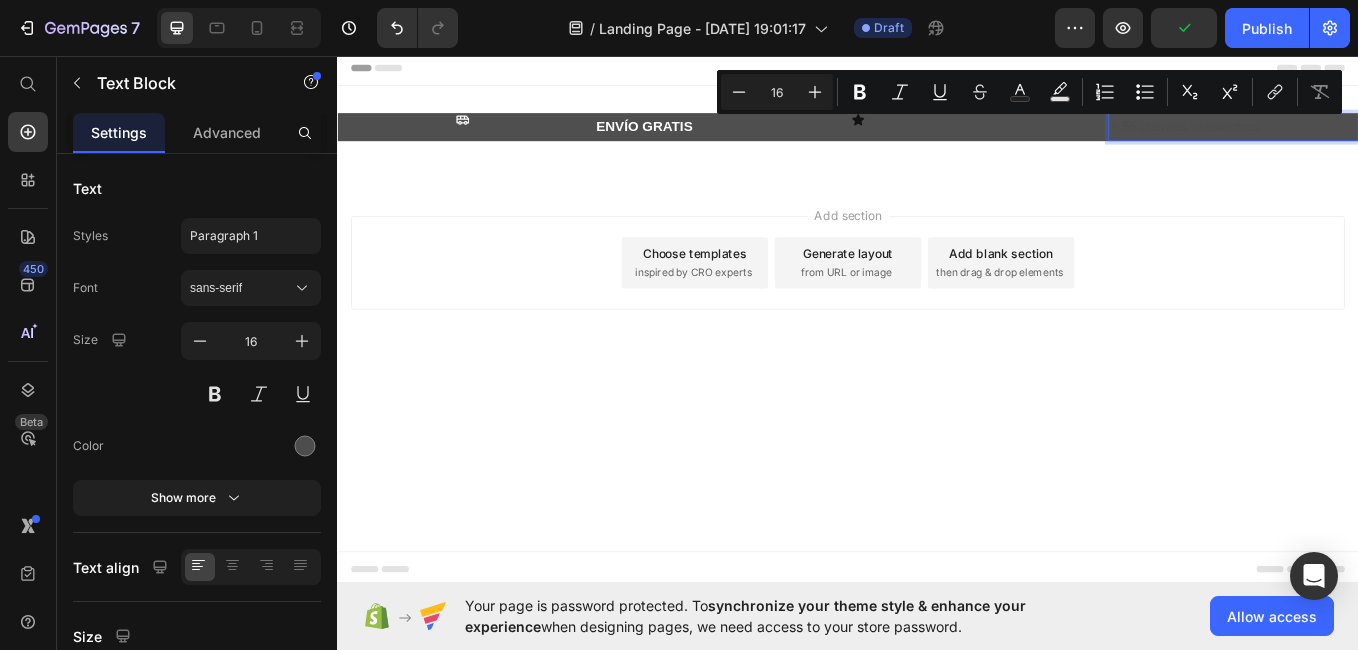 click on "+ 55 clientes satisfechos" at bounding box center (1390, 139) 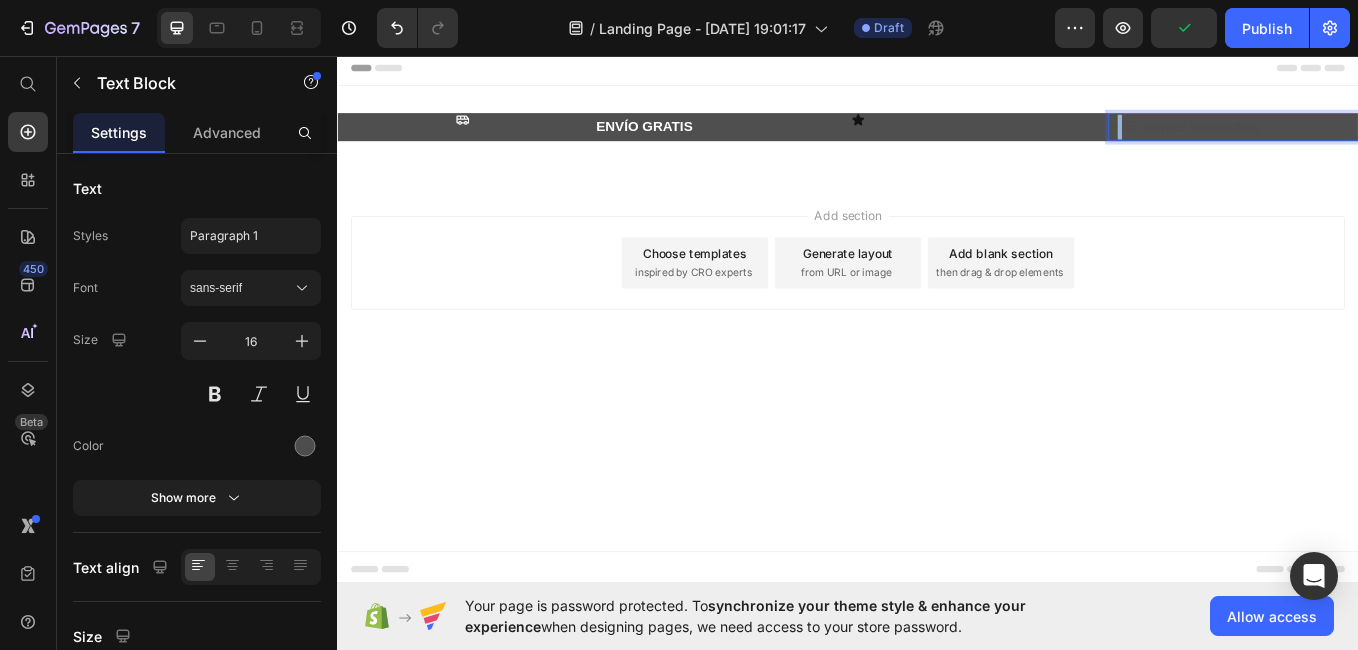 click on "+ 55 clientes satisfechos" at bounding box center (1390, 139) 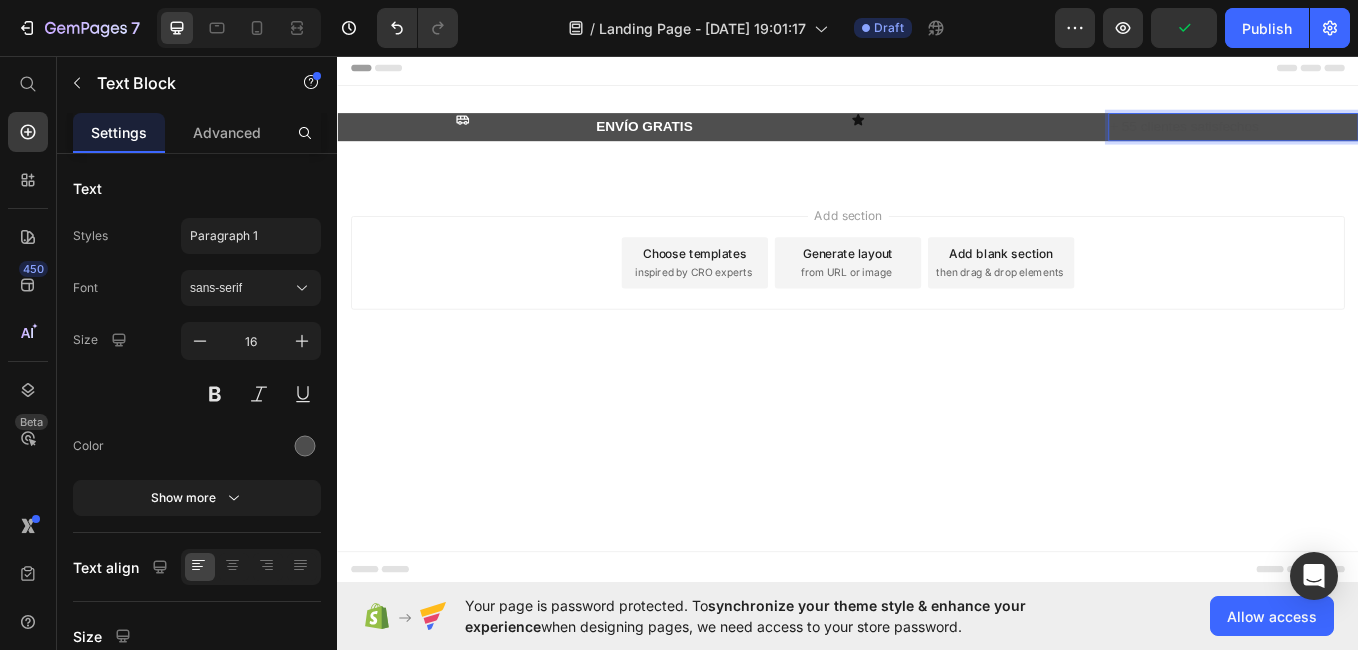 click on "+ 55 clientes satisfechos" at bounding box center [1390, 139] 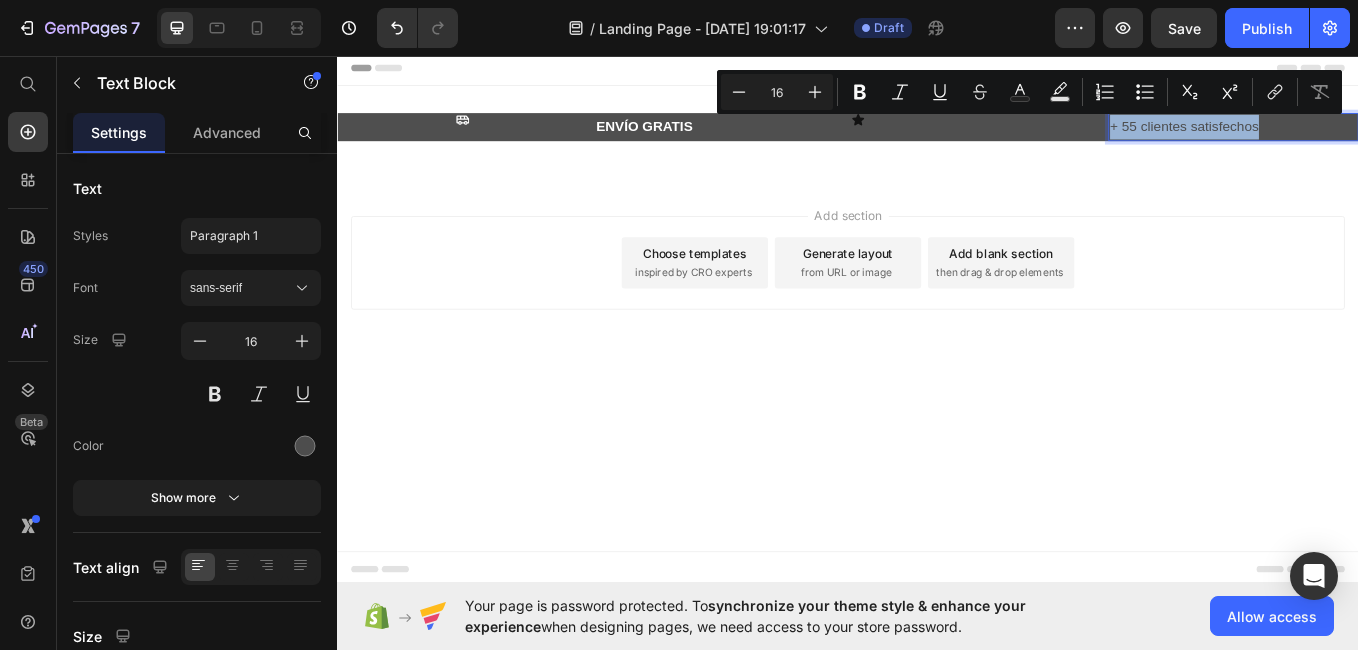 drag, startPoint x: 1247, startPoint y: 137, endPoint x: 1527, endPoint y: 125, distance: 280.25702 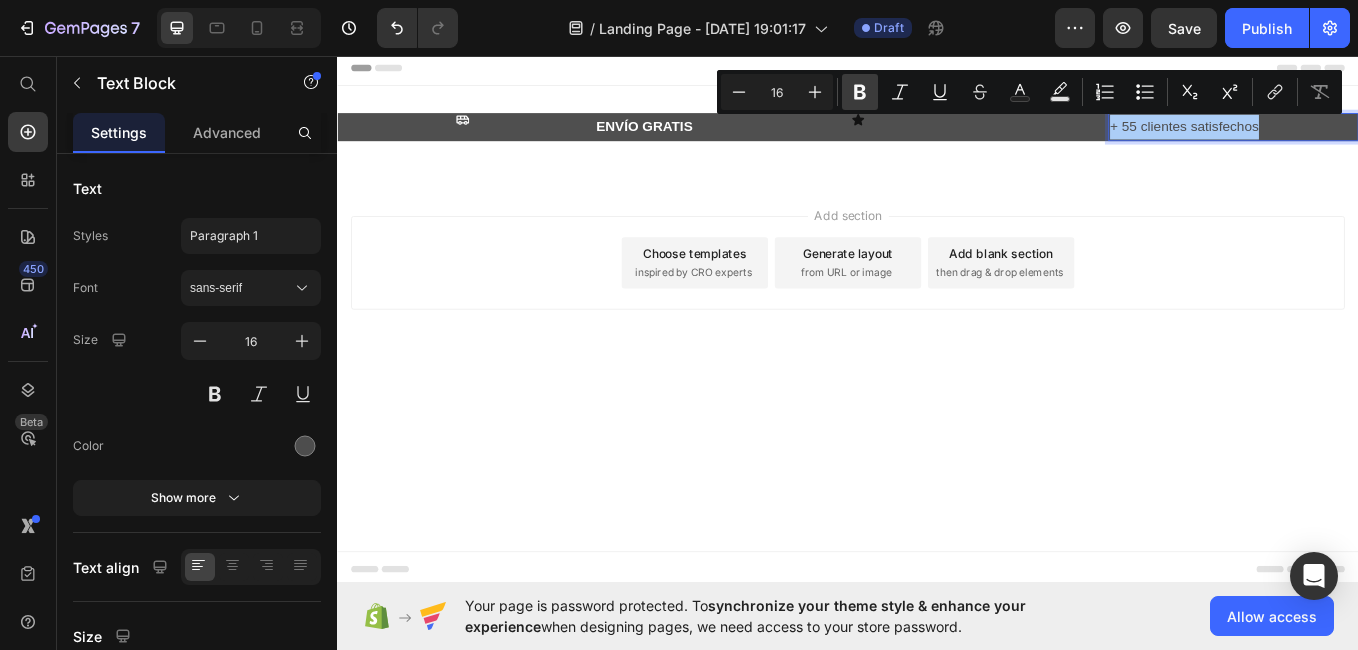 click 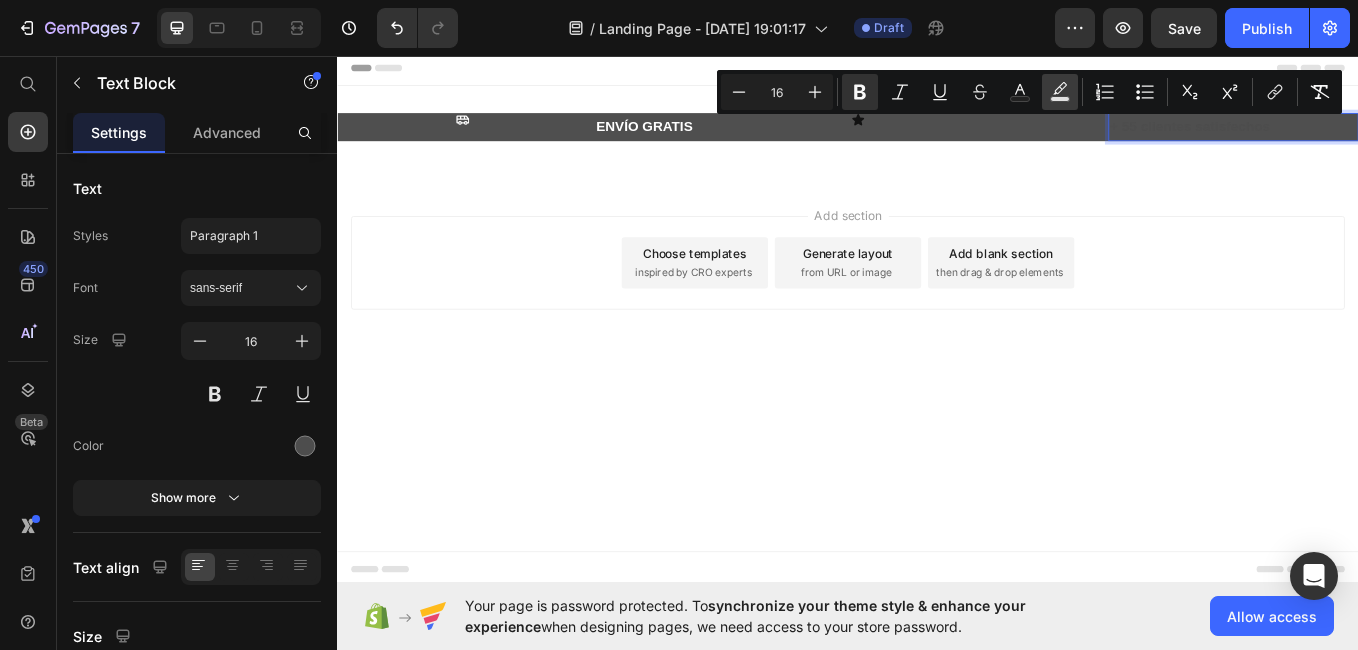 click 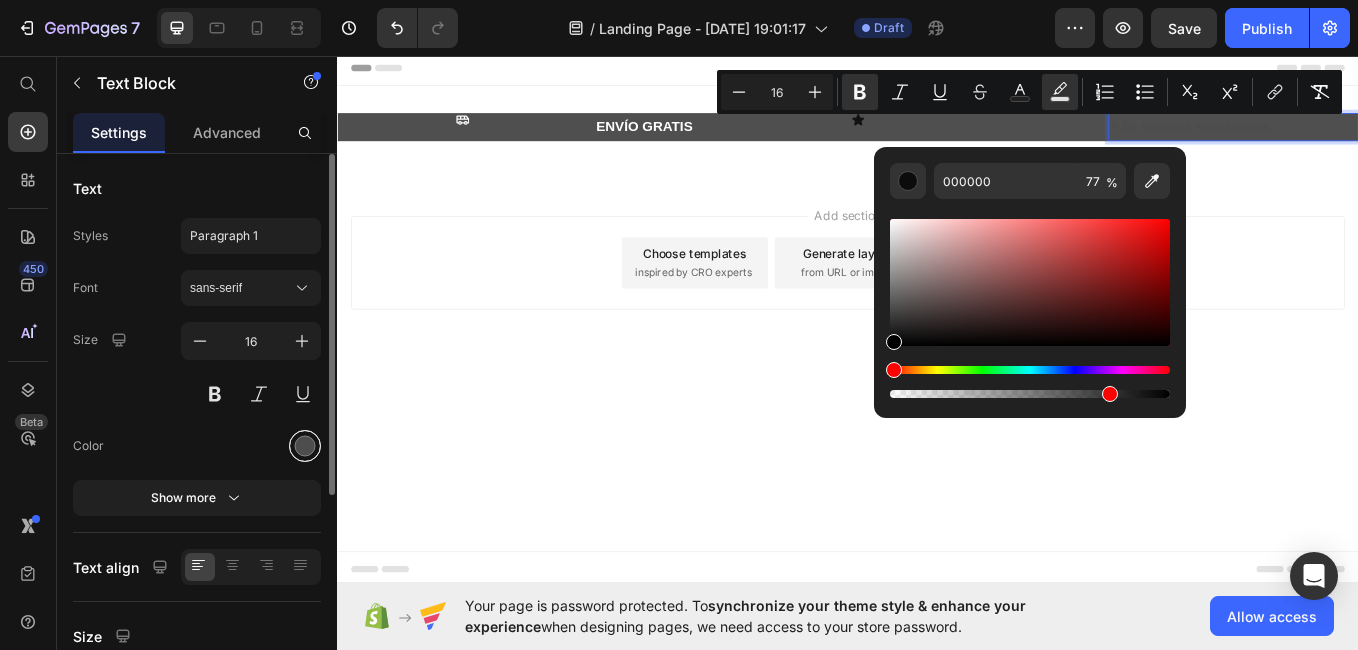 click at bounding box center (305, 446) 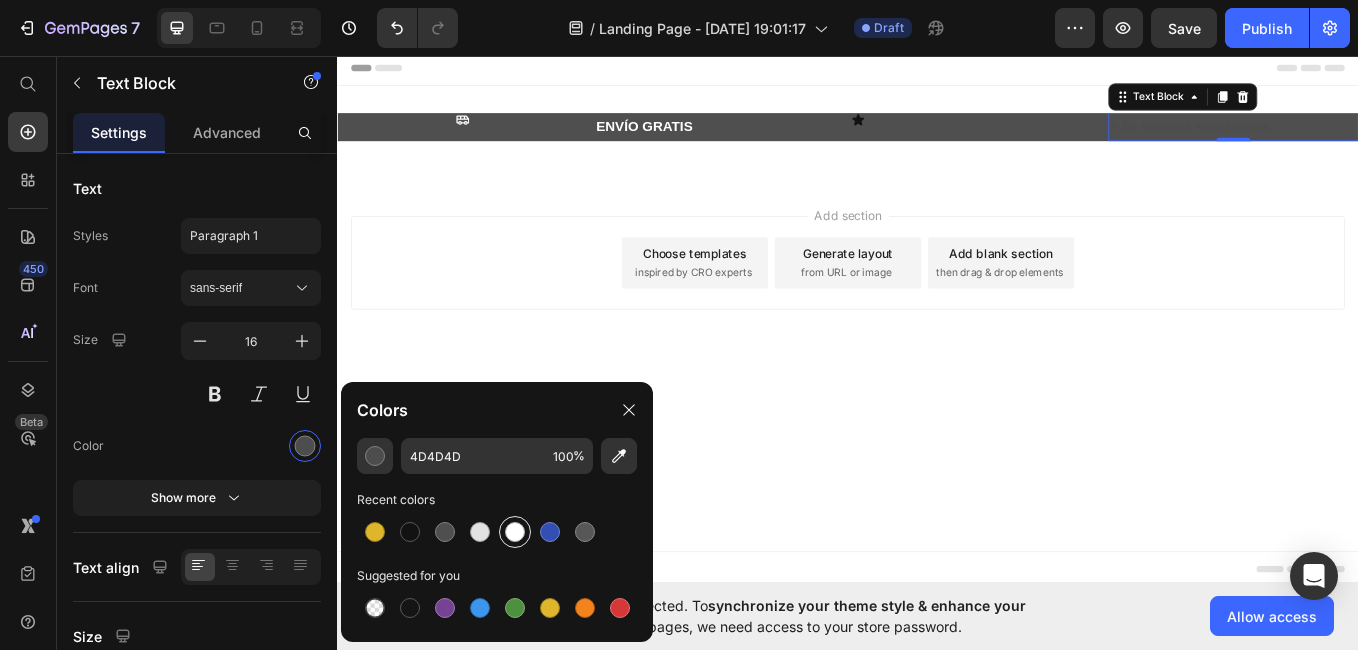 click at bounding box center [515, 532] 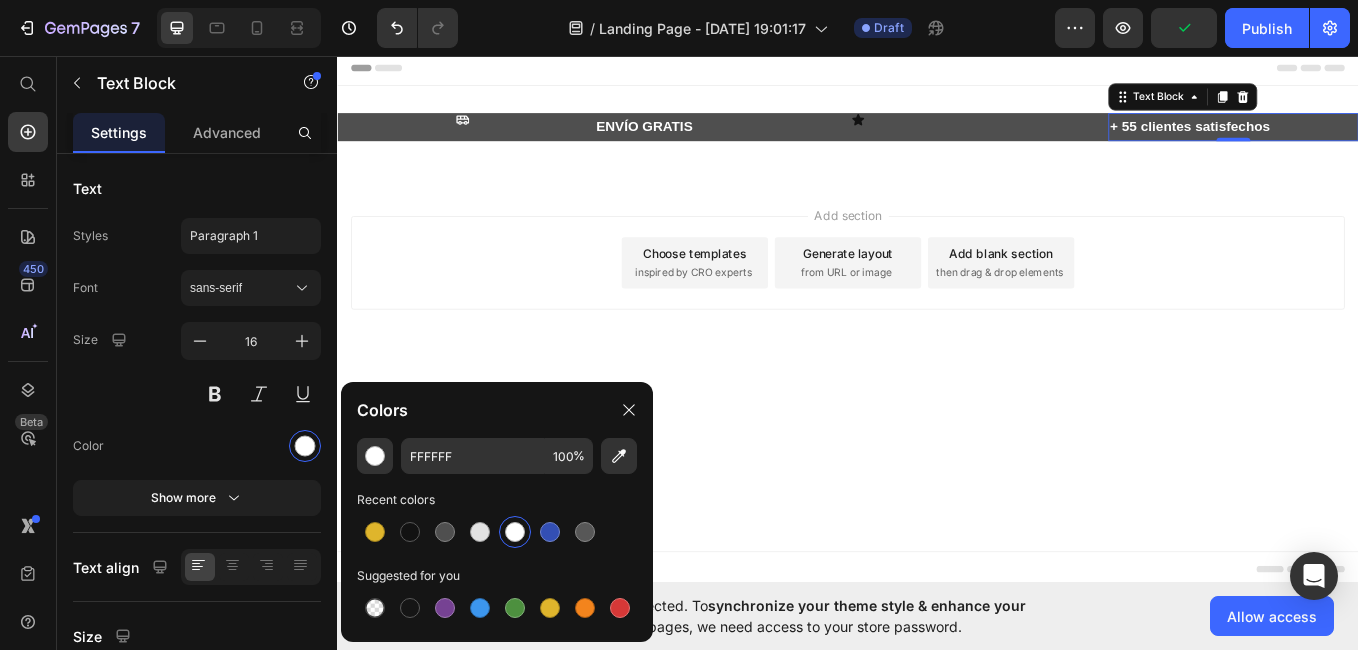 click on "+ 55 clientes satisfechos" at bounding box center [1390, 139] 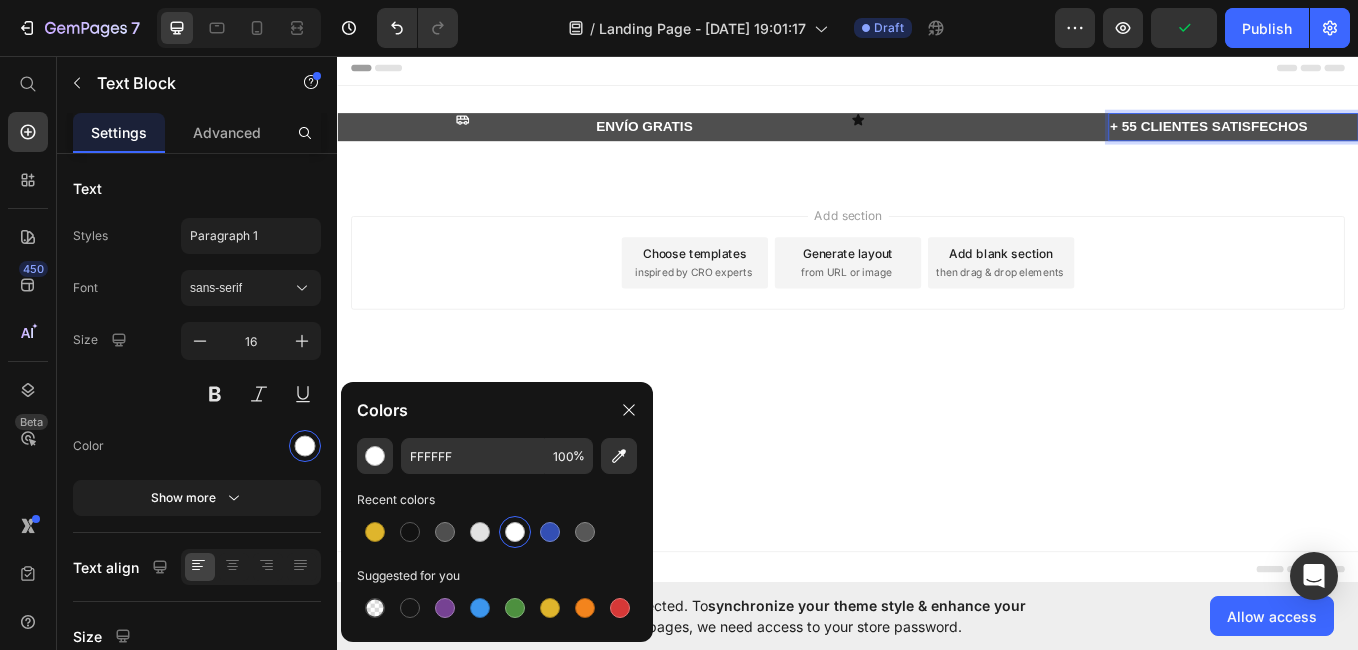 click on "Add section Choose templates inspired by CRO experts Generate layout from URL or image Add blank section then drag & drop elements" at bounding box center (937, 299) 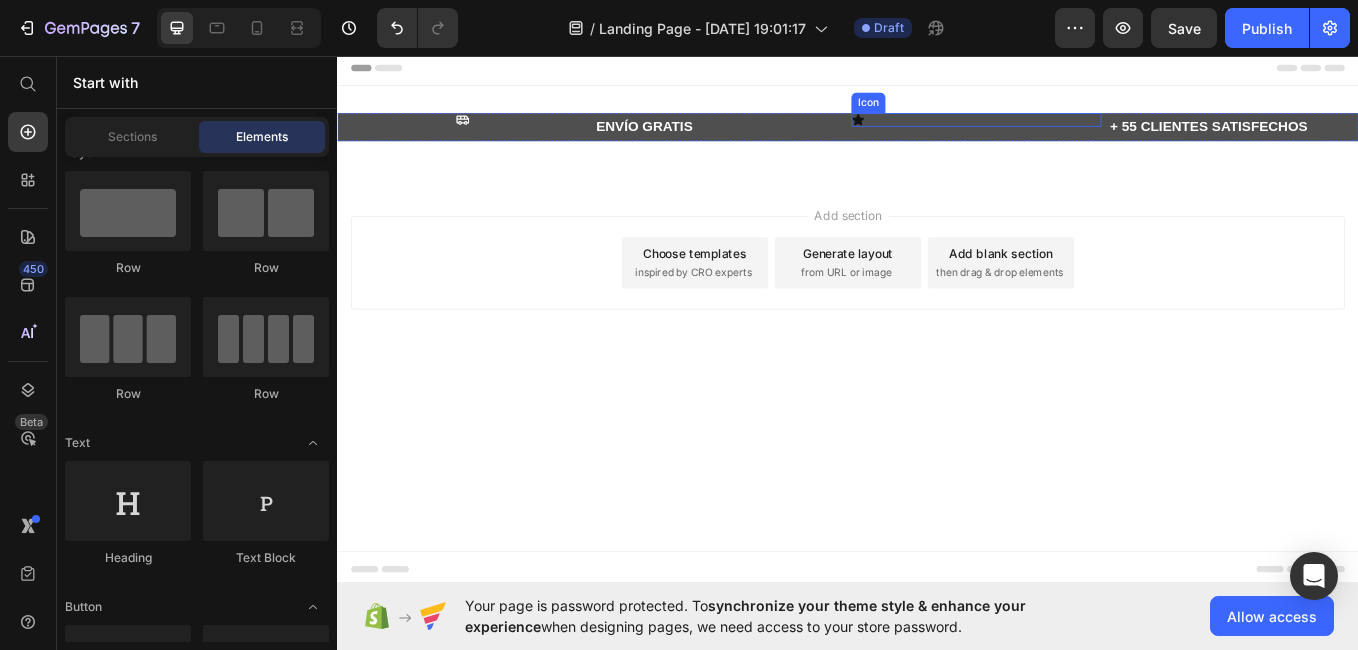click 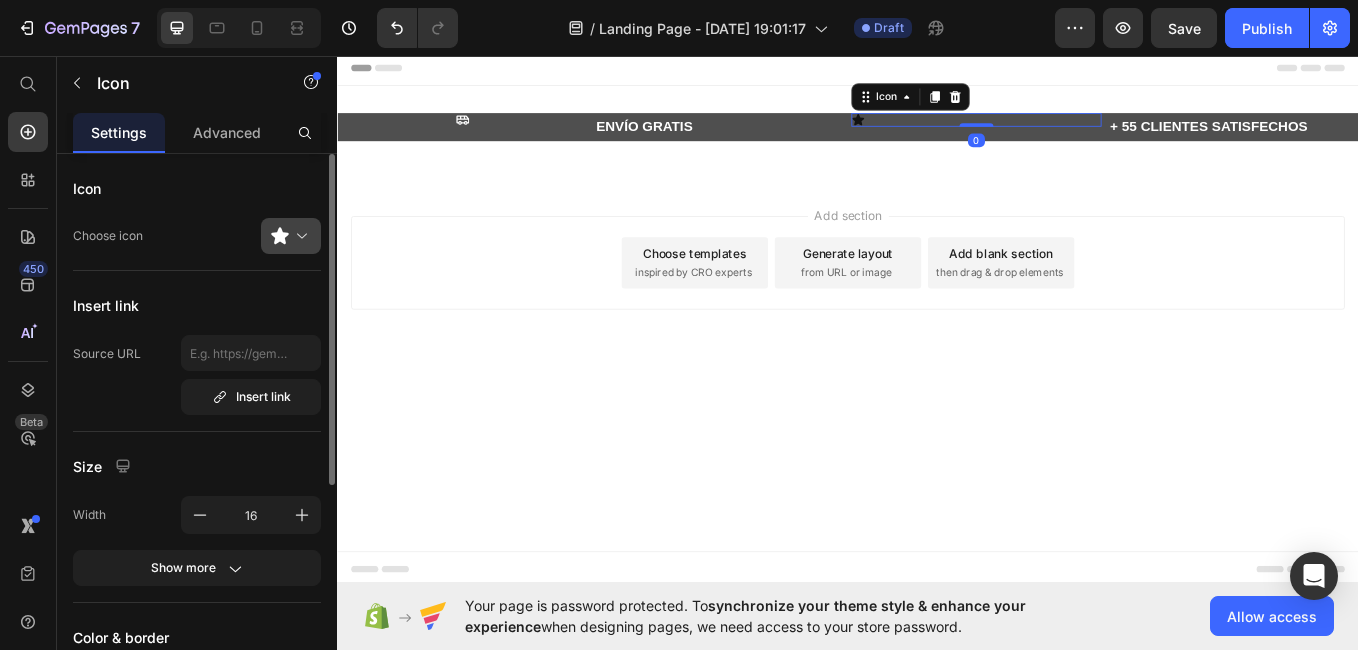 click at bounding box center [299, 236] 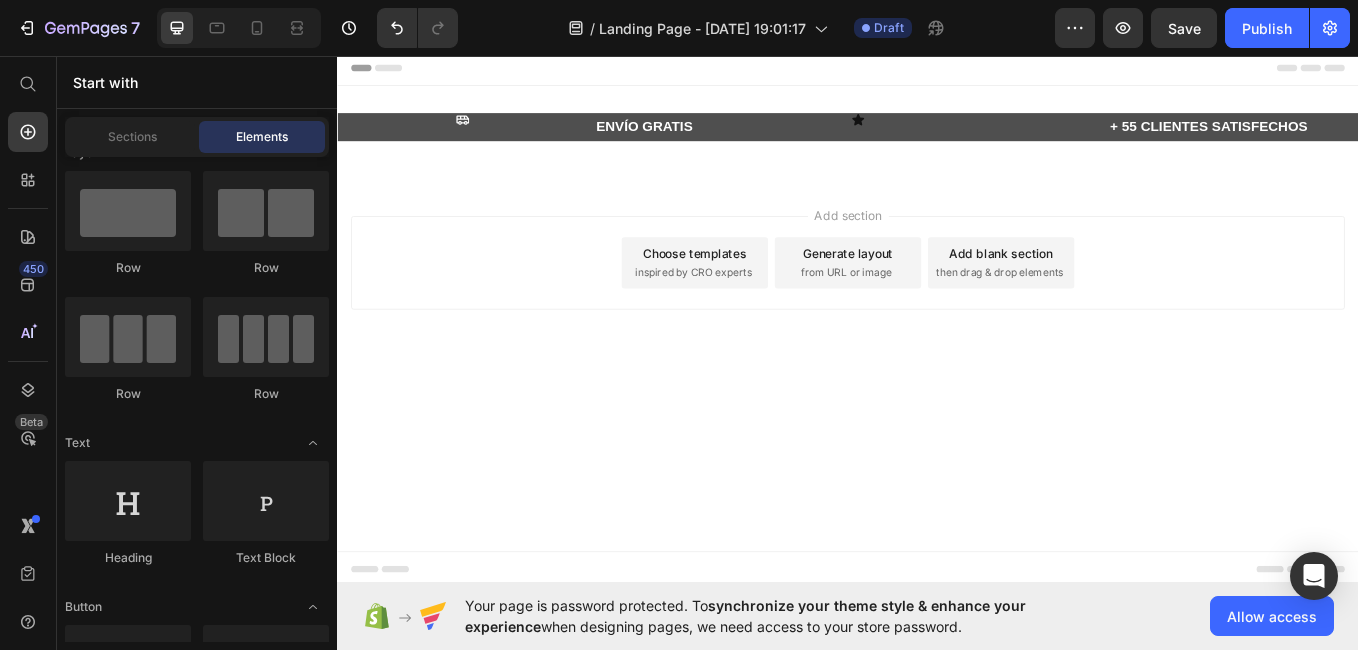 click on "Add section Choose templates inspired by CRO experts Generate layout from URL or image Add blank section then drag & drop elements" at bounding box center (937, 299) 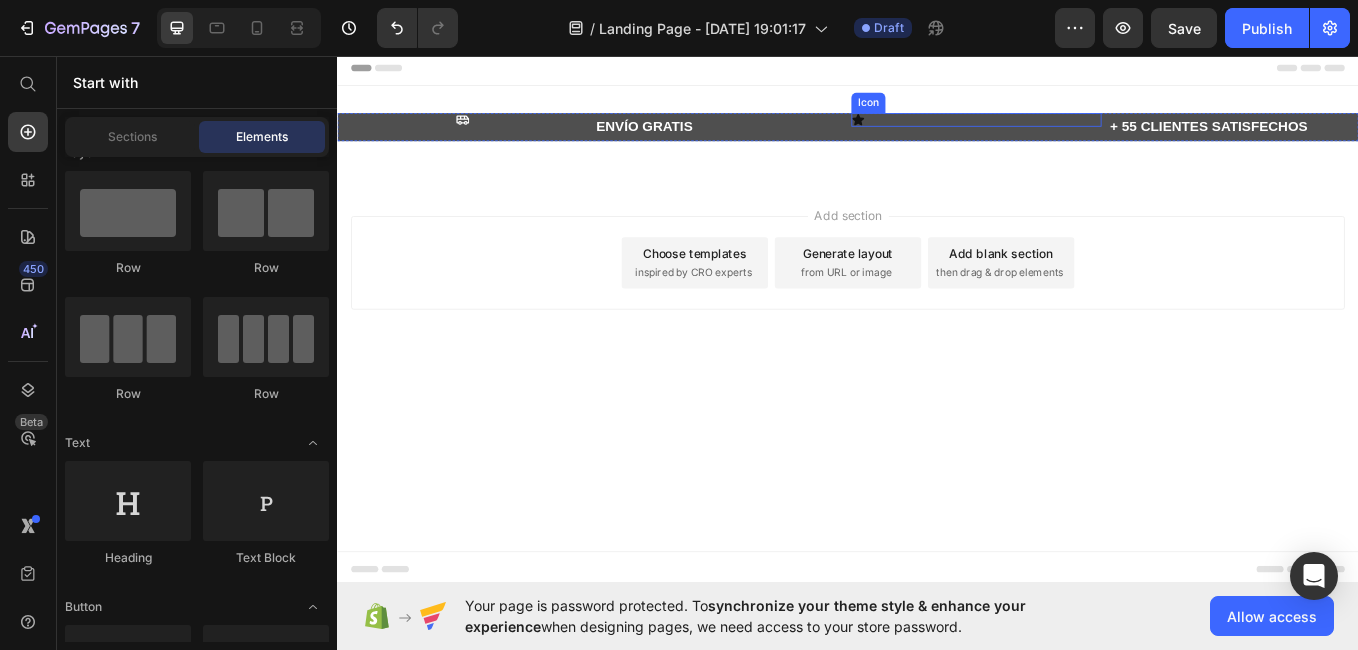 click 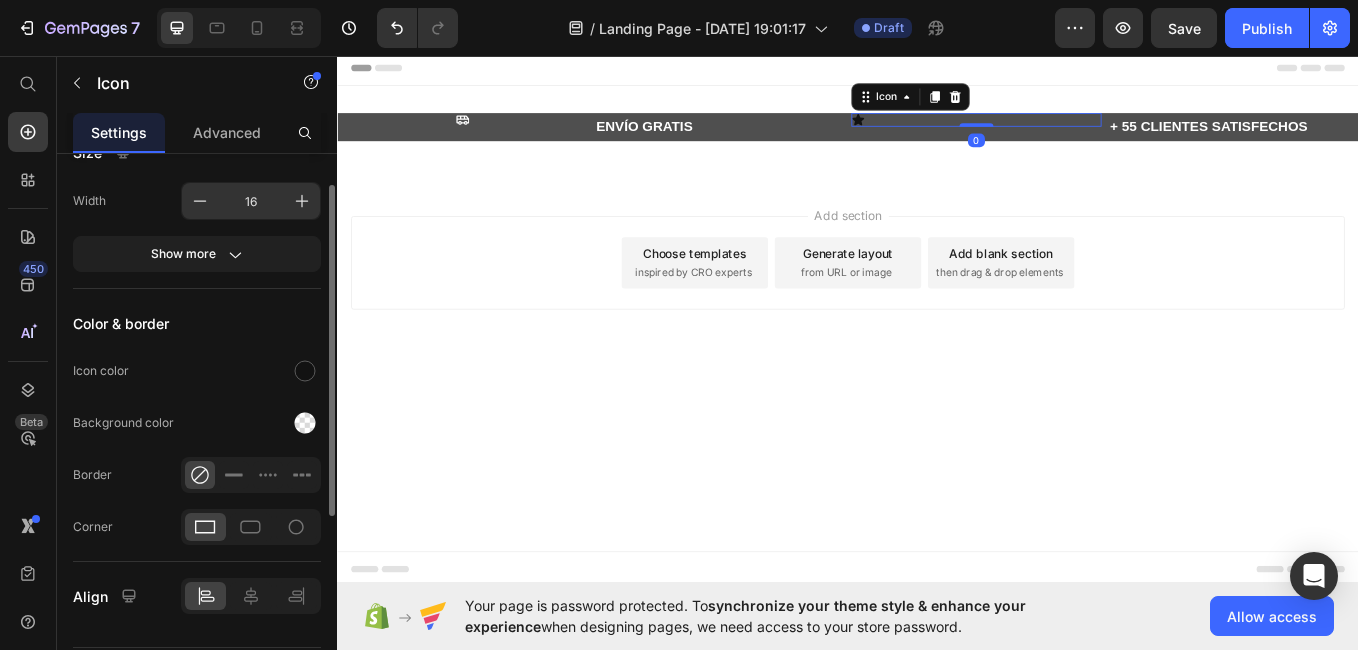 scroll, scrollTop: 369, scrollLeft: 0, axis: vertical 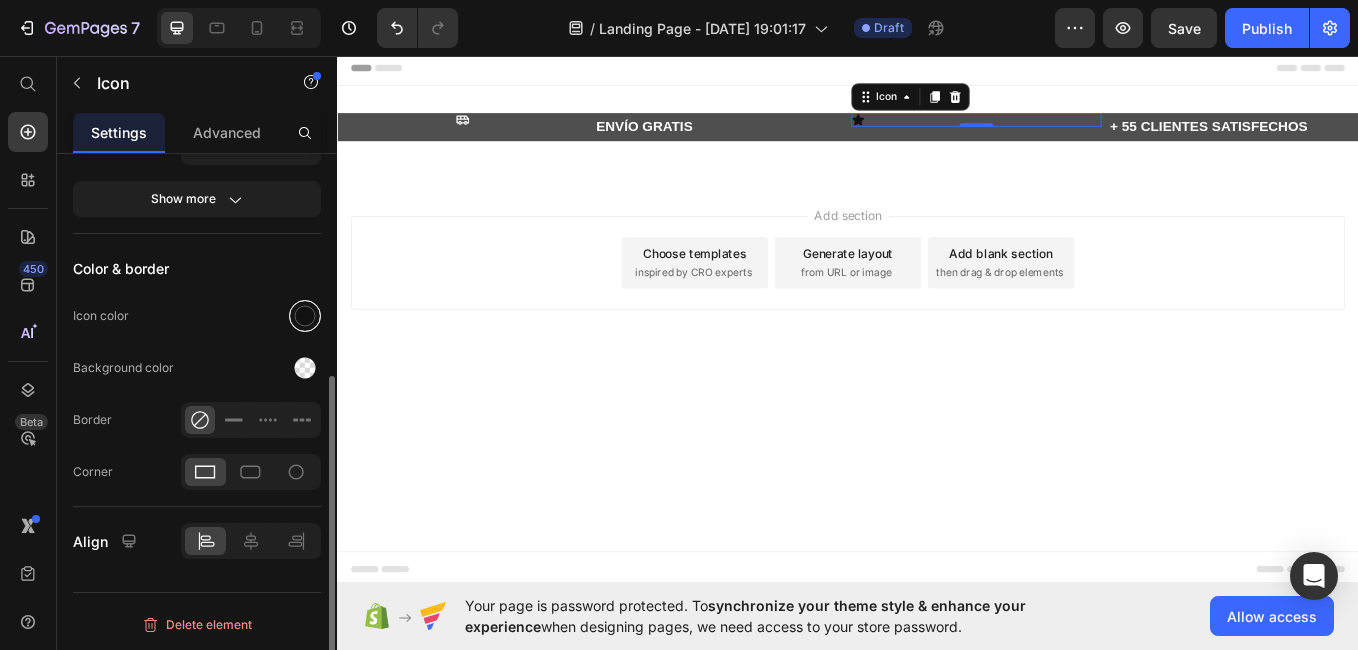 click at bounding box center [305, 316] 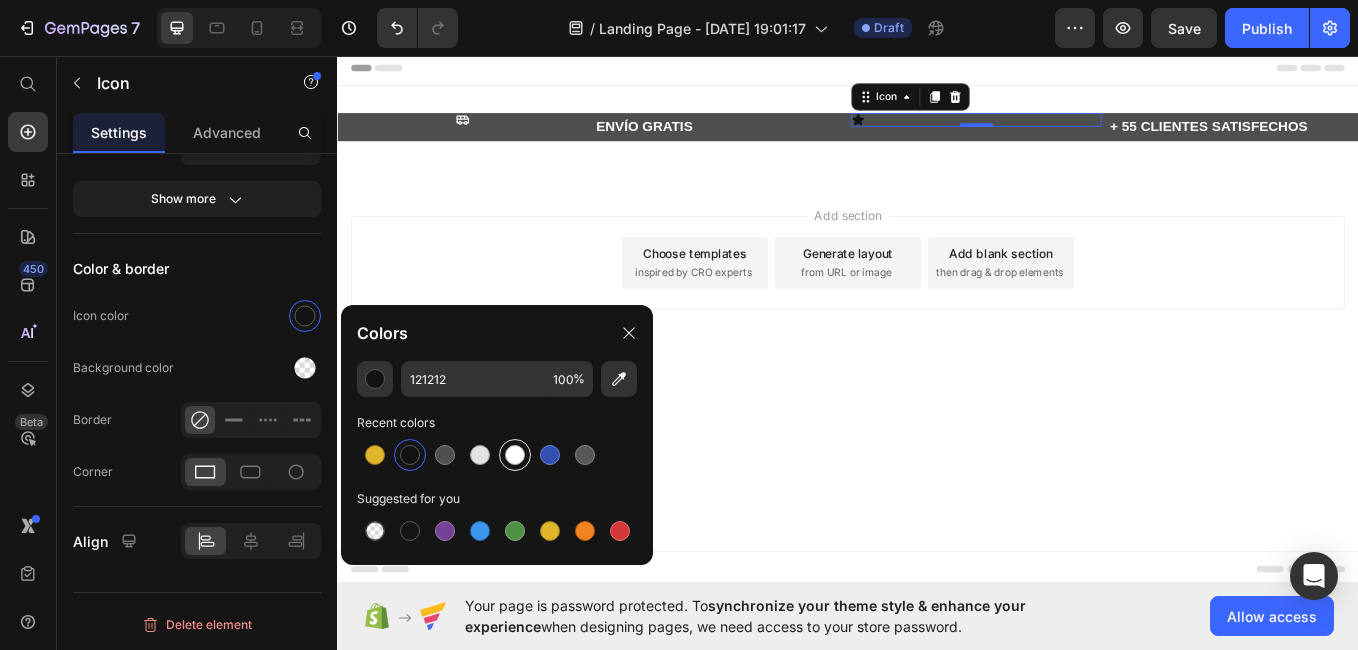 click at bounding box center (515, 455) 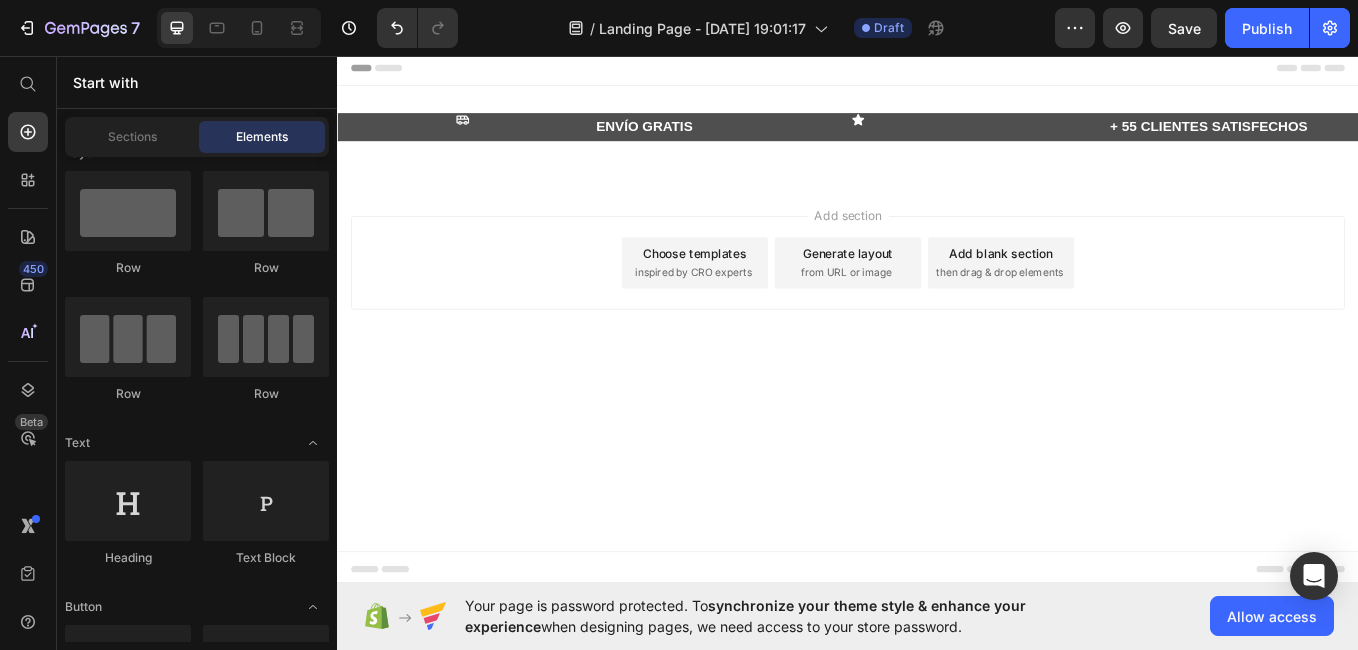 click on "Header
Icon ENVÍO GRATIS   Text Block
Icon + 55 CLIENTES SATISFECHOS Text Block Row Section 1 Root Start with Sections from sidebar Add sections Add elements Start with Generating from URL or image Add section Choose templates inspired by CRO experts Generate layout from URL or image Add blank section then drag & drop elements Footer" at bounding box center (937, 365) 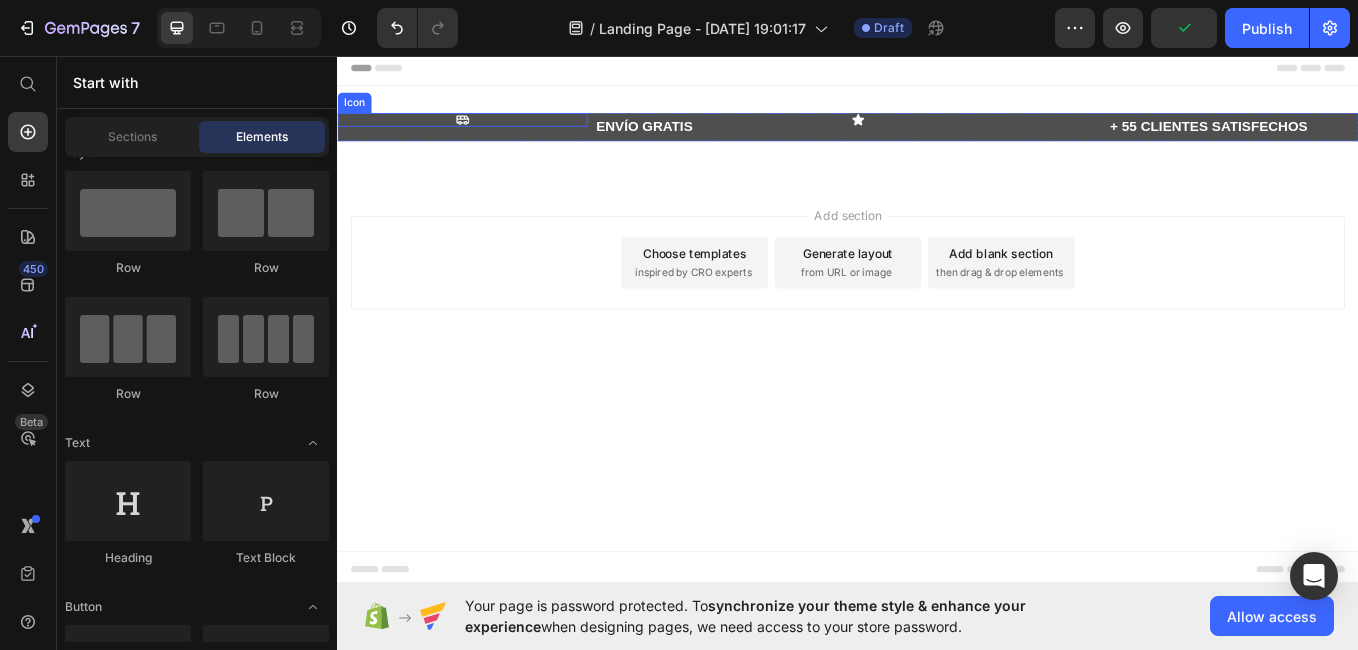 click on "Icon" at bounding box center [484, 131] 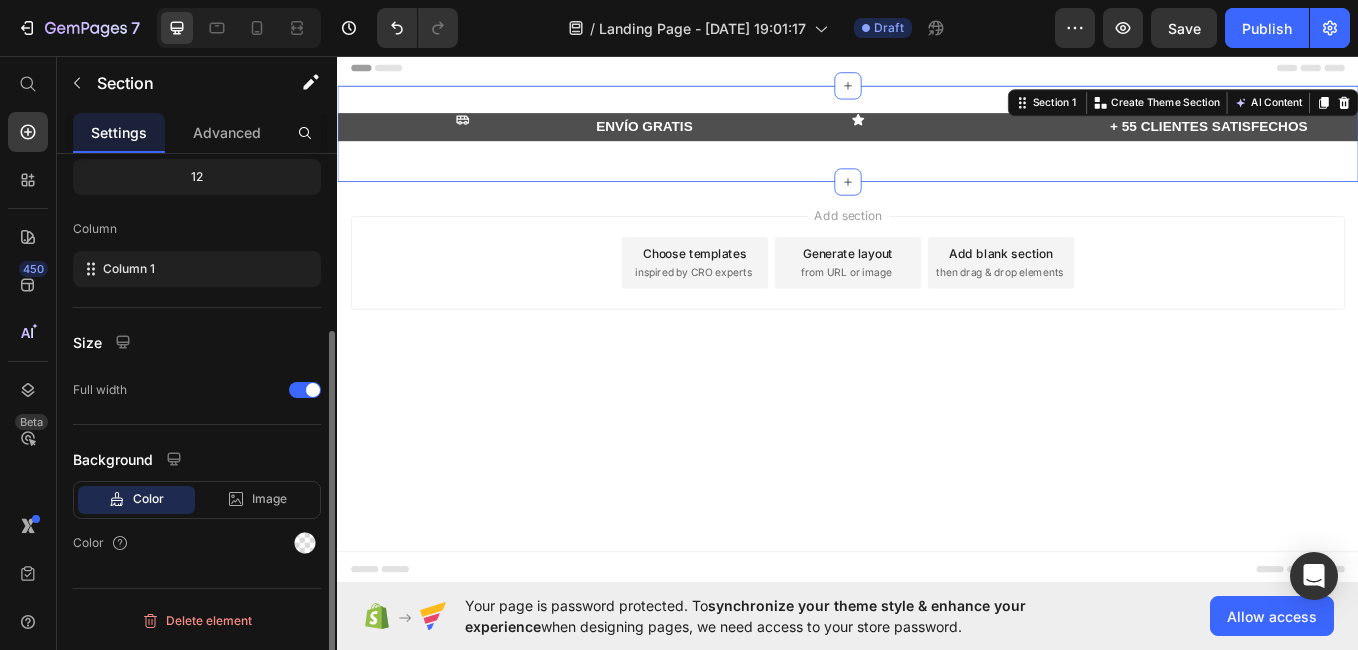 click on "Icon ENVÍO GRATIS   Text Block
Icon + 55 CLIENTES SATISFECHOS Text Block Row Section 1   You can create reusable sections Create Theme Section AI Content Write with GemAI What would you like to describe here? Tone and Voice Persuasive Product Getting products... Show more Generate" at bounding box center (937, 147) 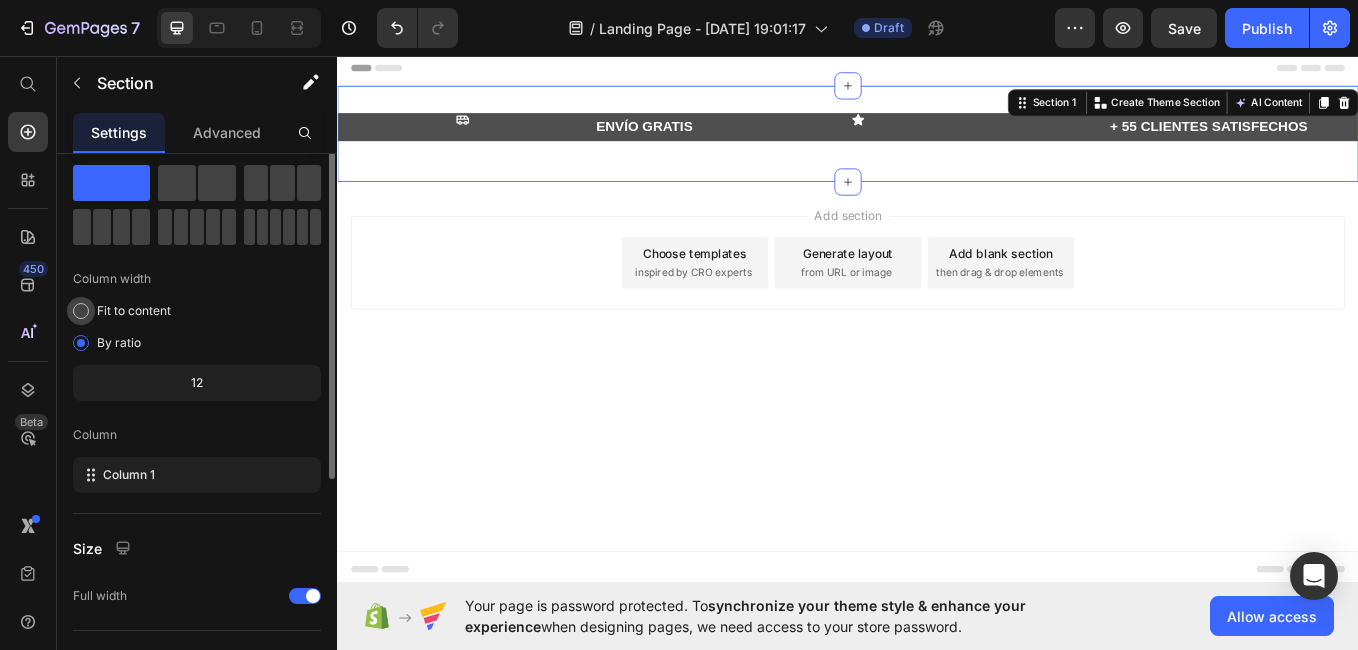 scroll, scrollTop: 0, scrollLeft: 0, axis: both 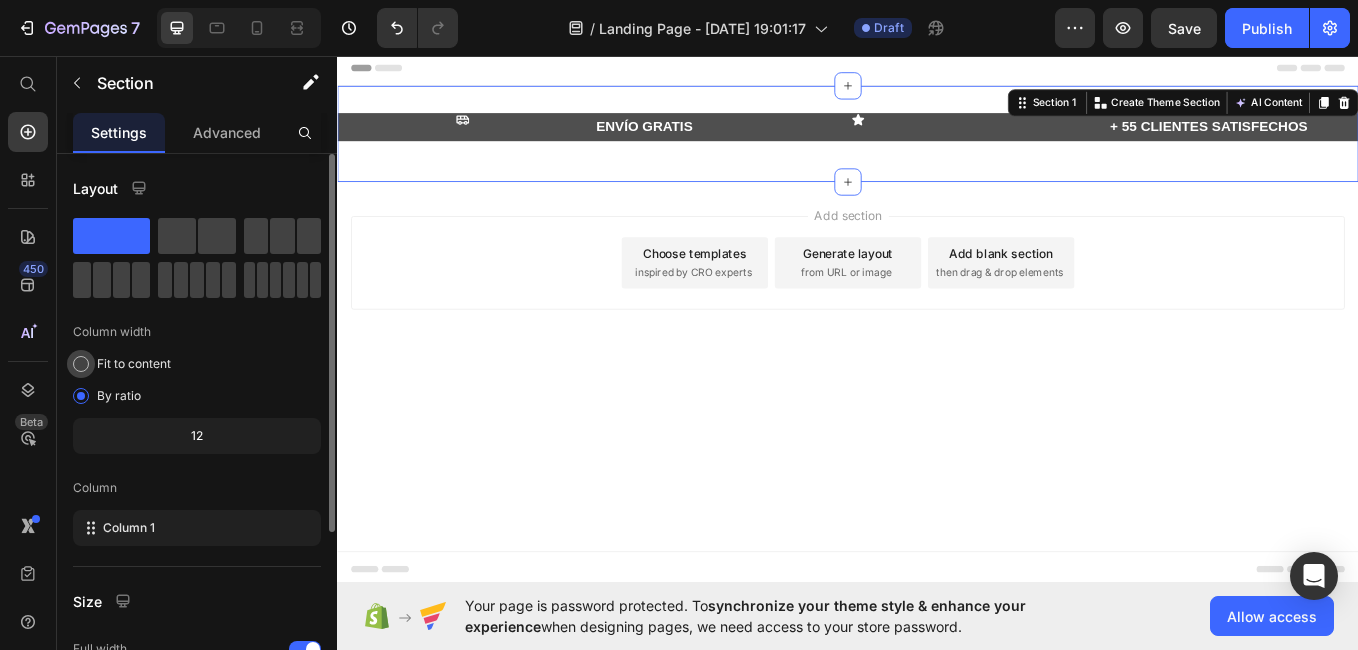 click on "Fit to content" 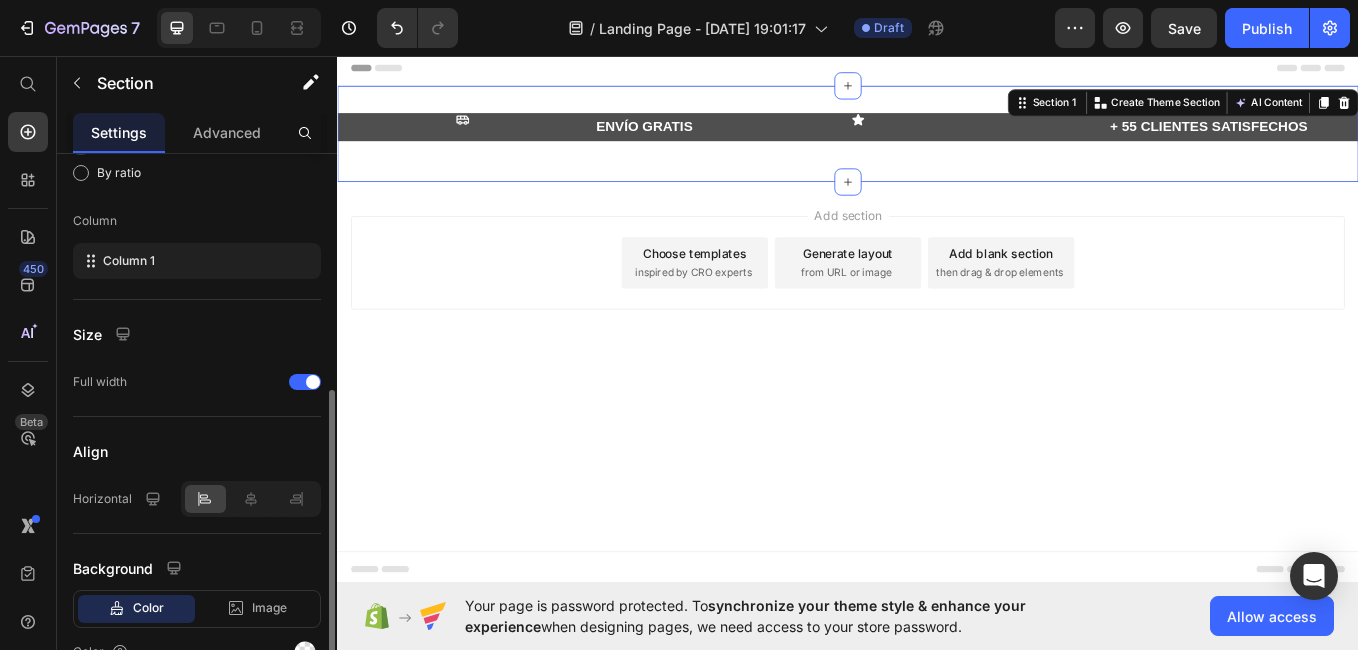 scroll, scrollTop: 328, scrollLeft: 0, axis: vertical 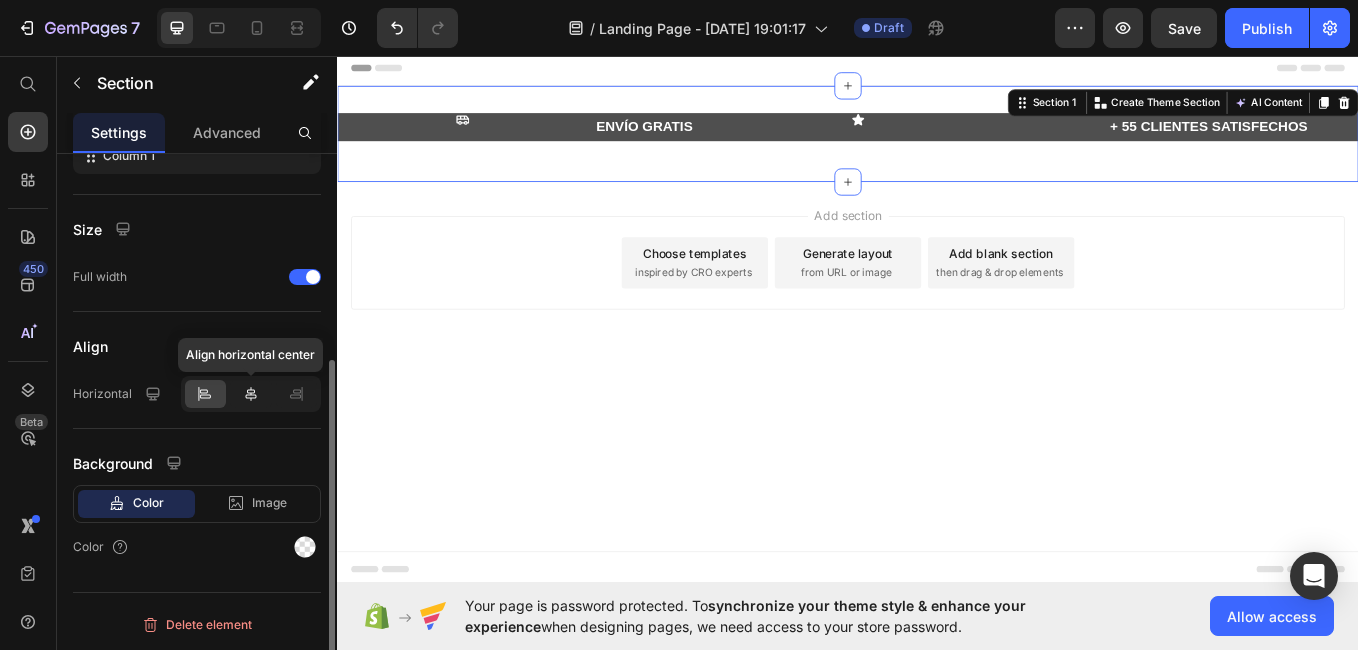 click 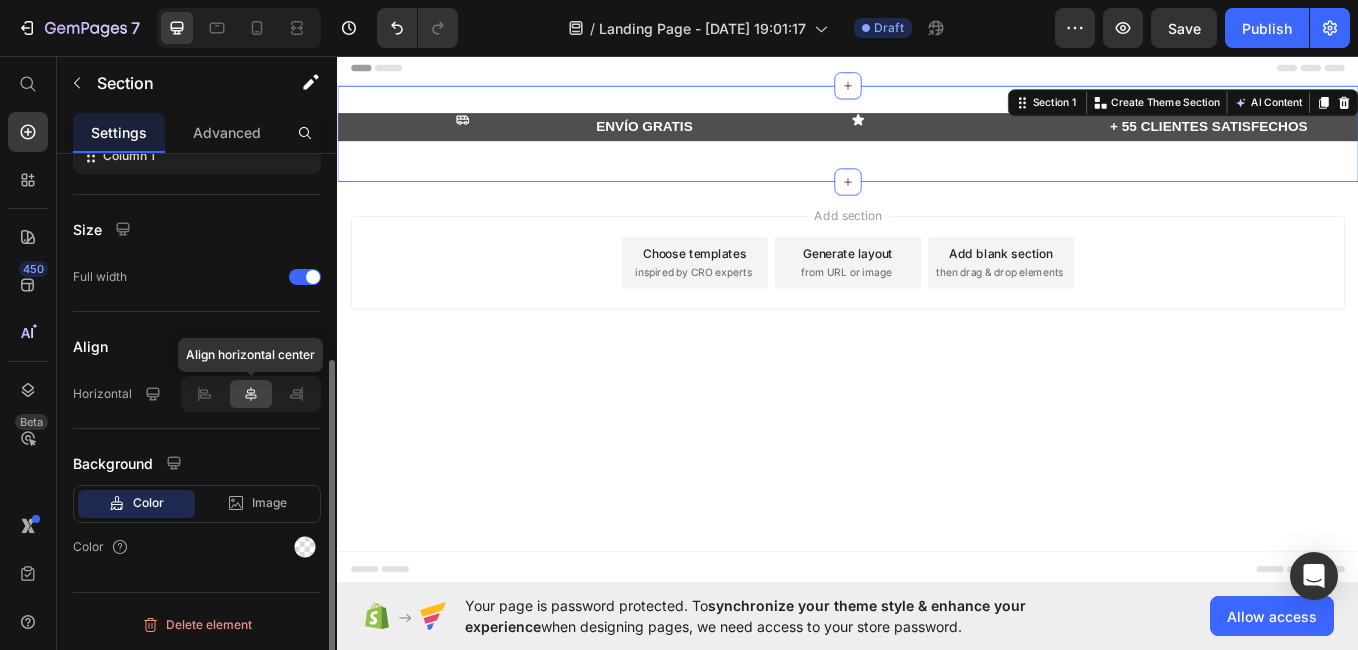 click 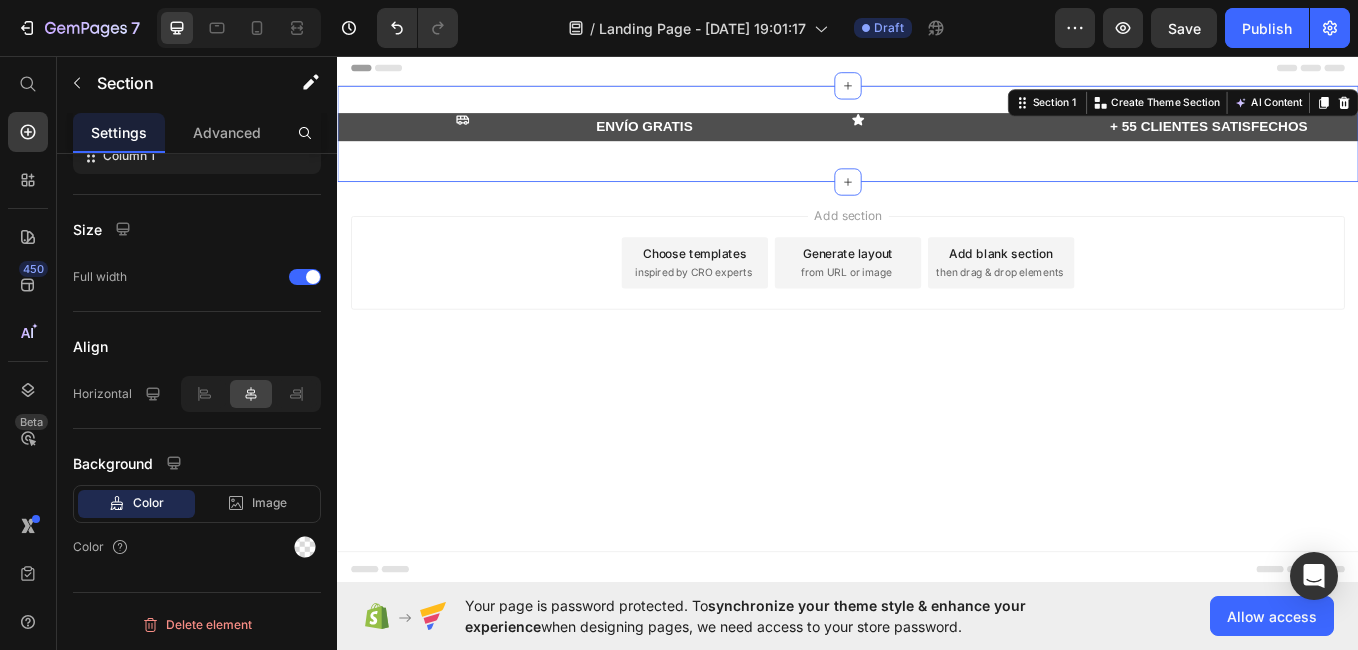 click on "Add section Choose templates inspired by CRO experts Generate layout from URL or image Add blank section then drag & drop elements" at bounding box center (937, 327) 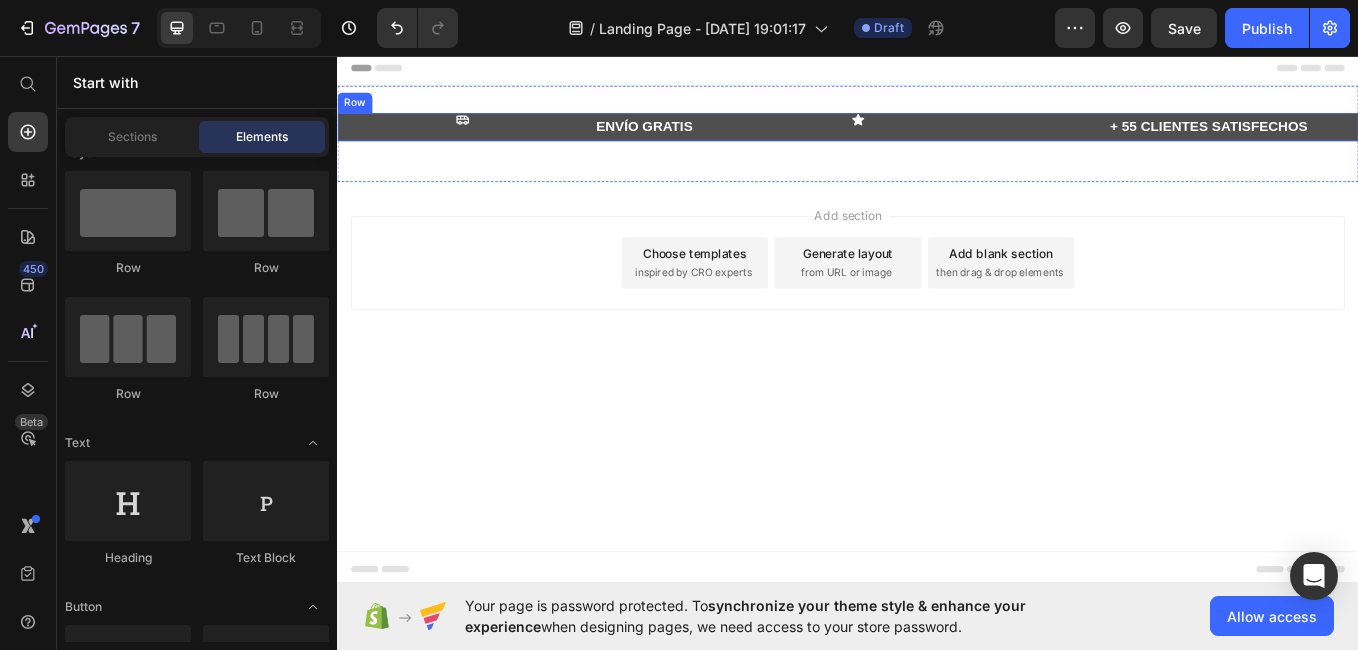 click on "Icon" at bounding box center (484, 139) 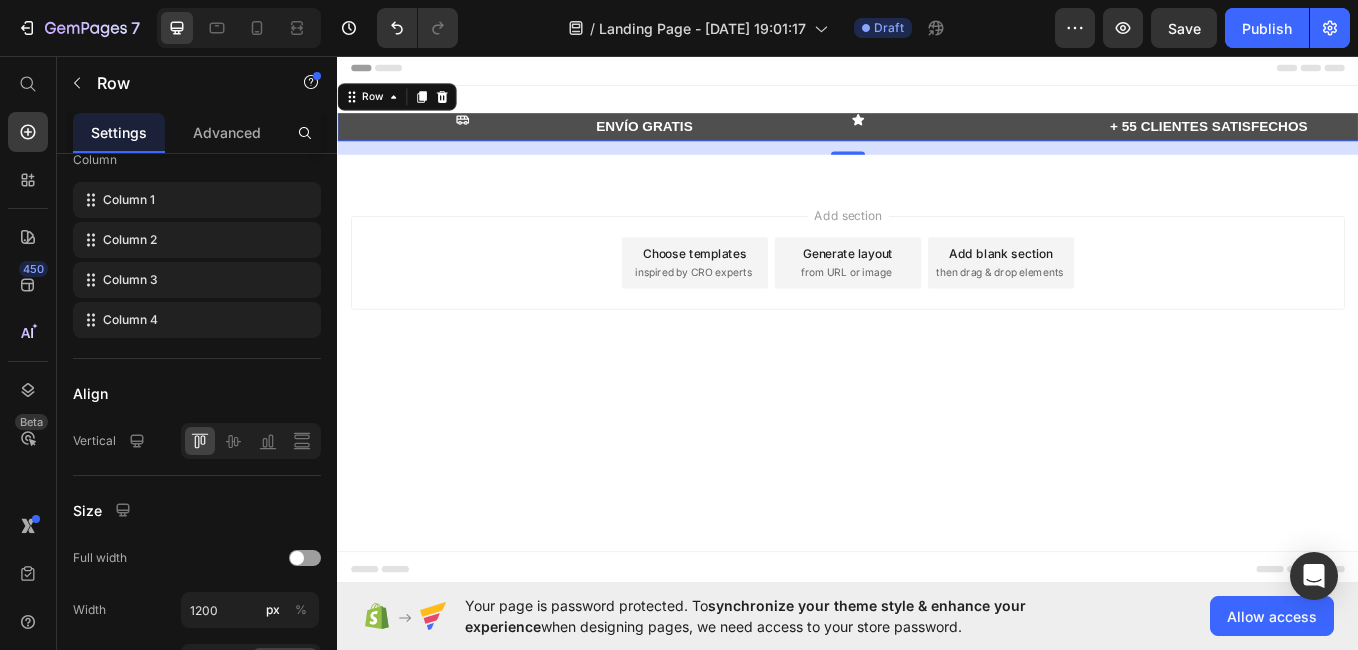 scroll, scrollTop: 0, scrollLeft: 0, axis: both 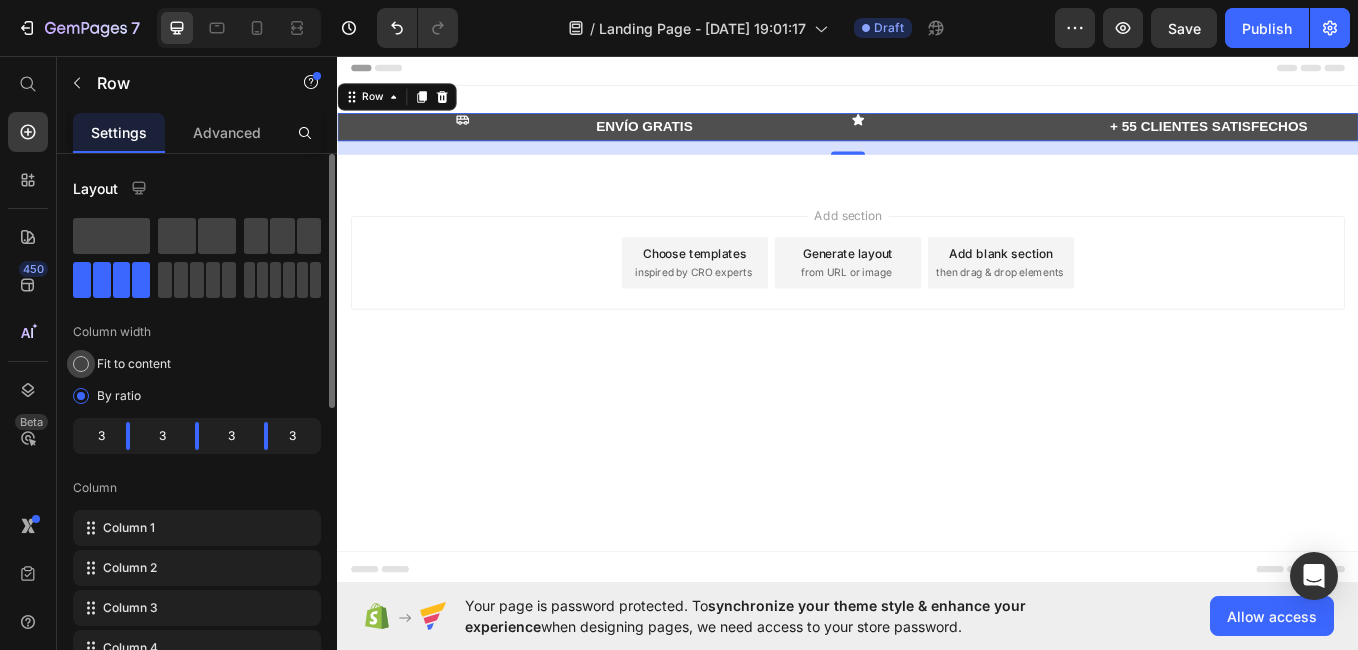 click at bounding box center [81, 364] 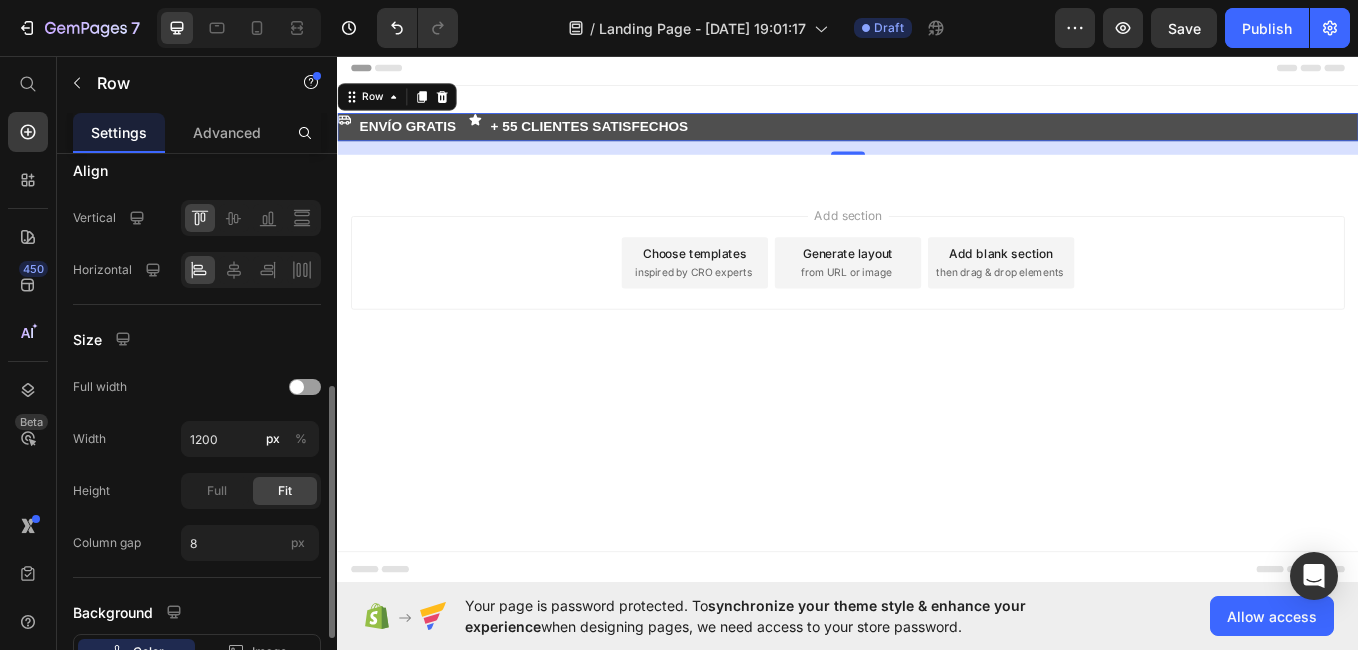 scroll, scrollTop: 513, scrollLeft: 0, axis: vertical 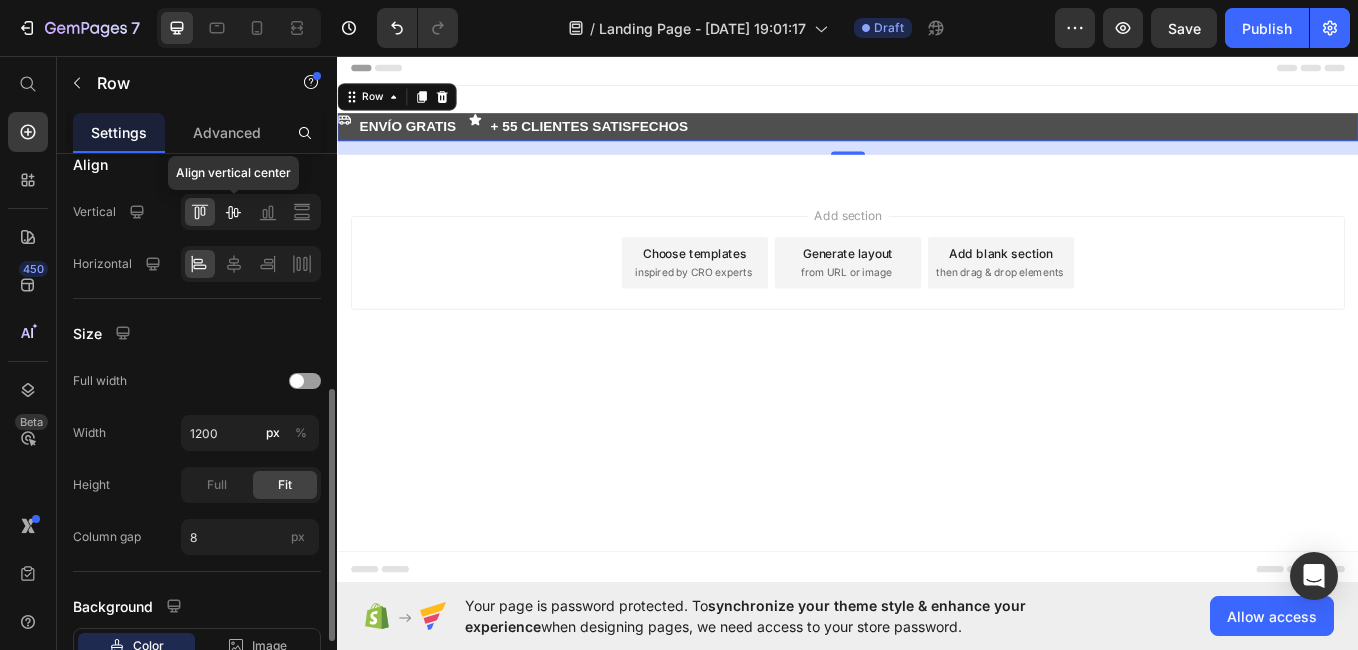 click 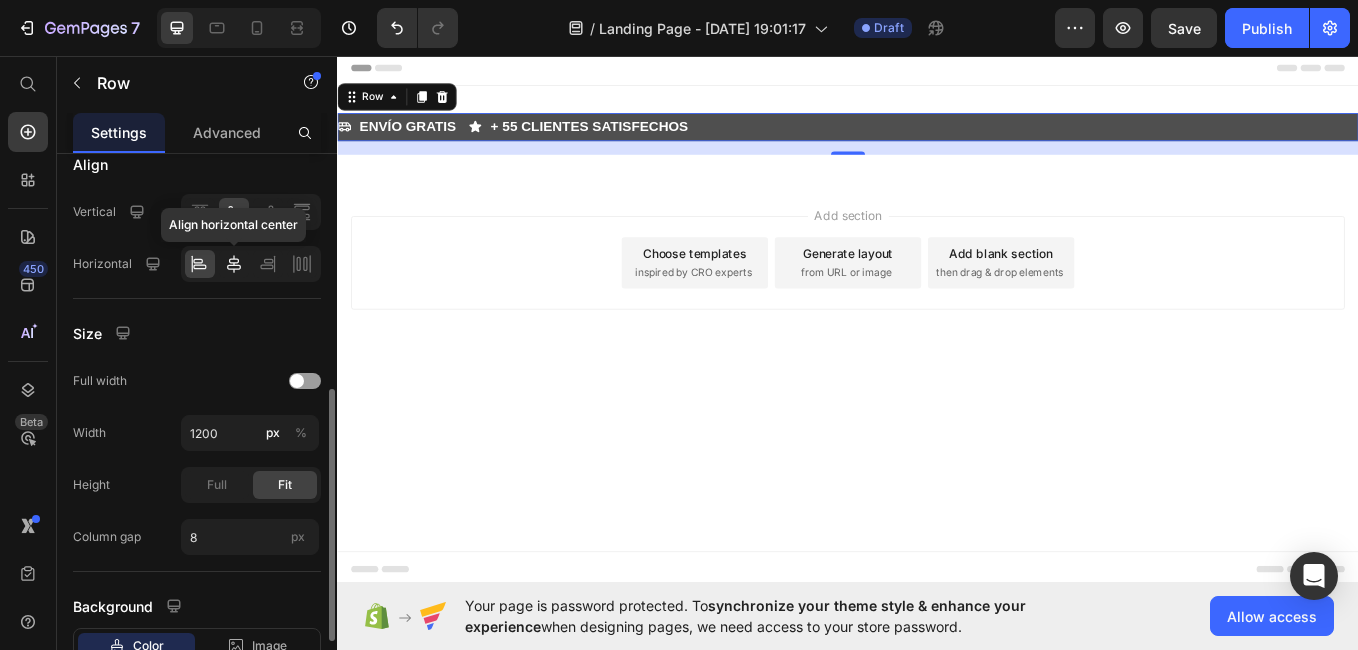 click 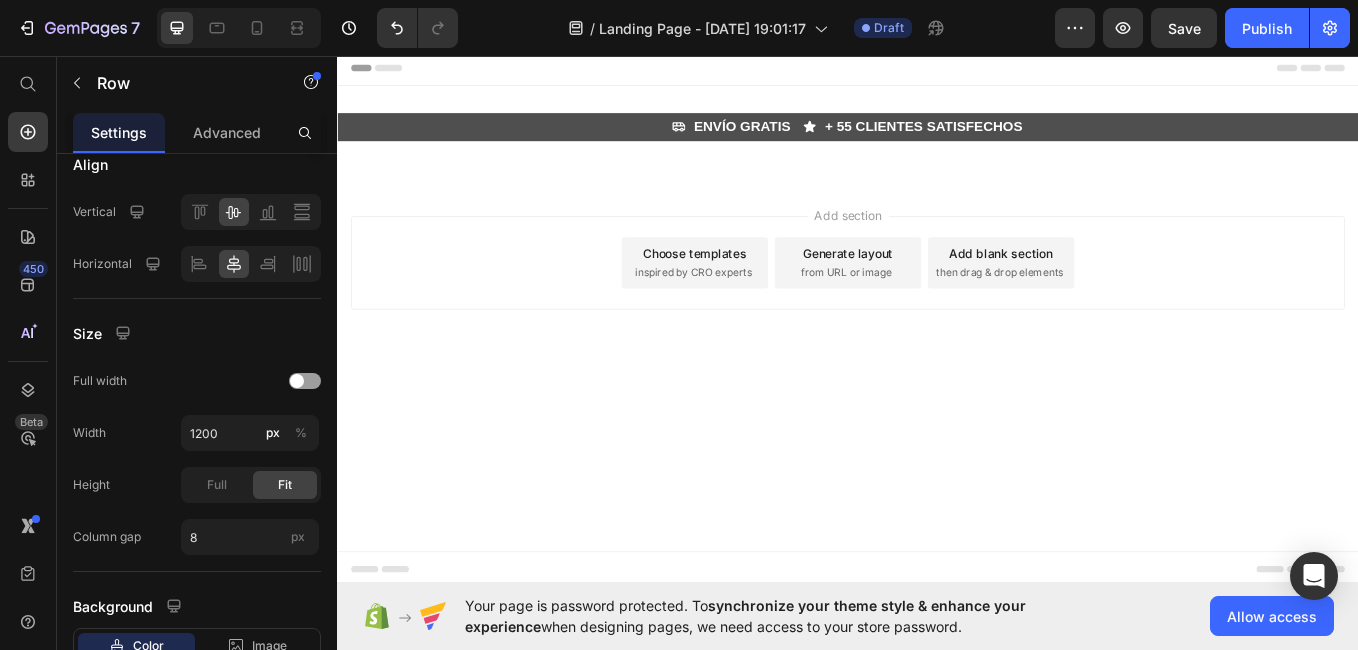 click on "Add section Choose templates inspired by CRO experts Generate layout from URL or image Add blank section then drag & drop elements" at bounding box center [937, 327] 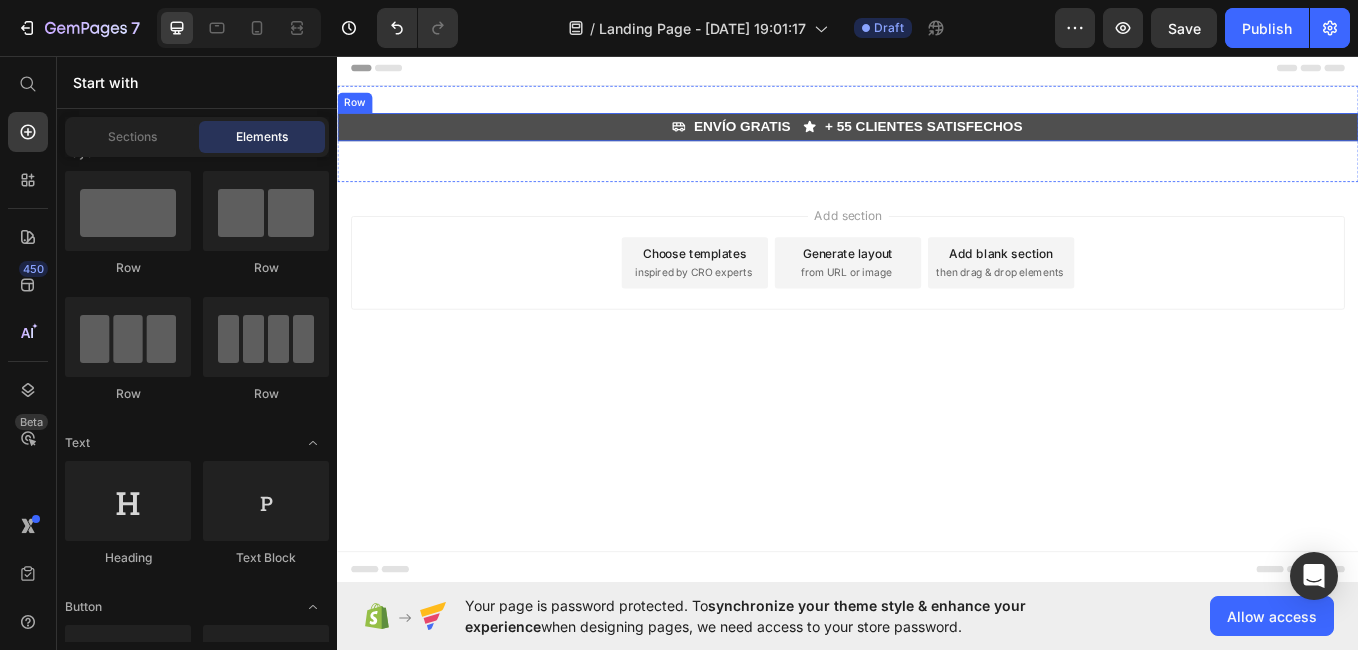 click on "Icon ENVÍO GRATIS   Text Block
Icon + 55 CLIENTES SATISFECHOS Text Block Row" at bounding box center (937, 139) 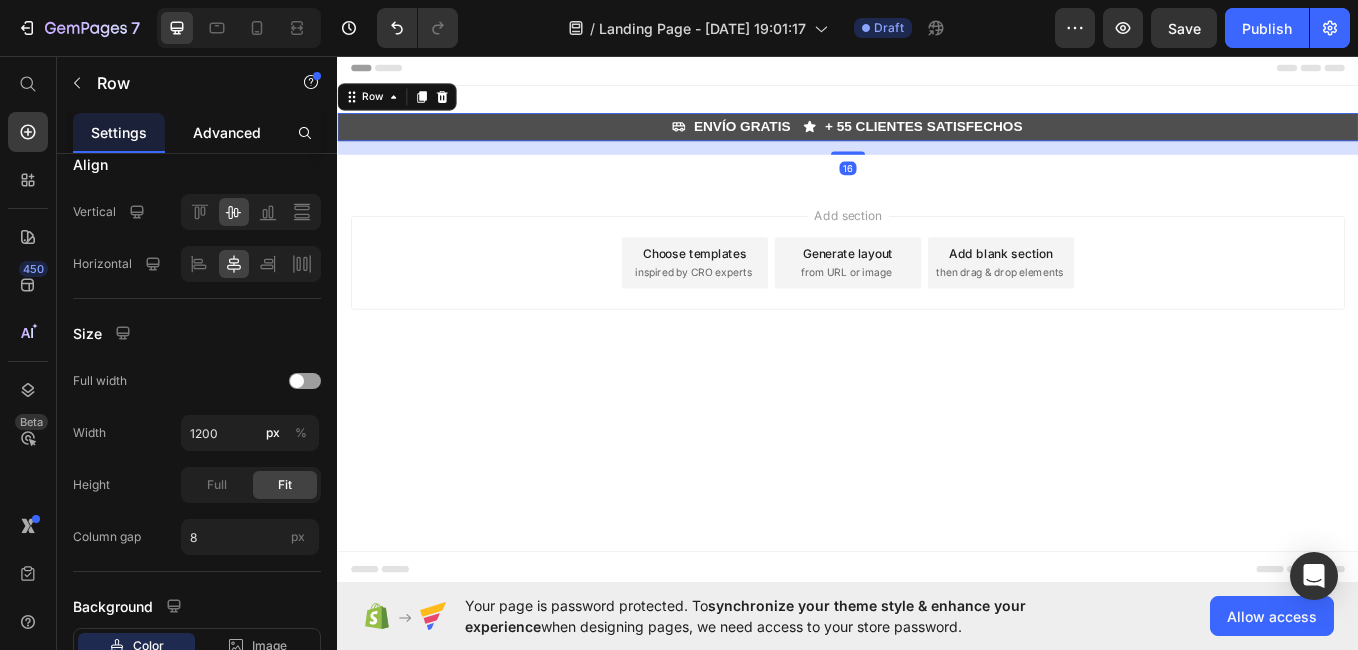 click on "Advanced" at bounding box center (227, 132) 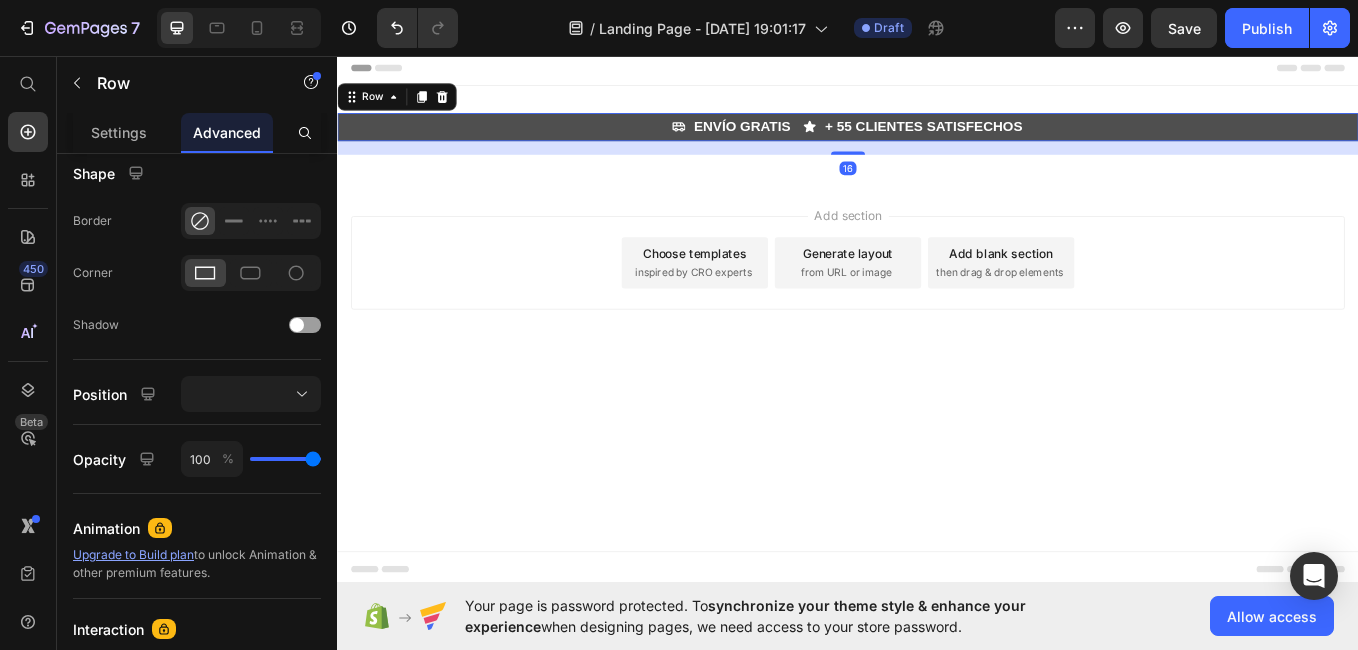 scroll, scrollTop: 0, scrollLeft: 0, axis: both 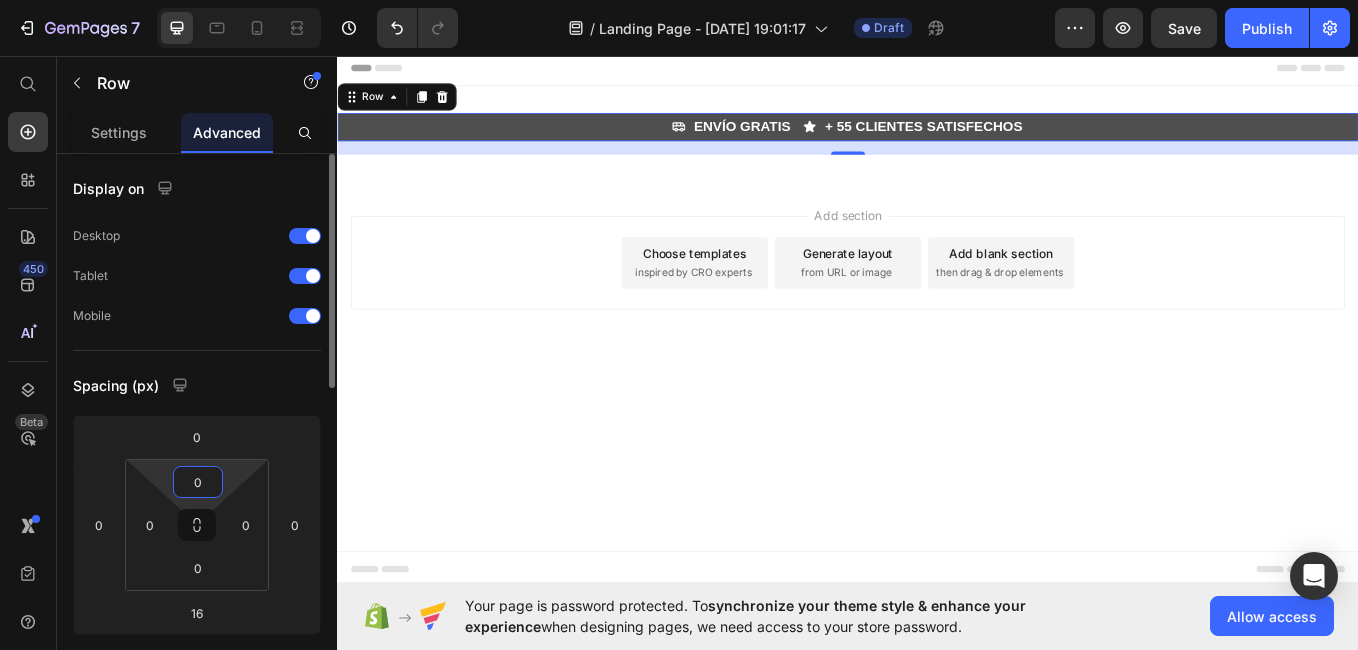 click on "0" at bounding box center (198, 482) 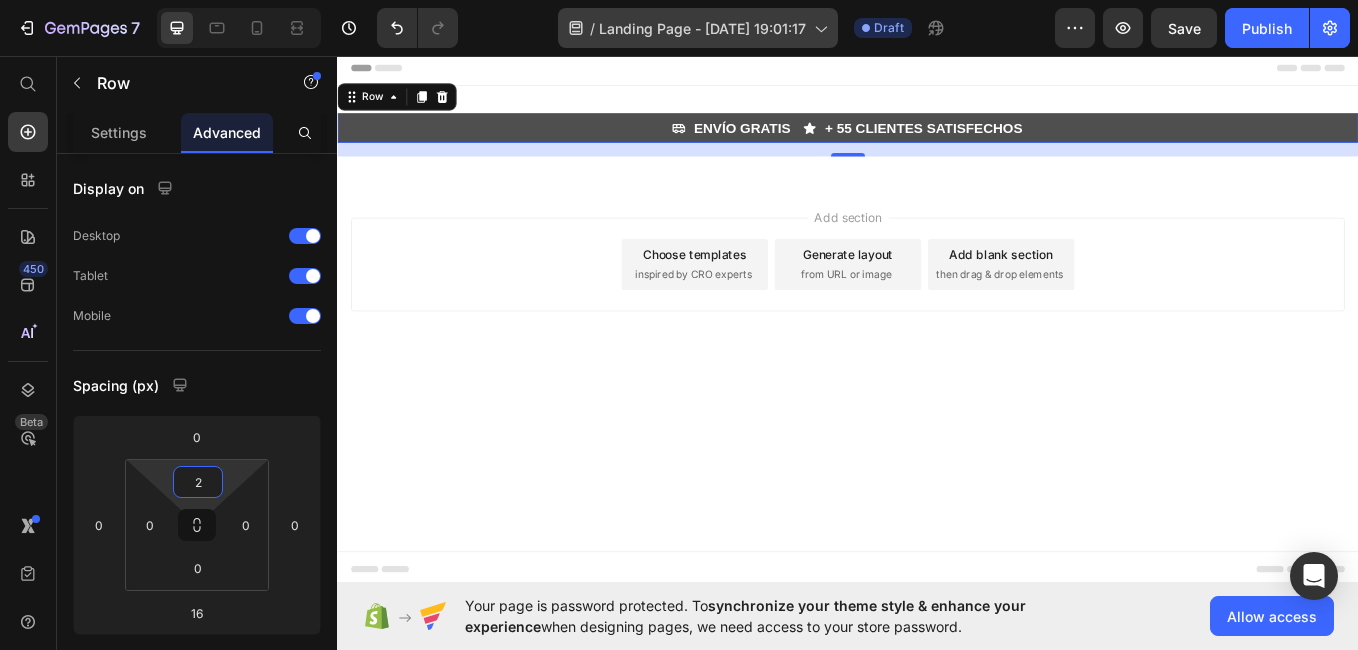 type on "2" 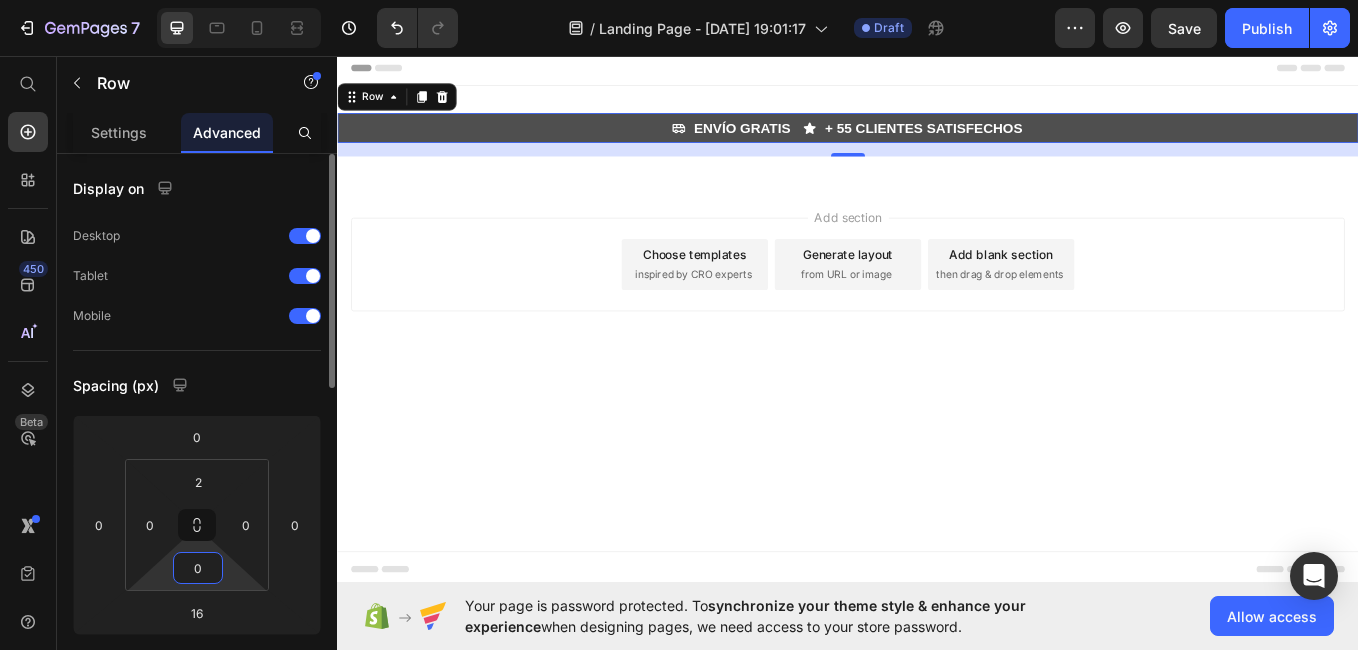 click on "0" at bounding box center [198, 568] 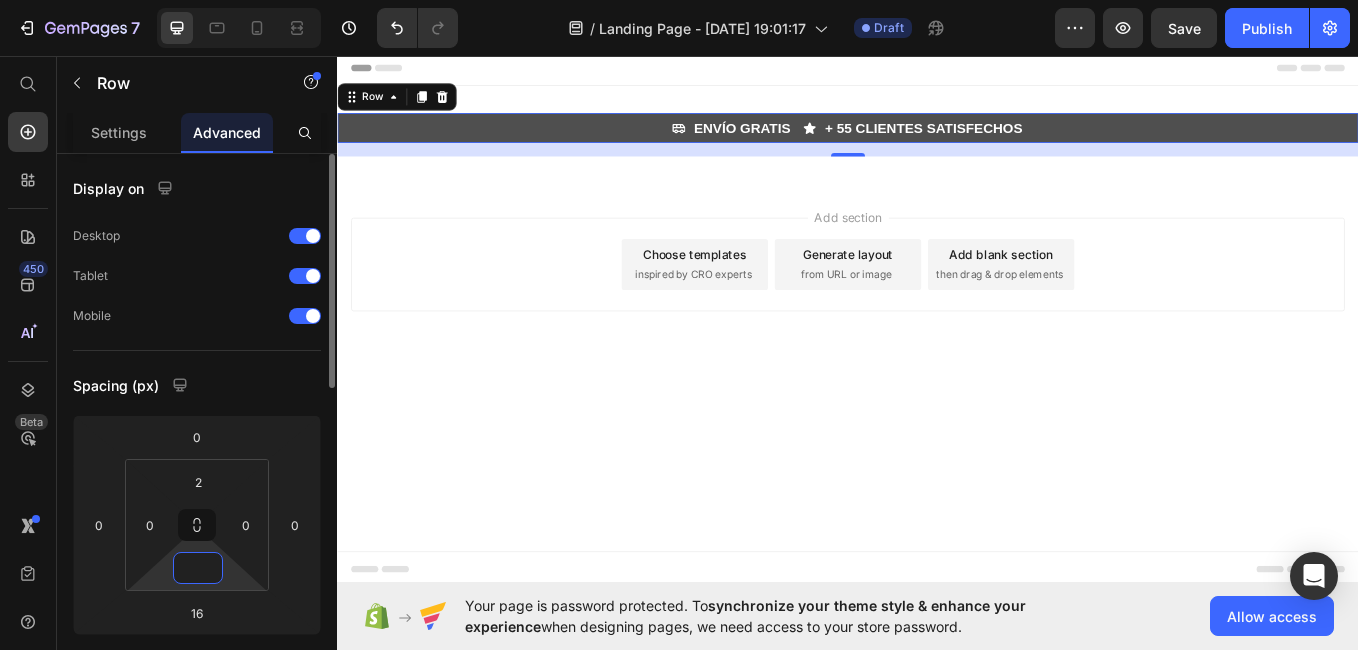 type on "2" 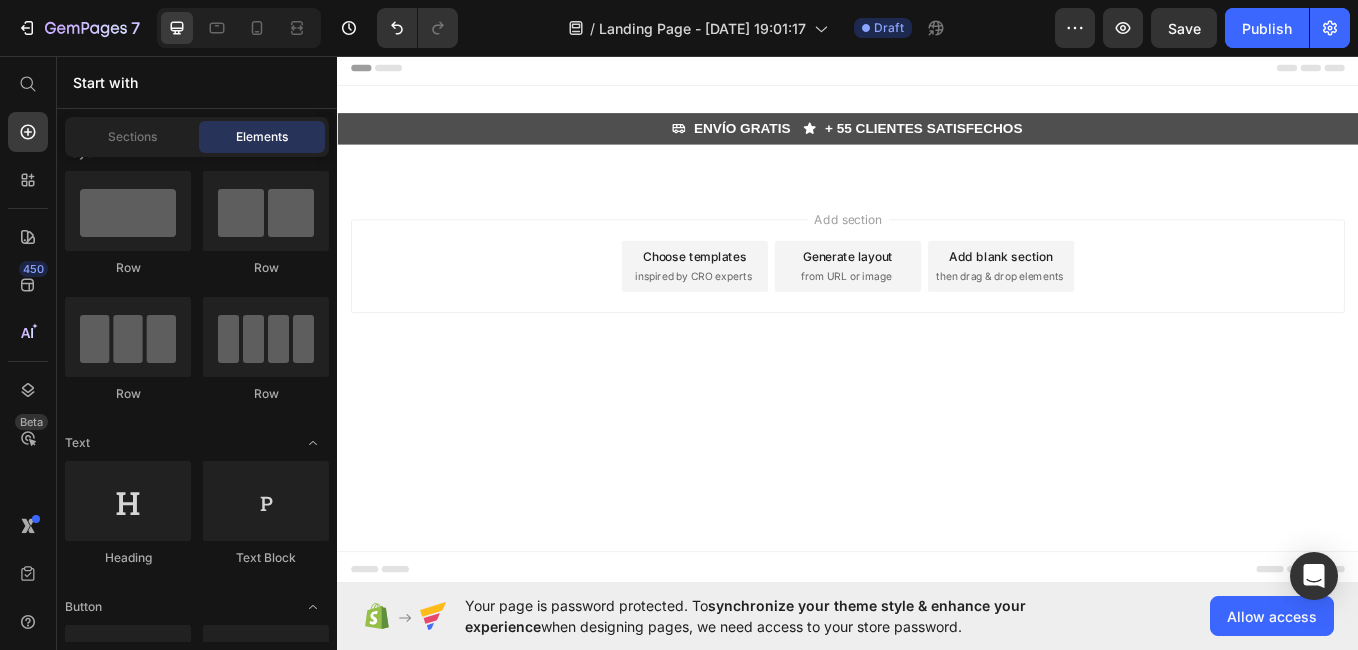 click on "Header
Icon ENVÍO GRATIS   Text Block
Icon + 55 CLIENTES SATISFECHOS Text Block Row Section 1 Root Start with Sections from sidebar Add sections Add elements Start with Generating from URL or image Add section Choose templates inspired by CRO experts Generate layout from URL or image Add blank section then drag & drop elements Footer" at bounding box center [937, 365] 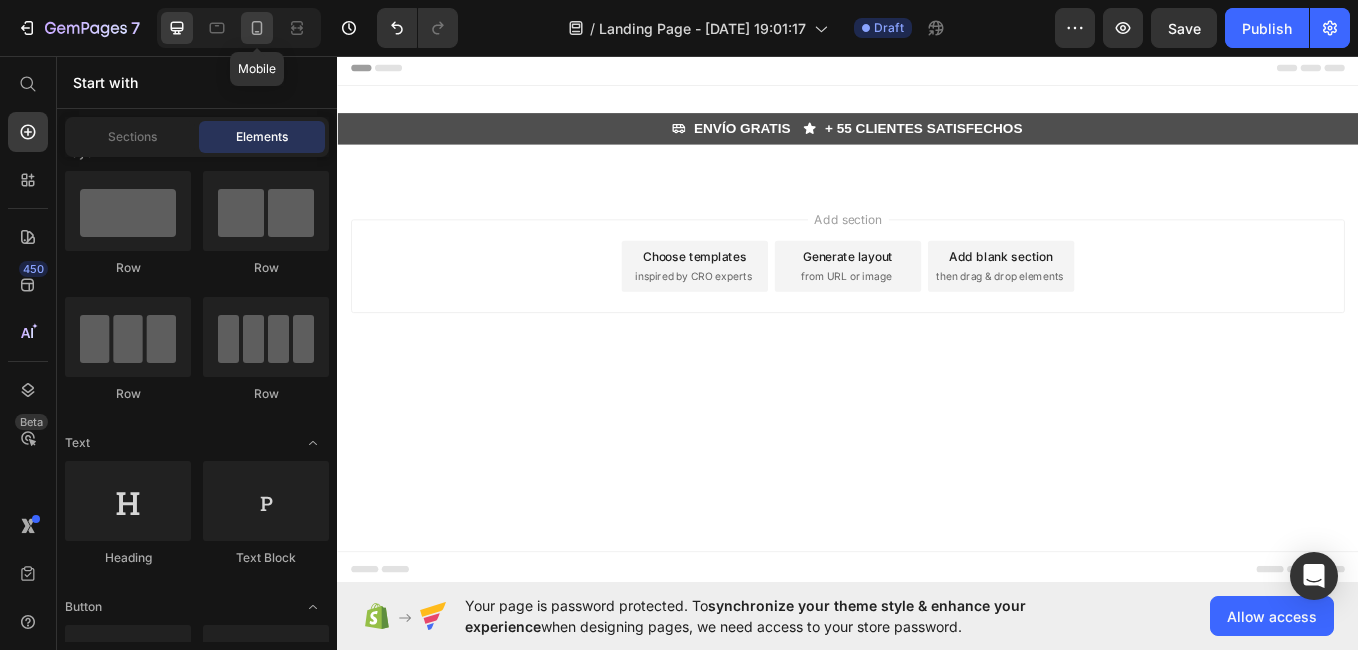 click 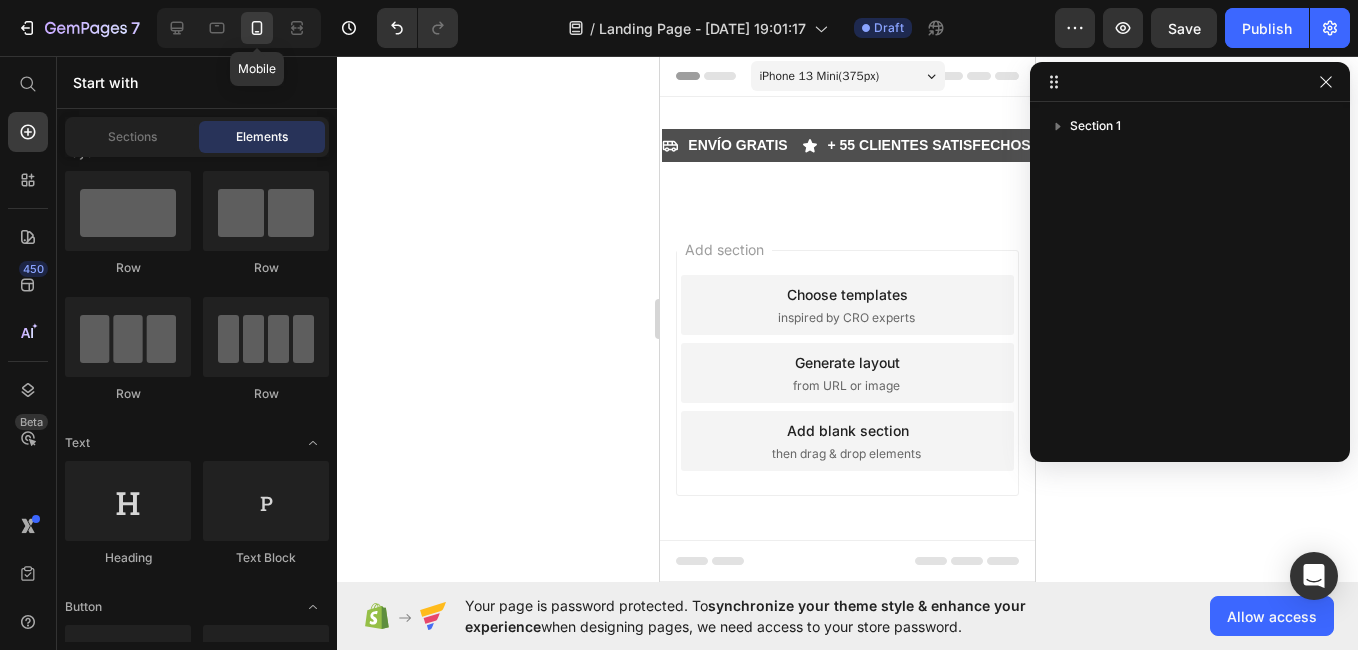 click 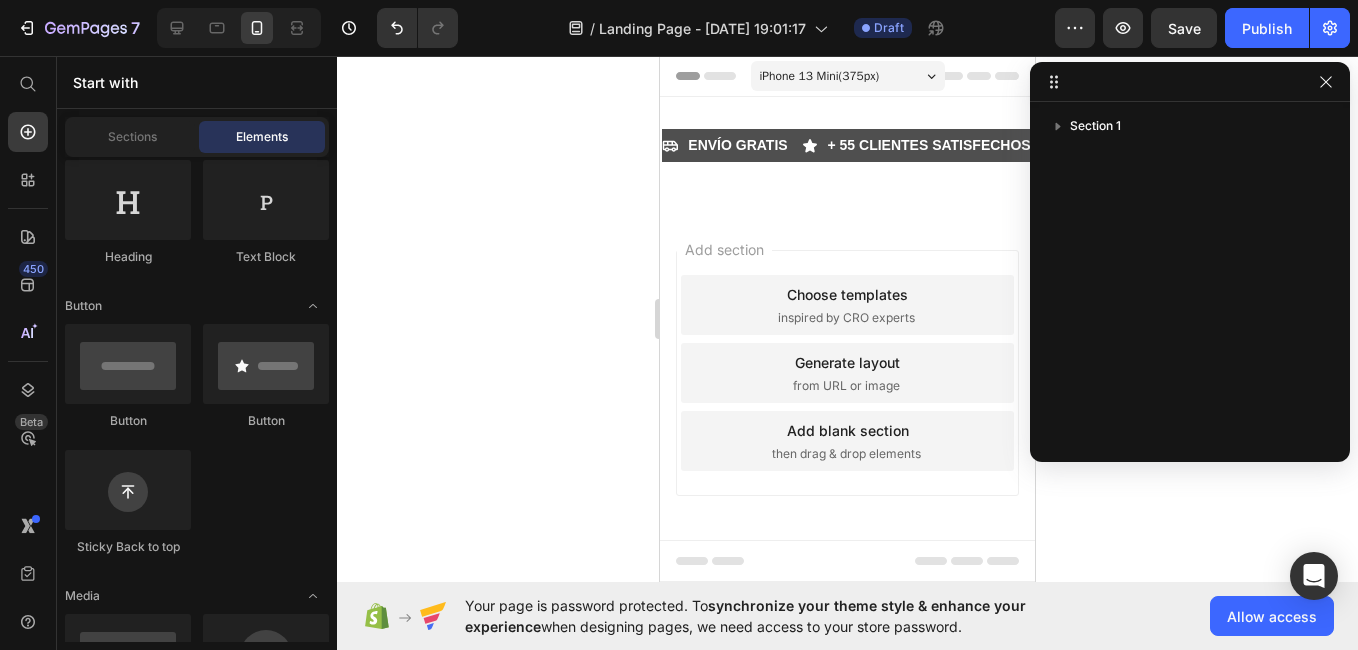 scroll, scrollTop: 0, scrollLeft: 0, axis: both 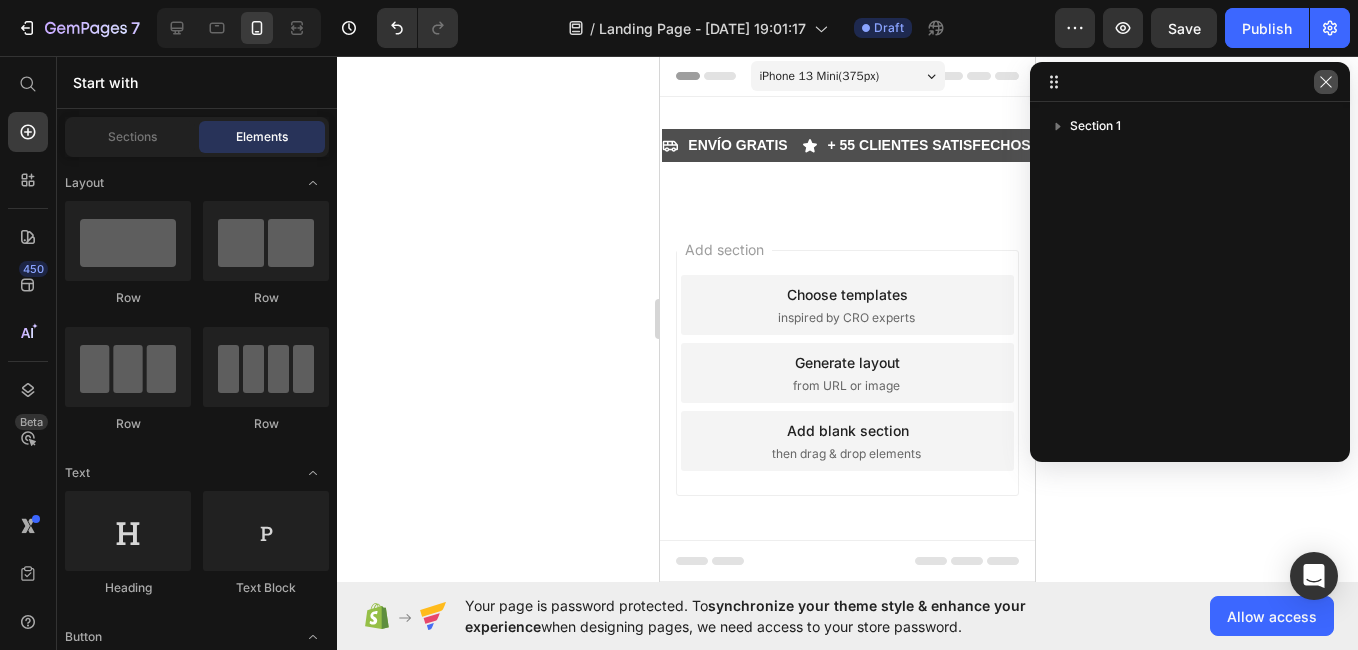 click 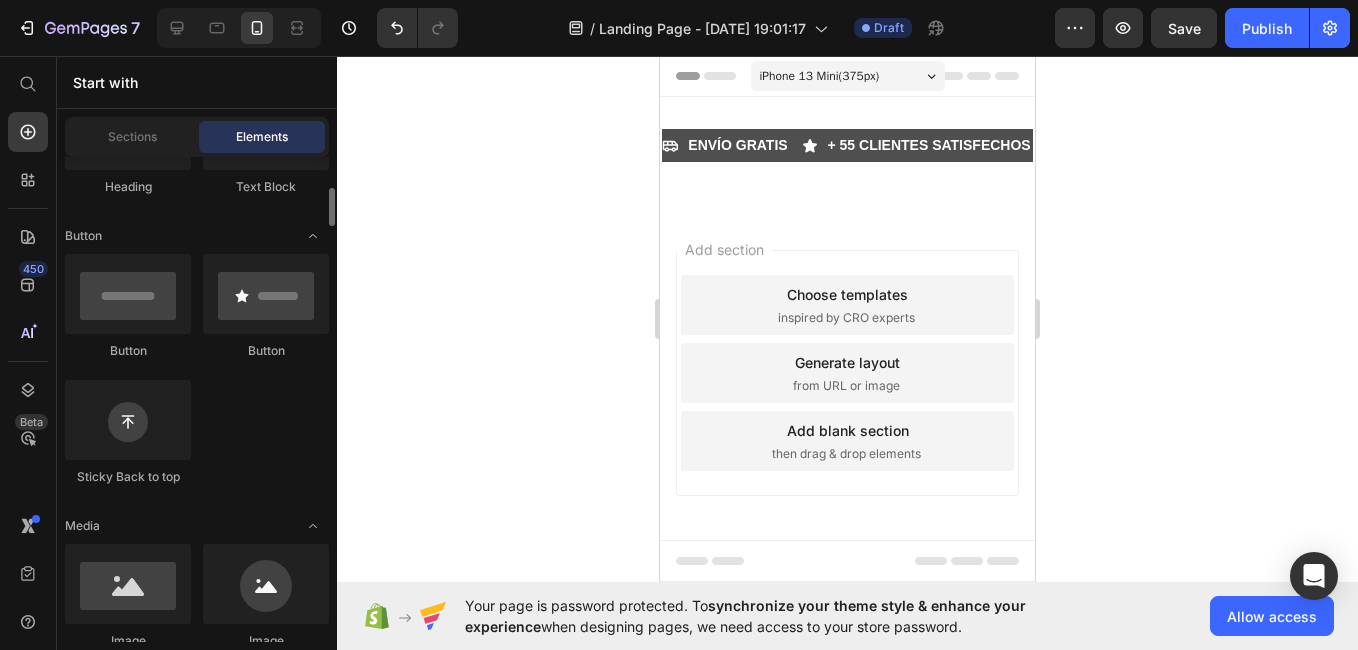 scroll, scrollTop: 0, scrollLeft: 0, axis: both 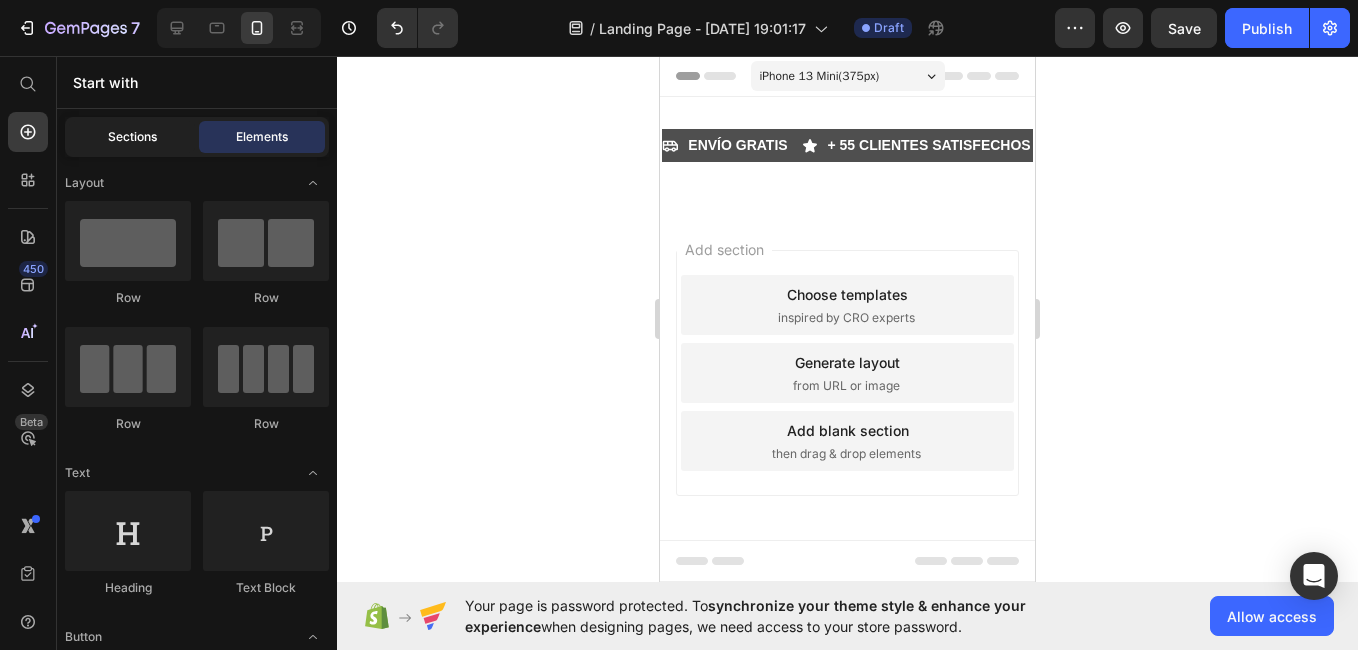 click on "Sections" at bounding box center (132, 137) 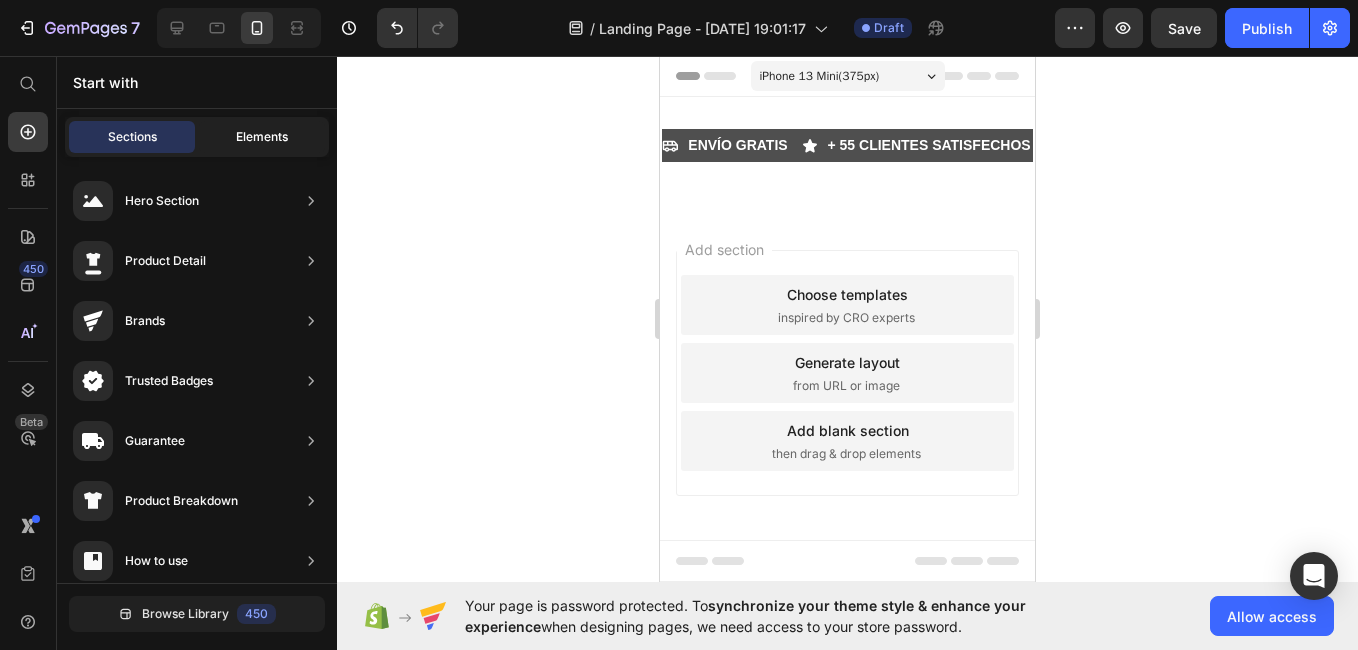 click on "Elements" at bounding box center [262, 137] 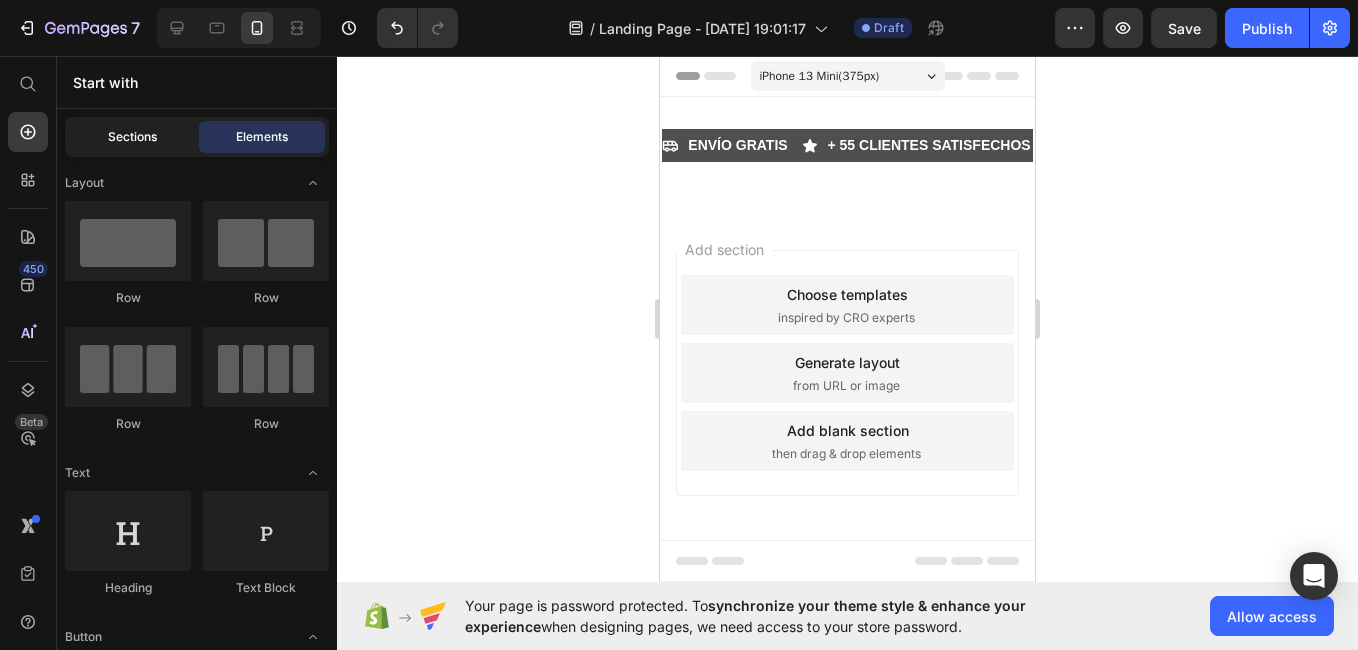click on "Sections" at bounding box center (132, 137) 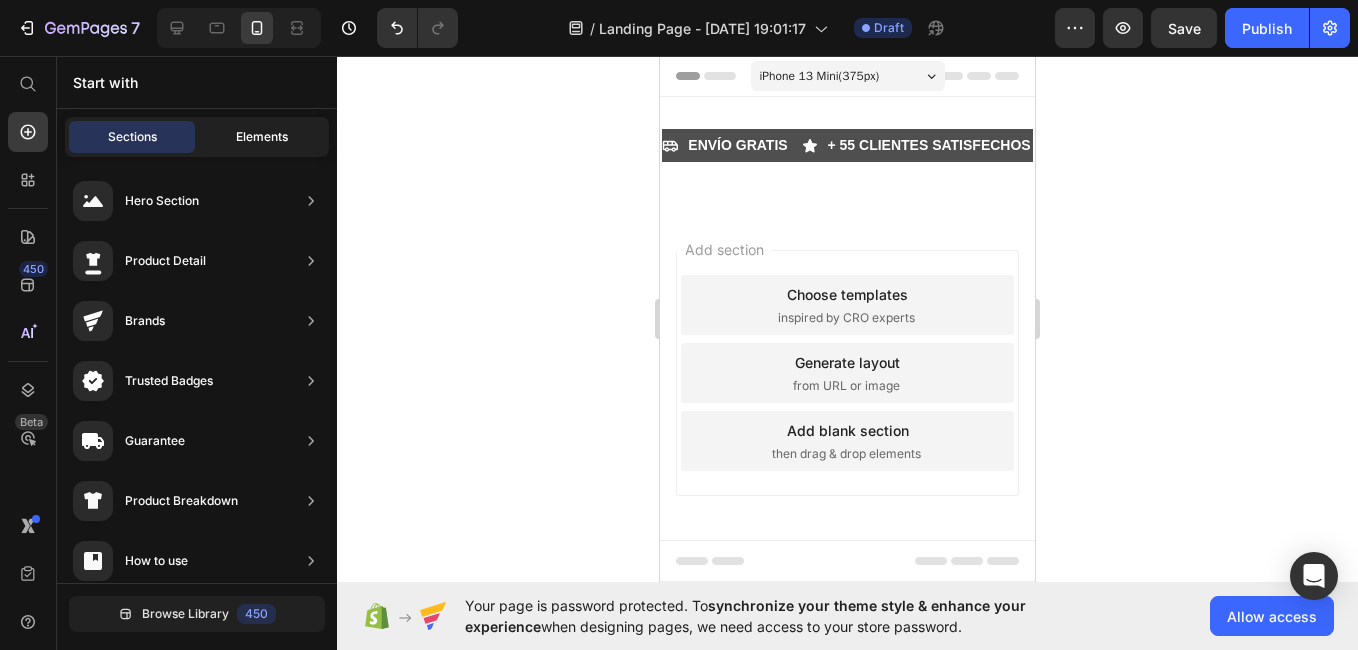 click on "Elements" at bounding box center [262, 137] 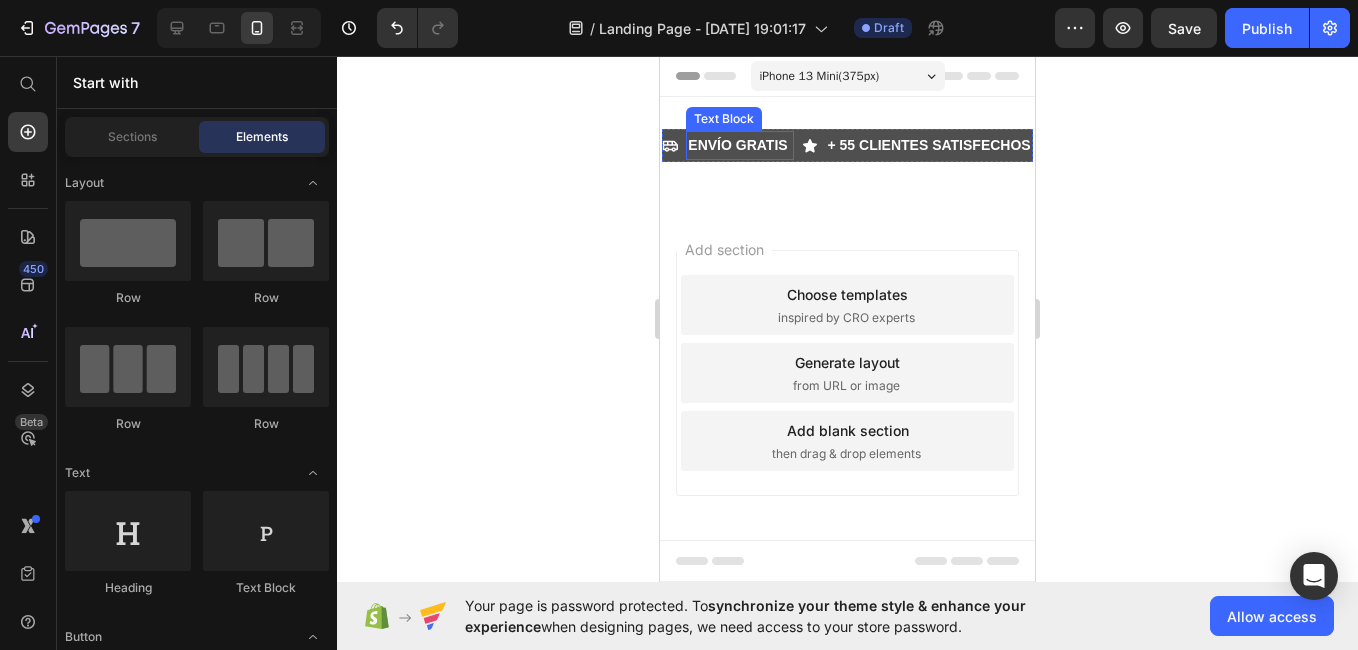 click on "ENVÍO GRATIS" at bounding box center [739, 145] 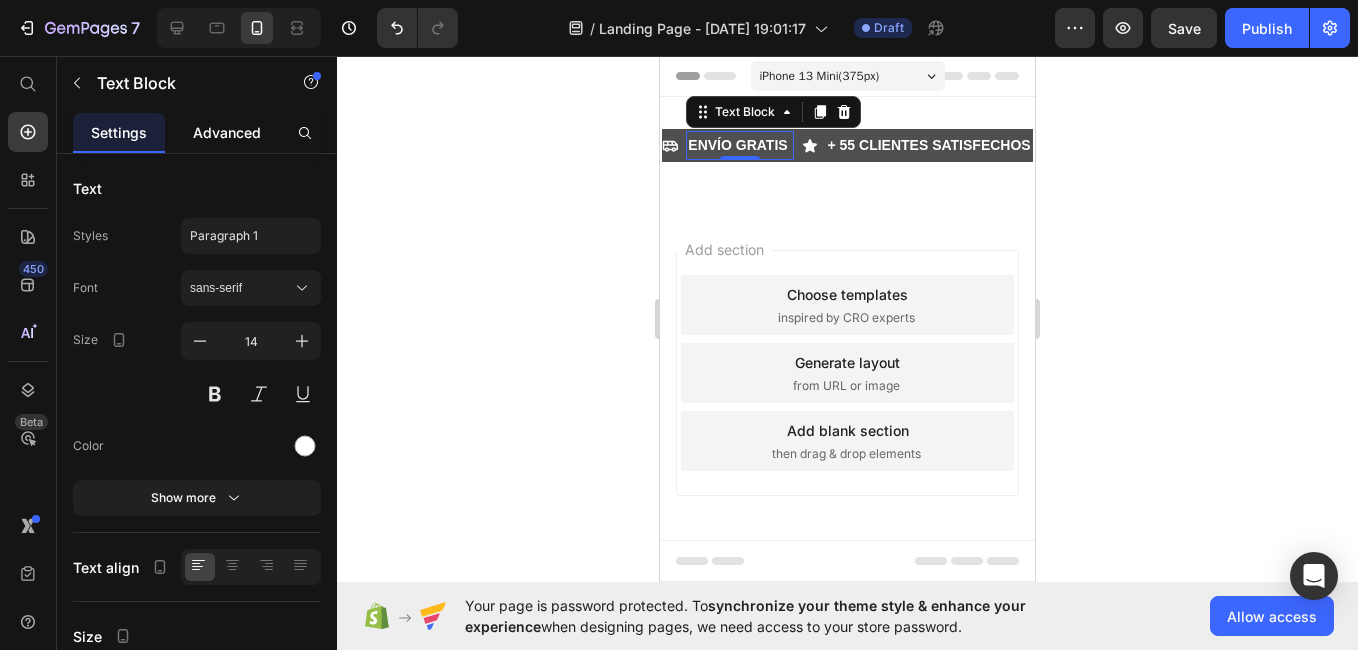click on "Advanced" at bounding box center [227, 132] 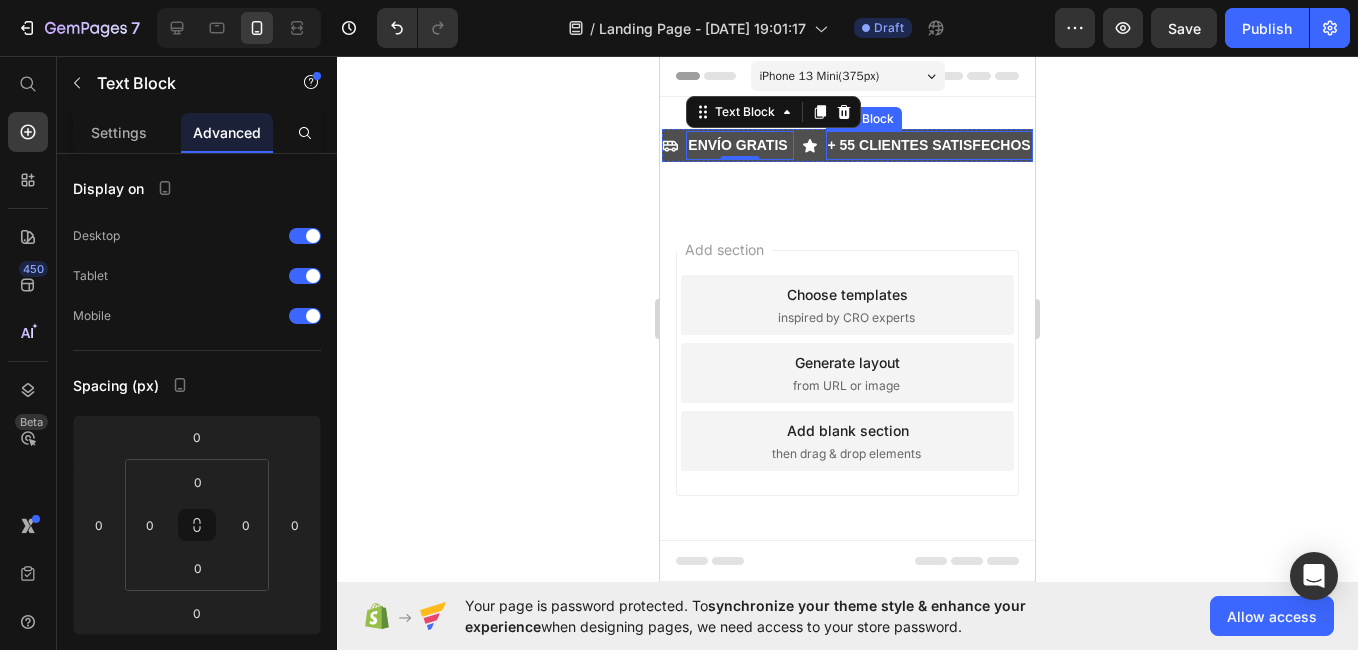 click on "+ 55 CLIENTES SATISFECHOS" at bounding box center [929, 145] 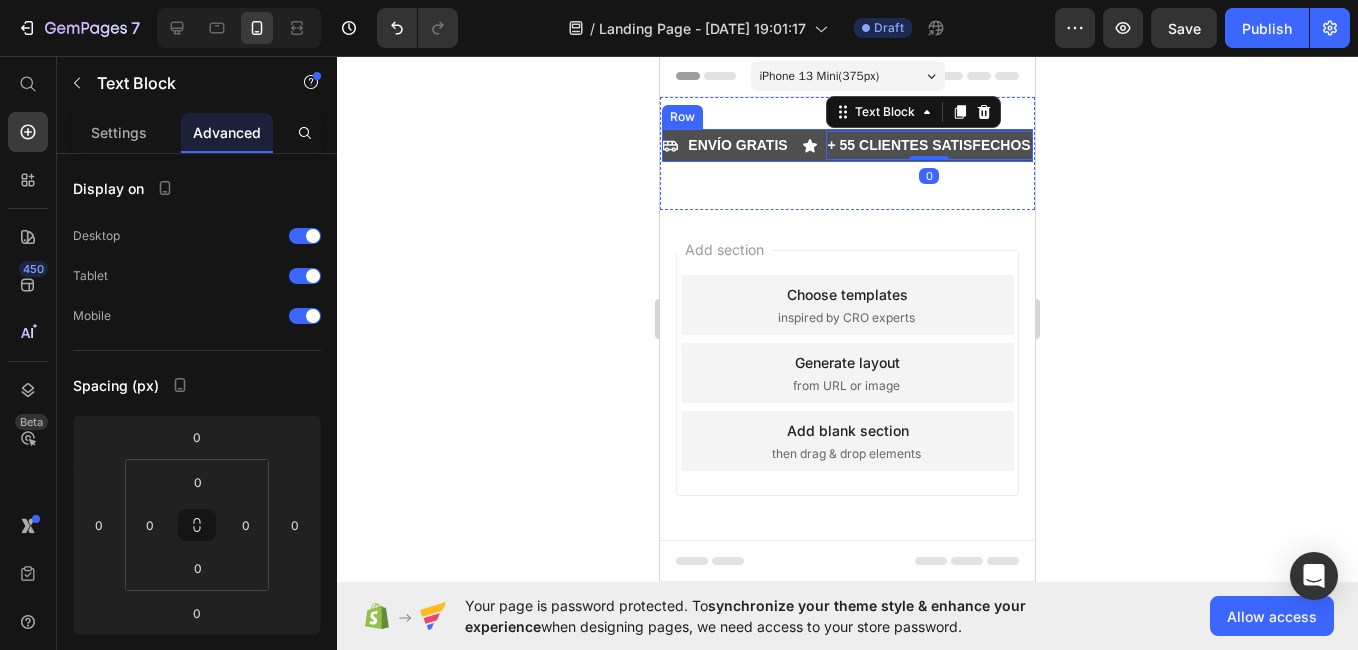 click on "Icon" at bounding box center [670, 145] 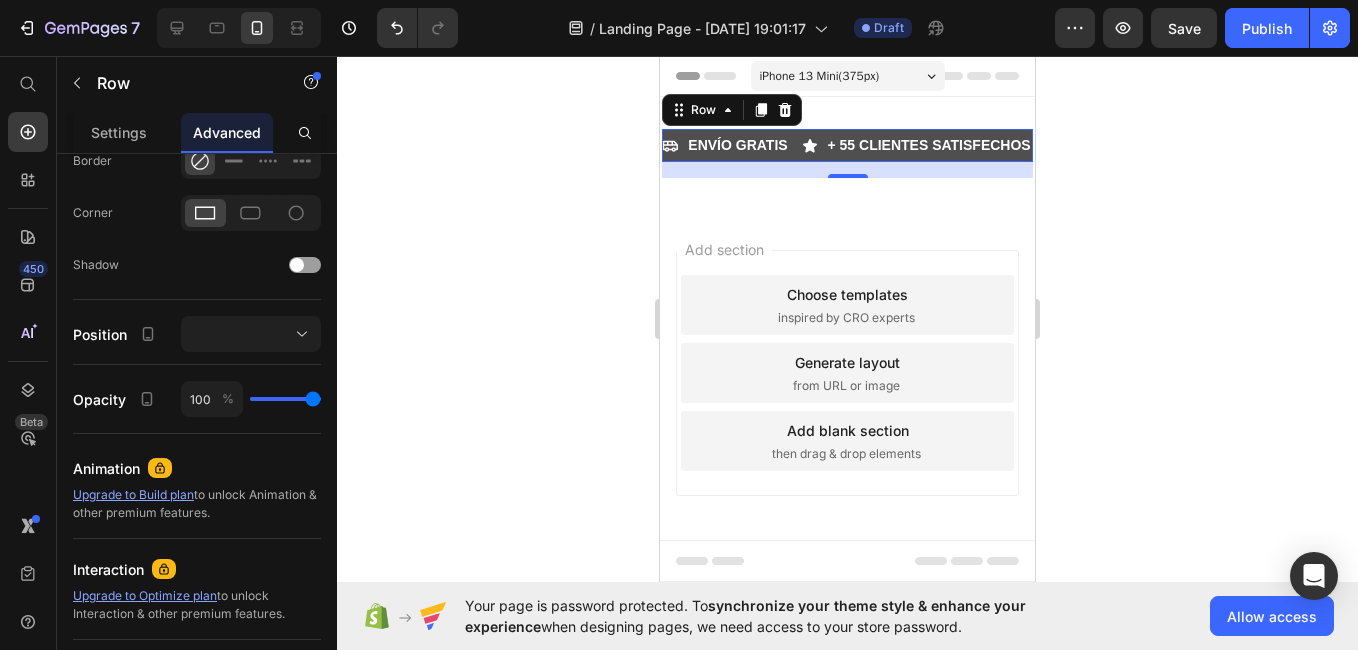 scroll, scrollTop: 236, scrollLeft: 0, axis: vertical 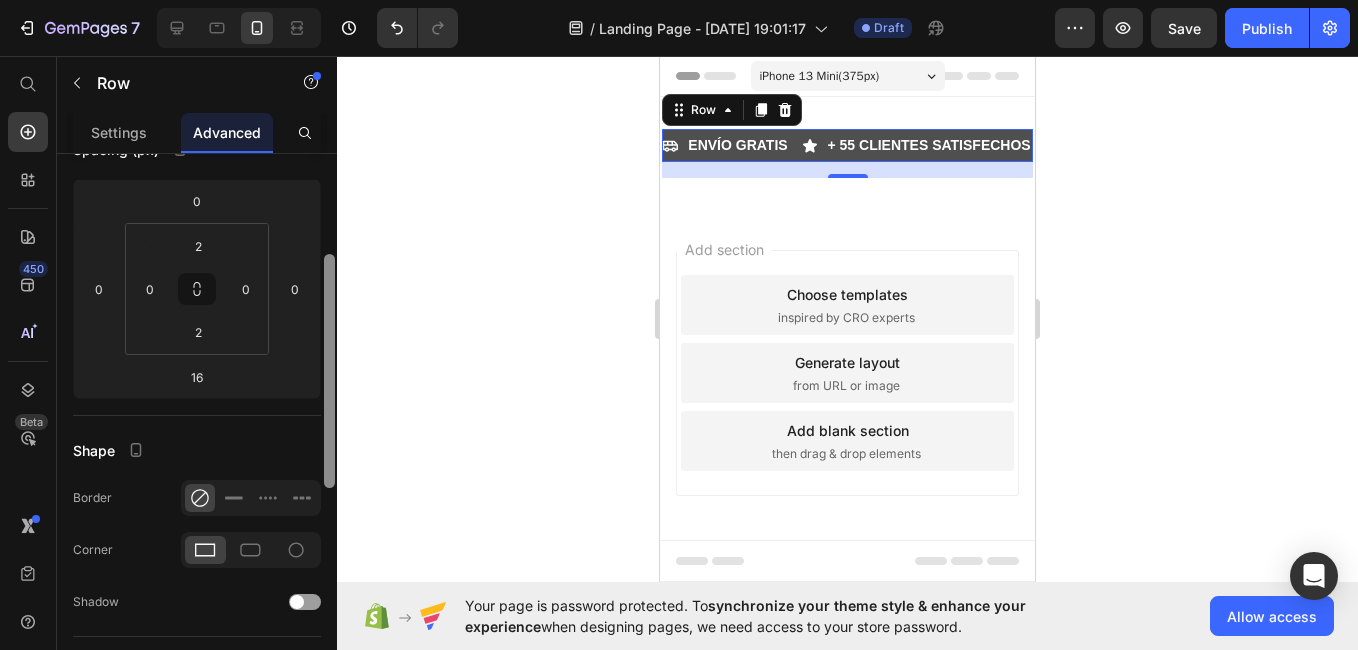 drag, startPoint x: 332, startPoint y: 307, endPoint x: 315, endPoint y: 407, distance: 101.43471 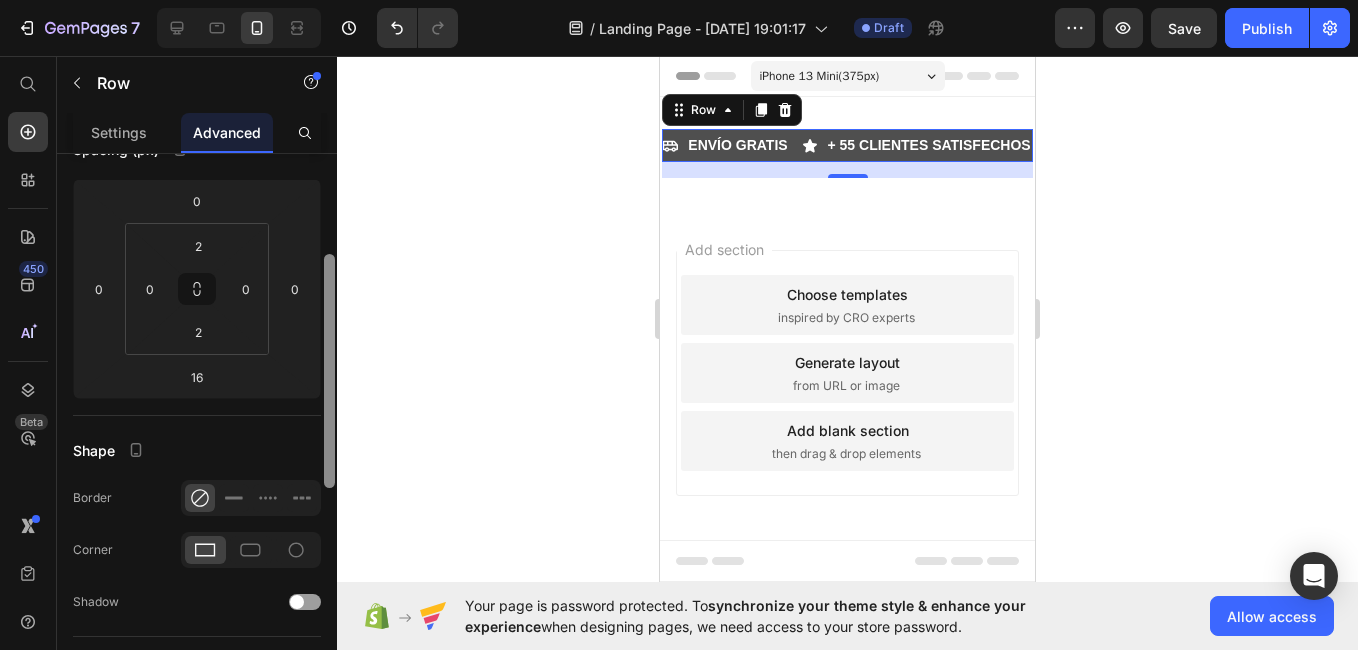 click on "Display on Desktop Tablet Mobile Spacing (px) 0 0 16 0 2 0 2 0 Shape Border Corner Shadow Position Opacity 100 % Animation Upgrade to Build plan  to unlock Animation & other premium features. Interaction Upgrade to Optimize plan  to unlock Interaction & other premium features. CSS class  Delete element" at bounding box center [197, 430] 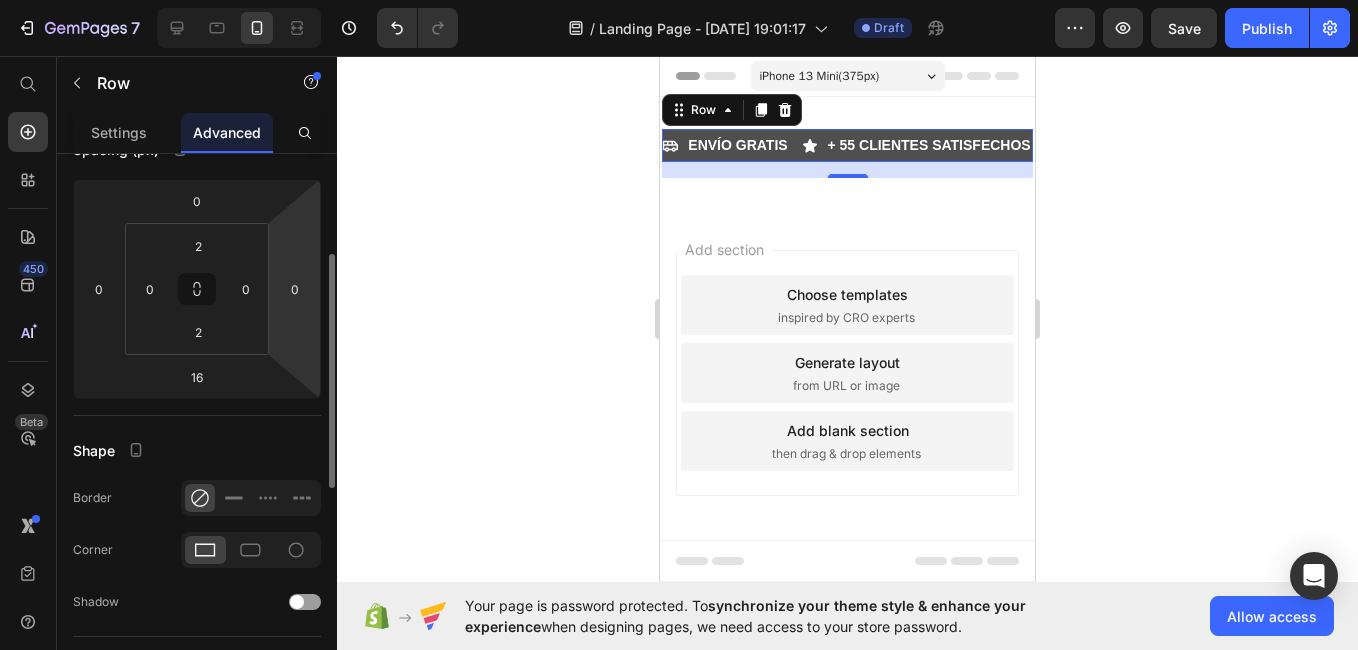 drag, startPoint x: 315, startPoint y: 407, endPoint x: 317, endPoint y: 391, distance: 16.124516 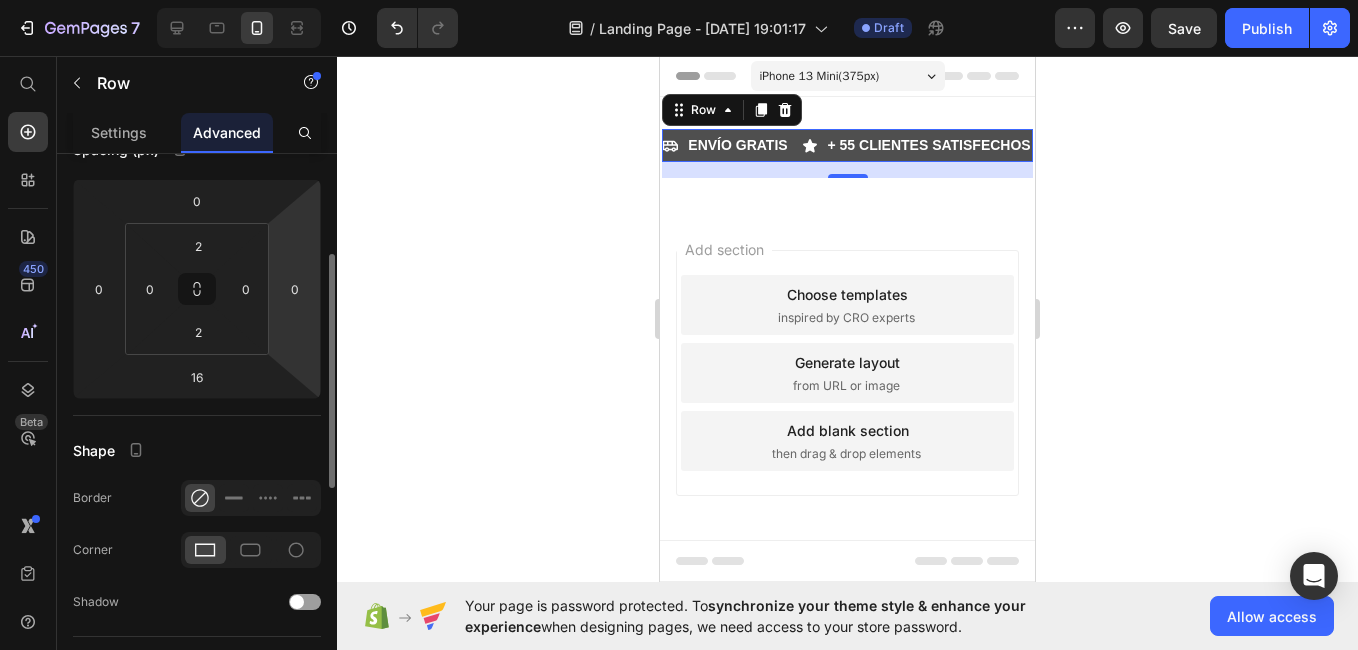 click on "Spacing (px) 0 0 16 0 2 0 2 0" 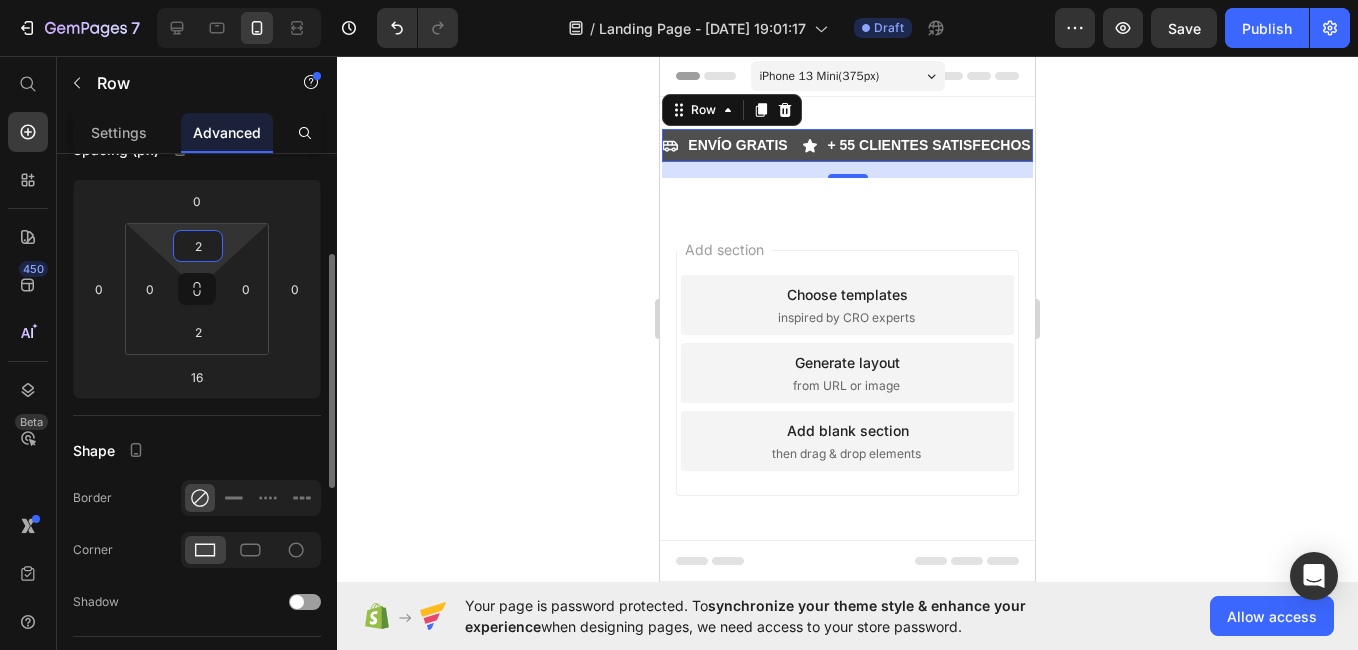 click on "2" at bounding box center (198, 246) 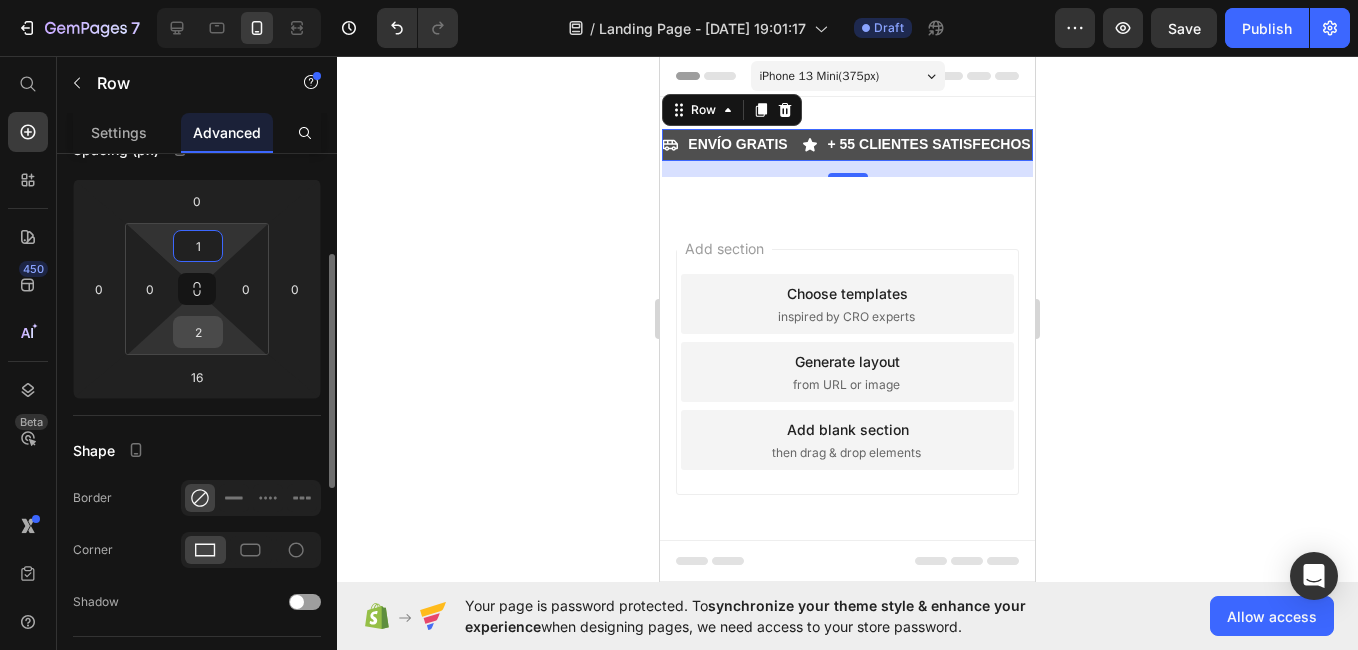 type on "1" 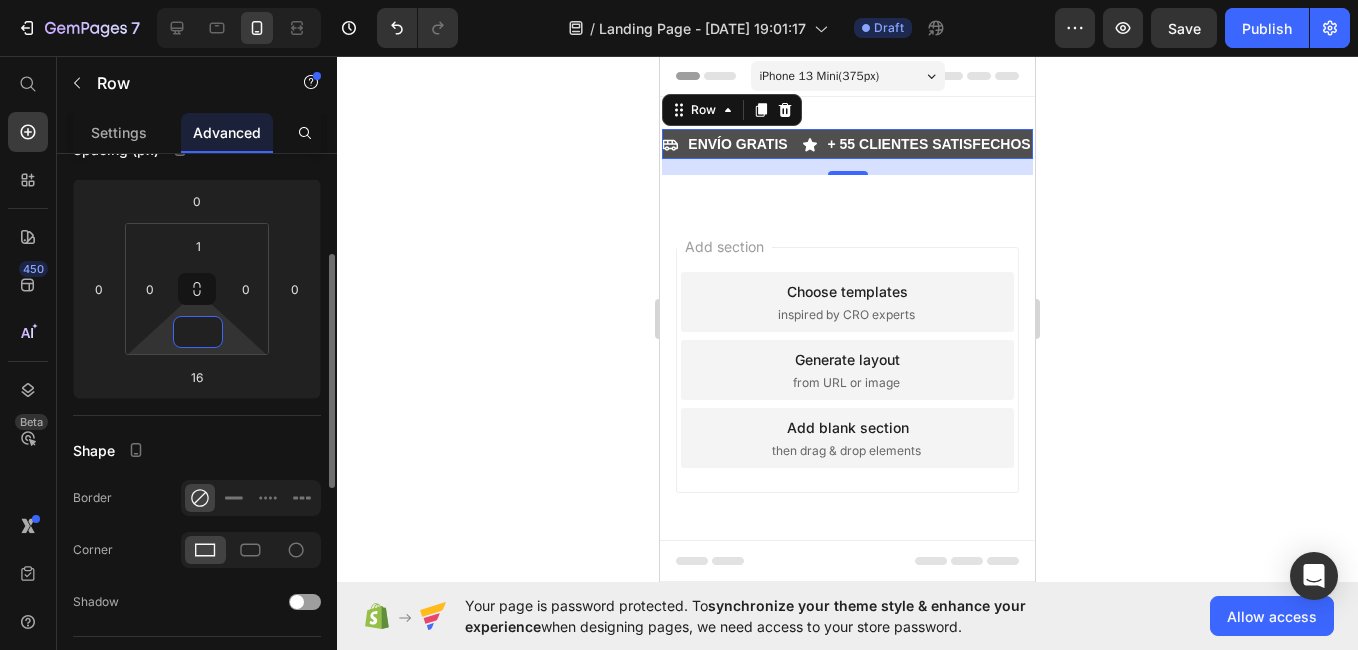 type on "1" 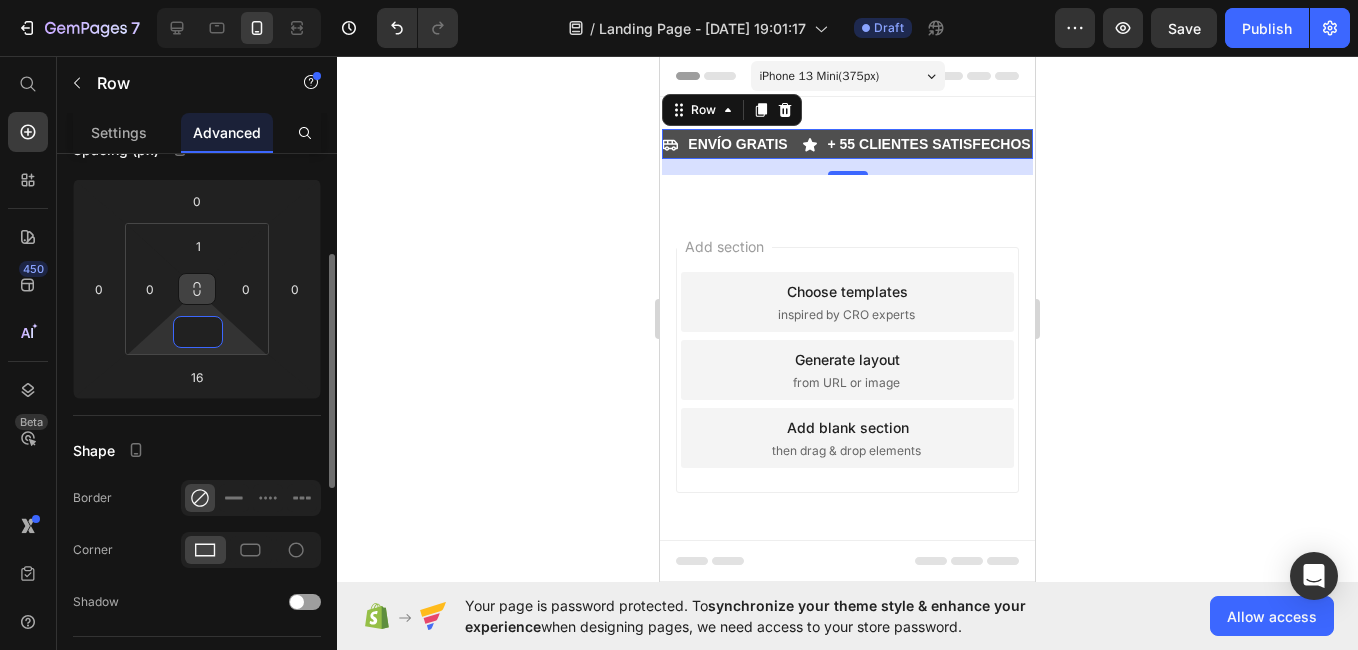 type on "2" 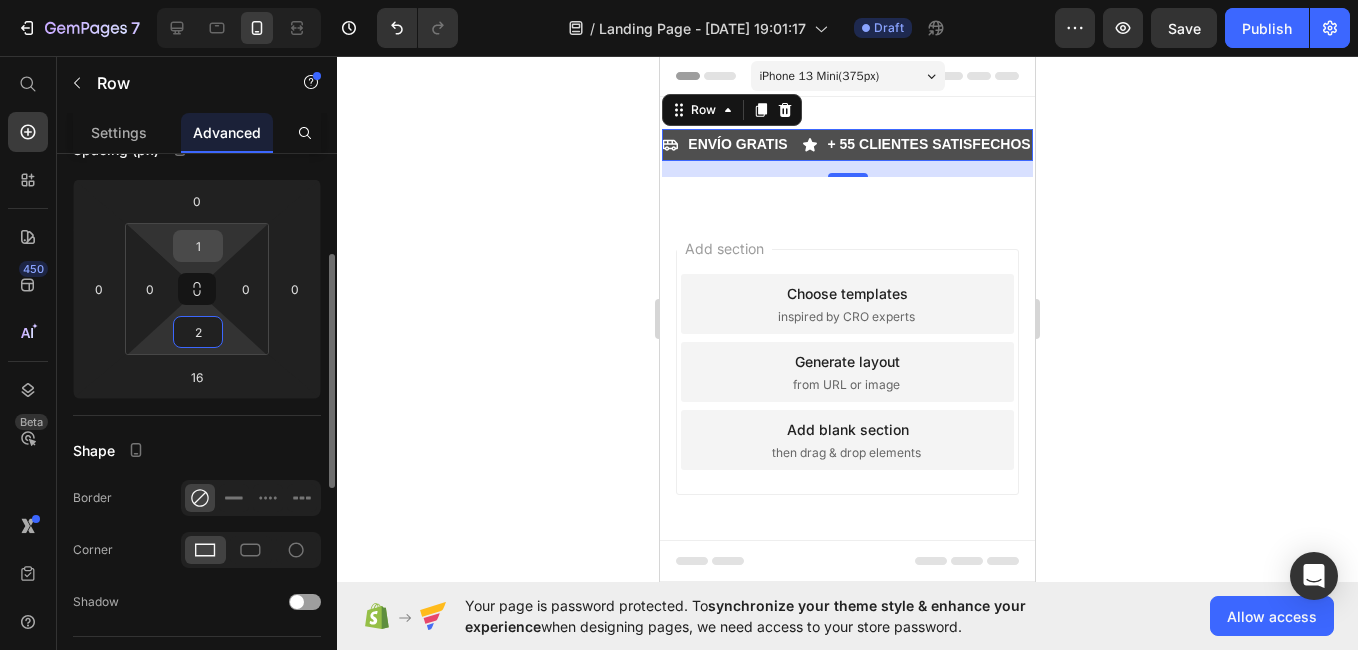 click on "1" at bounding box center (198, 246) 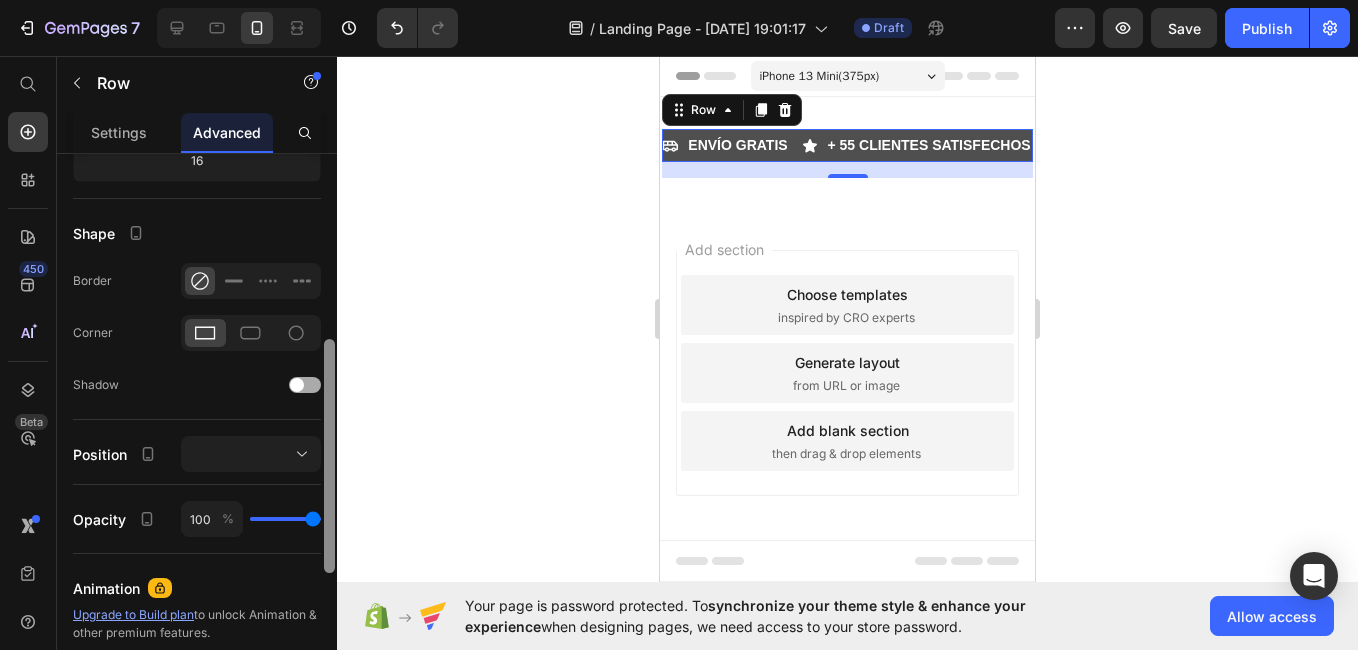 scroll, scrollTop: 448, scrollLeft: 0, axis: vertical 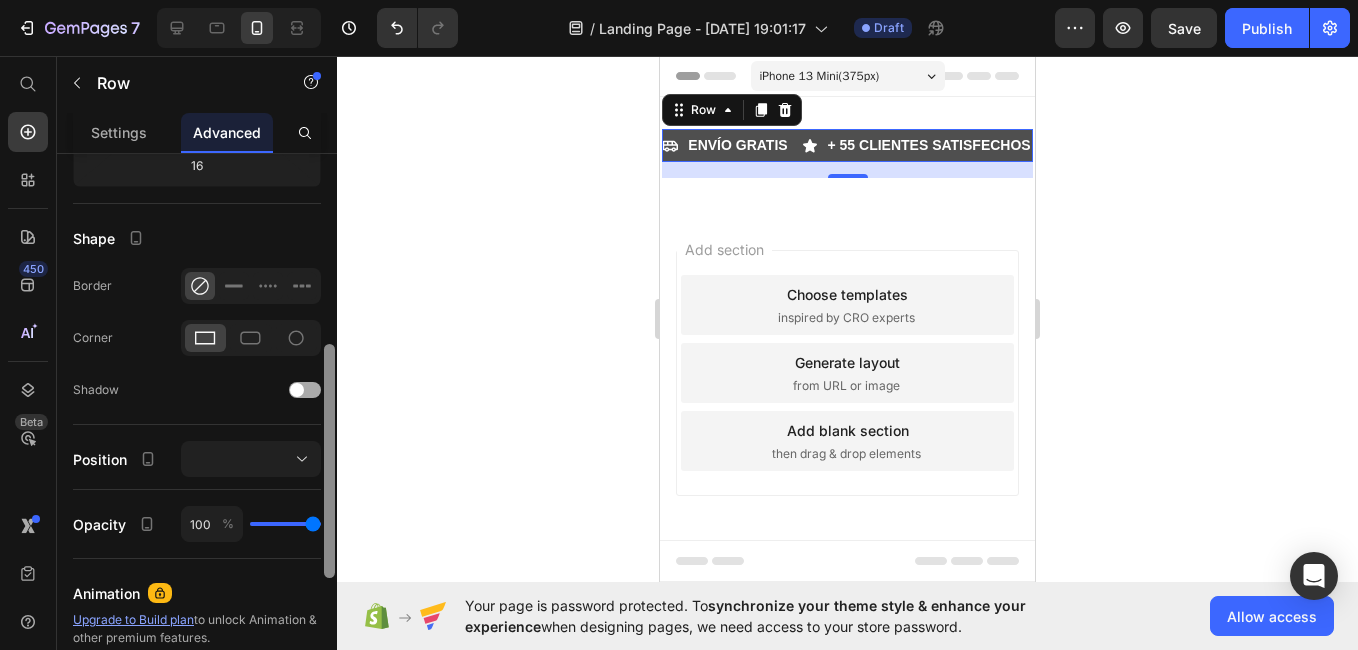 drag, startPoint x: 332, startPoint y: 307, endPoint x: 320, endPoint y: 397, distance: 90.79648 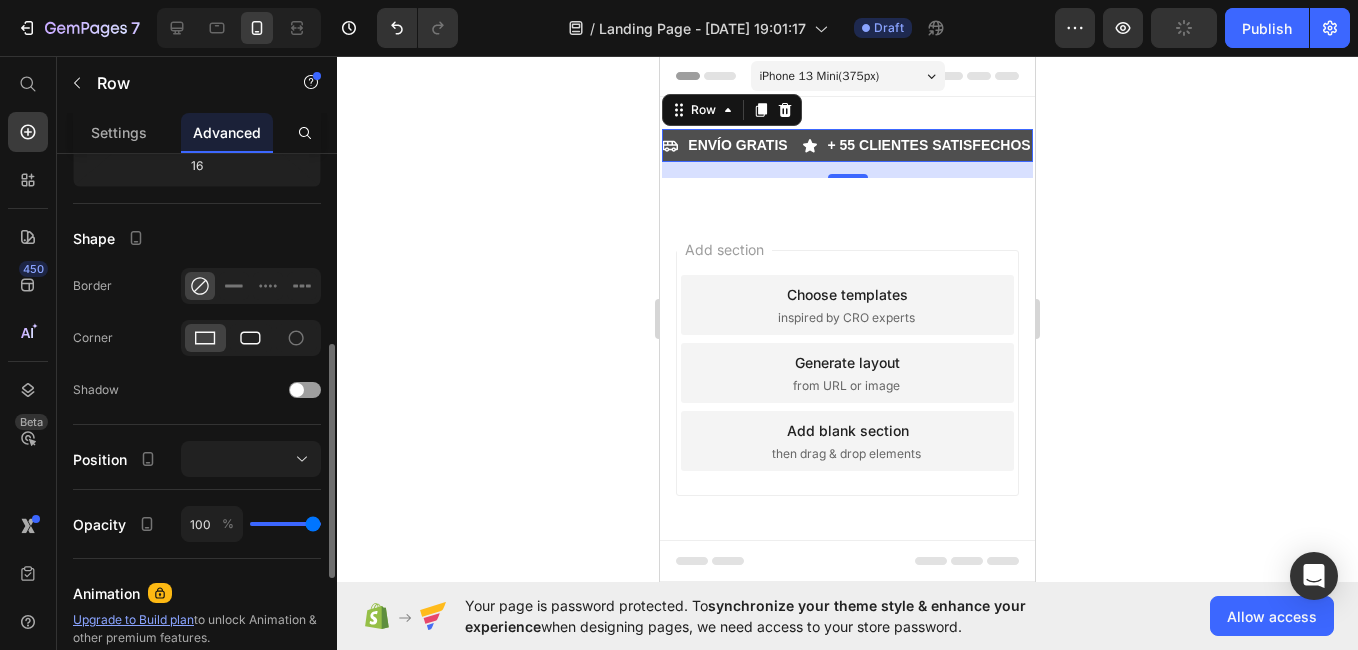 click 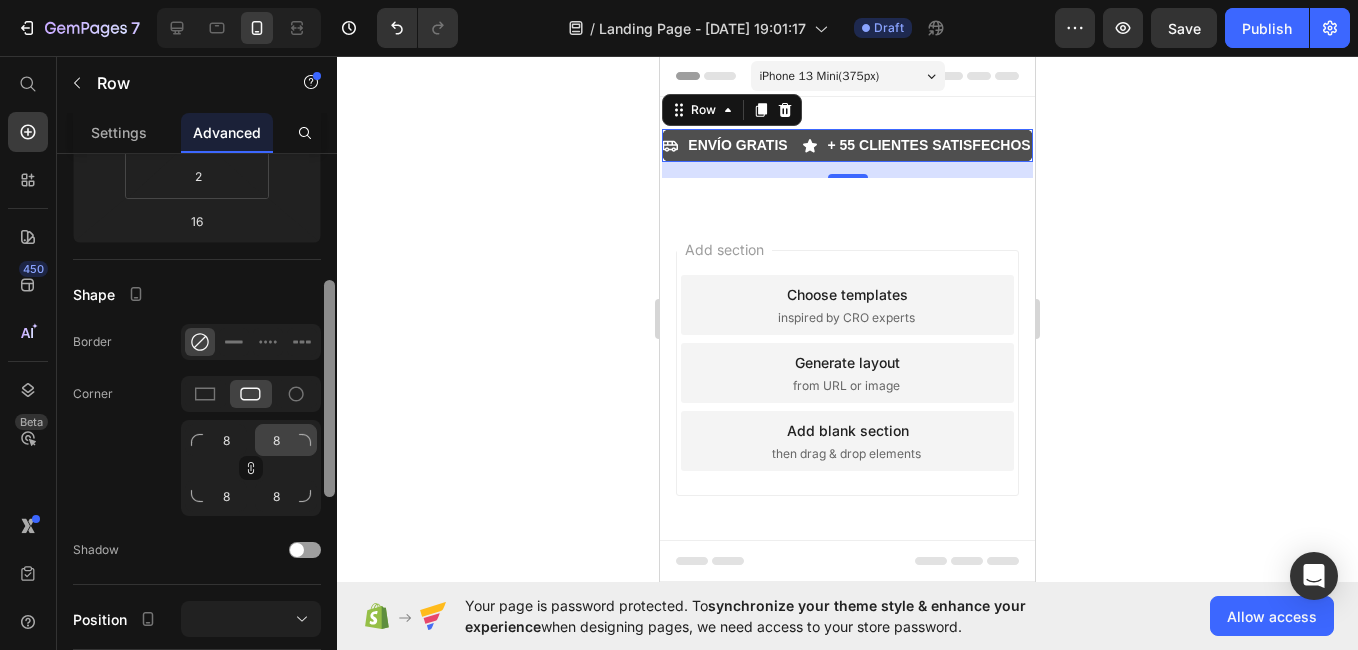 drag, startPoint x: 332, startPoint y: 396, endPoint x: 314, endPoint y: 395, distance: 18.027756 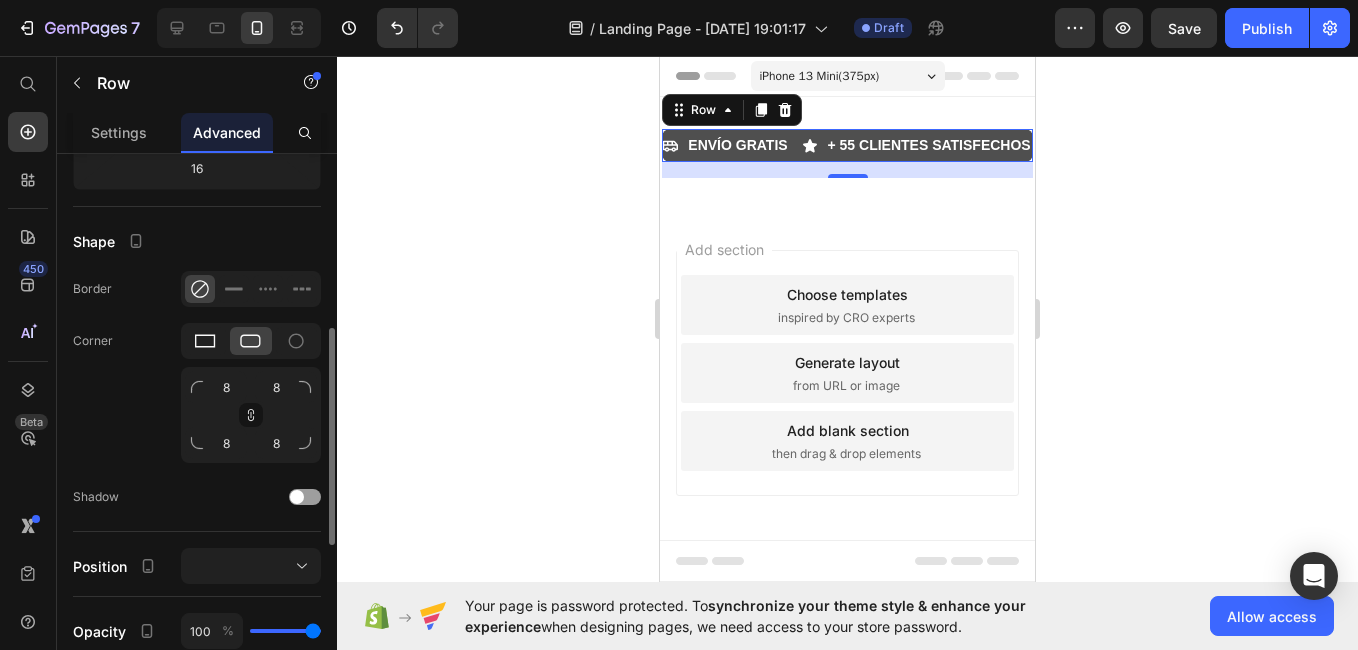 click 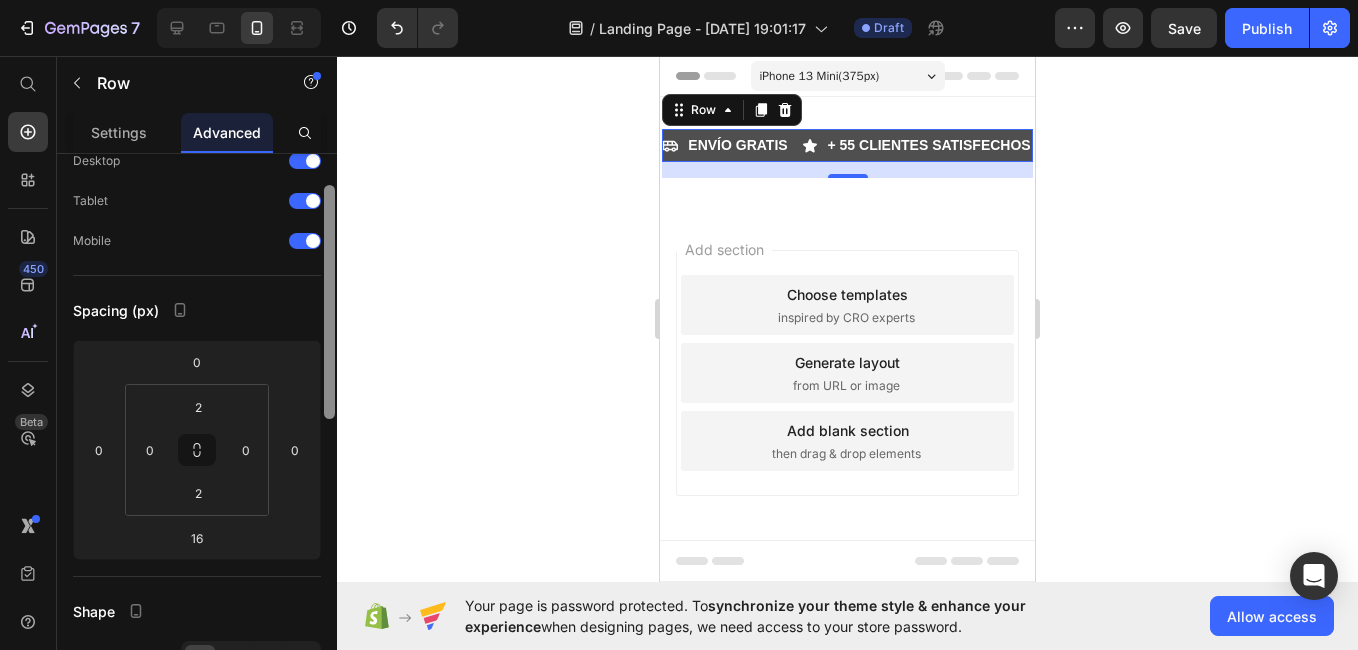 scroll, scrollTop: 0, scrollLeft: 0, axis: both 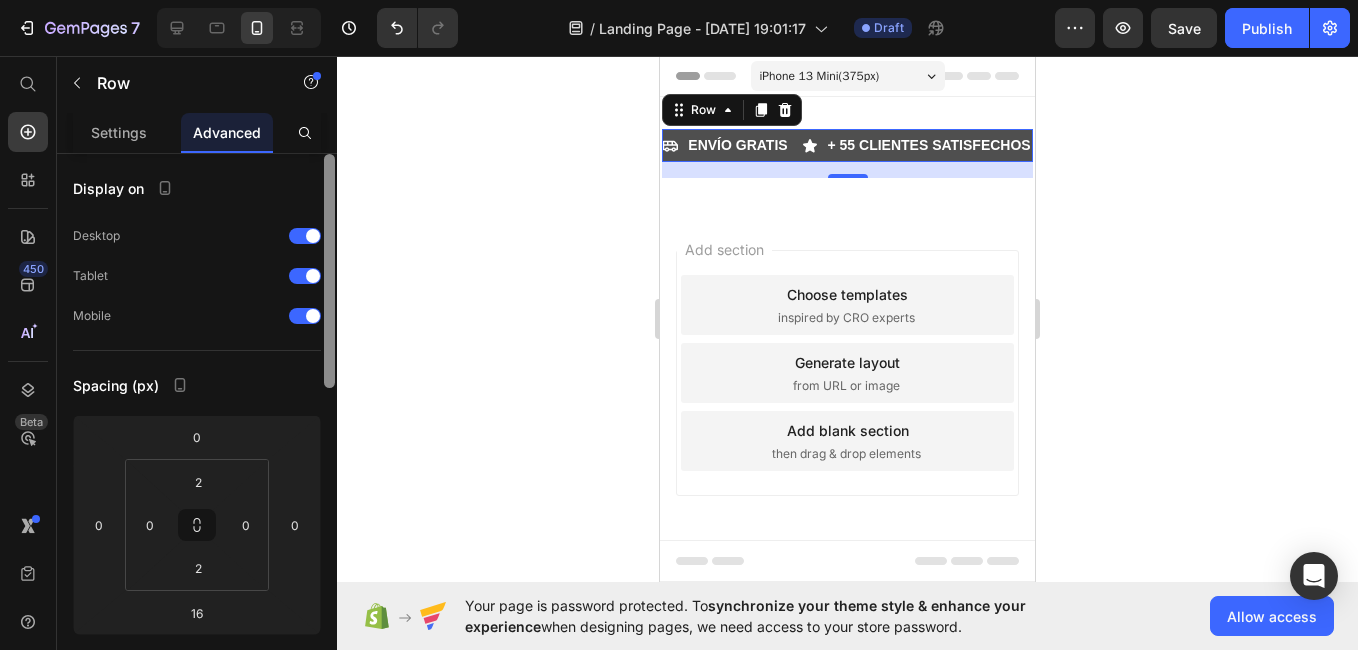 drag, startPoint x: 333, startPoint y: 390, endPoint x: 347, endPoint y: 169, distance: 221.443 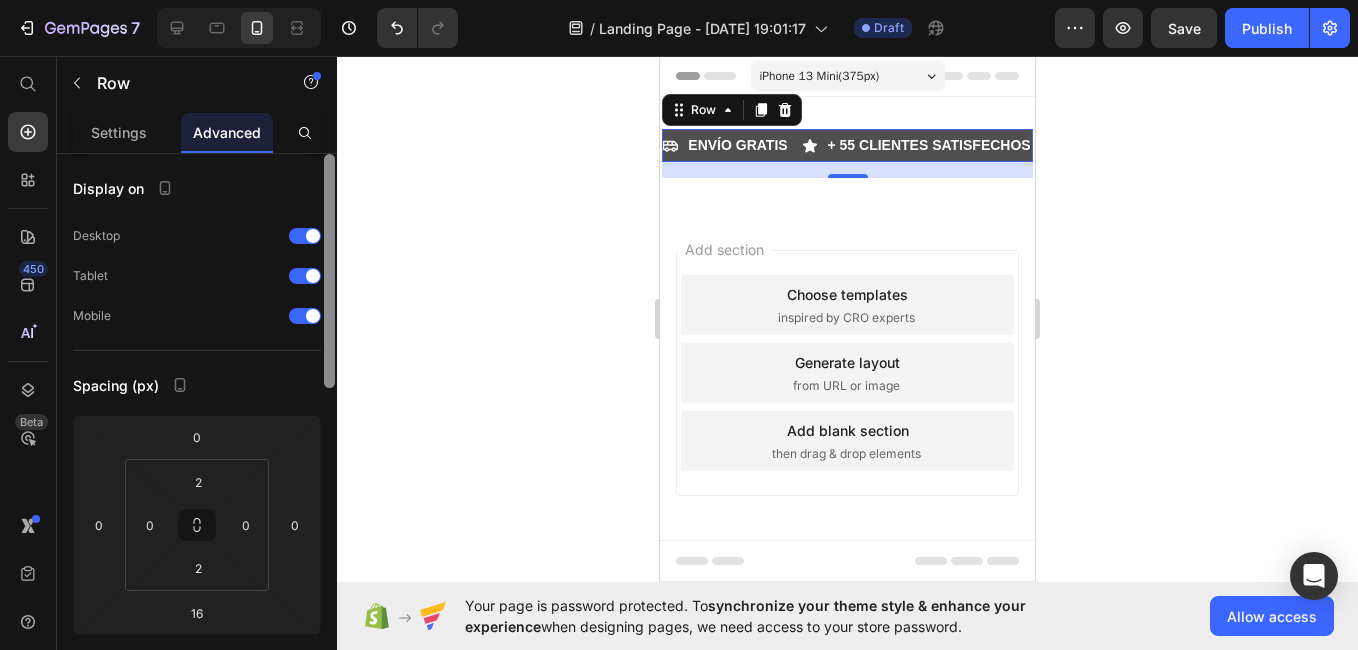 click on "7   /  Landing Page - Jul 9, 19:01:17 Draft Preview  Save   Publish  450 Beta Start with Sections Elements Hero Section Product Detail Brands Trusted Badges Guarantee Product Breakdown How to use Testimonials Compare Bundle FAQs Social Proof Brand Story Product List Collection Blog List Contact Sticky Add to Cart Custom Footer Browse Library 450 Layout
Row
Row
Row
Row Text
Heading
Text Block Button
Button
Button
Sticky Back to top Media
Image
Image" 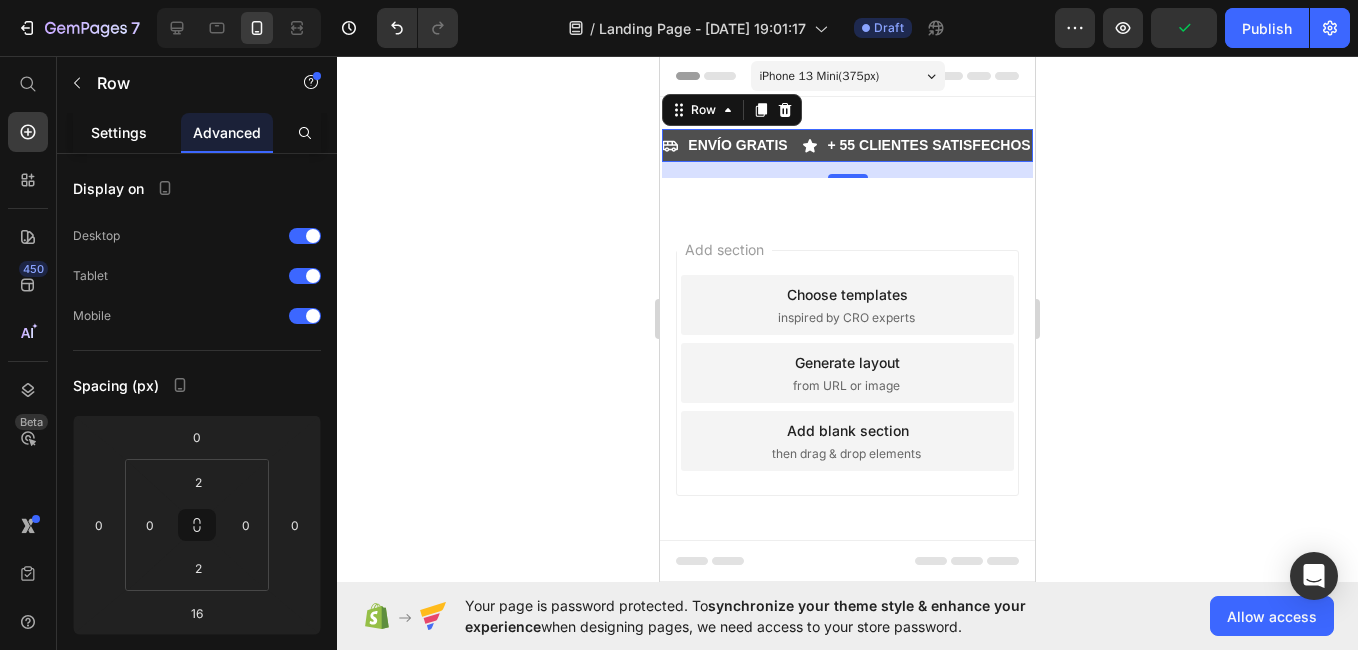 click on "Settings" 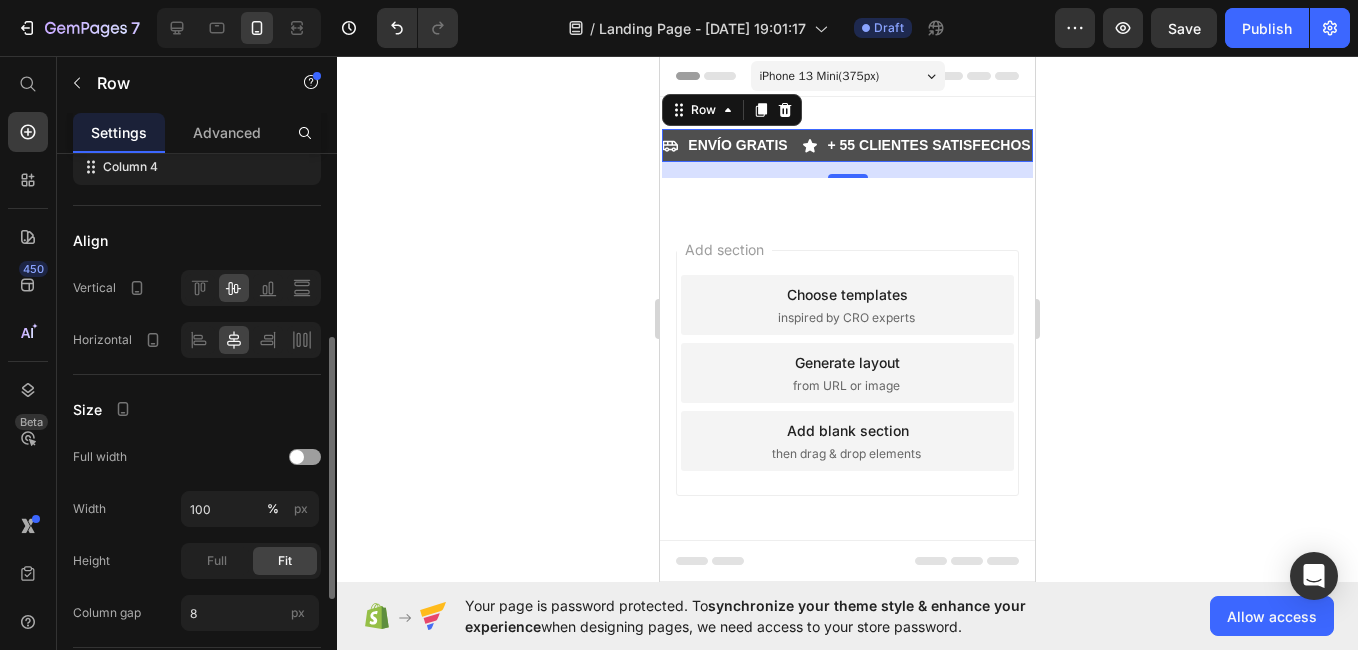 scroll, scrollTop: 391, scrollLeft: 0, axis: vertical 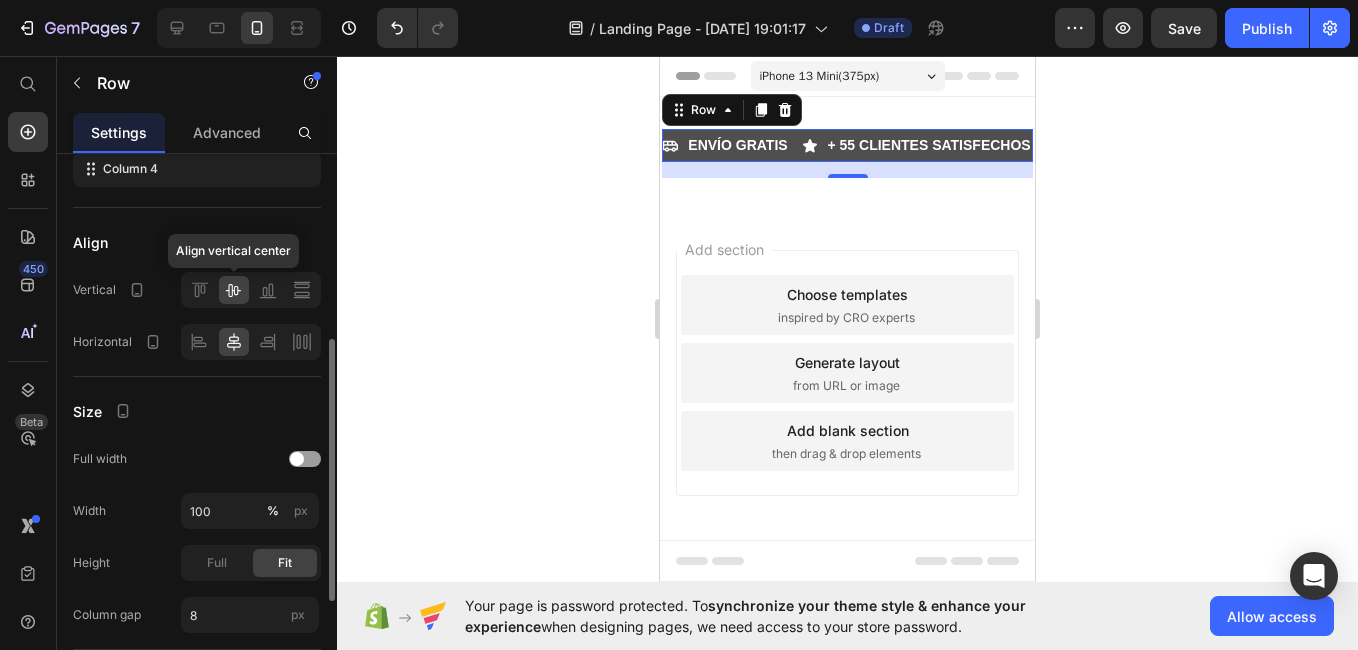 click 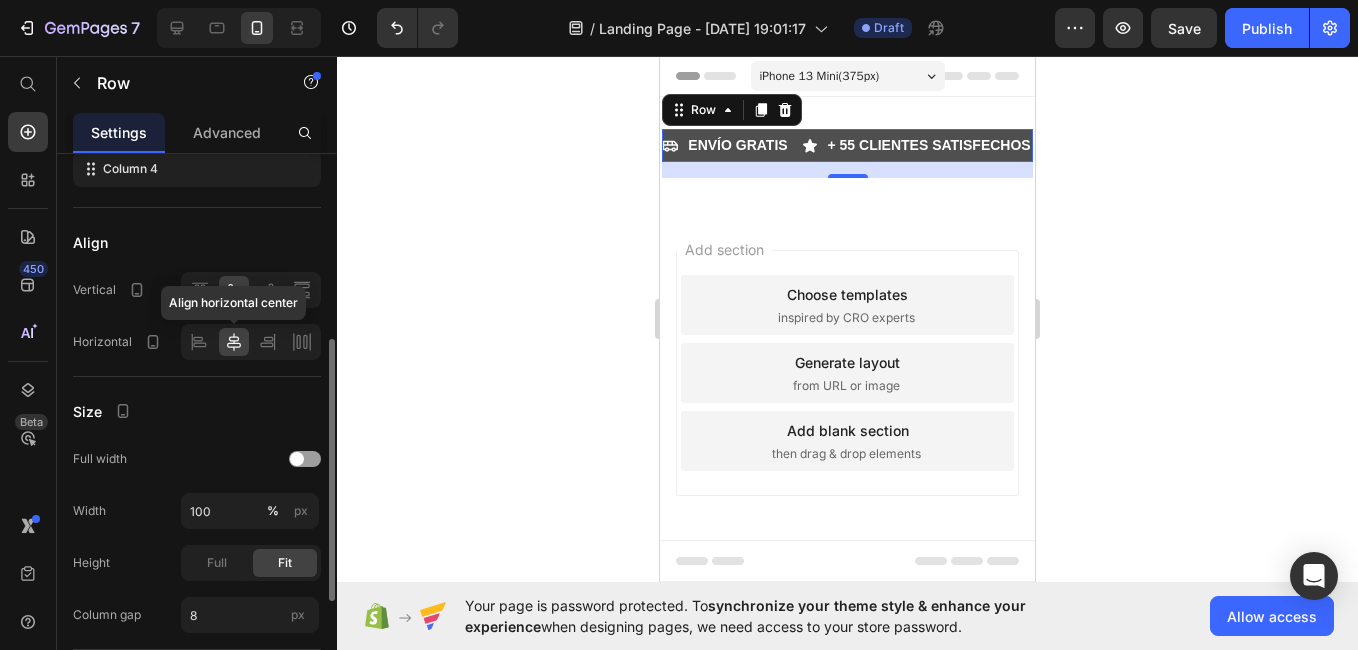 click 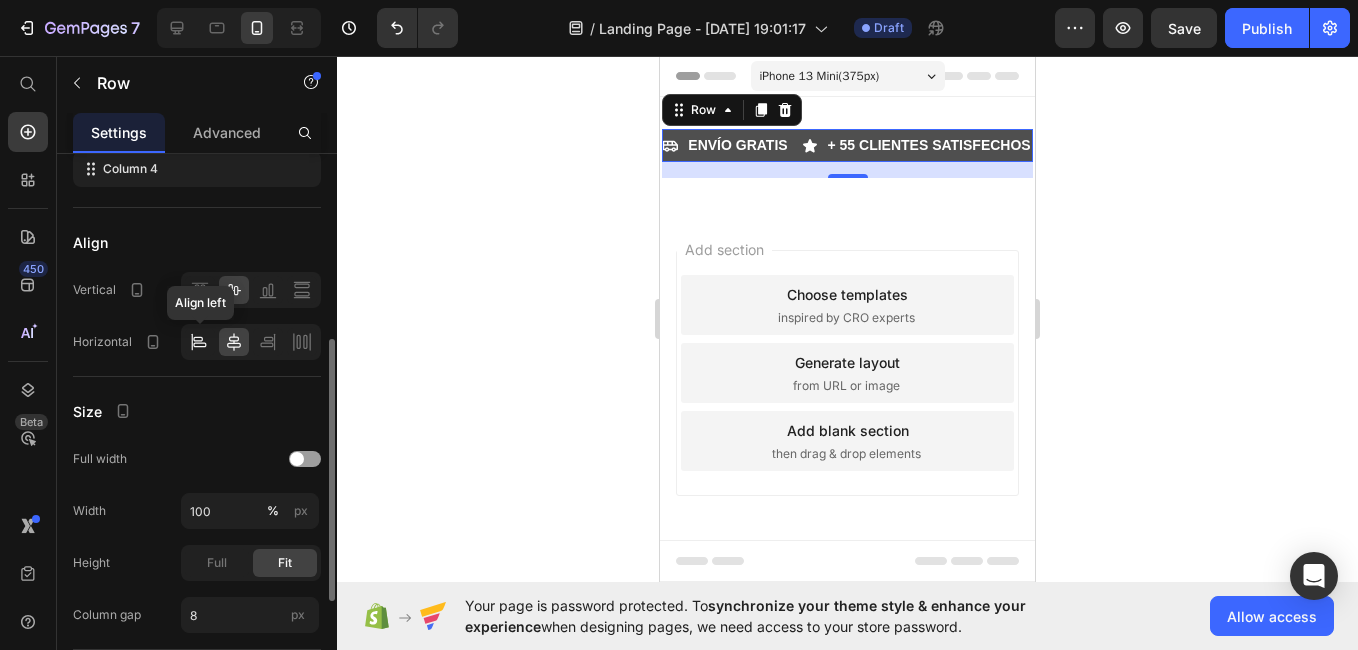 click 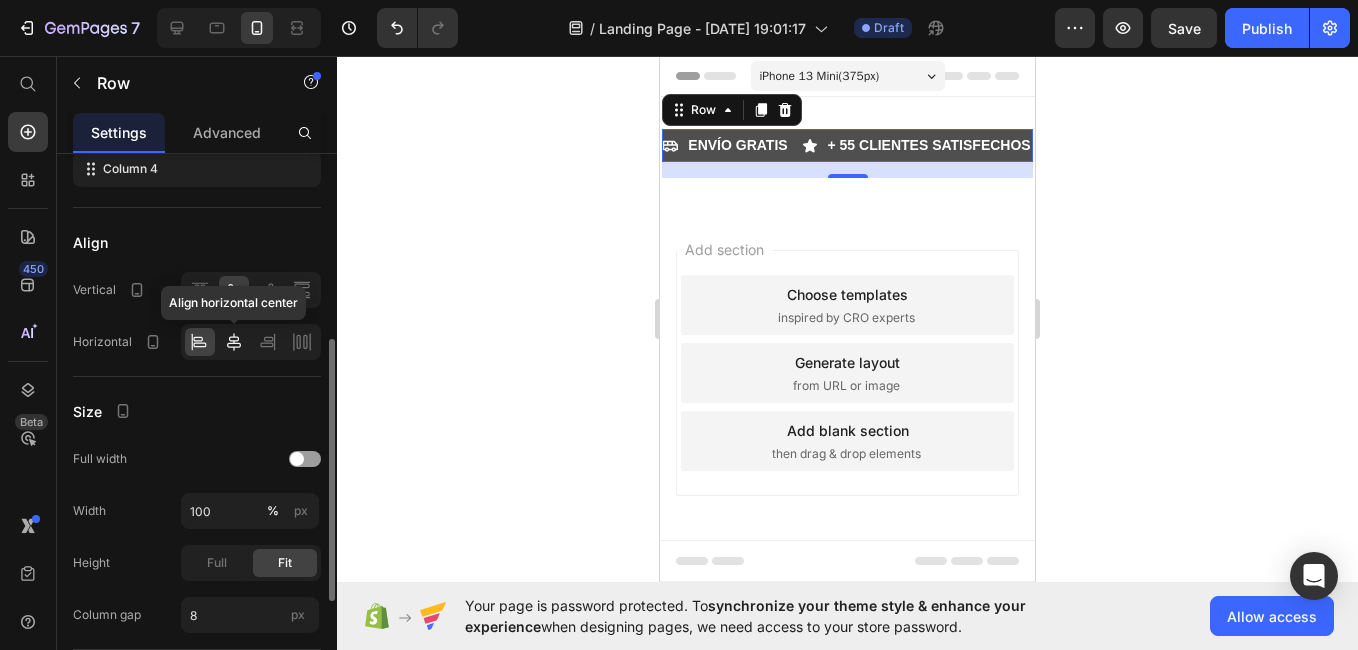 click 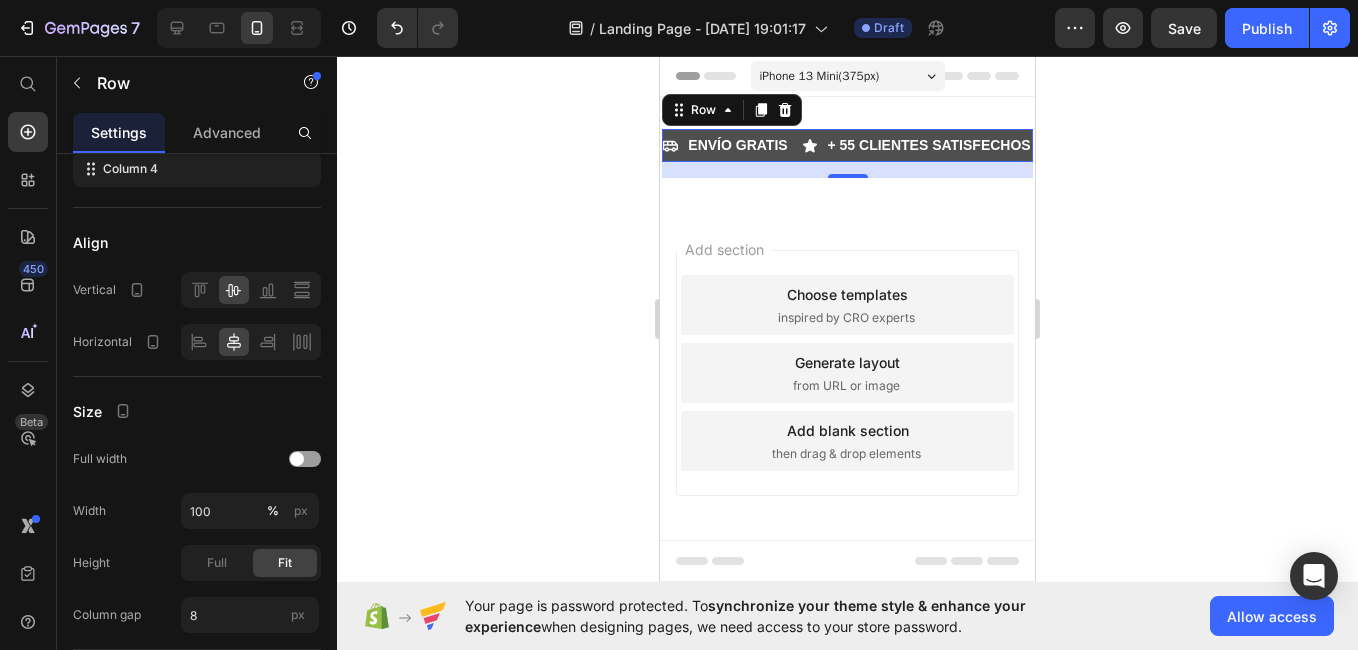 scroll, scrollTop: 0, scrollLeft: 0, axis: both 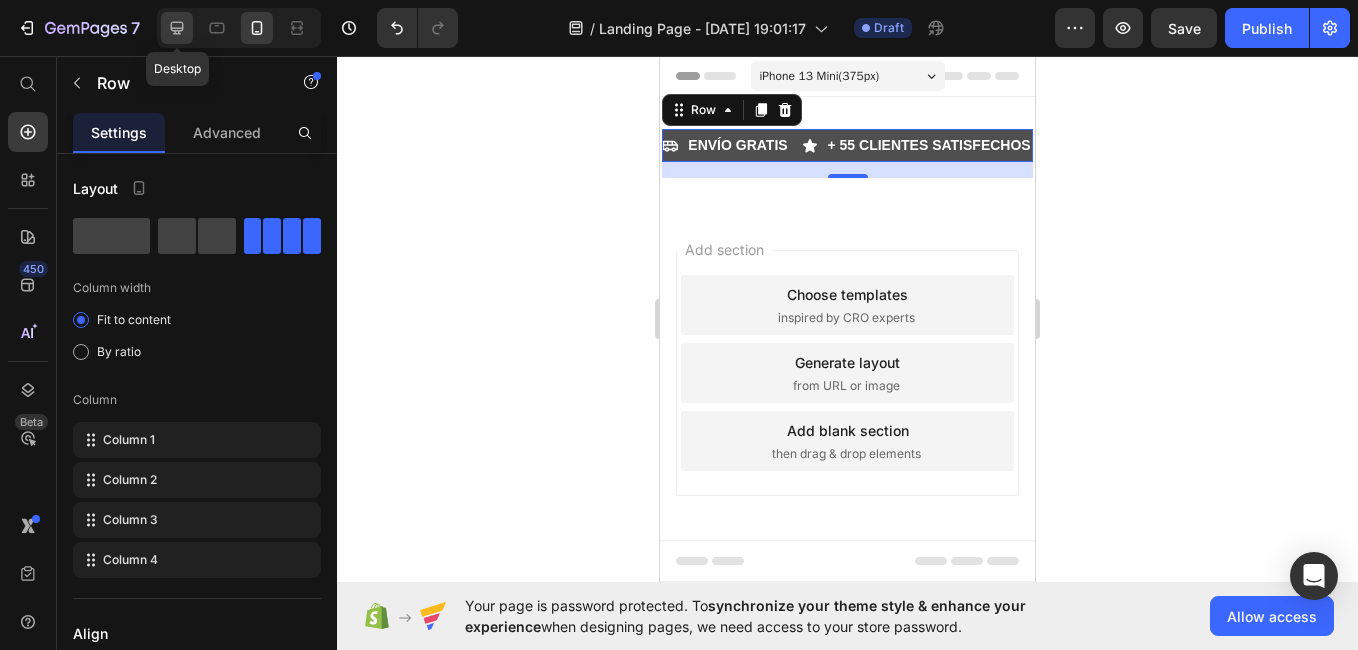 click 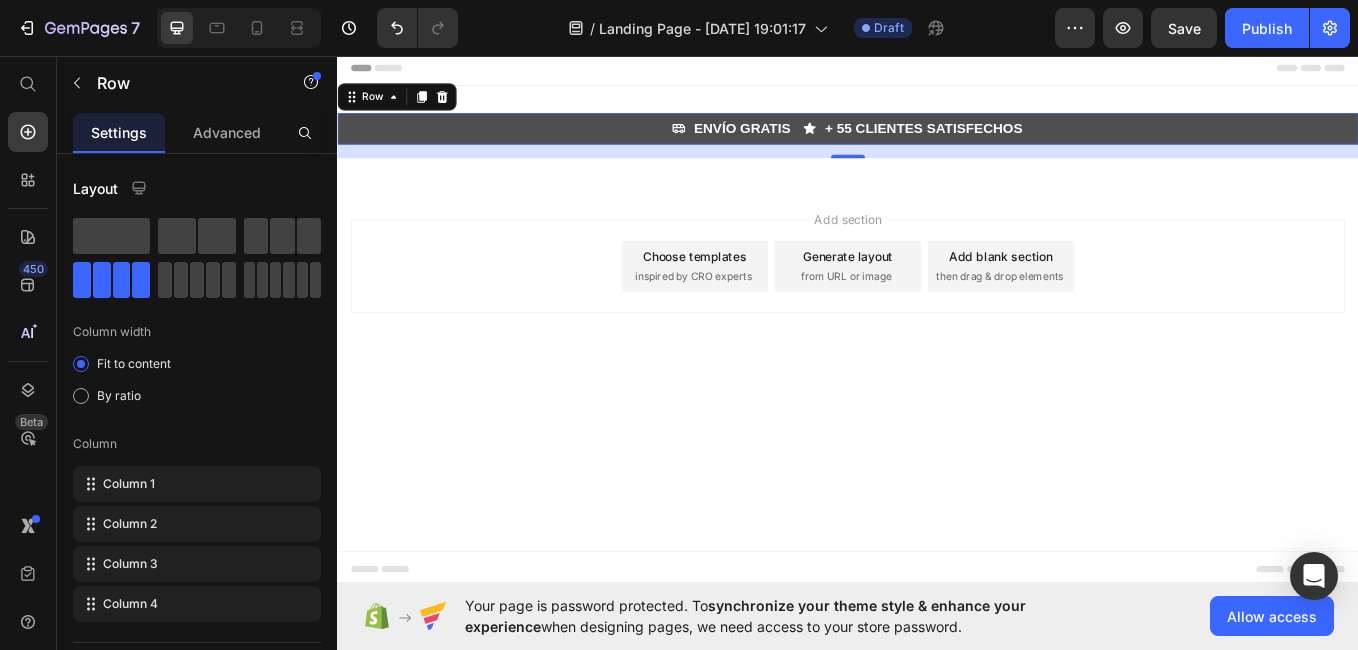 drag, startPoint x: 742, startPoint y: 132, endPoint x: 302, endPoint y: 39, distance: 449.72104 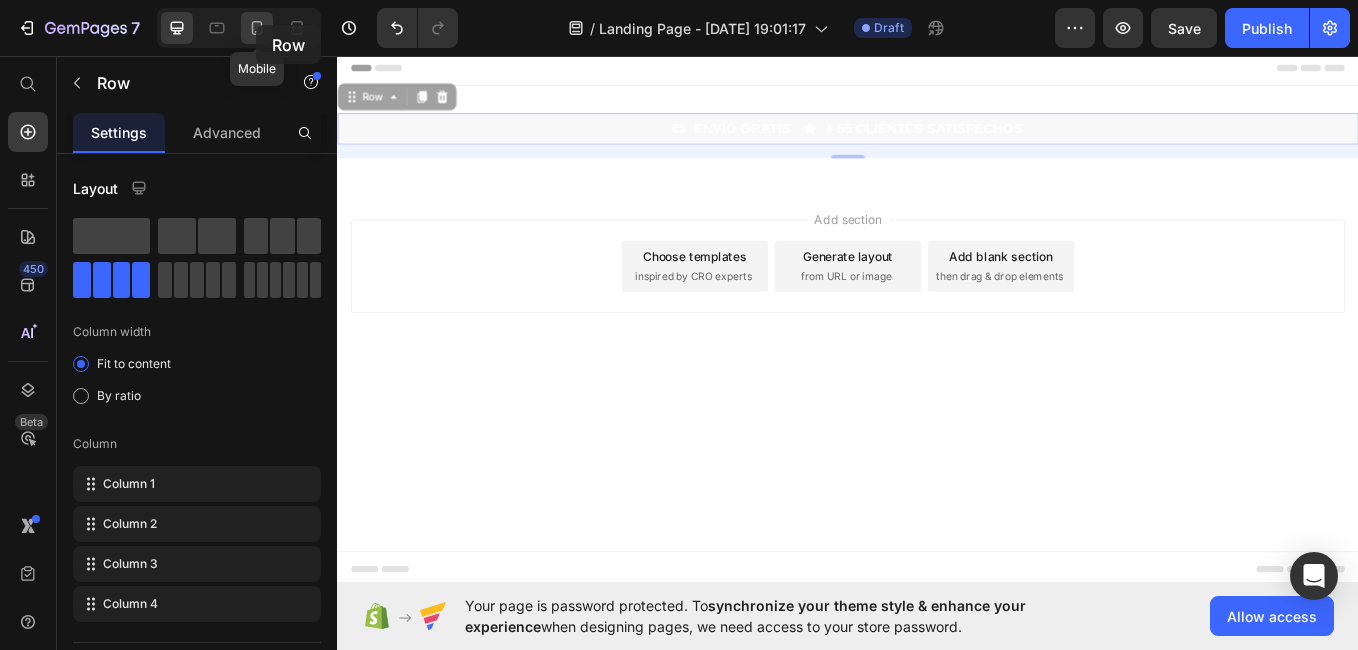 click 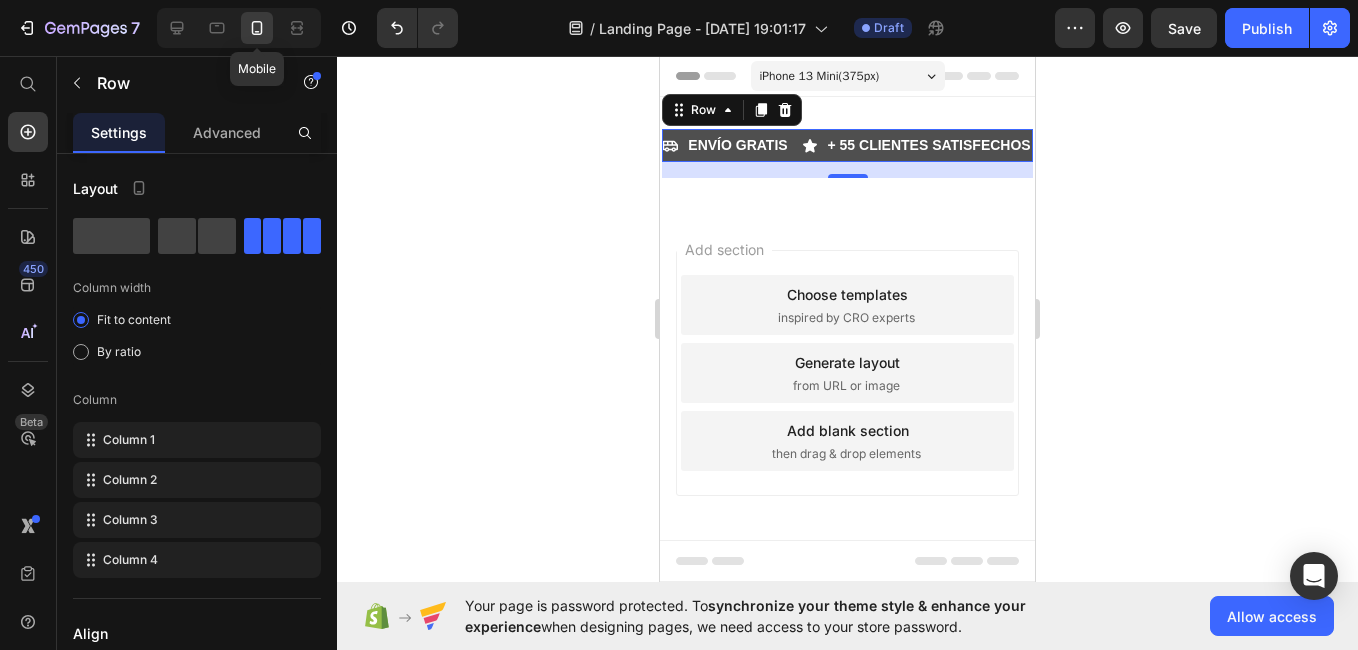 scroll, scrollTop: 3, scrollLeft: 0, axis: vertical 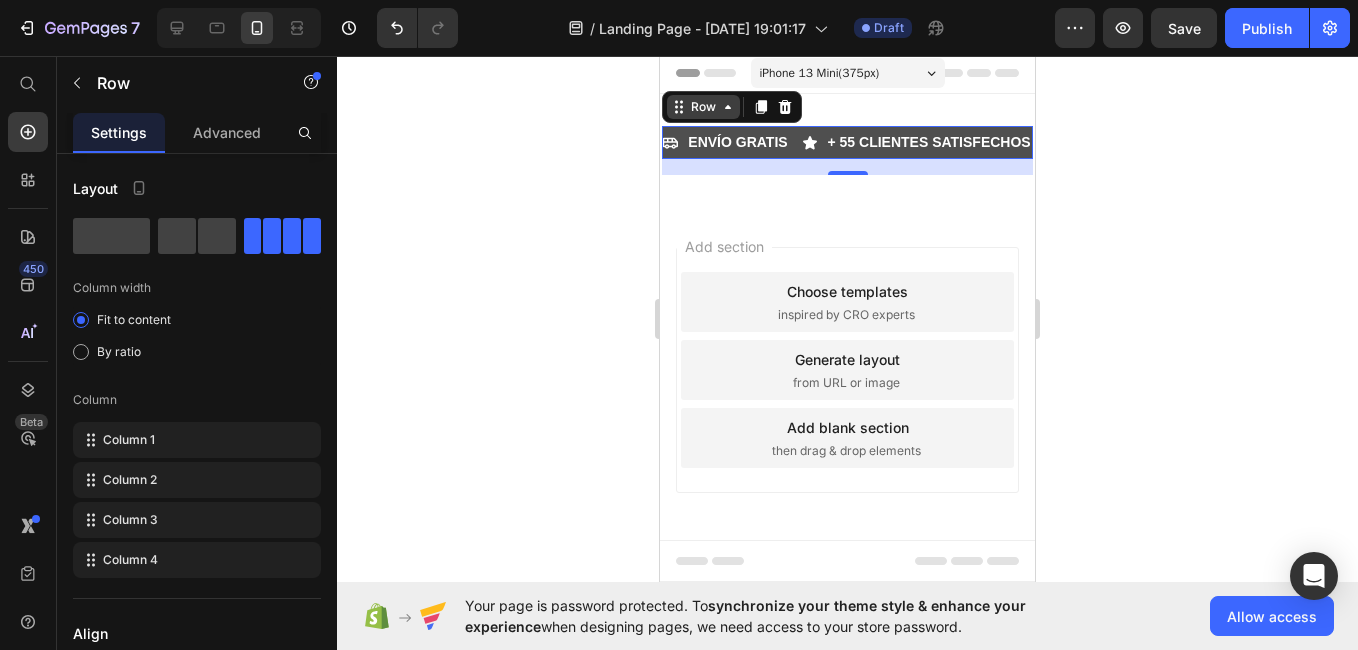click 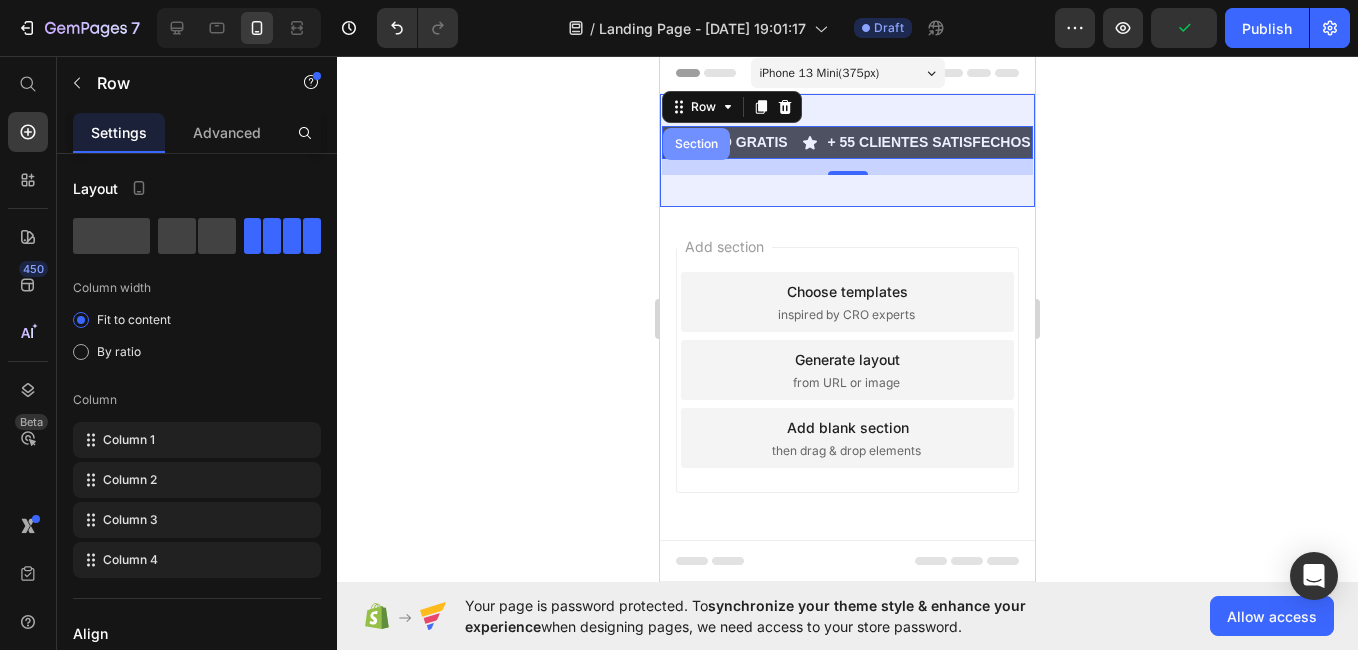 click on "Section" at bounding box center [696, 144] 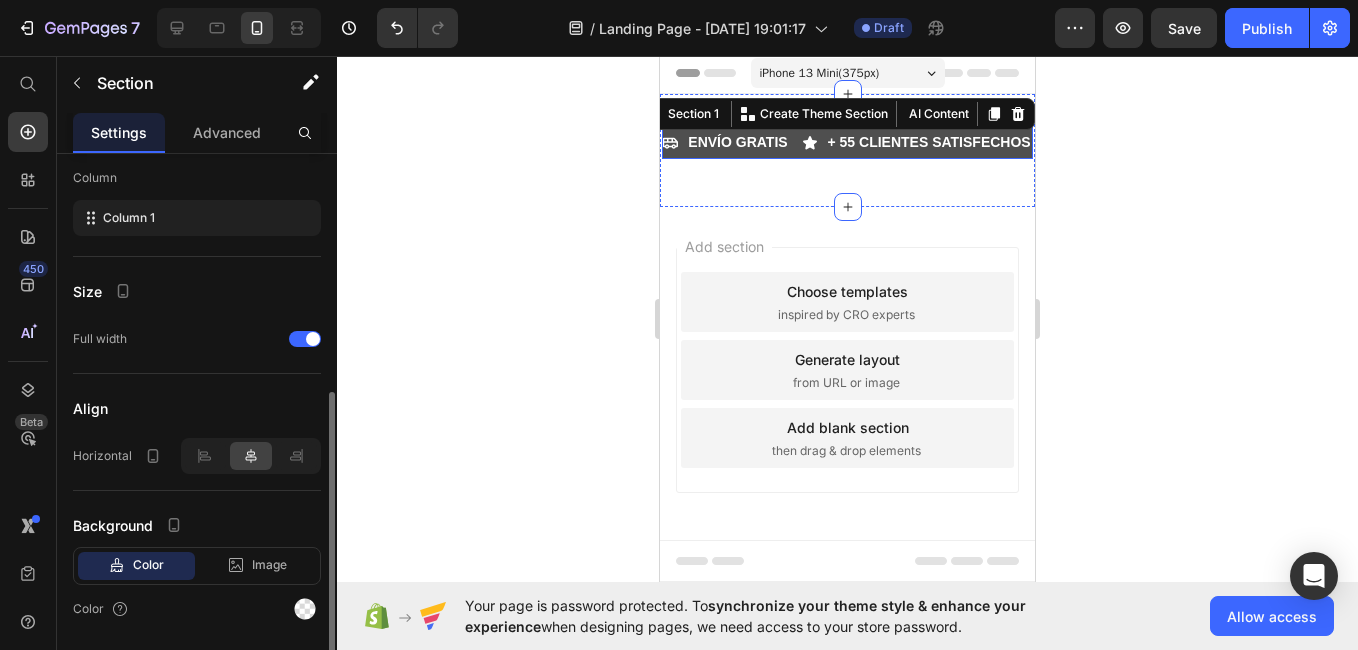 scroll, scrollTop: 284, scrollLeft: 0, axis: vertical 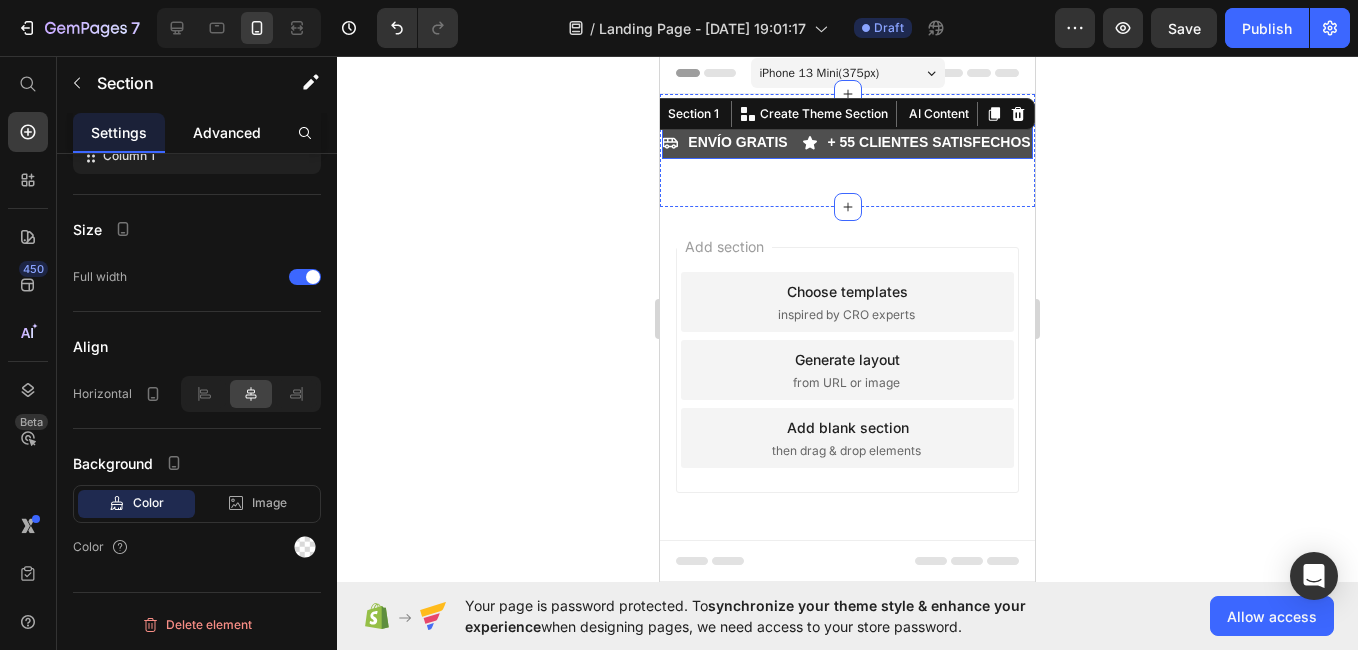 click on "Advanced" at bounding box center (227, 132) 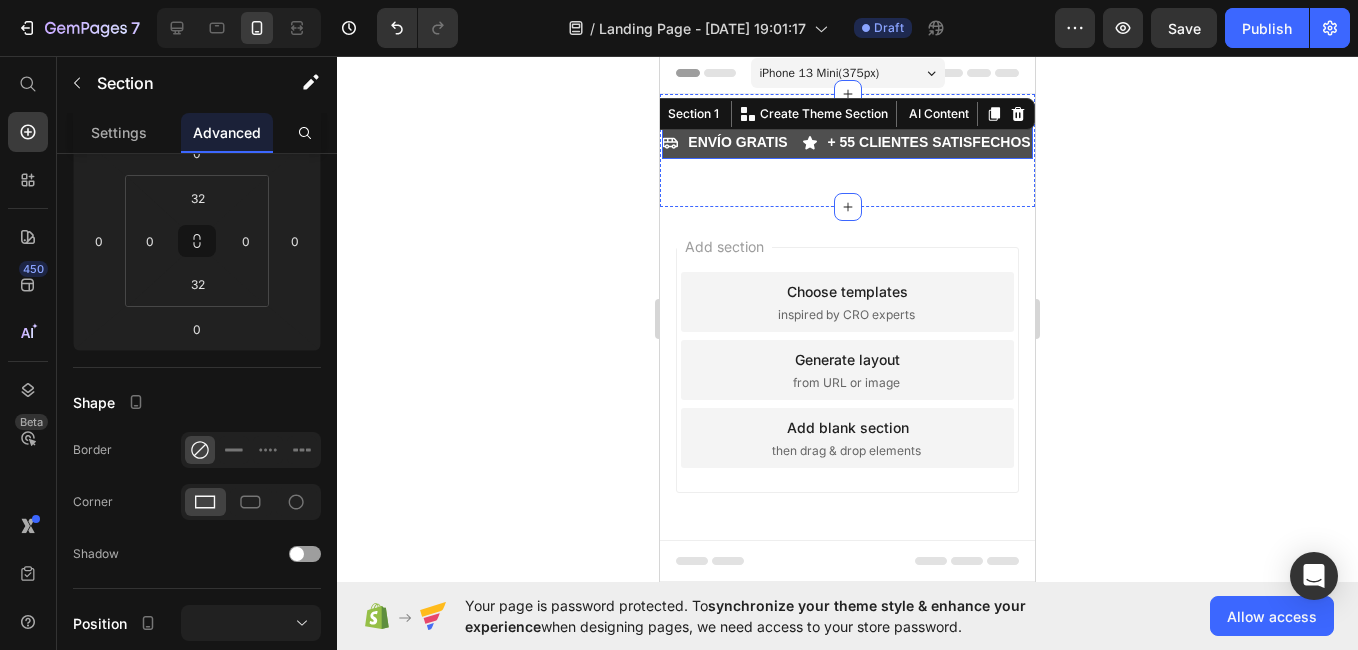 scroll, scrollTop: 0, scrollLeft: 0, axis: both 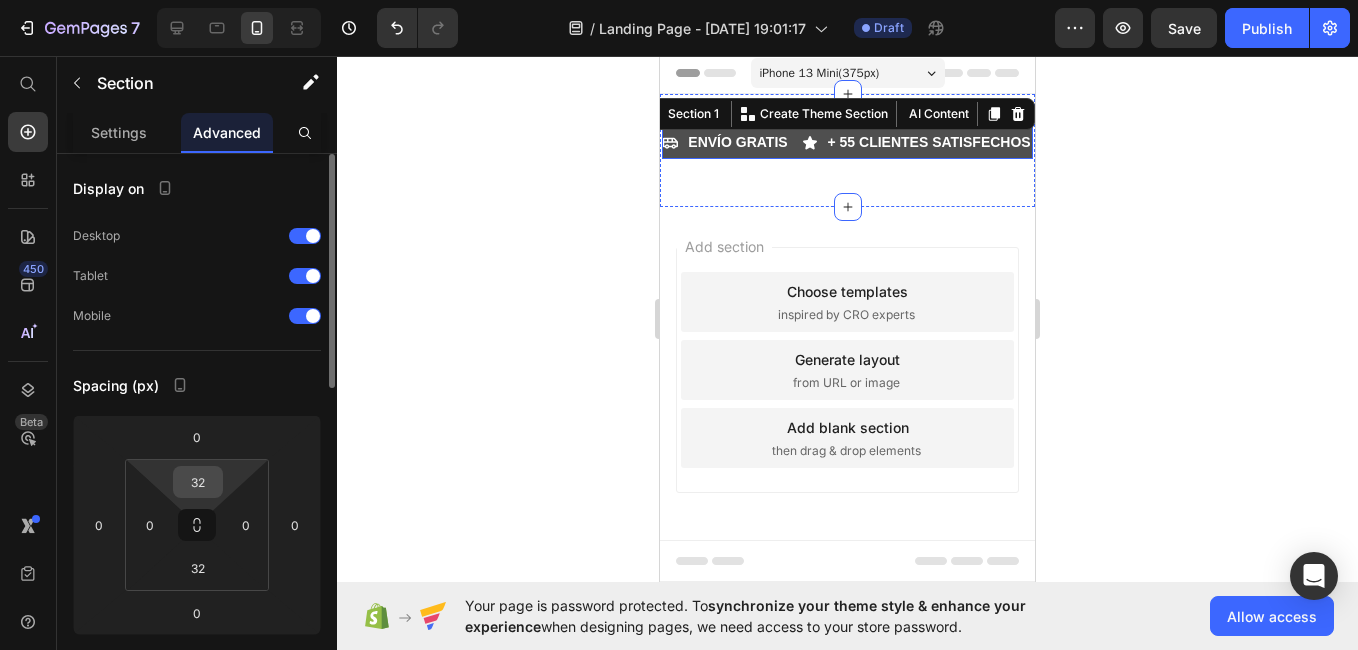 click on "32" at bounding box center [198, 482] 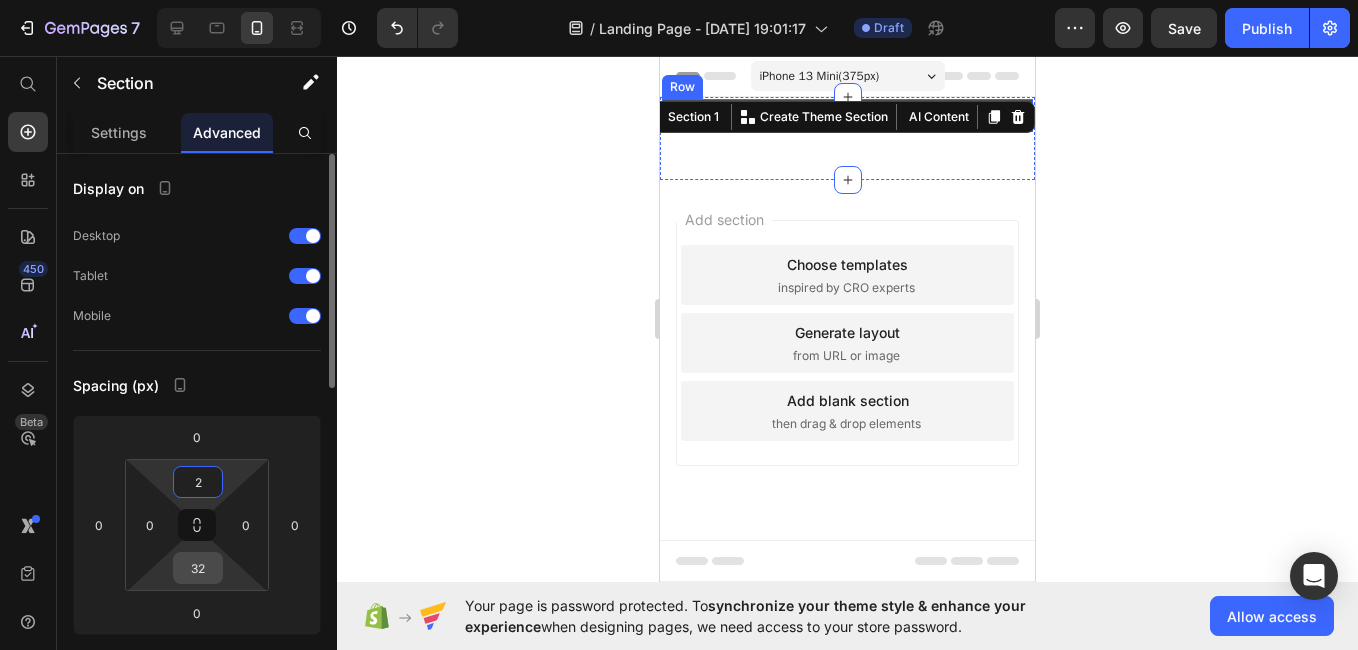 type on "2" 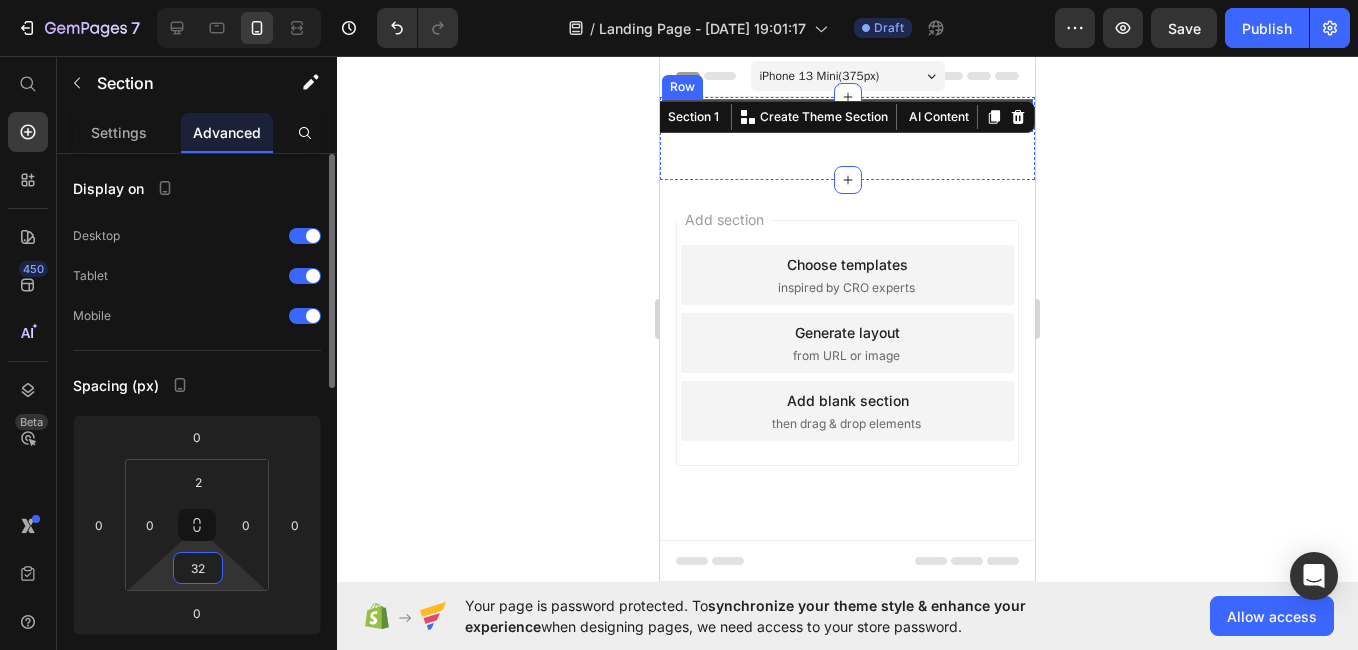 click on "32" at bounding box center [198, 568] 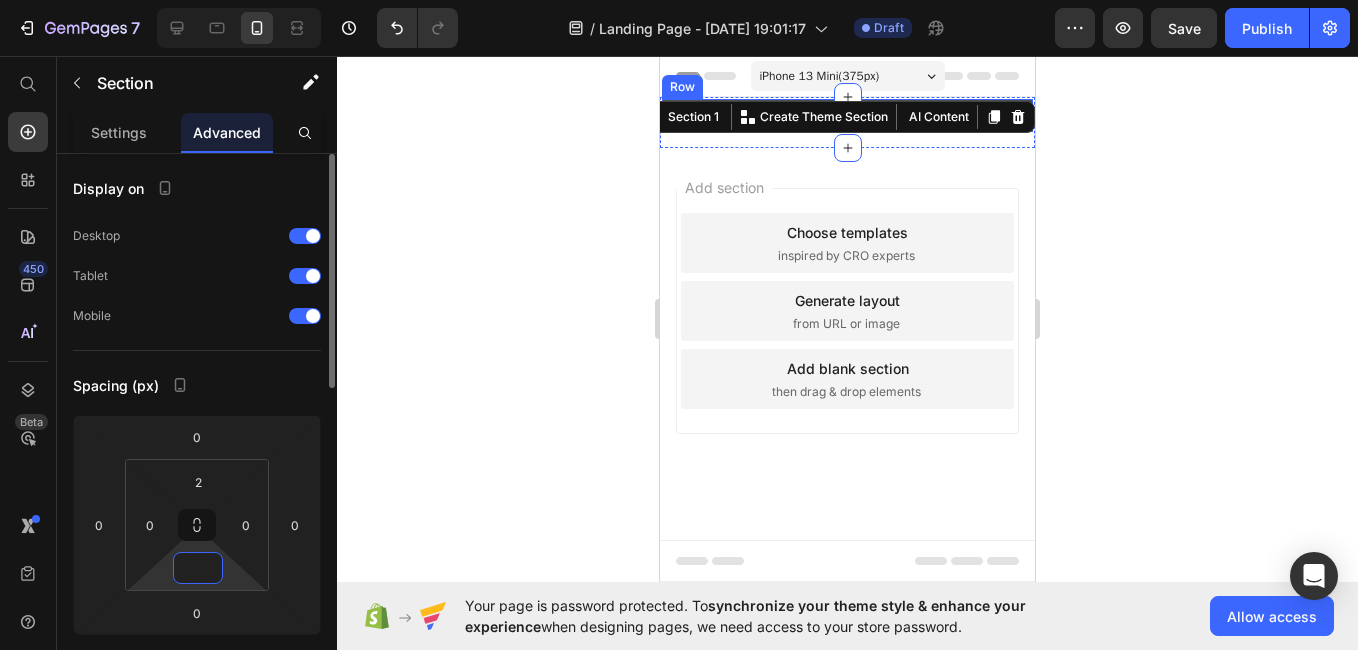 scroll, scrollTop: 0, scrollLeft: 0, axis: both 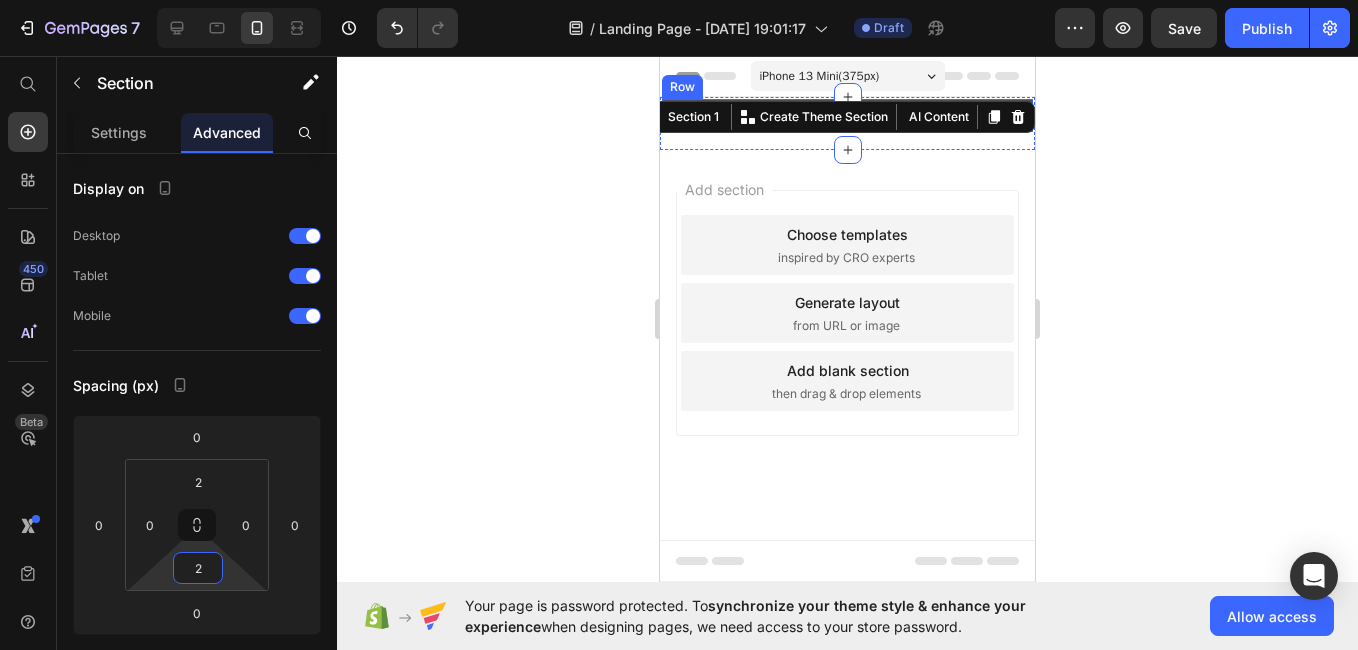 type on "2" 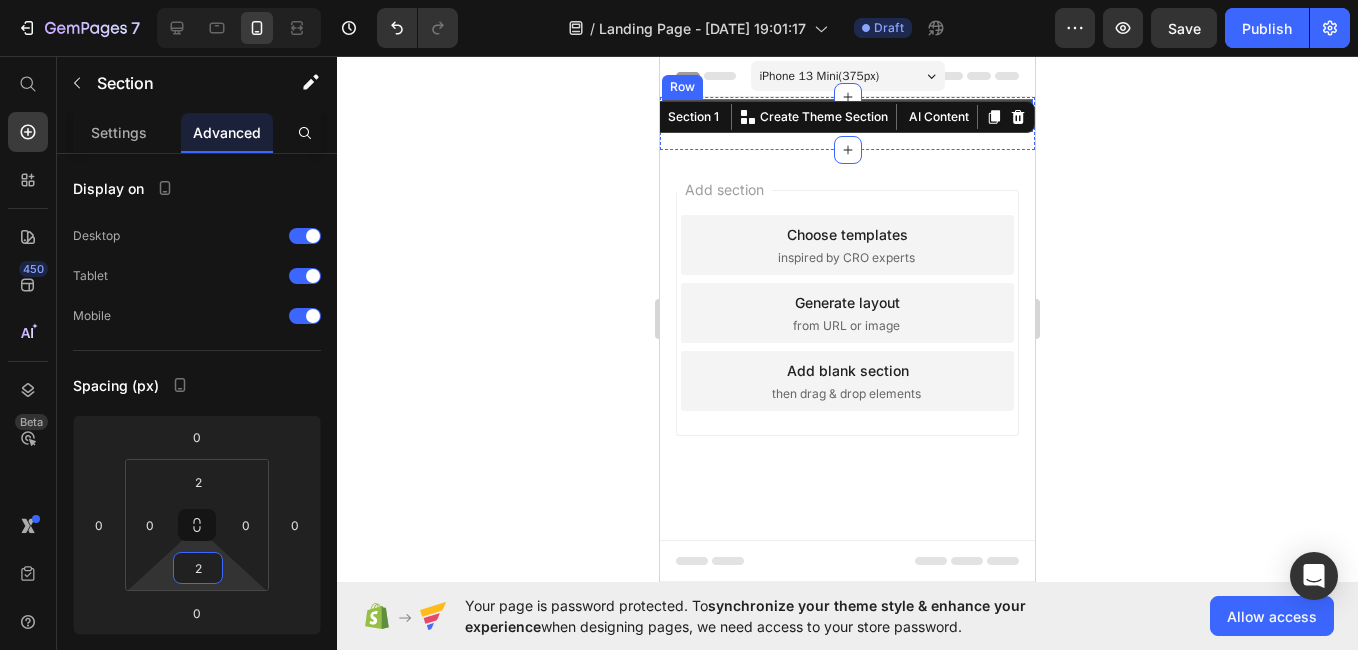 click 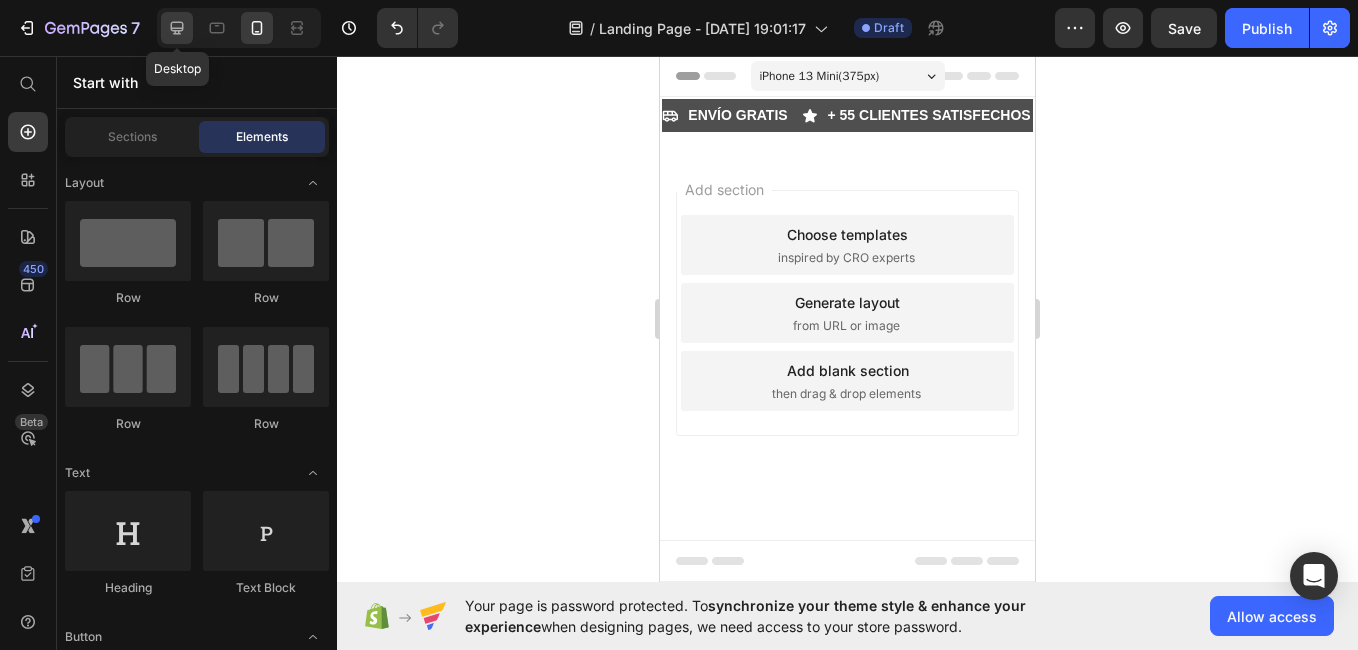 click 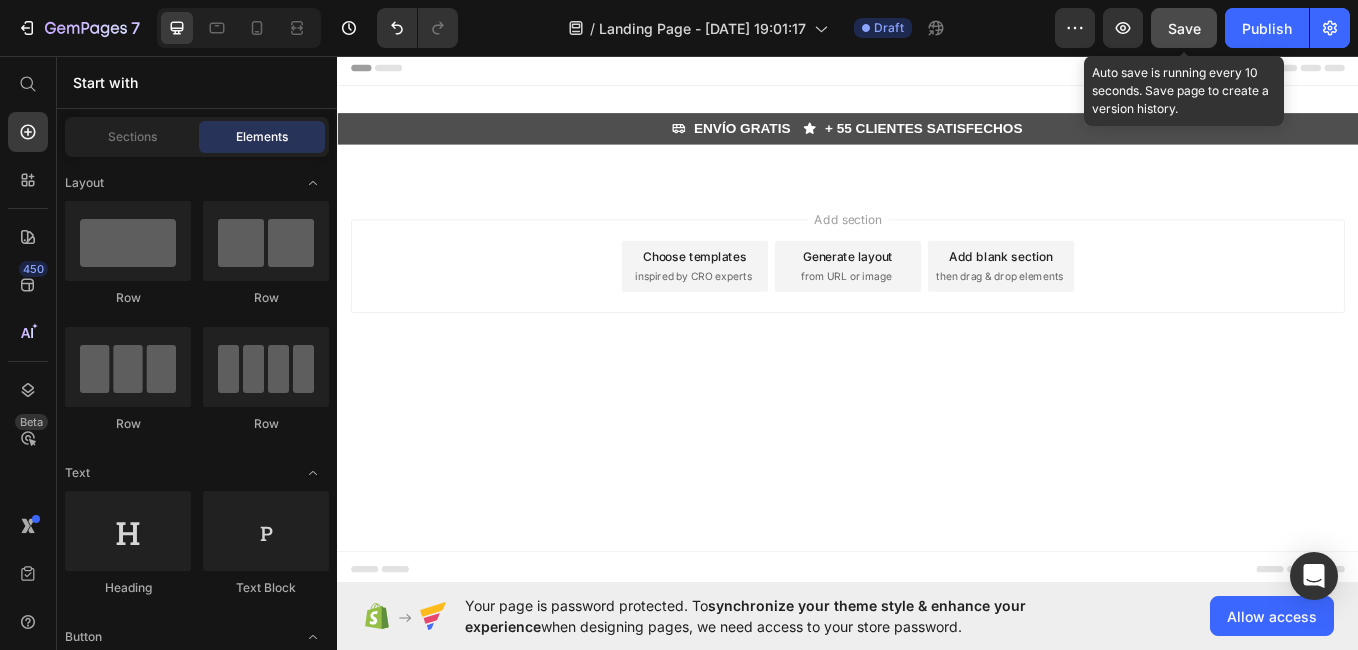 click on "Save" at bounding box center [1184, 28] 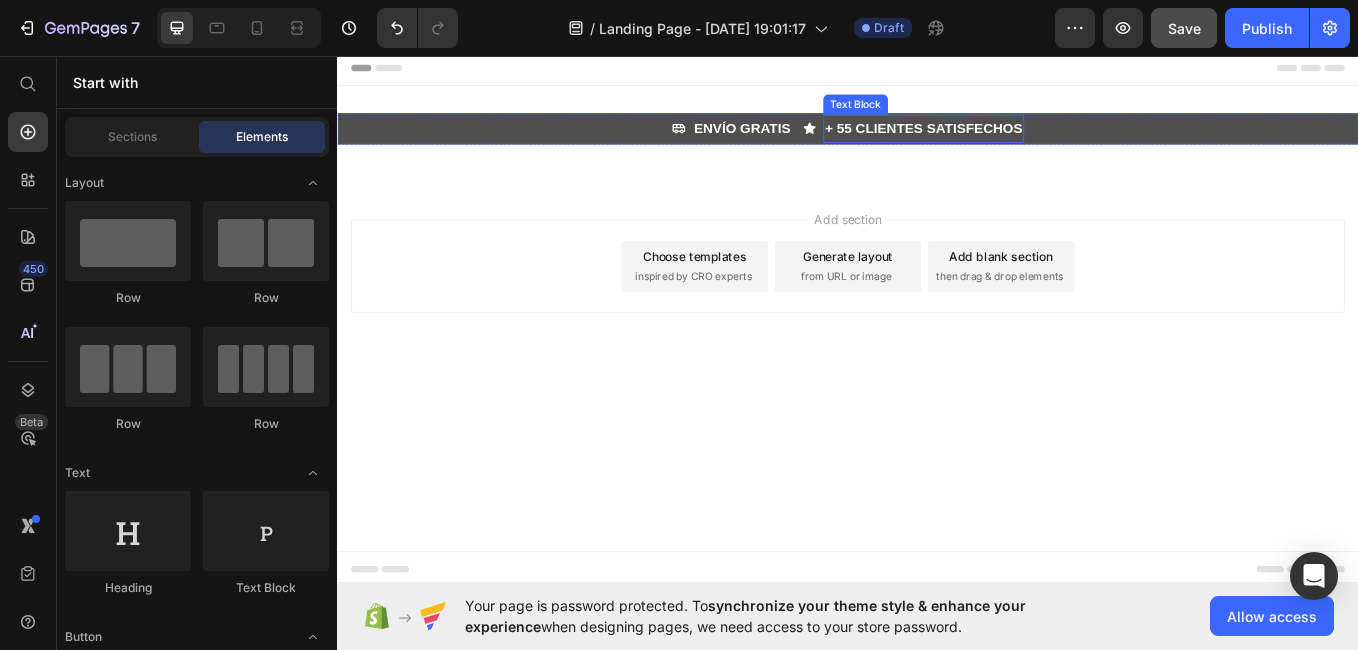 click on "+ 55 CLIENTES SATISFECHOS" at bounding box center (1026, 140) 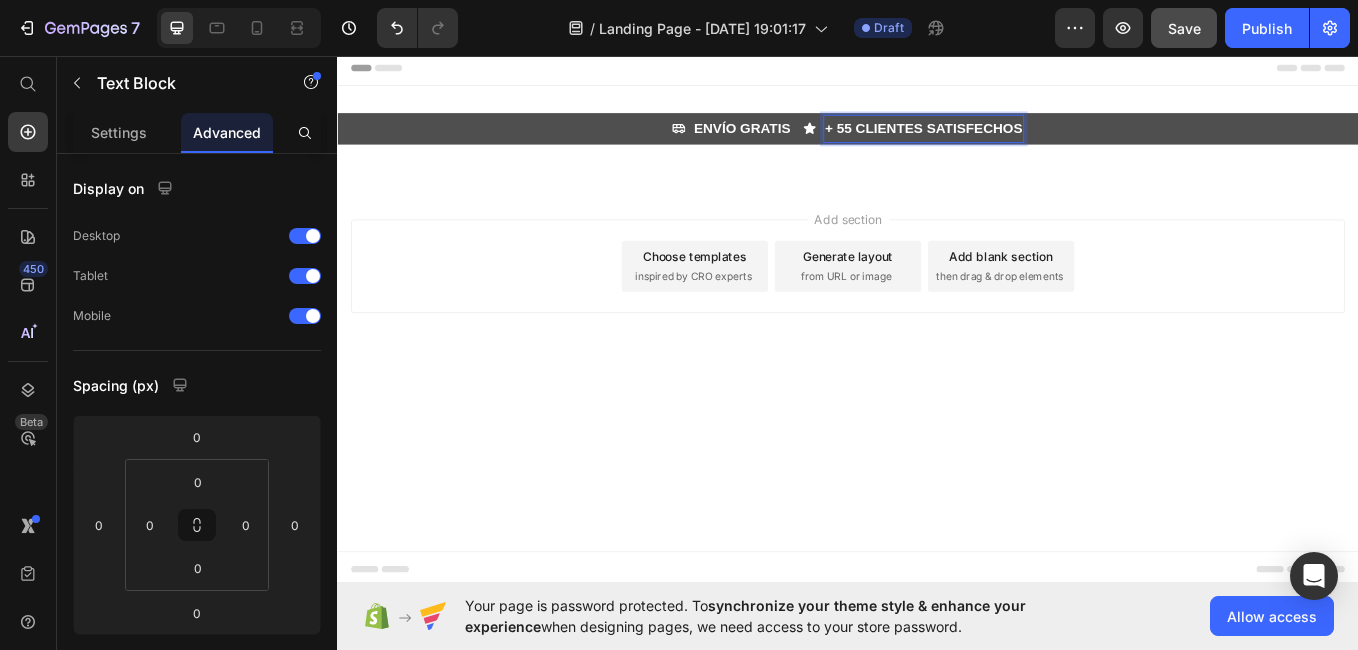 click on "+ 55 CLIENTES SATISFECHOS" at bounding box center (1026, 140) 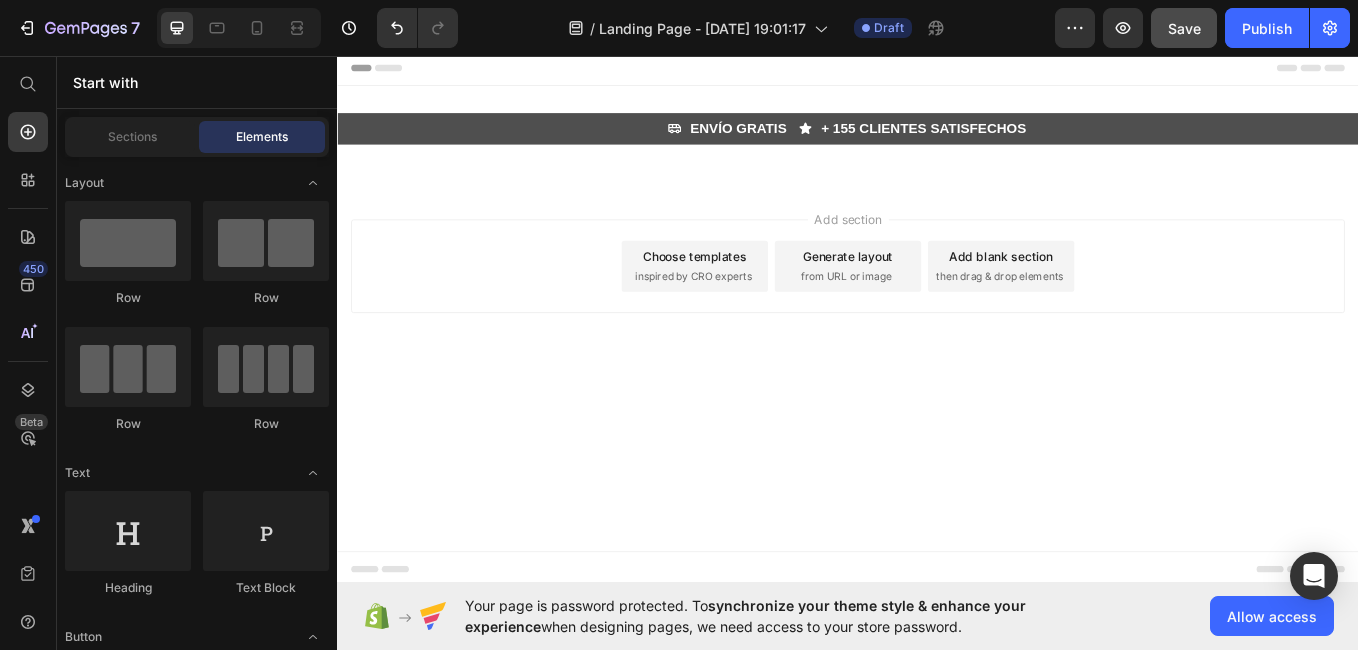 click on "Add section Choose templates inspired by CRO experts Generate layout from URL or image Add blank section then drag & drop elements" at bounding box center (937, 303) 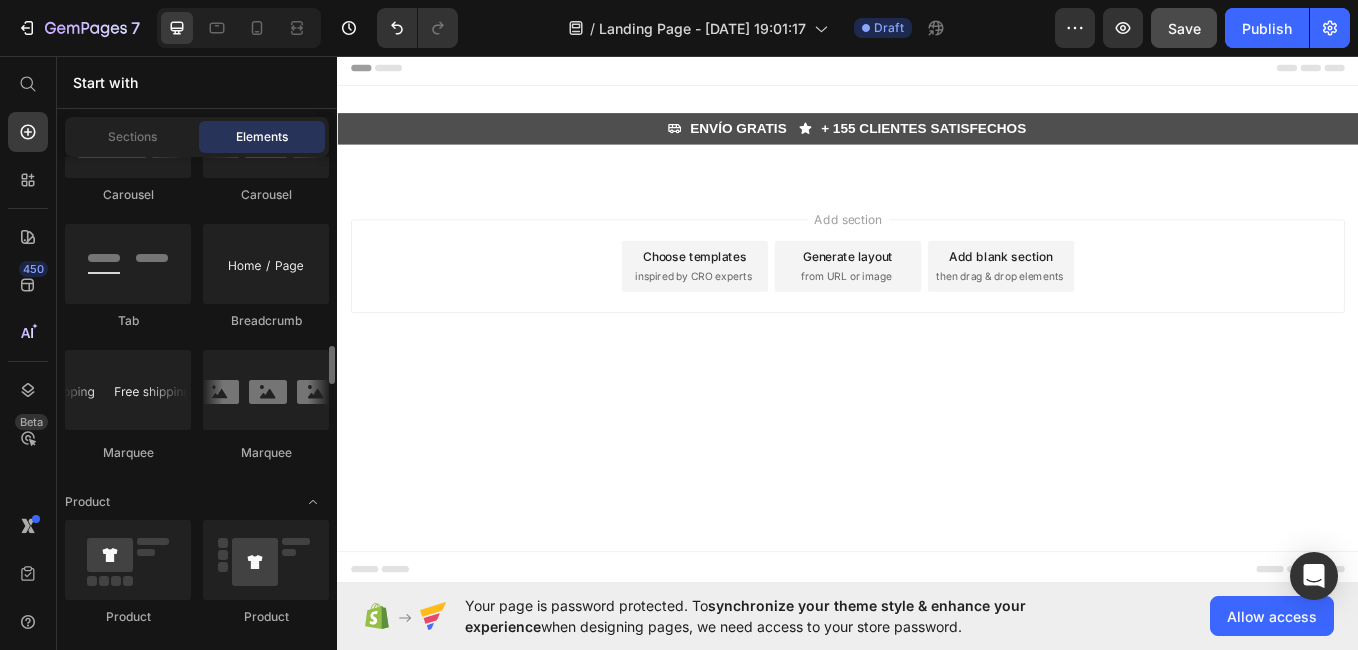 scroll, scrollTop: 2357, scrollLeft: 0, axis: vertical 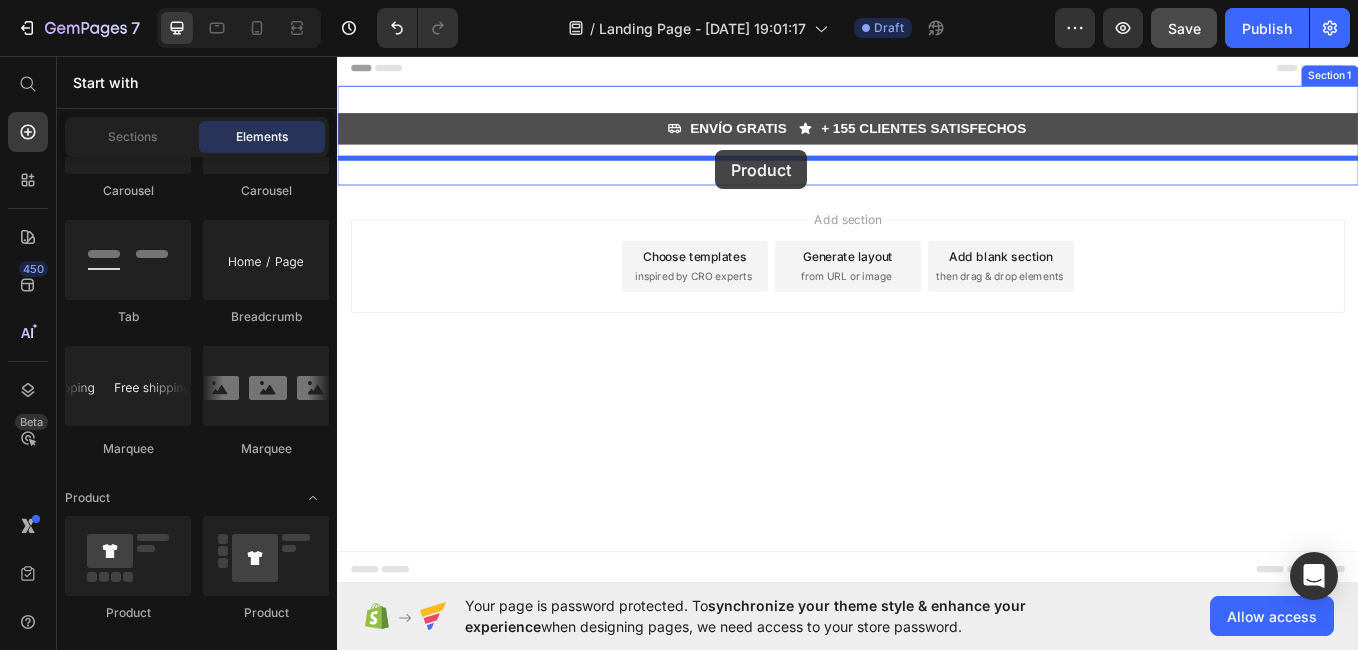 drag, startPoint x: 465, startPoint y: 630, endPoint x: 781, endPoint y: 167, distance: 560.55774 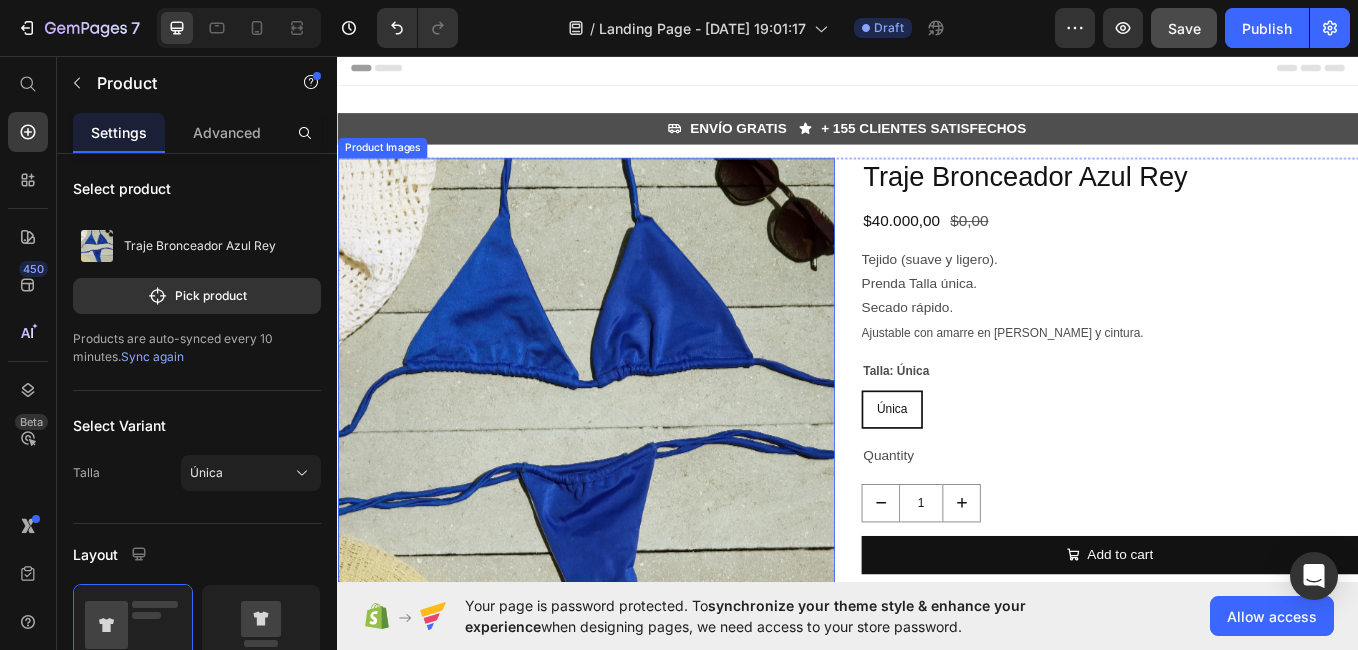 click at bounding box center (629, 468) 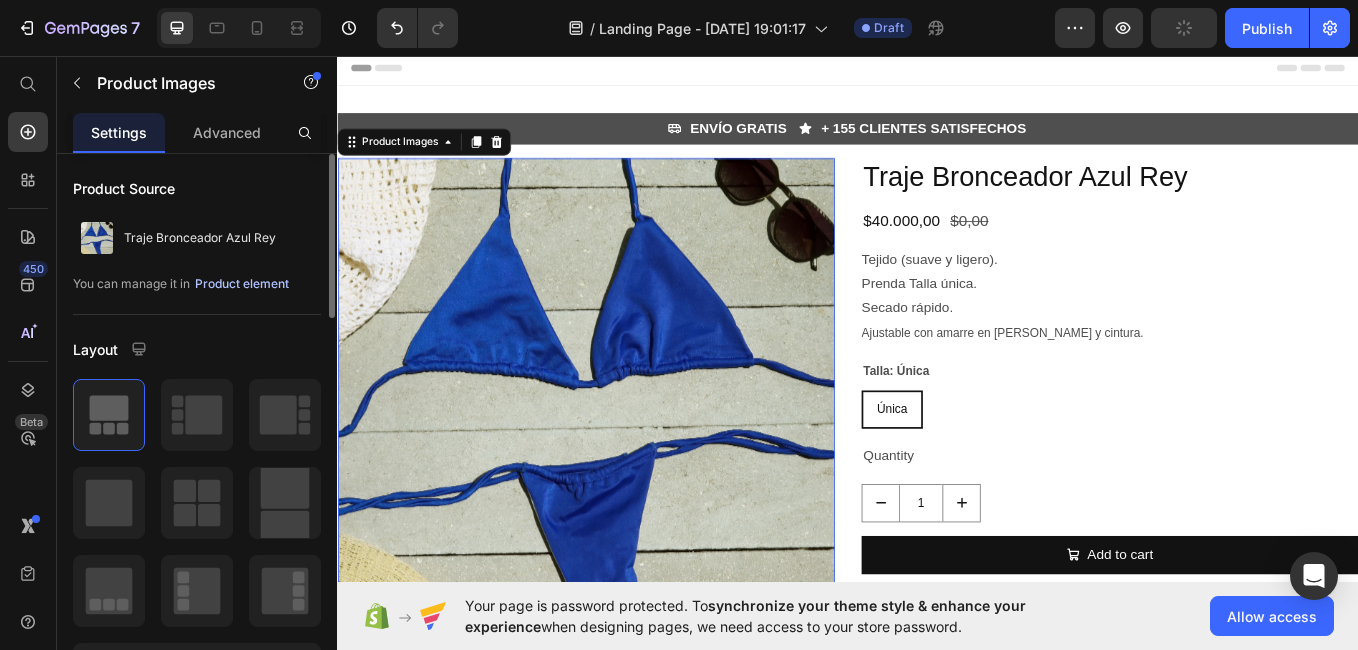 click on "Product element" at bounding box center [242, 284] 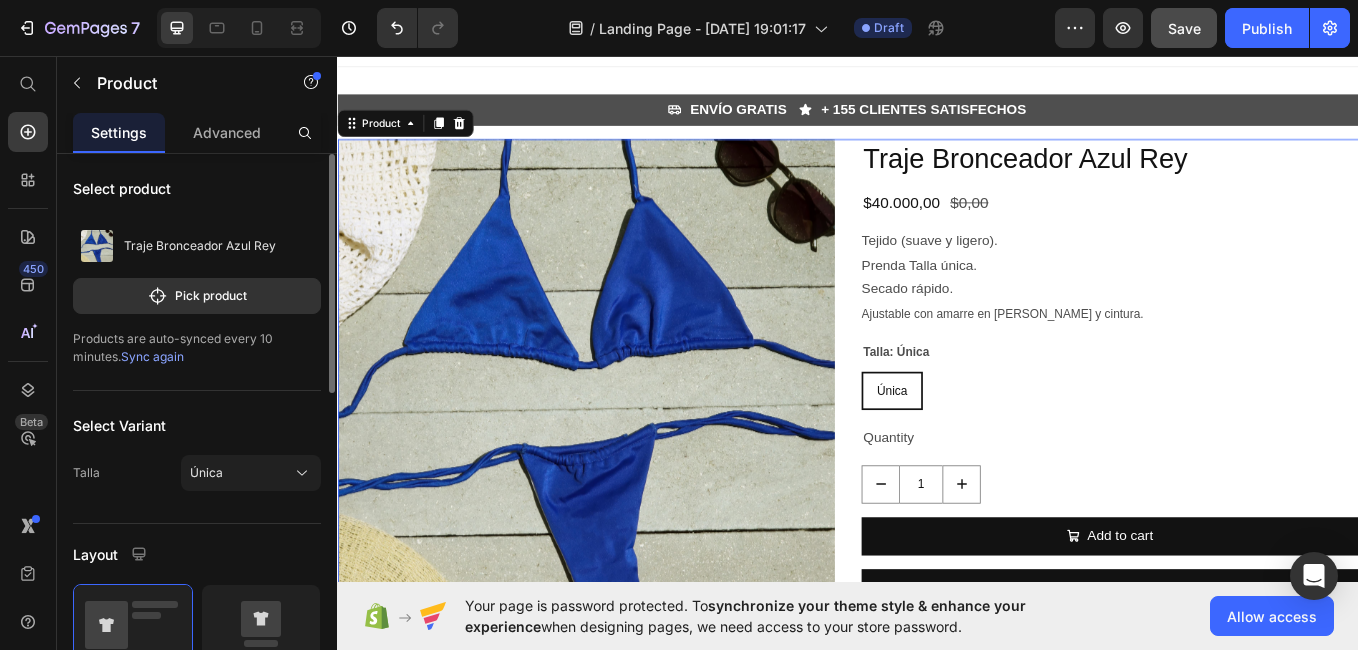 scroll, scrollTop: 0, scrollLeft: 0, axis: both 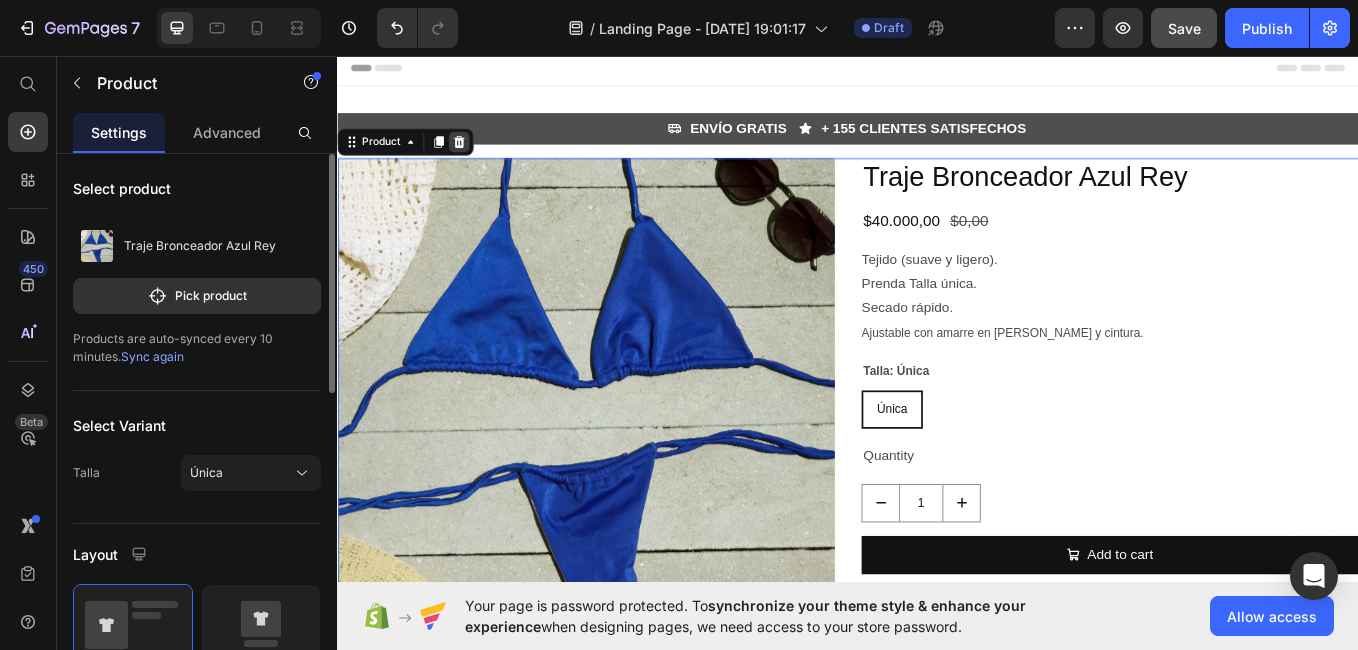 click 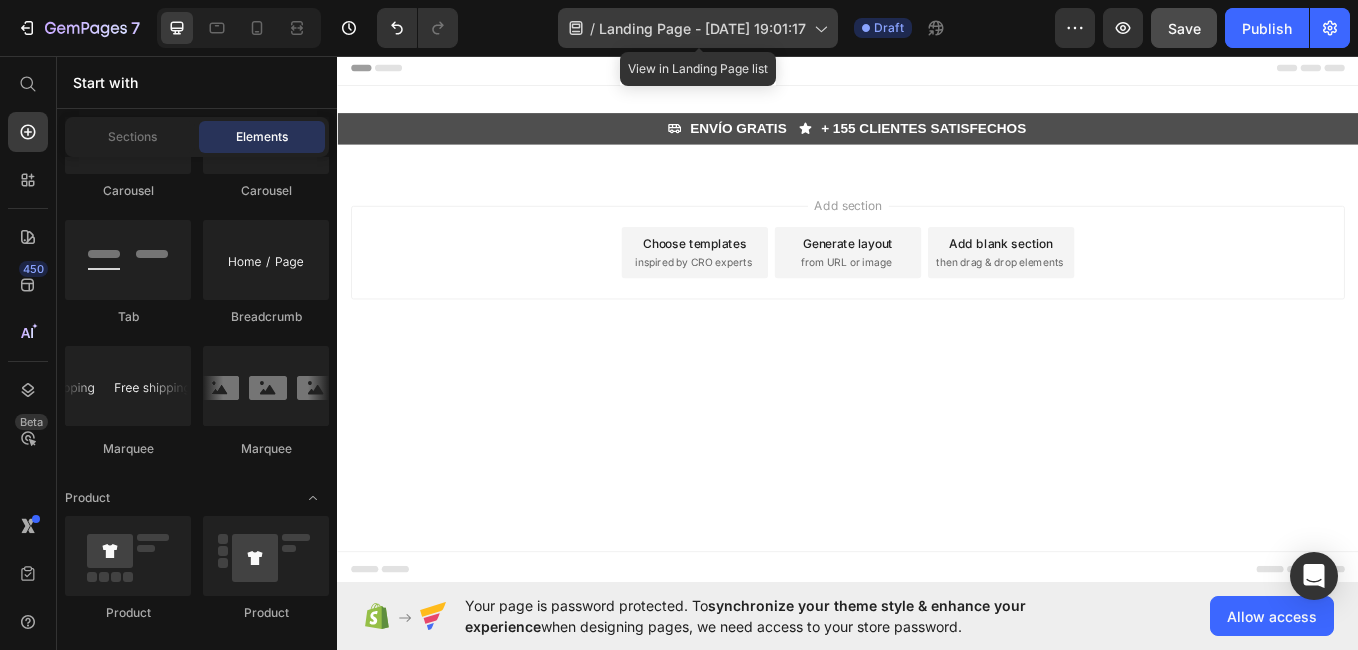 click 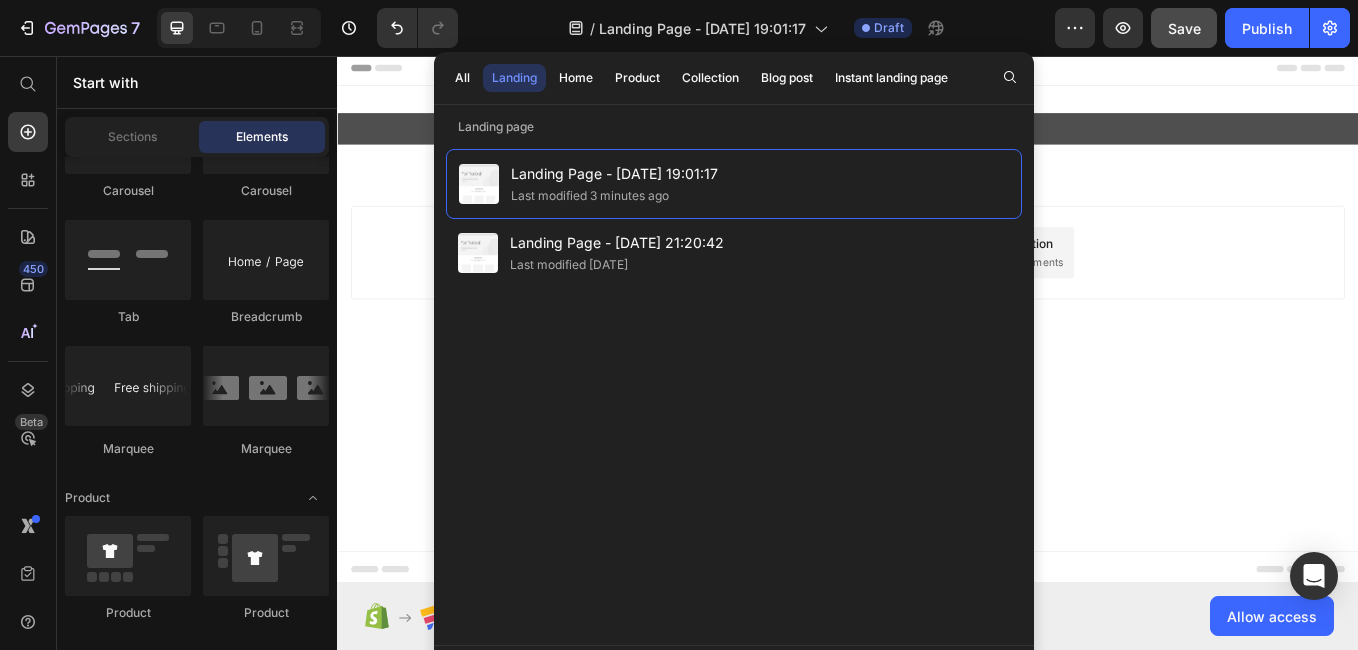 click on "Header
Icon ENVÍO GRATIS   Text Block
Icon + 155 CLIENTES SATISFECHOS Text Block Row Section 1 Root Start with Sections from sidebar Add sections Add elements Start with Generating from URL or image Add section Choose templates inspired by CRO experts Generate layout from URL or image Add blank section then drag & drop elements Footer" at bounding box center [937, 365] 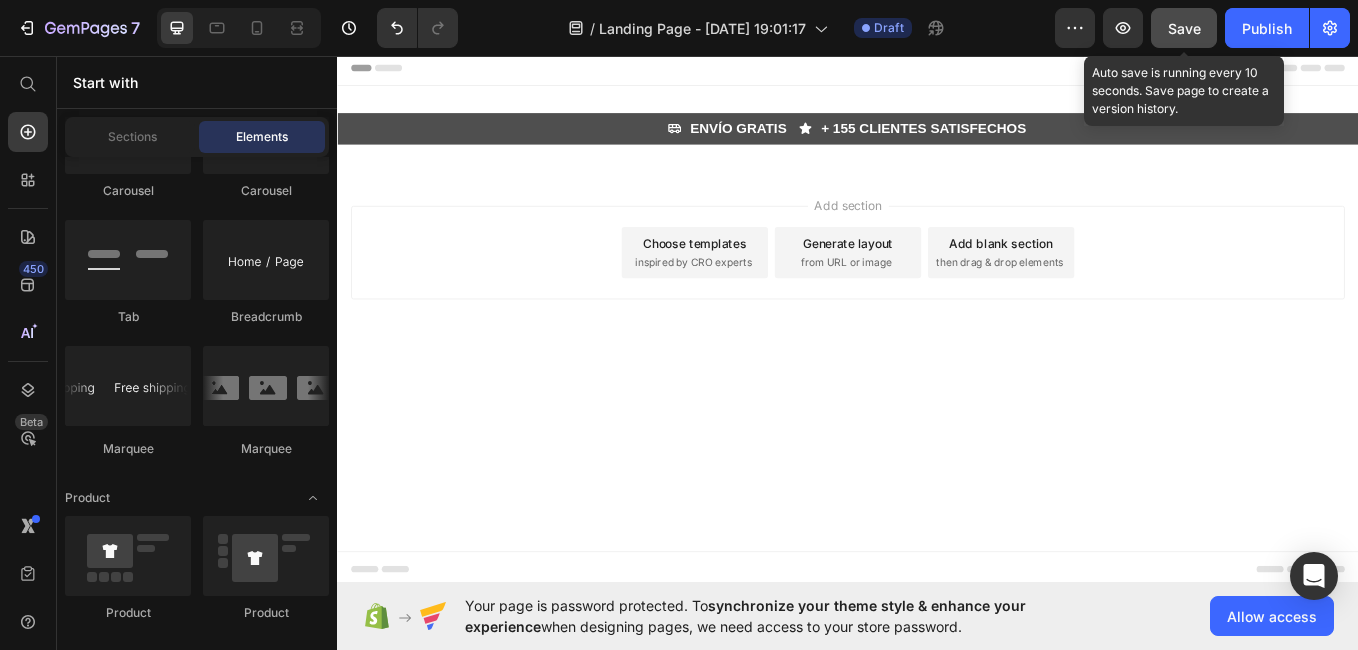 click on "Save" at bounding box center (1184, 28) 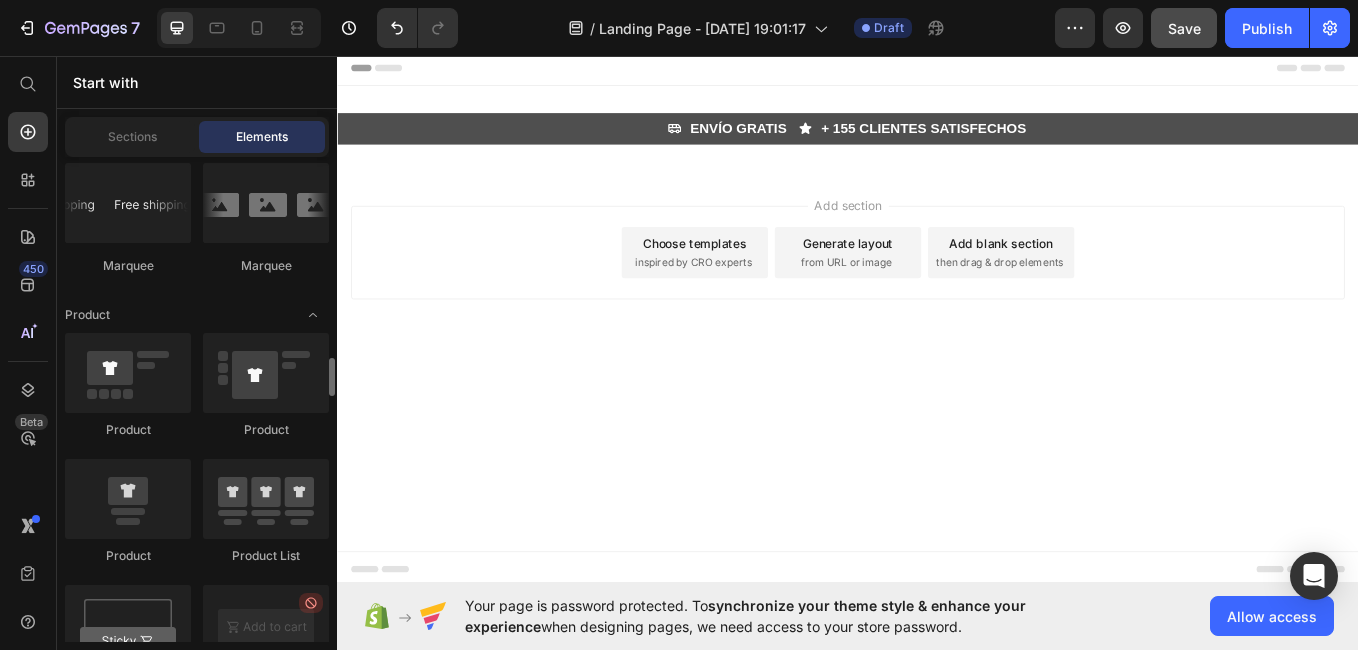 scroll, scrollTop: 2543, scrollLeft: 0, axis: vertical 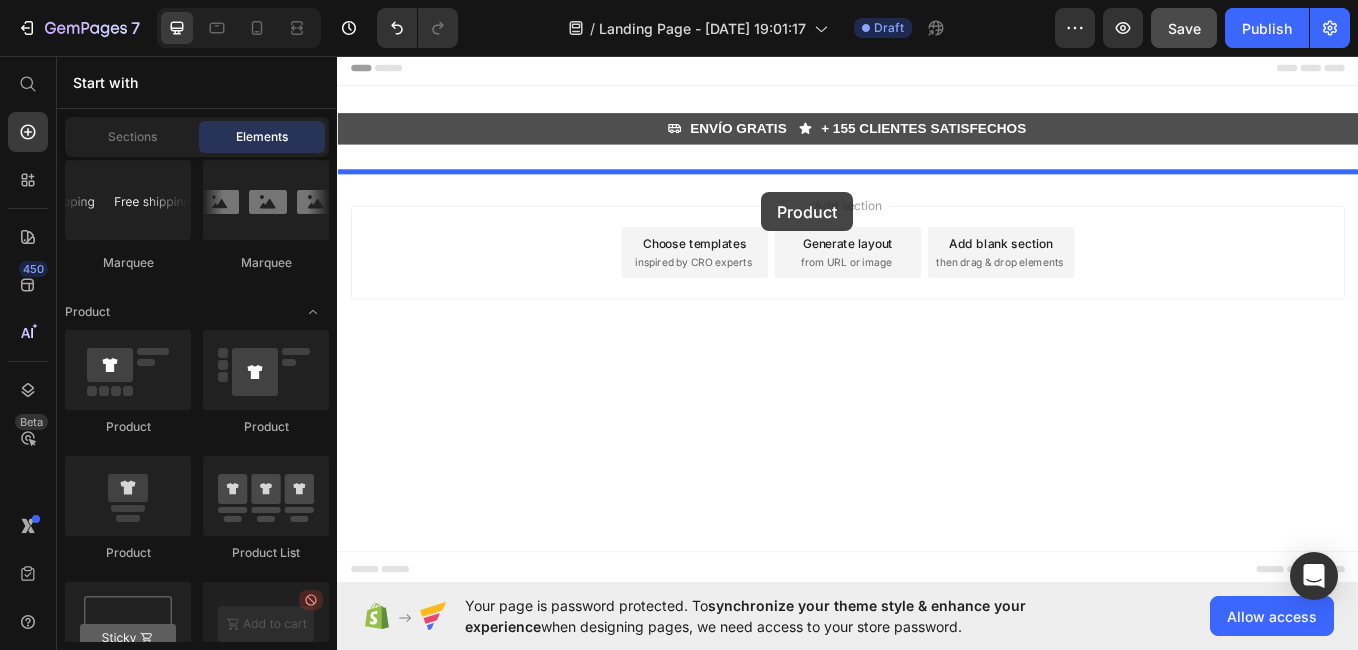 drag, startPoint x: 591, startPoint y: 453, endPoint x: 842, endPoint y: 215, distance: 345.89737 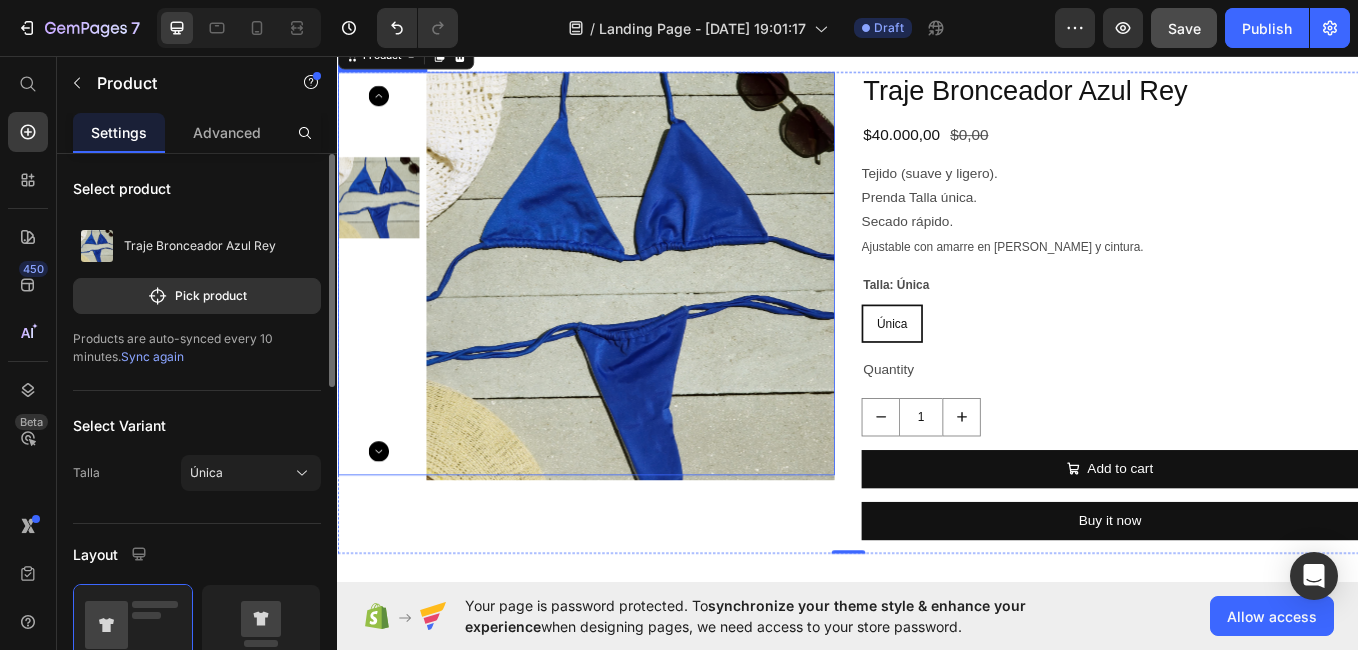scroll, scrollTop: 150, scrollLeft: 0, axis: vertical 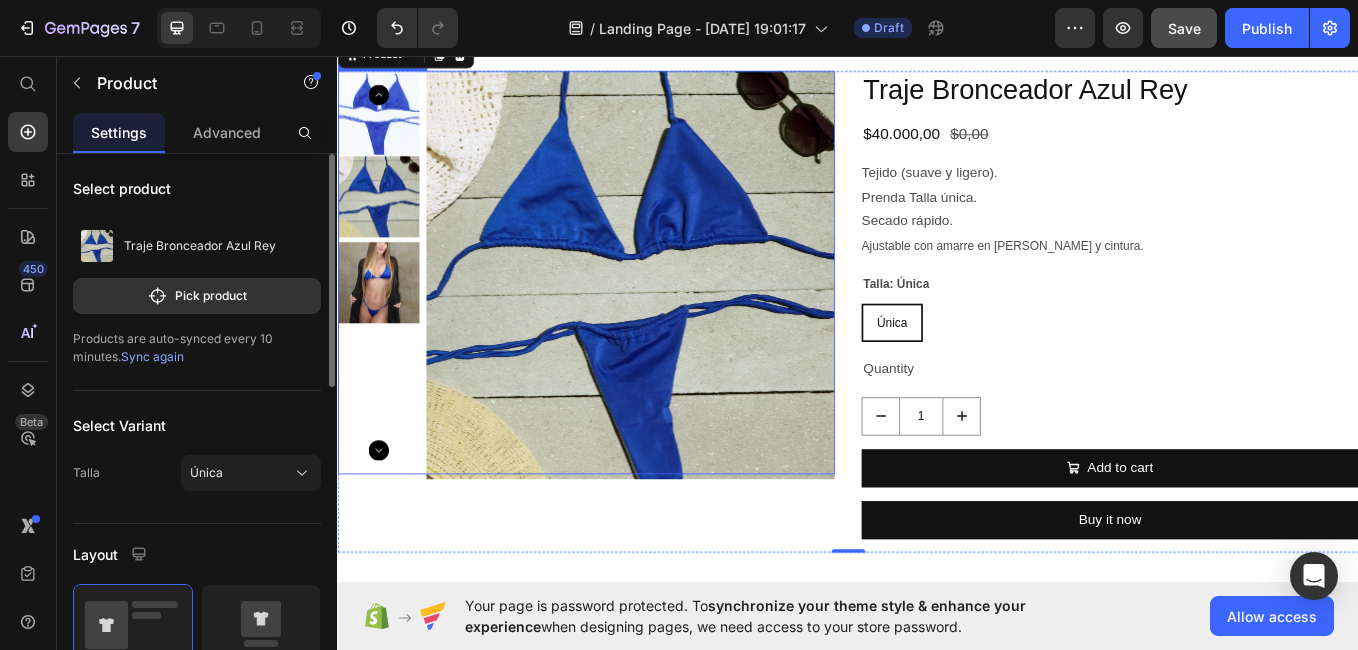 click at bounding box center [681, 314] 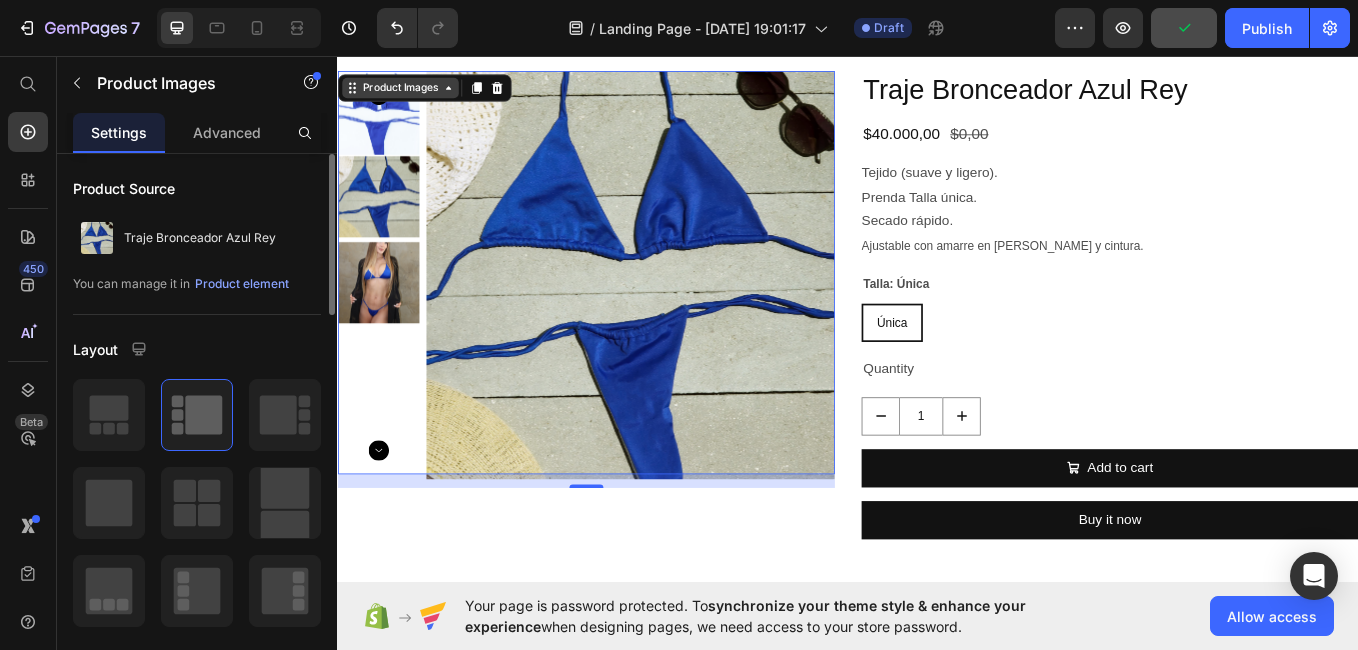 click 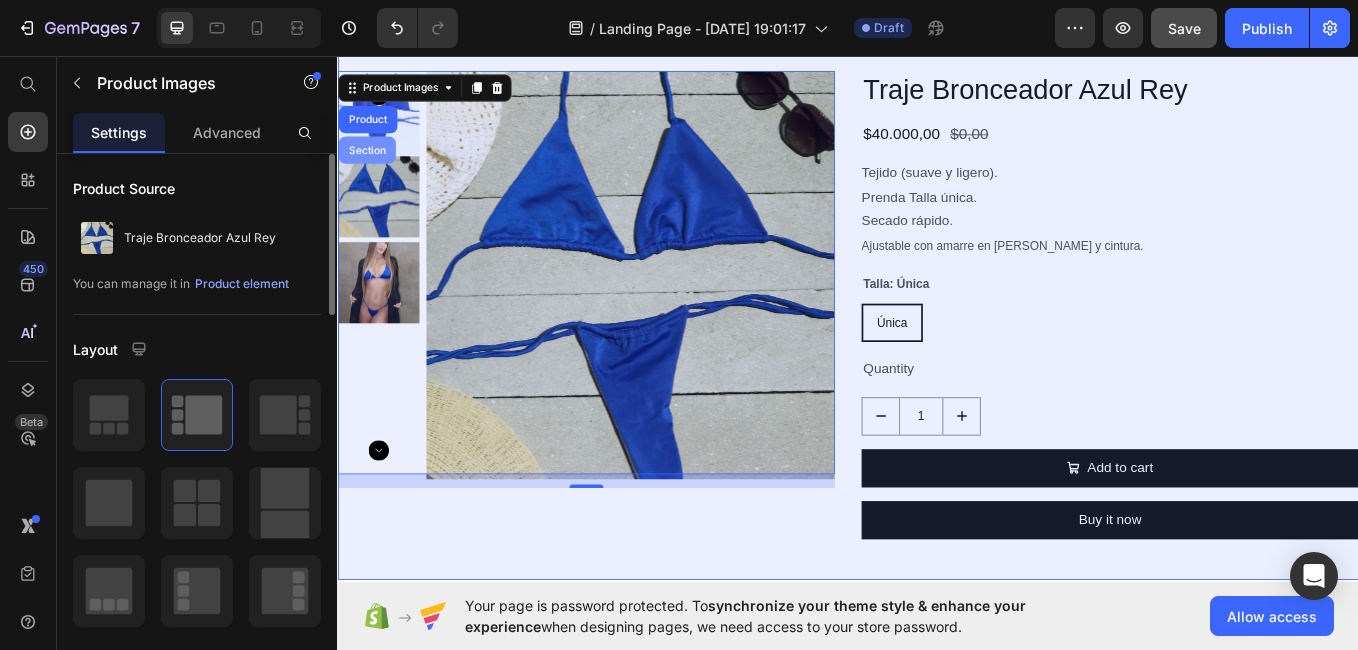 click on "Section" at bounding box center (371, 167) 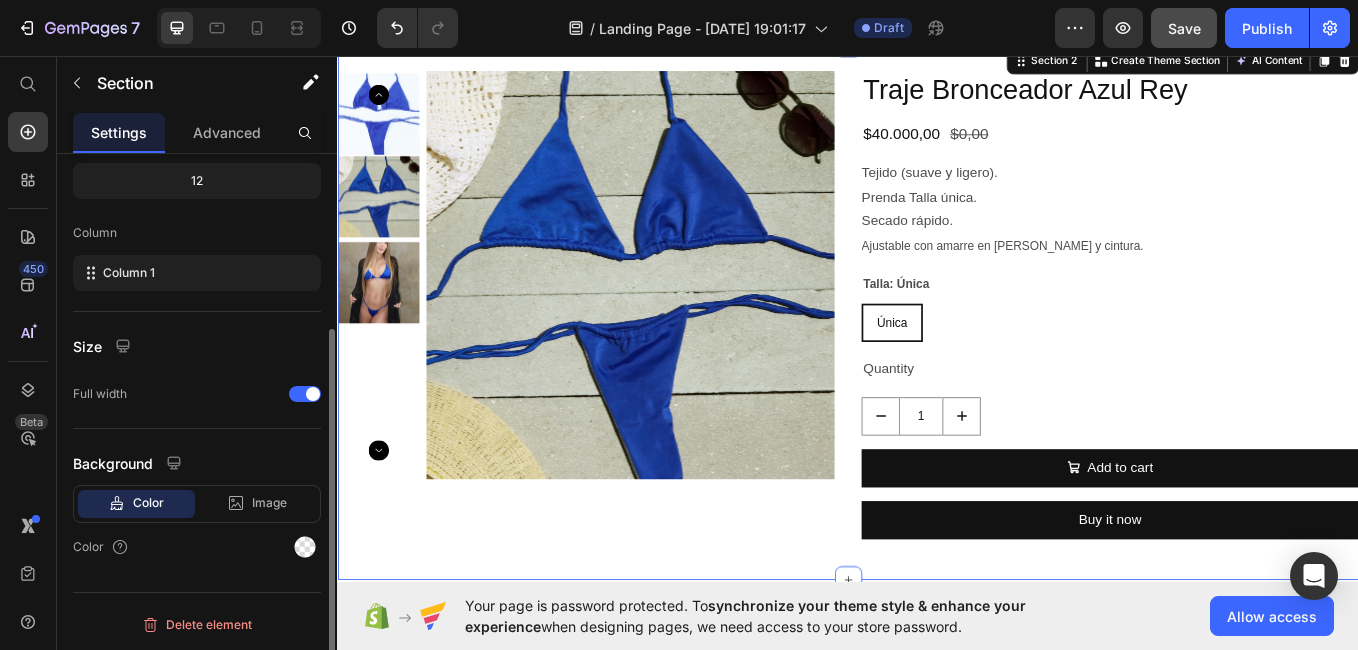 scroll, scrollTop: 0, scrollLeft: 0, axis: both 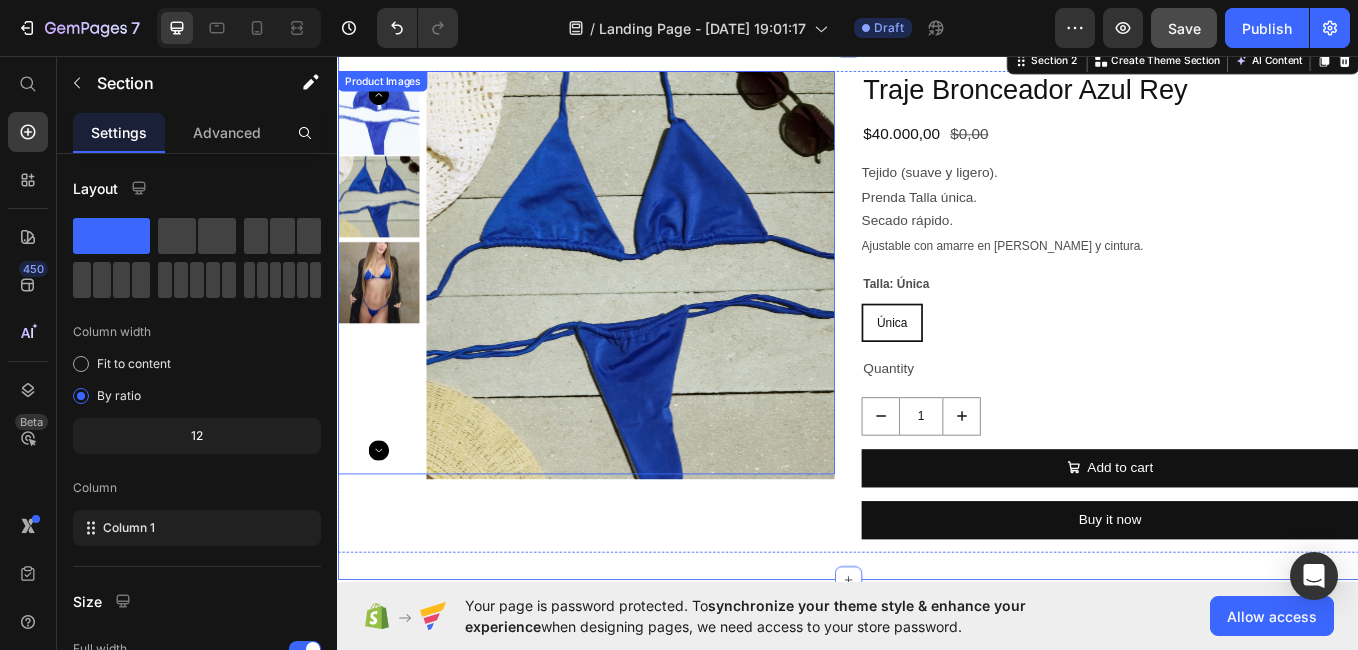 click at bounding box center (681, 314) 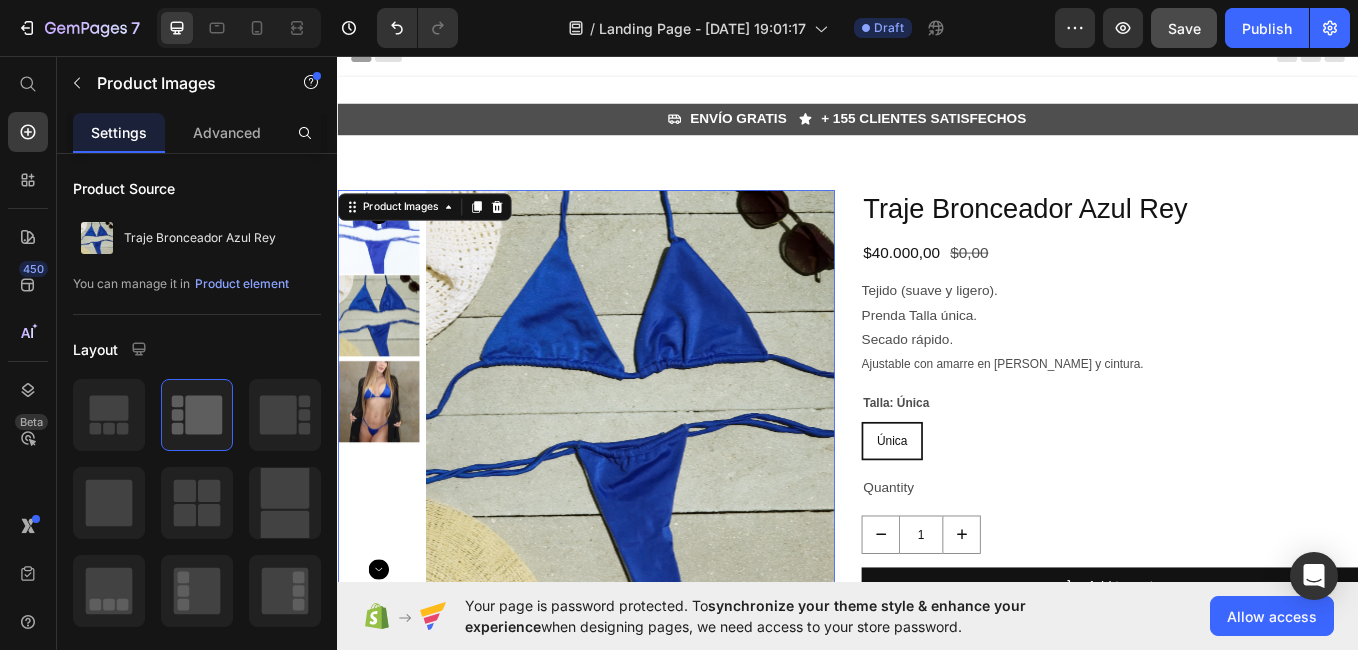 scroll, scrollTop: 0, scrollLeft: 0, axis: both 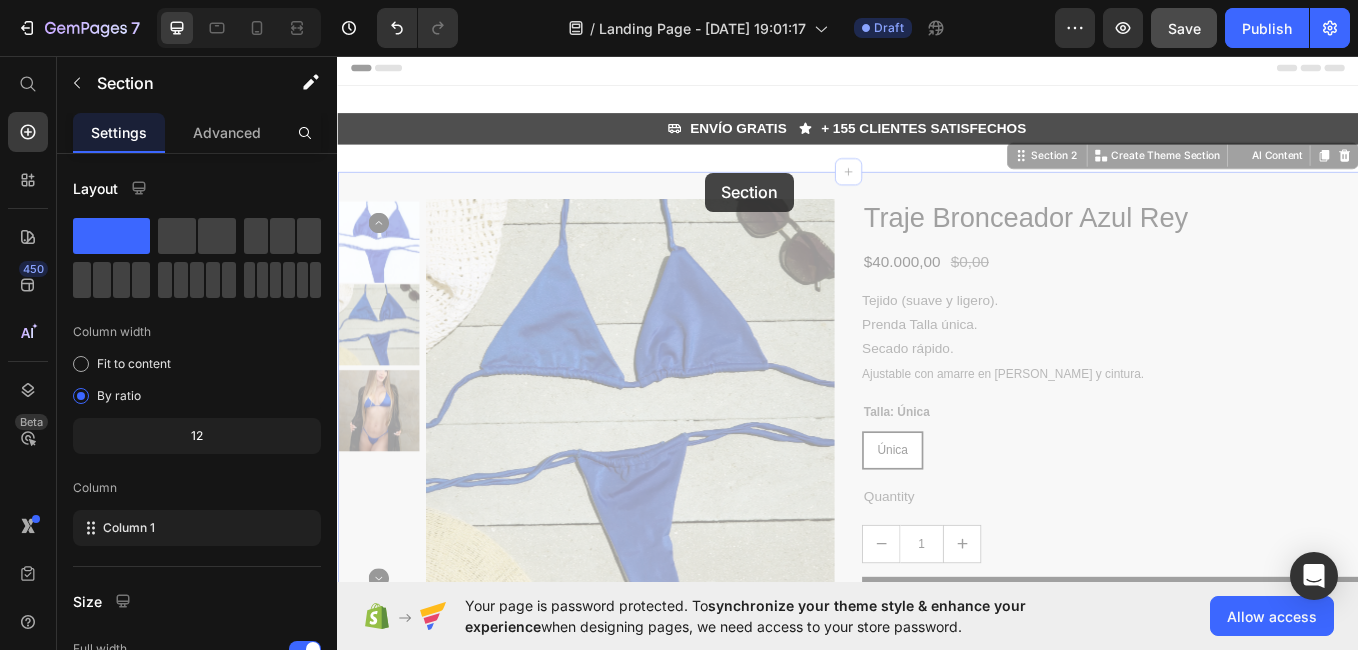 drag, startPoint x: 770, startPoint y: 193, endPoint x: 778, endPoint y: -96, distance: 289.11072 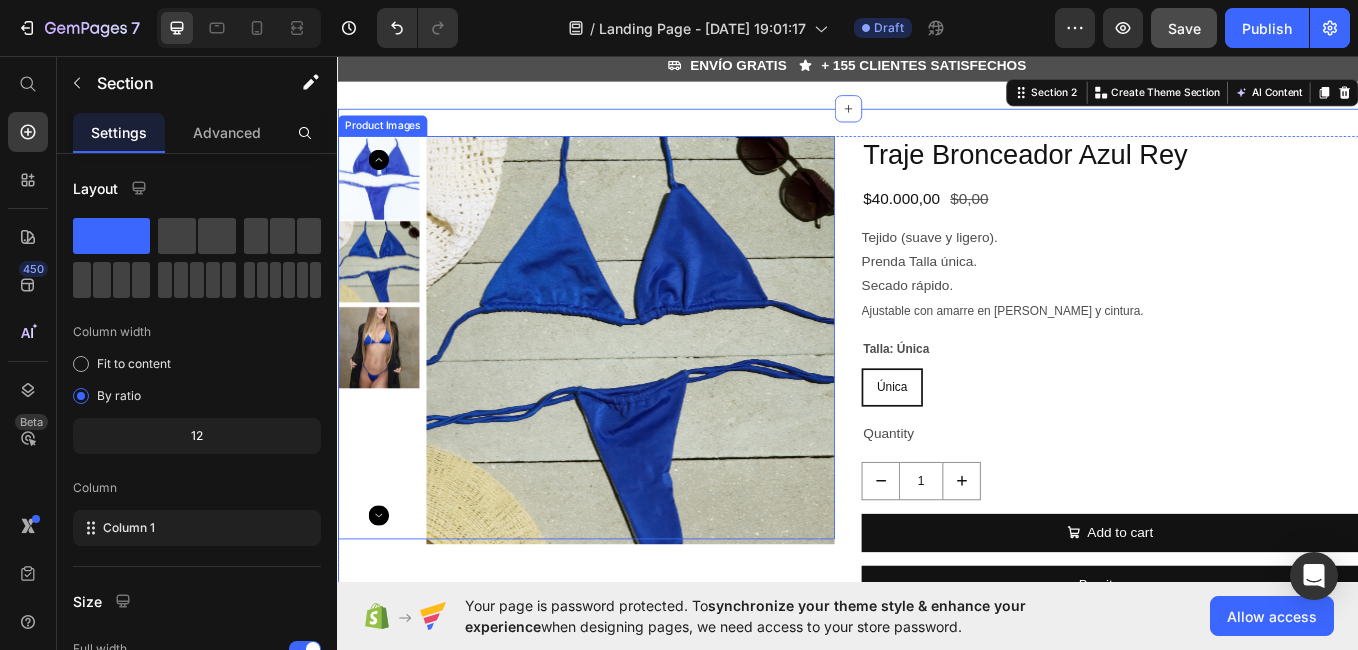 scroll, scrollTop: 75, scrollLeft: 0, axis: vertical 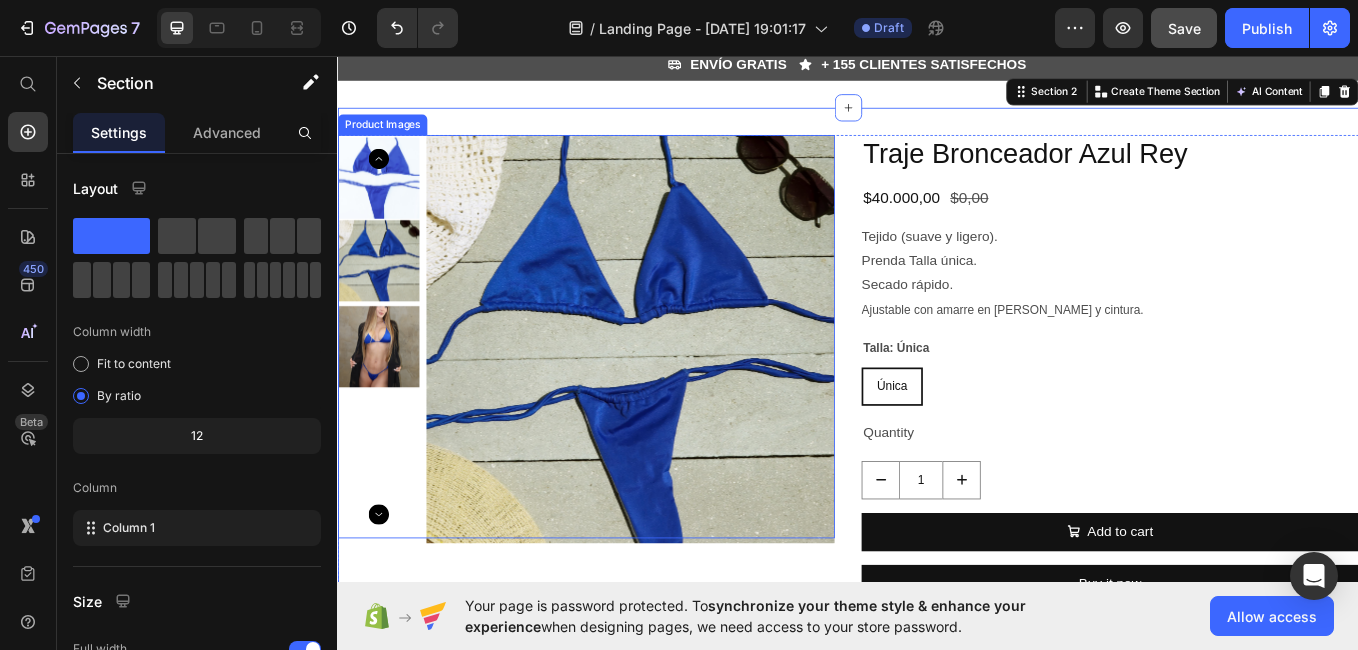 click at bounding box center (385, 398) 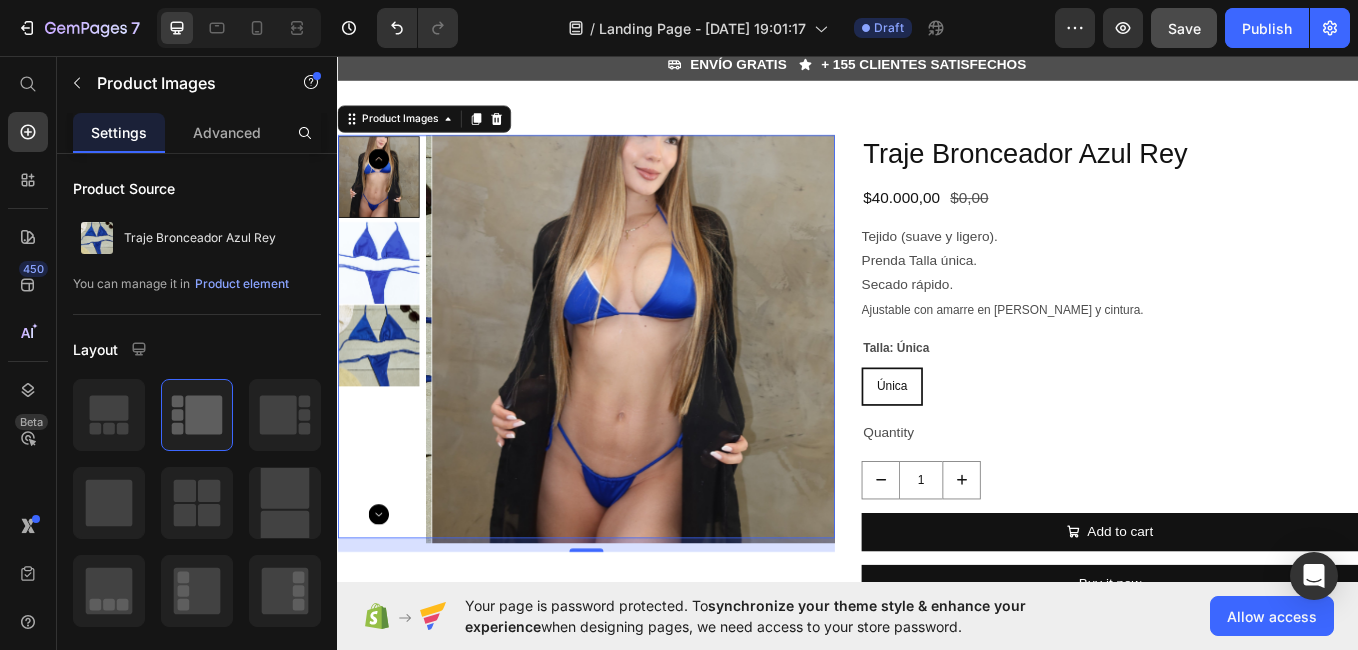 click at bounding box center [385, 299] 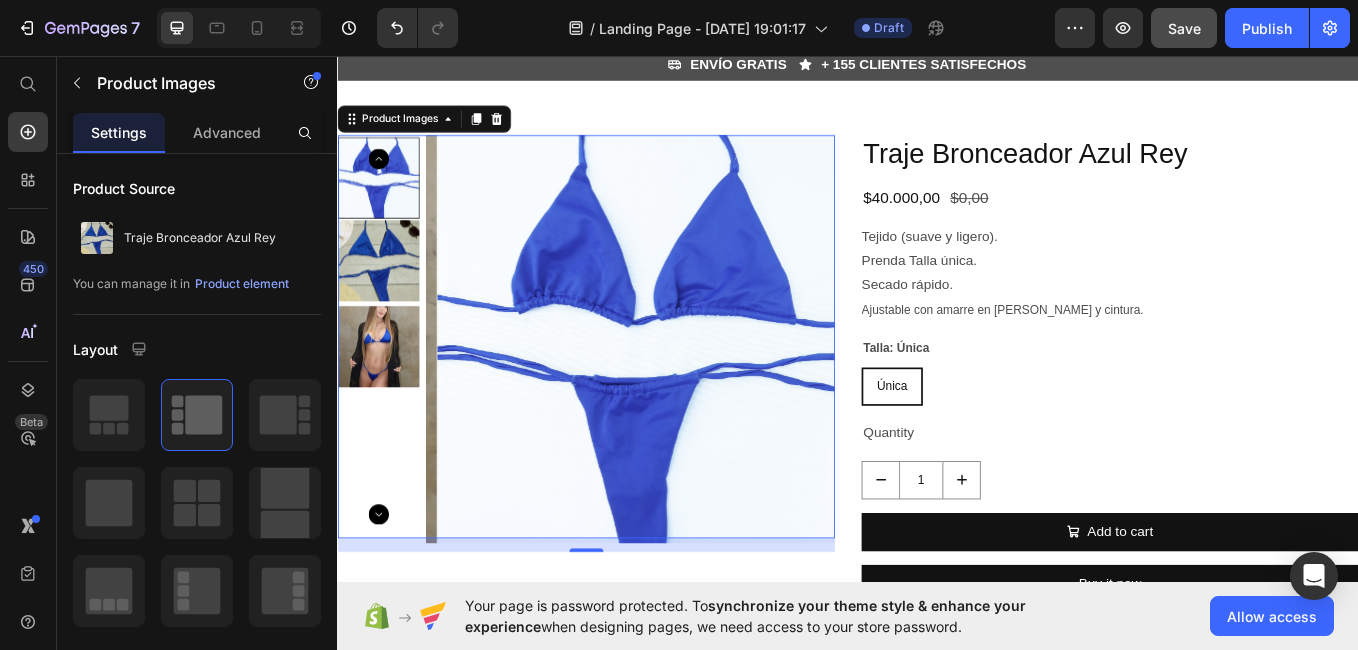 click at bounding box center (385, 297) 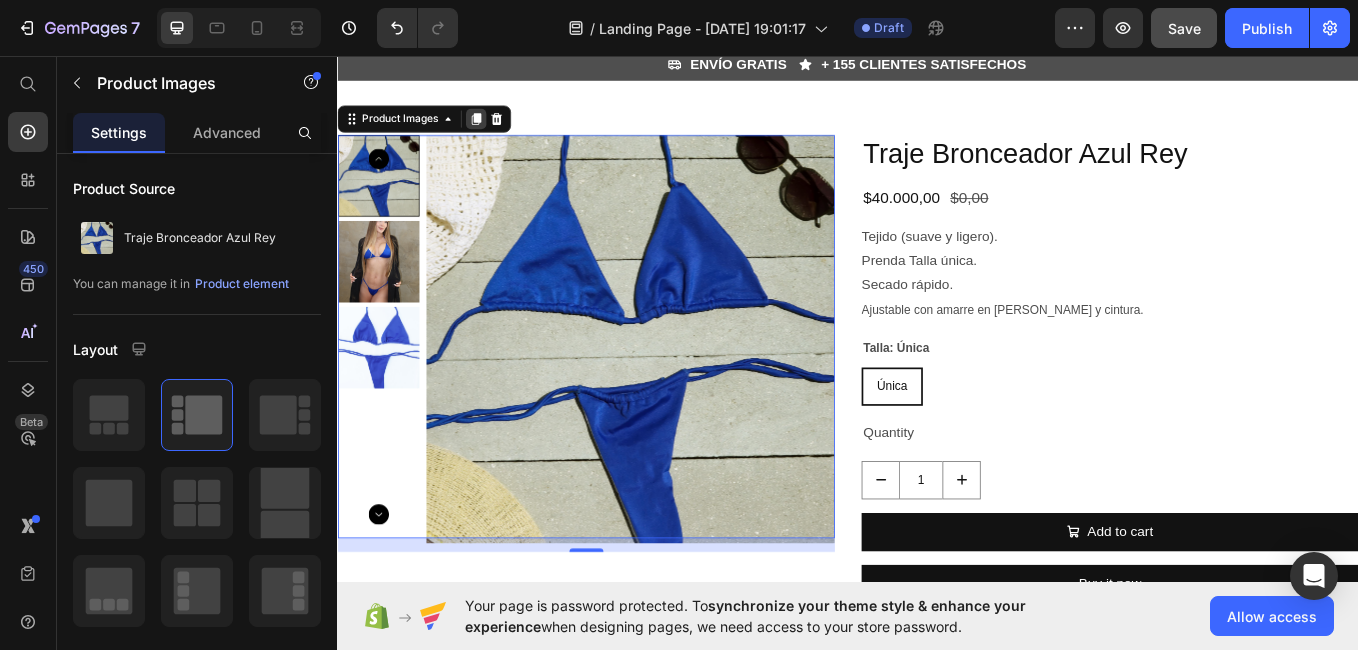 click 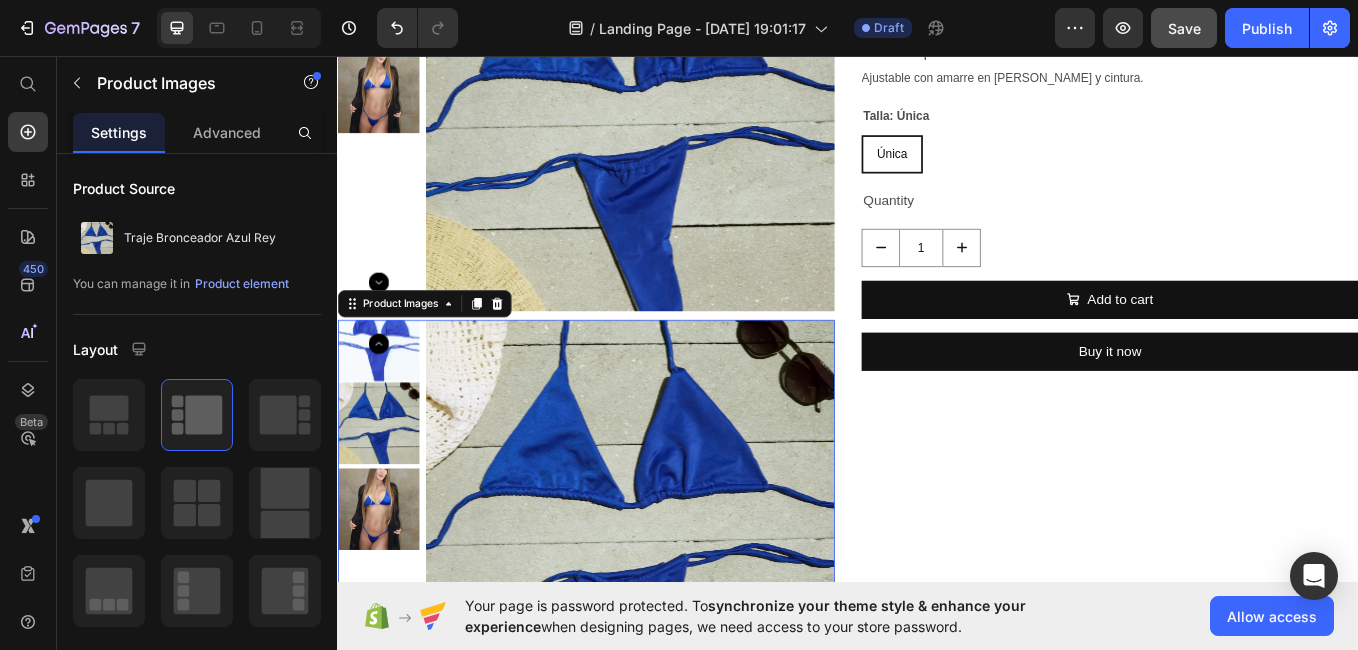 scroll, scrollTop: 508, scrollLeft: 0, axis: vertical 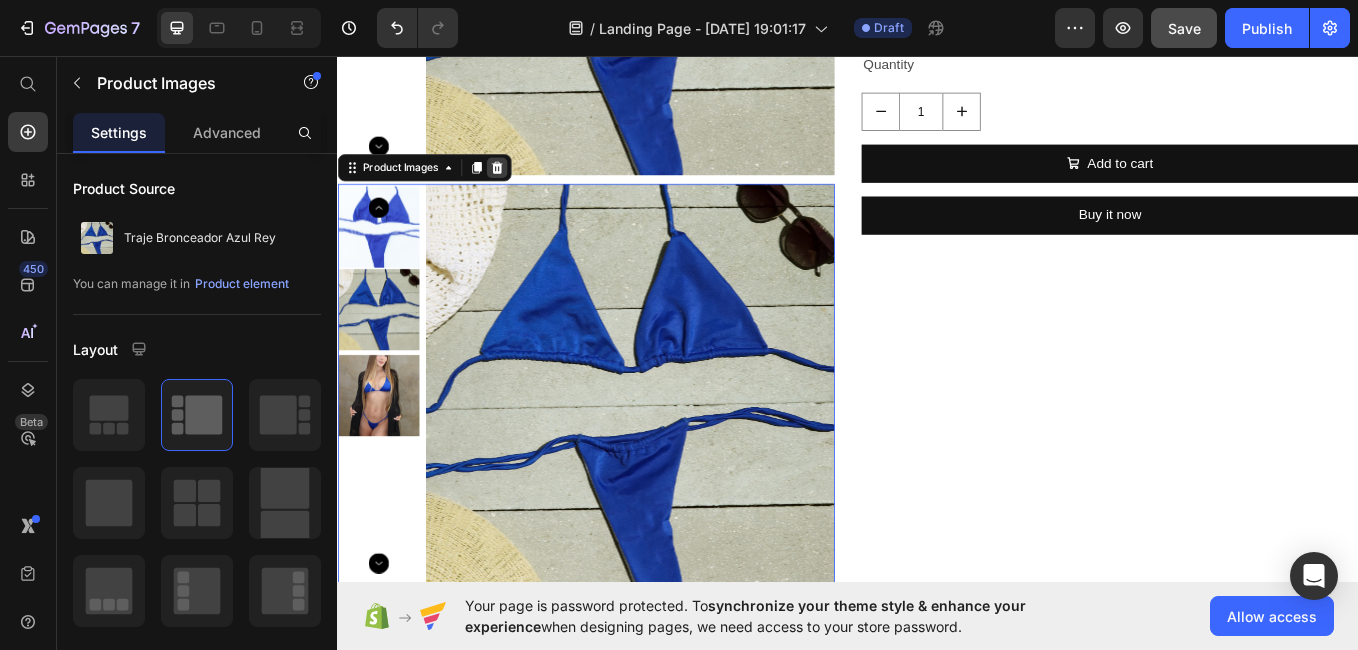 click 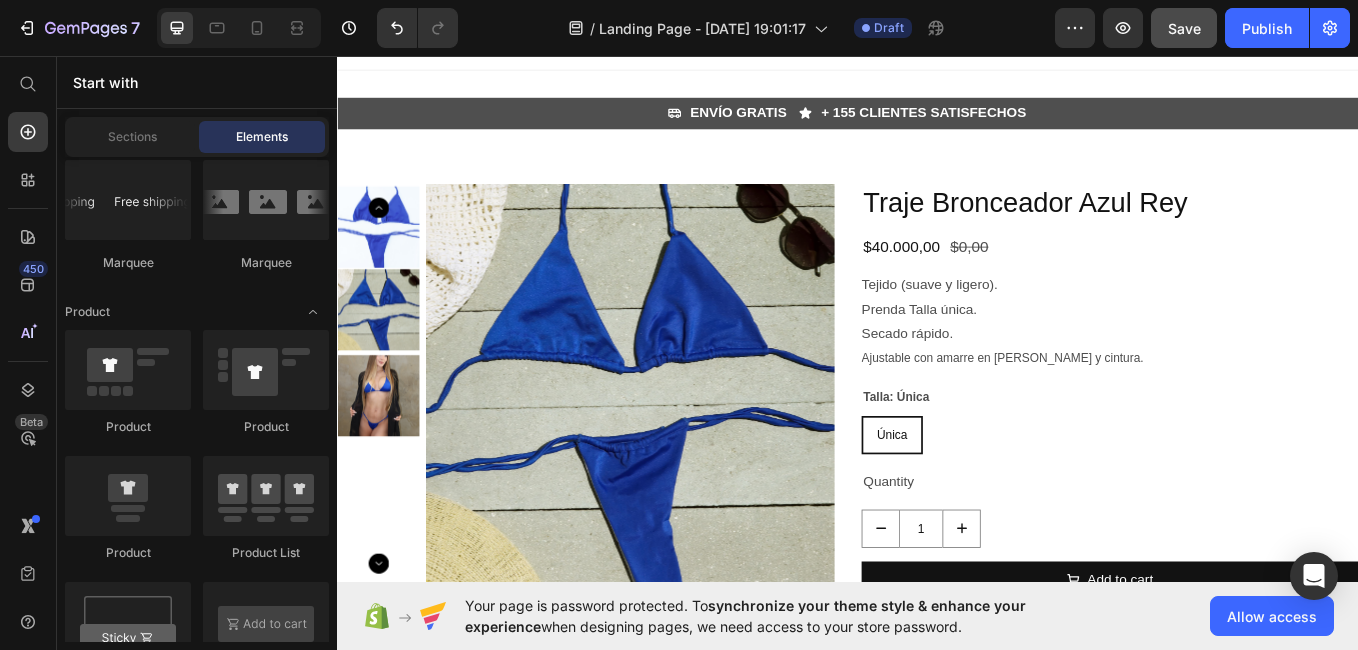 scroll, scrollTop: 0, scrollLeft: 0, axis: both 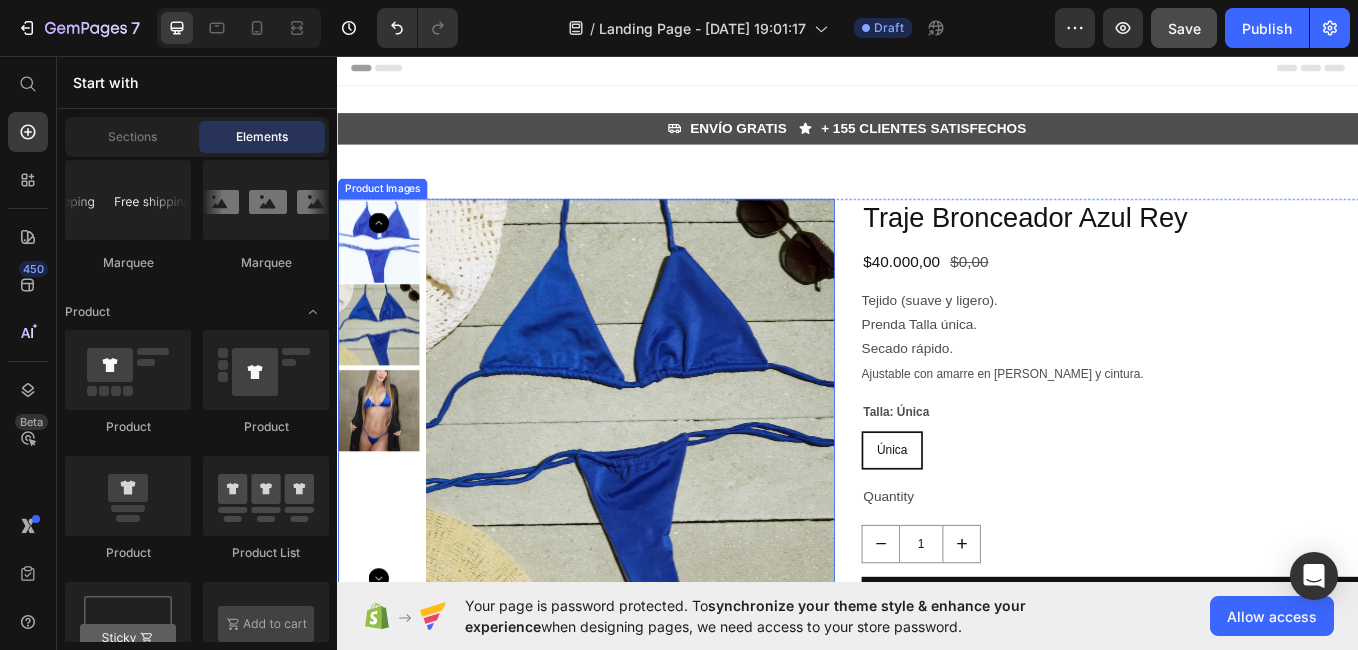 click at bounding box center [681, 464] 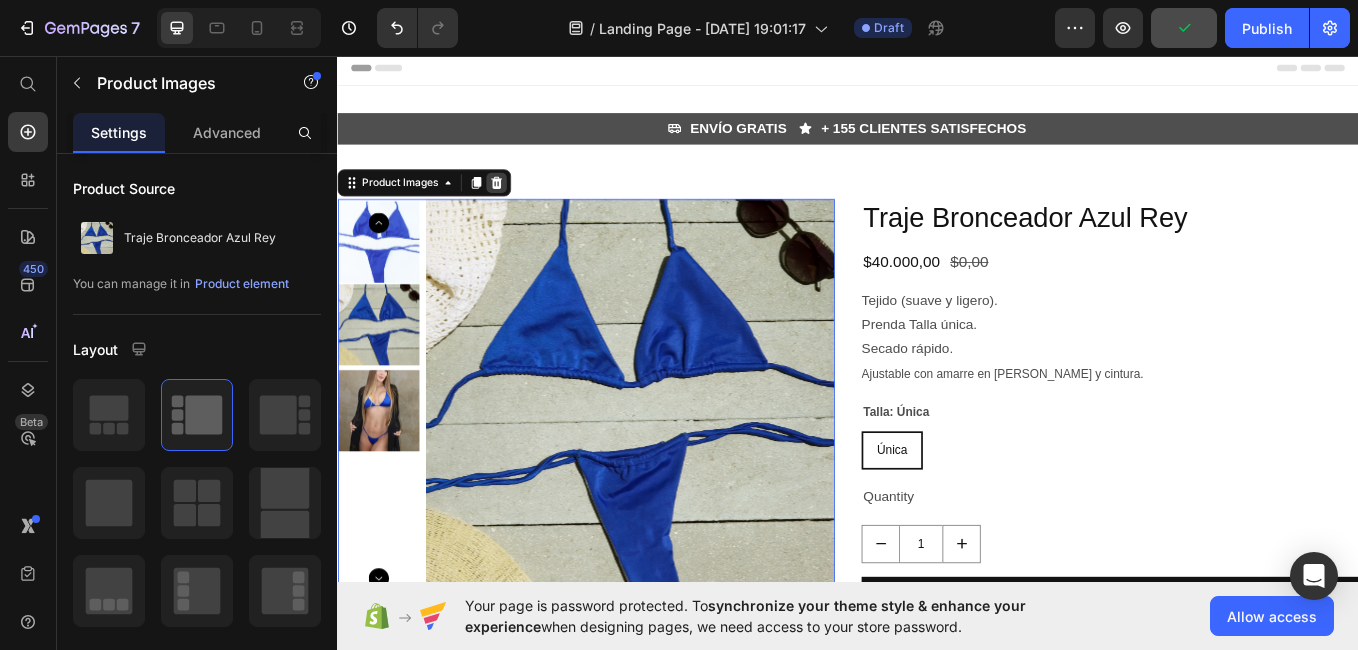 click 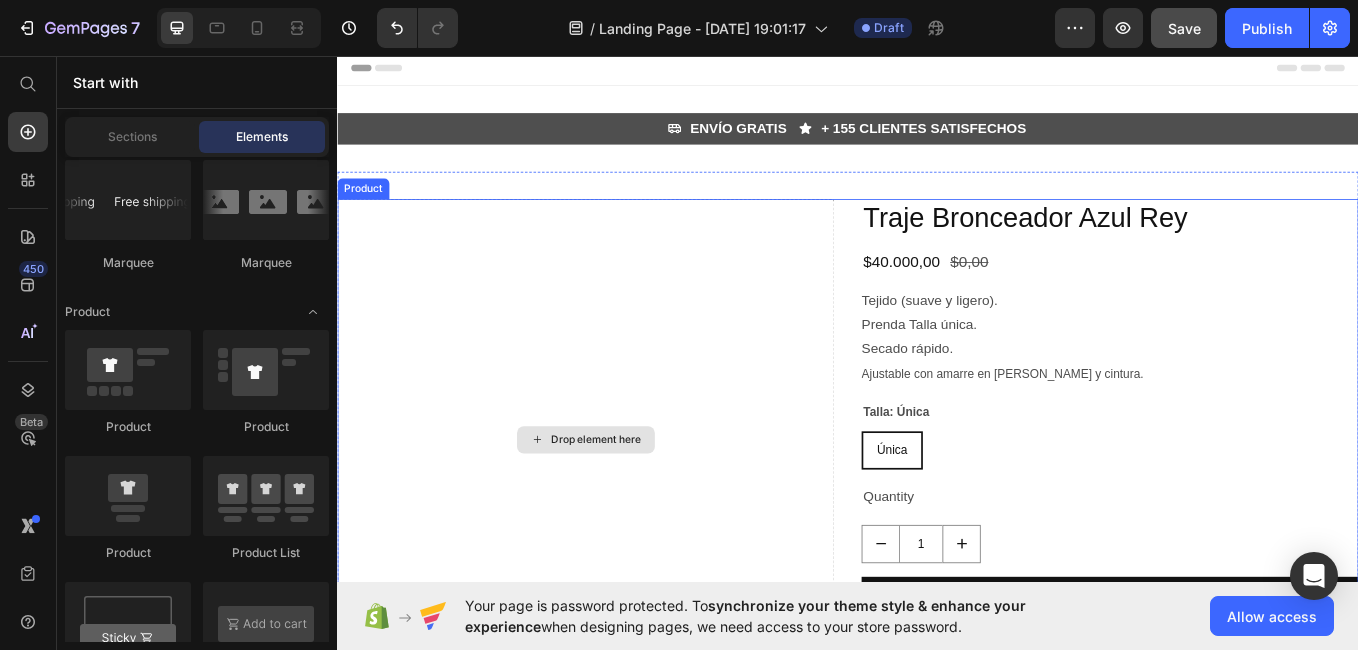 click on "Drop element here" at bounding box center (629, 507) 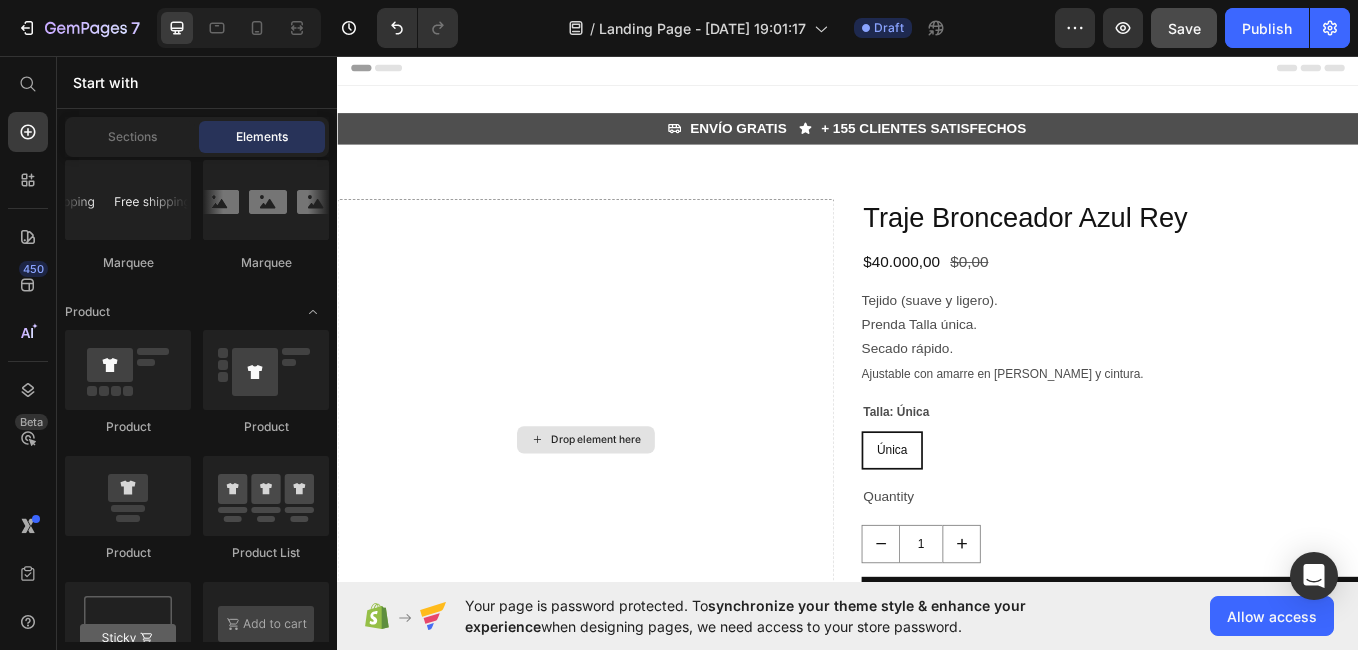 click on "Drop element here" at bounding box center (629, 507) 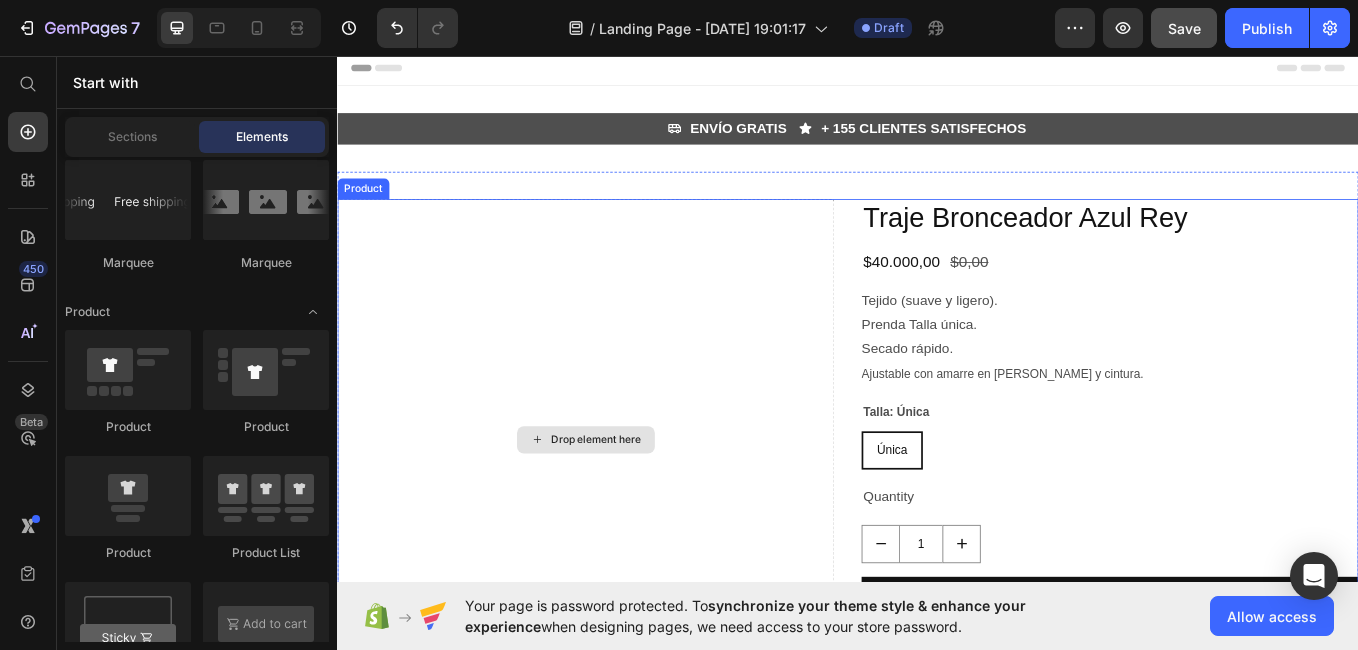 click on "Drop element here" at bounding box center [641, 507] 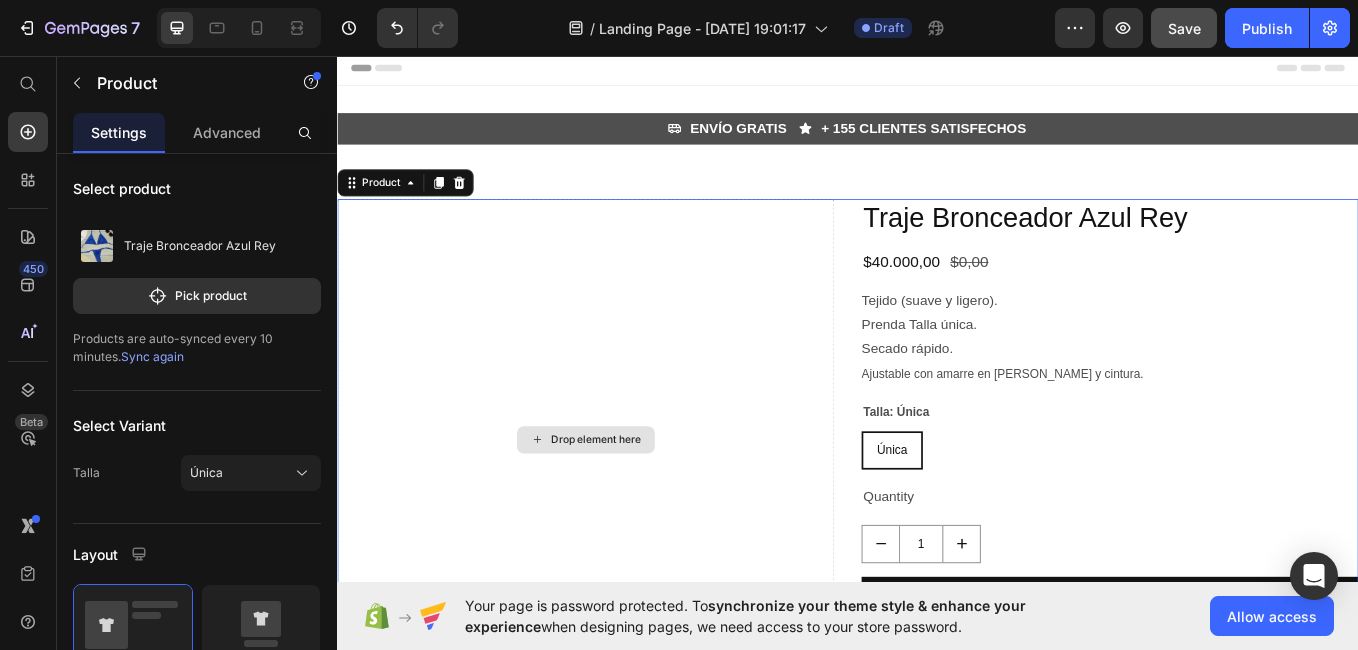 click on "Drop element here" at bounding box center [629, 507] 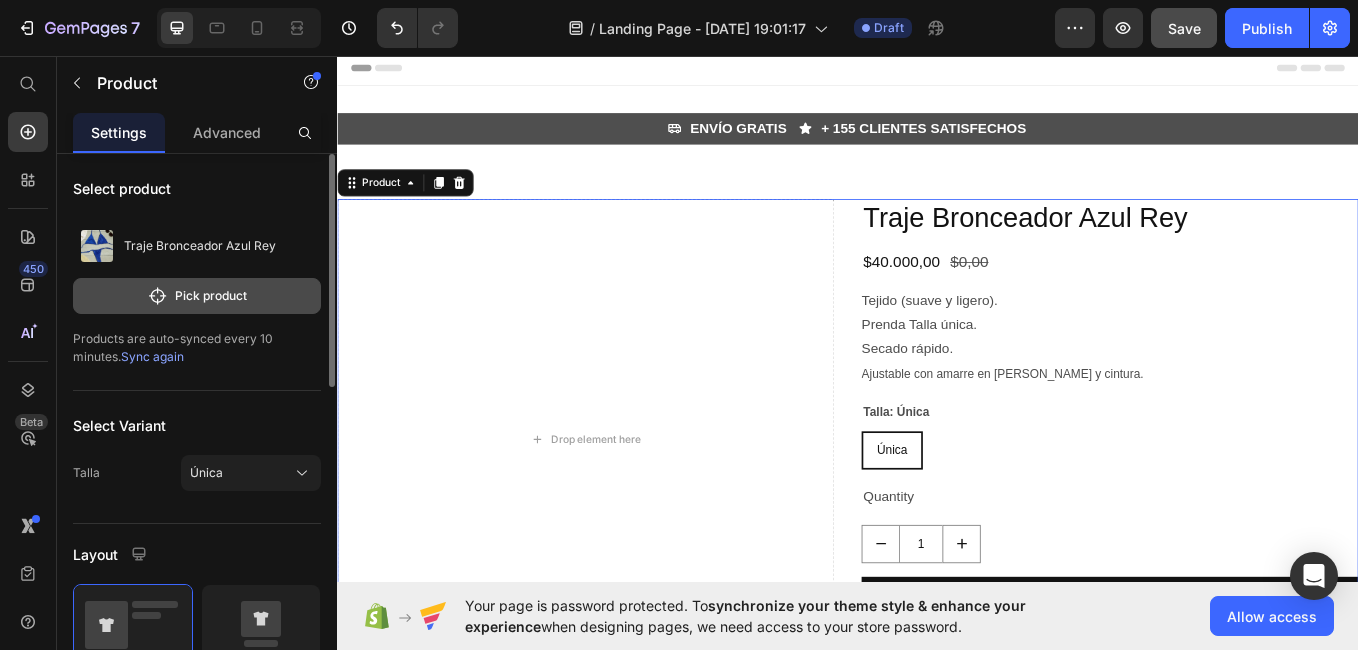 click on "Pick product" at bounding box center (197, 296) 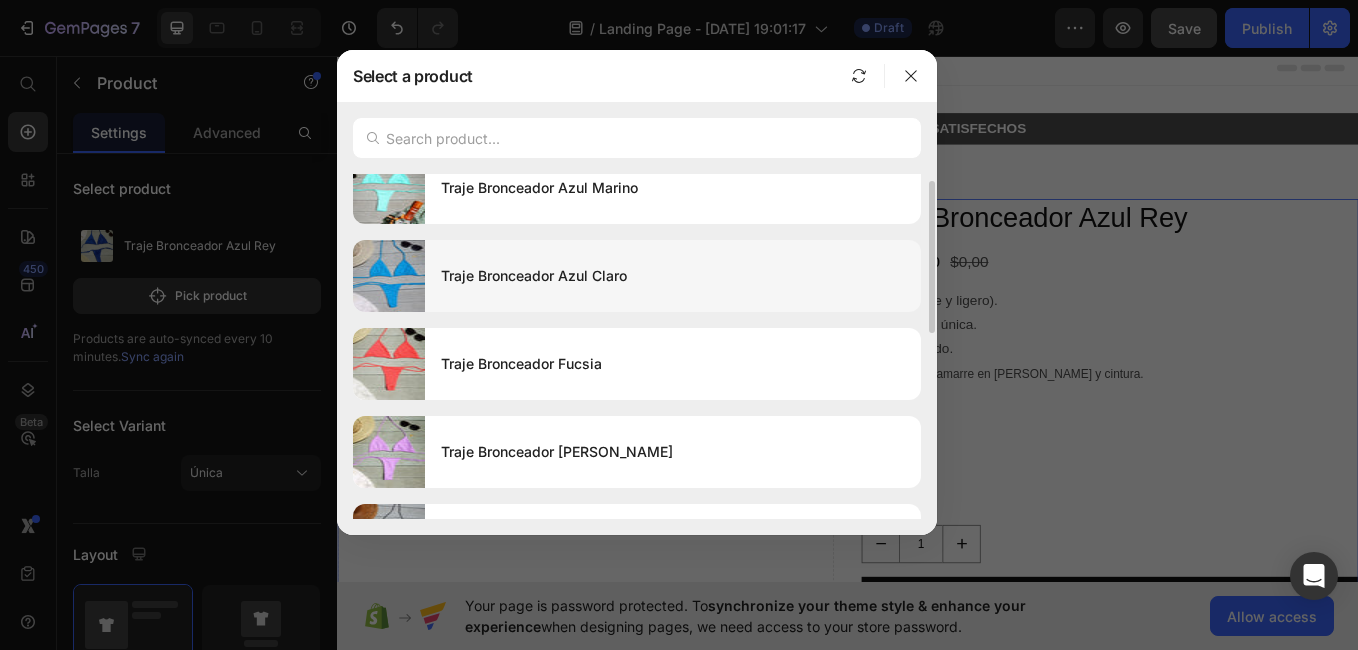 scroll, scrollTop: 0, scrollLeft: 0, axis: both 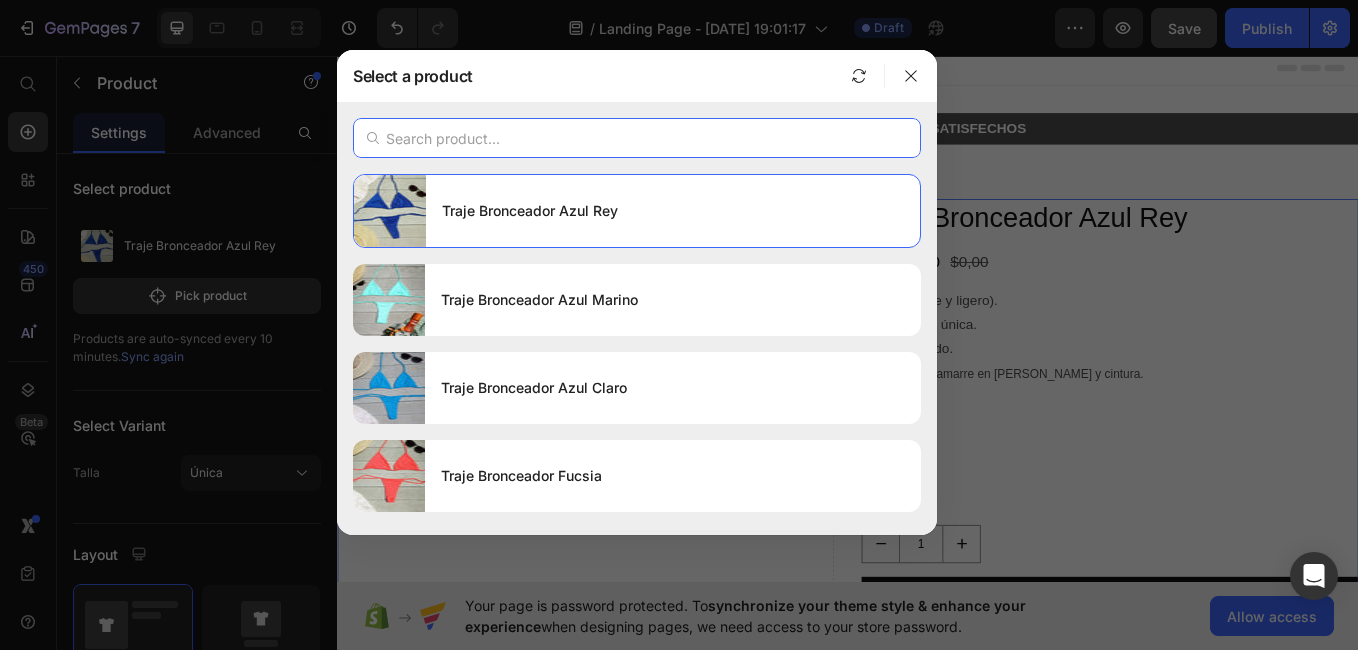 click at bounding box center [637, 138] 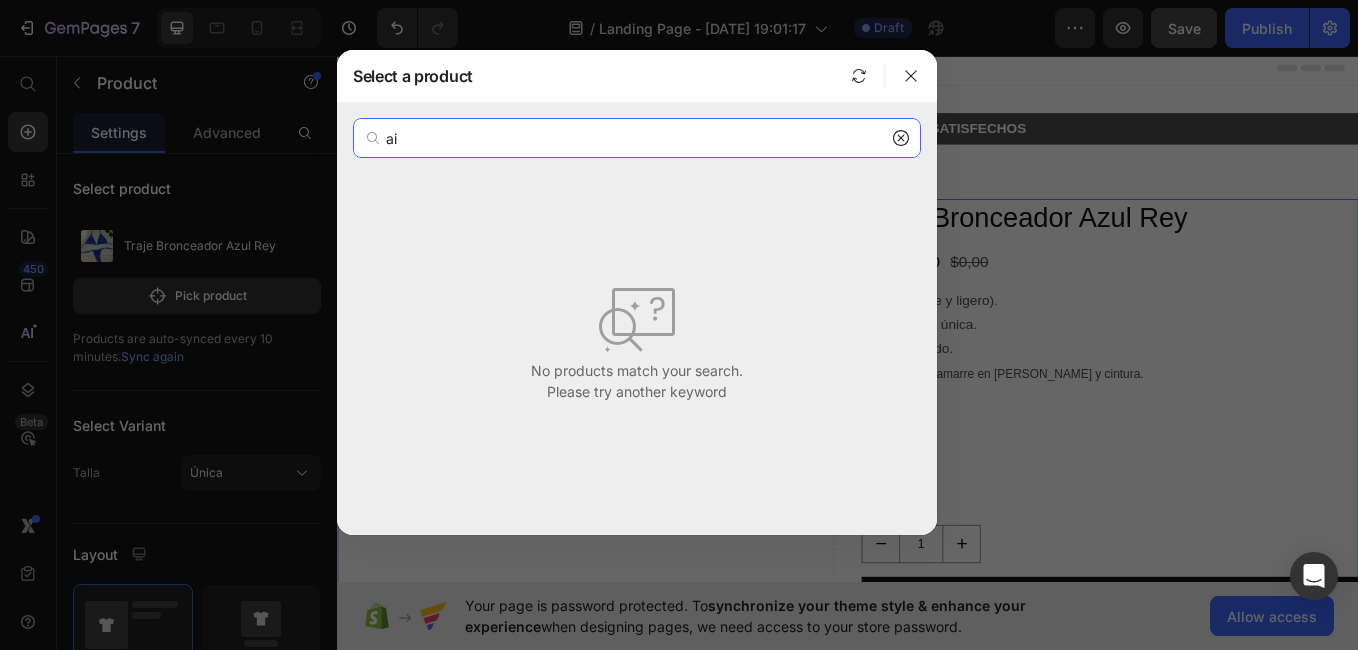 type on "a" 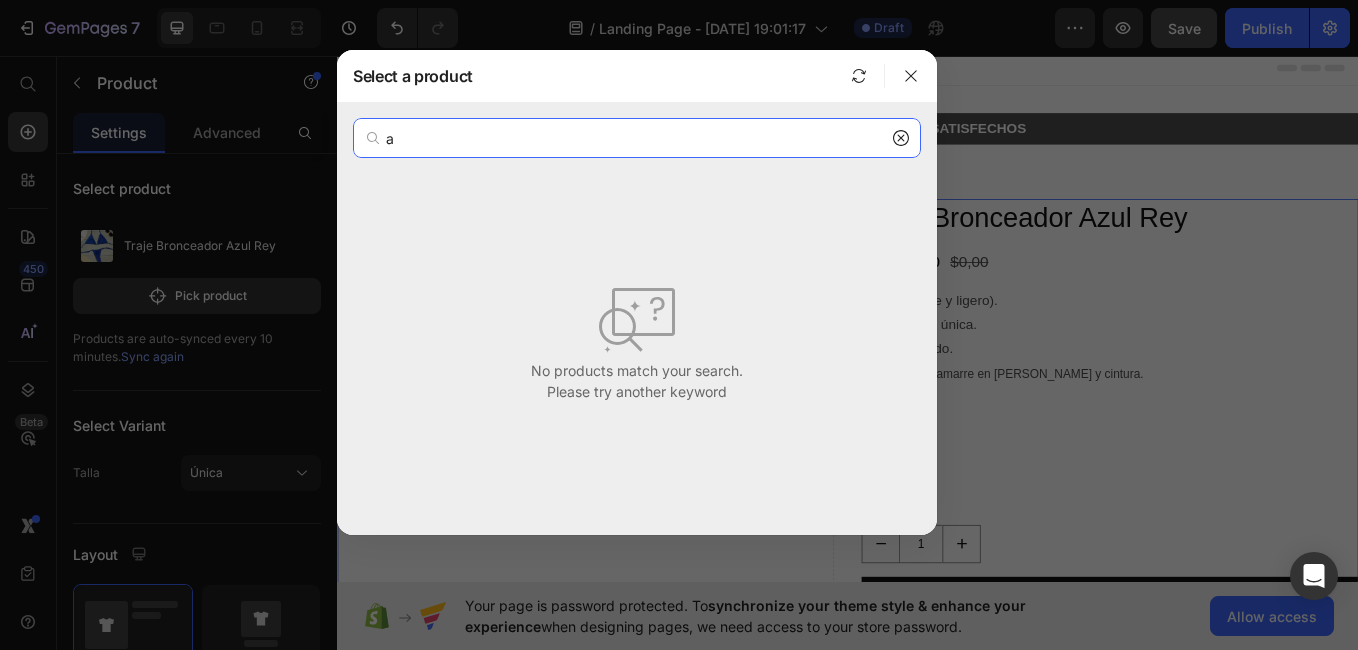 type 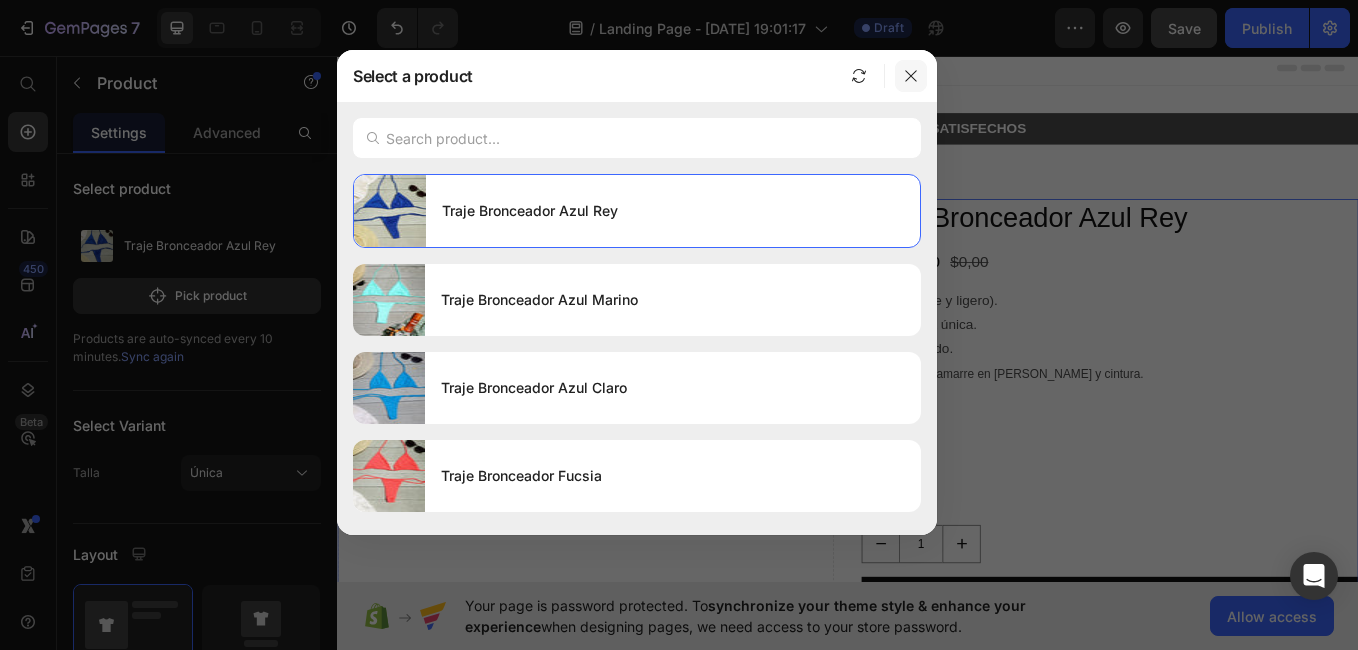 click at bounding box center [911, 76] 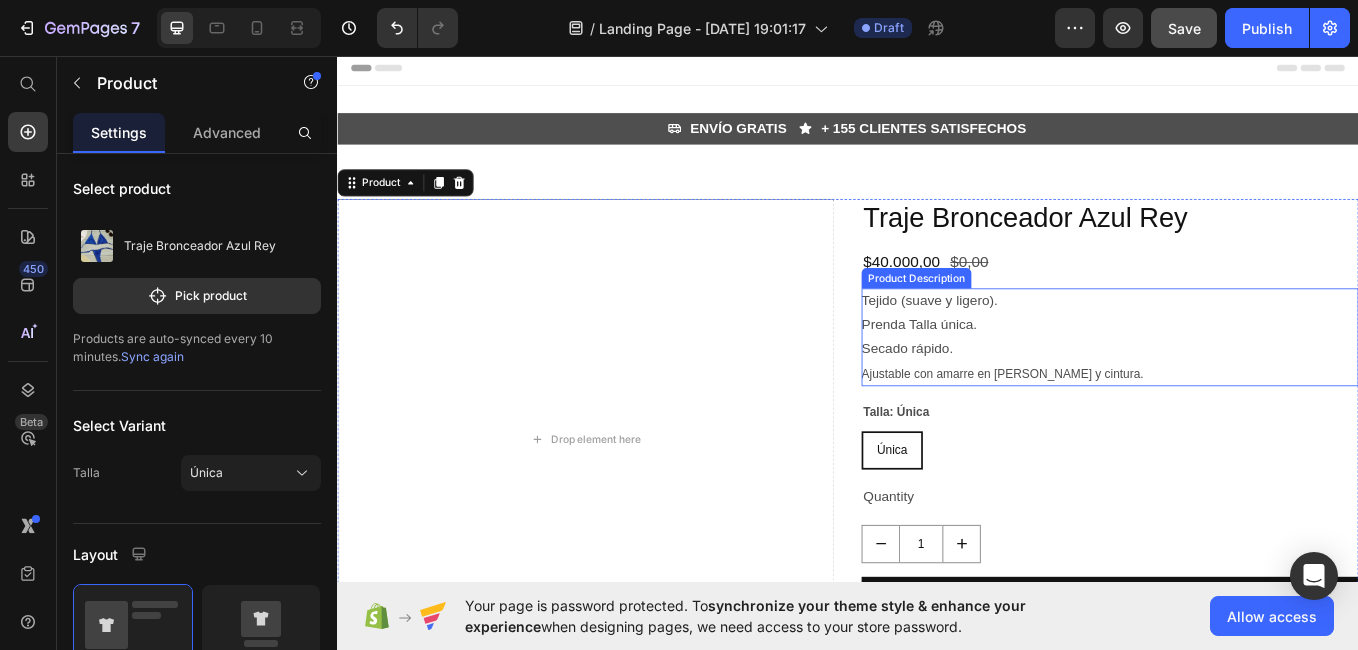 click on "Tejido (suave y ligero). Prenda Talla única. Secado rápido. Ajustable con amarre en cuello y cintura." at bounding box center (1245, 386) 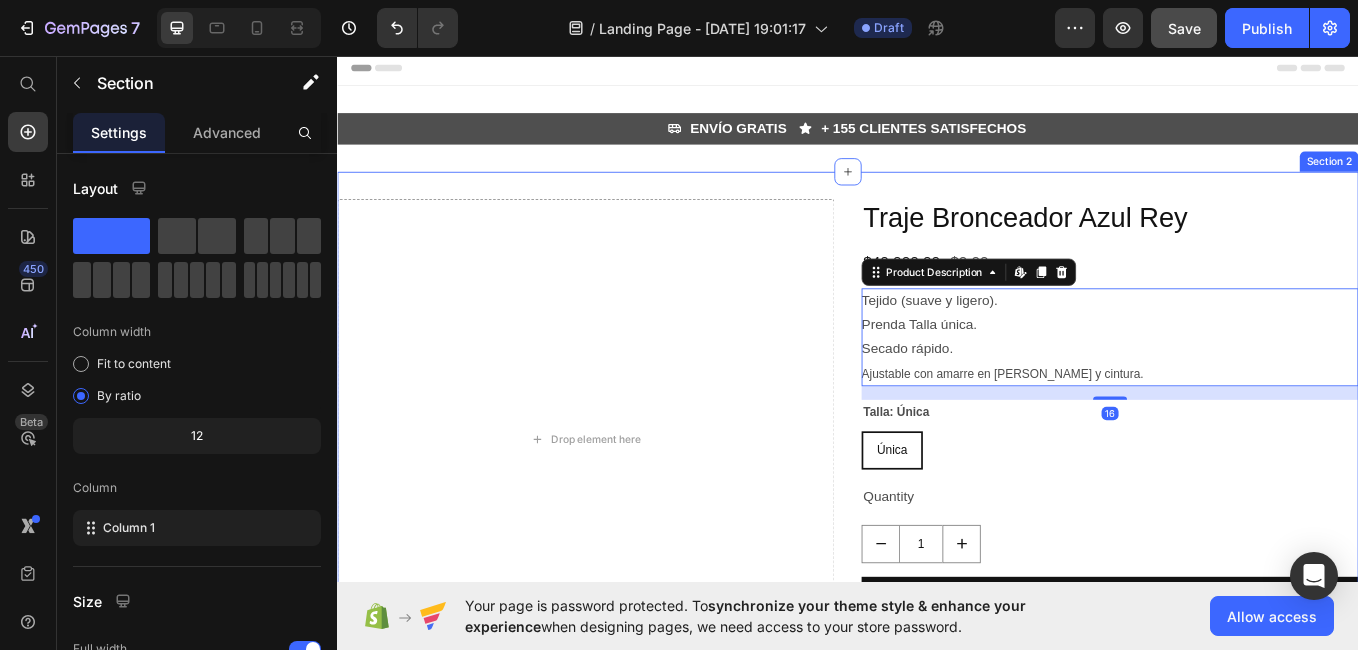 click on "Drop element here Traje Bronceador Azul Rey Product Title $40.000,00 Product Price $0,00 Product Price Row Tejido (suave y ligero). Prenda Talla única. Secado rápido. Ajustable con amarre en cuello y cintura. Product Description   Edit content in Shopify 16 Talla: Única Única Única Única Product Variants & Swatches Quantity Text Block 1 Product Quantity
Add to cart Add to Cart Buy it now Dynamic Checkout Product Section 2" at bounding box center [937, 507] 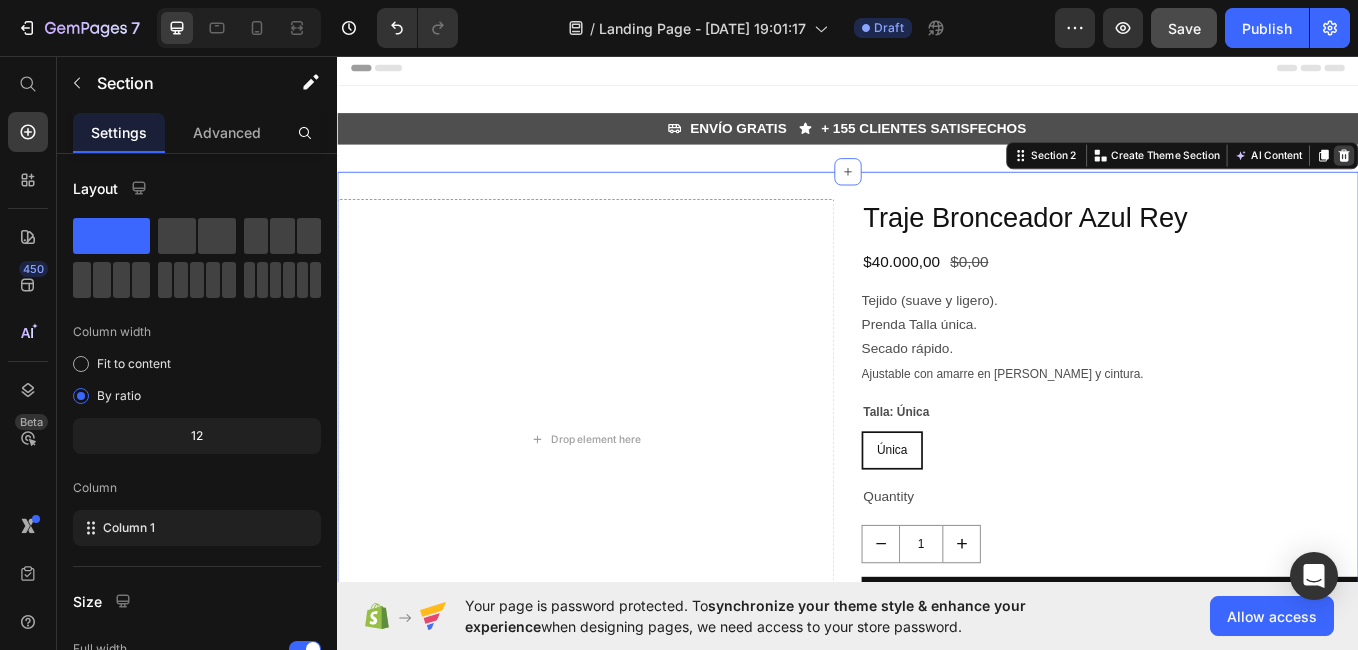 click 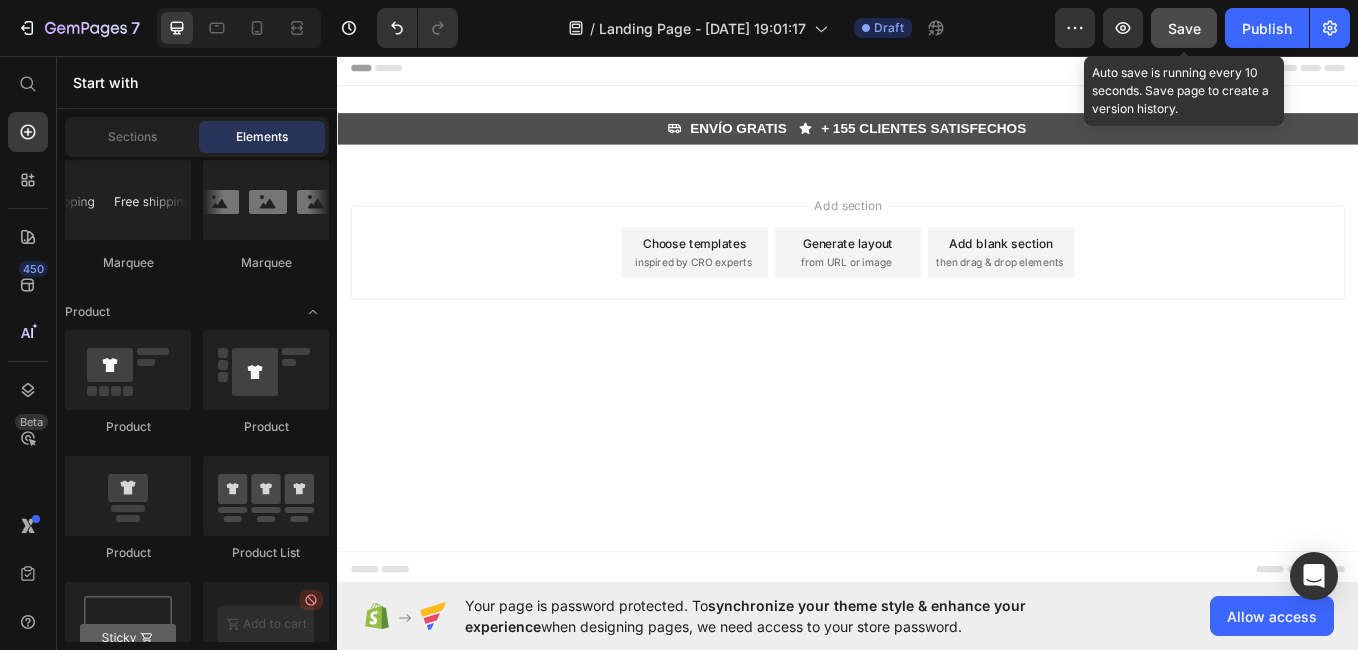click on "Save" 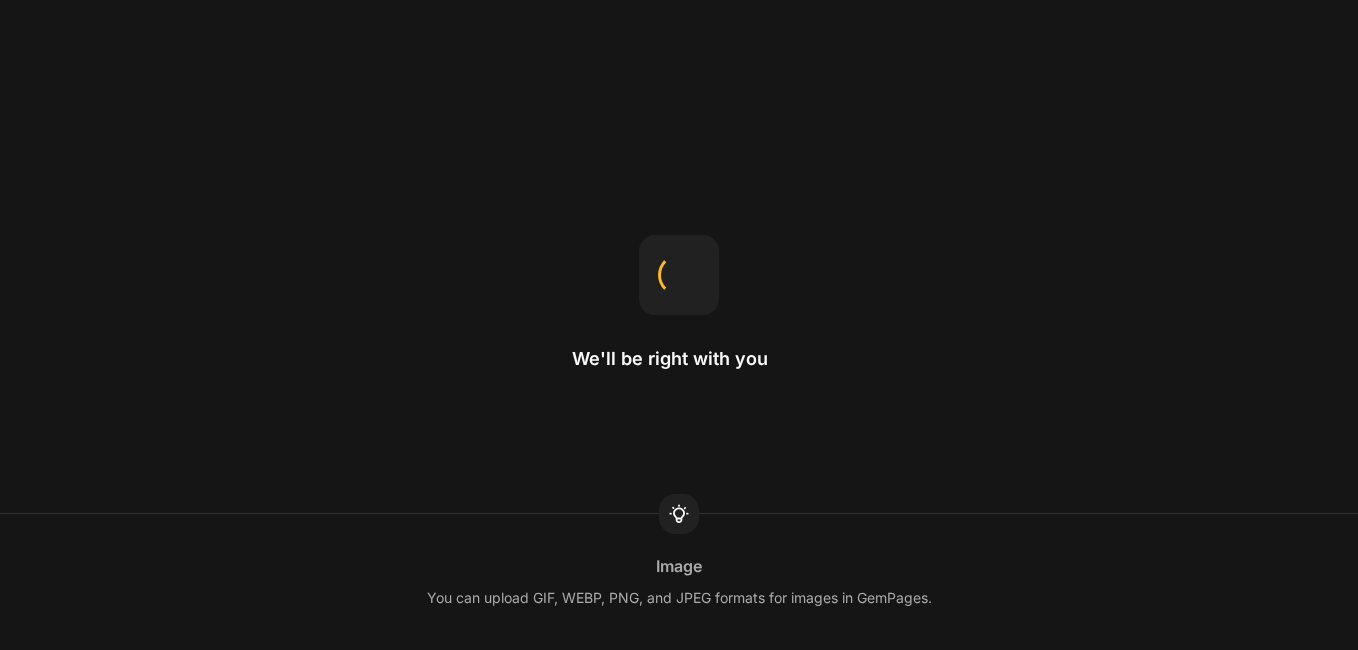 scroll, scrollTop: 0, scrollLeft: 0, axis: both 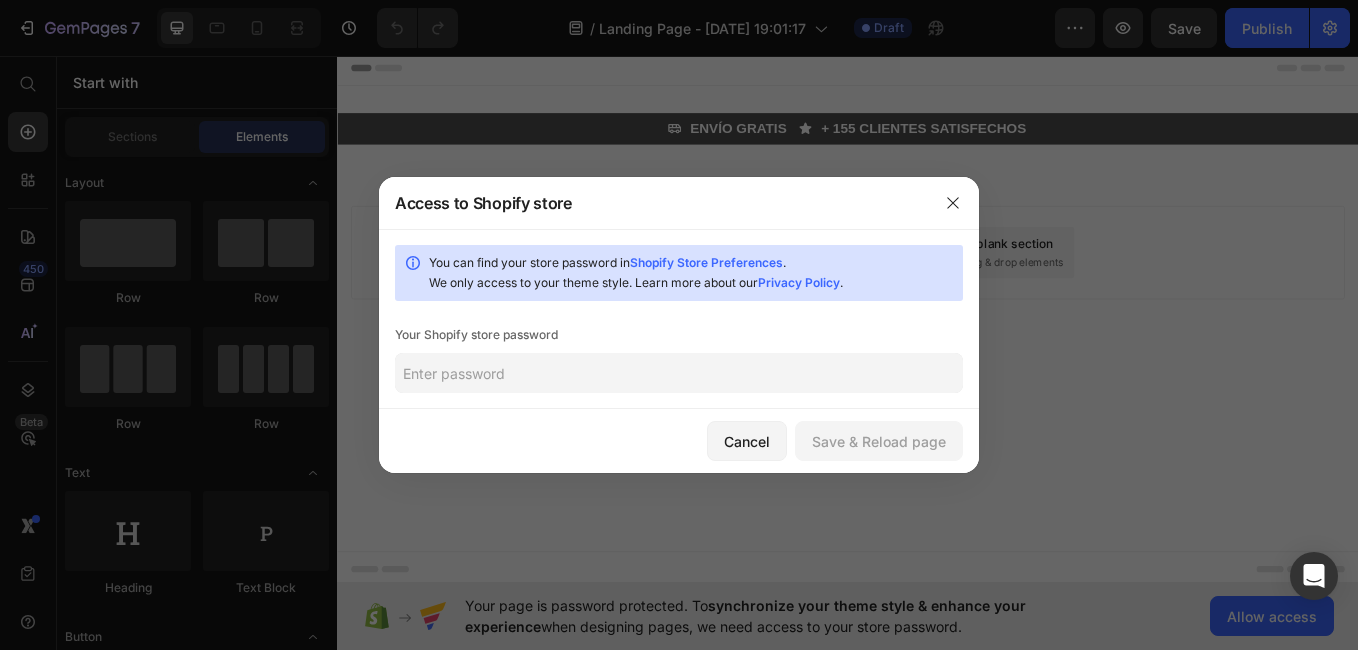 click 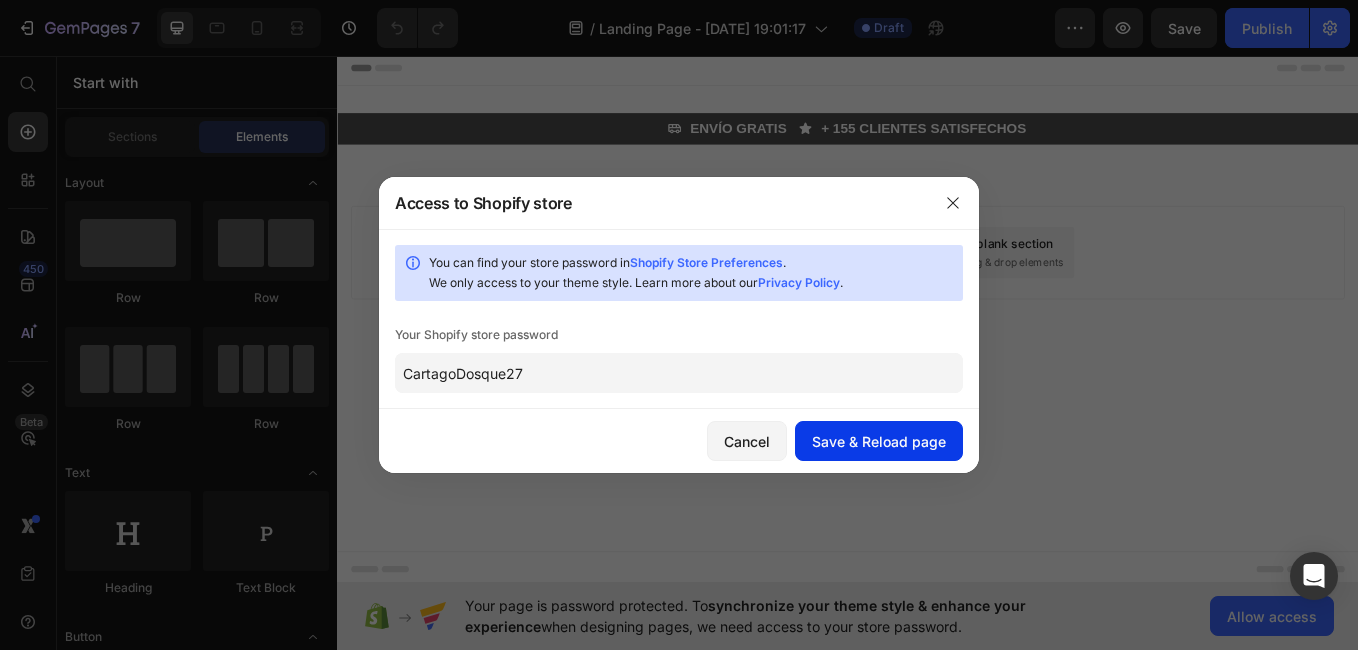 type on "CartagoDosque27" 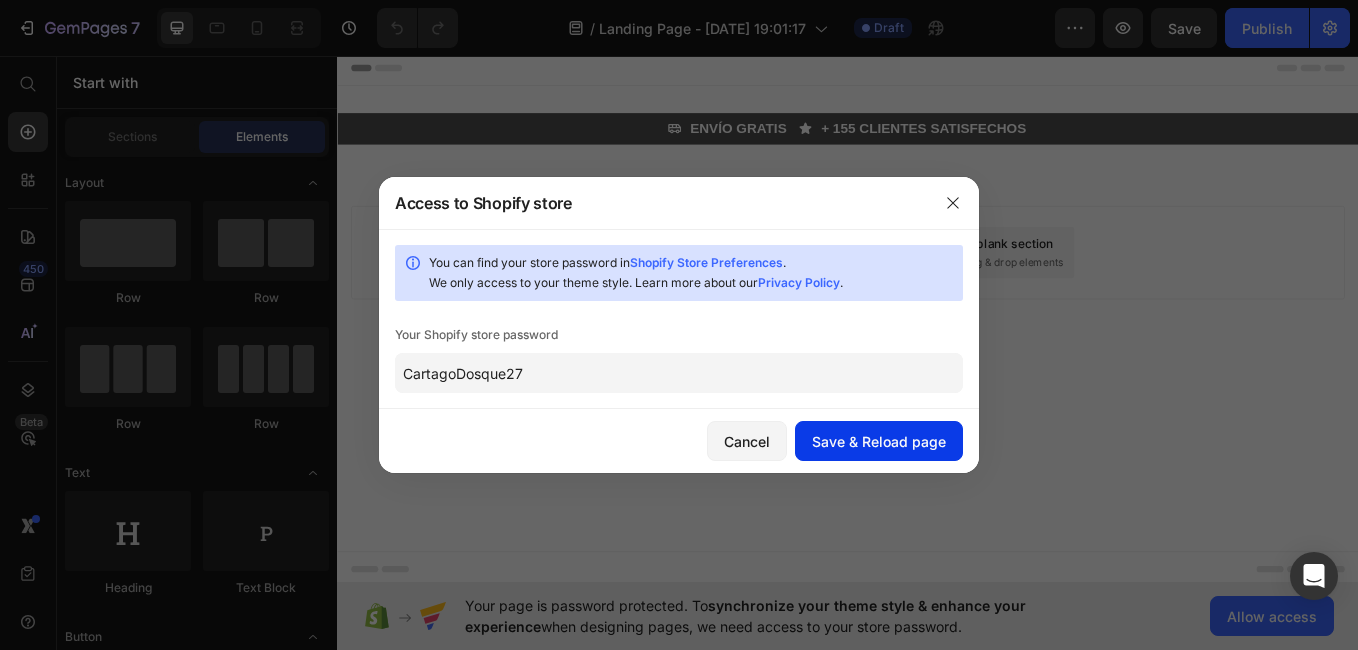 click on "Save & Reload page" 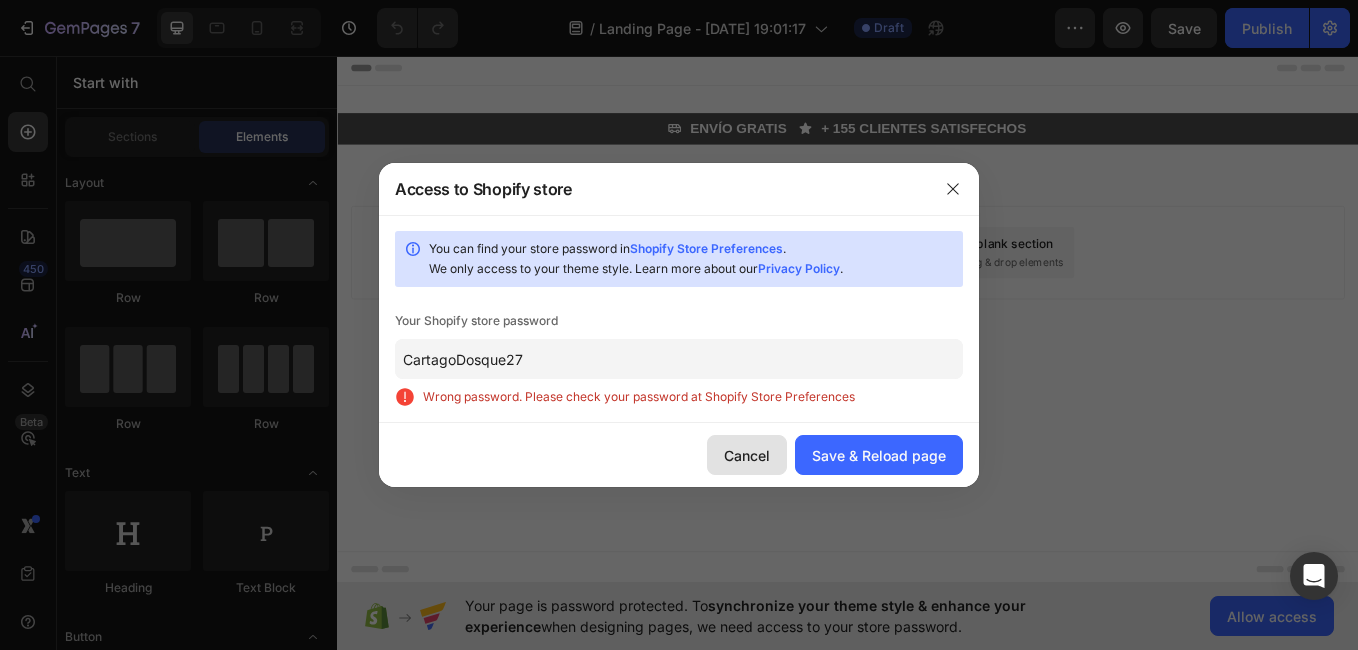 click on "Cancel" 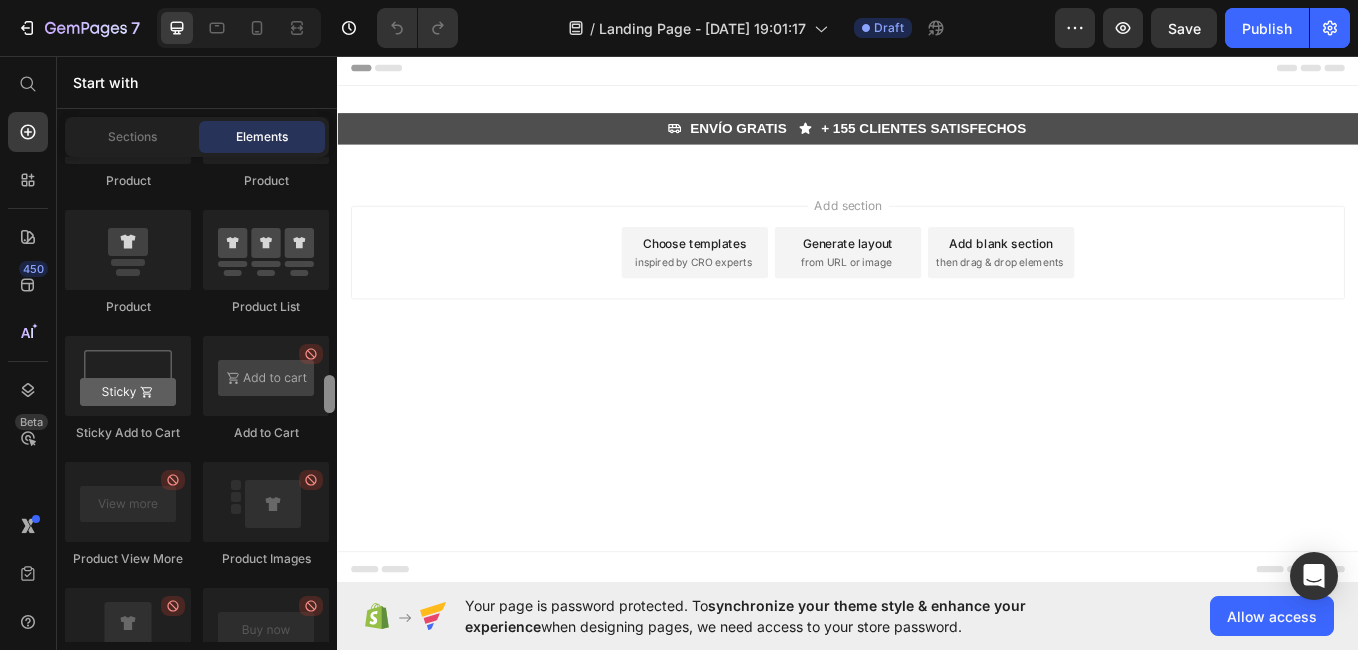 drag, startPoint x: 331, startPoint y: 178, endPoint x: 321, endPoint y: 398, distance: 220.22716 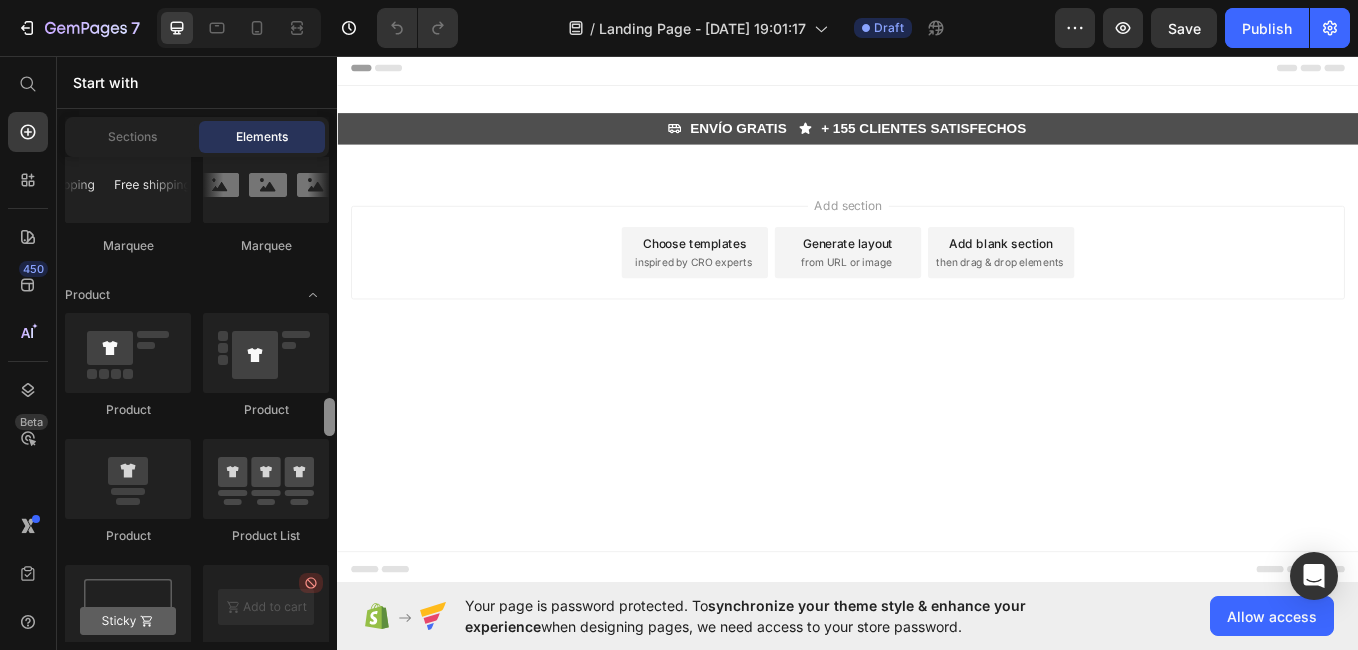 scroll, scrollTop: 2509, scrollLeft: 0, axis: vertical 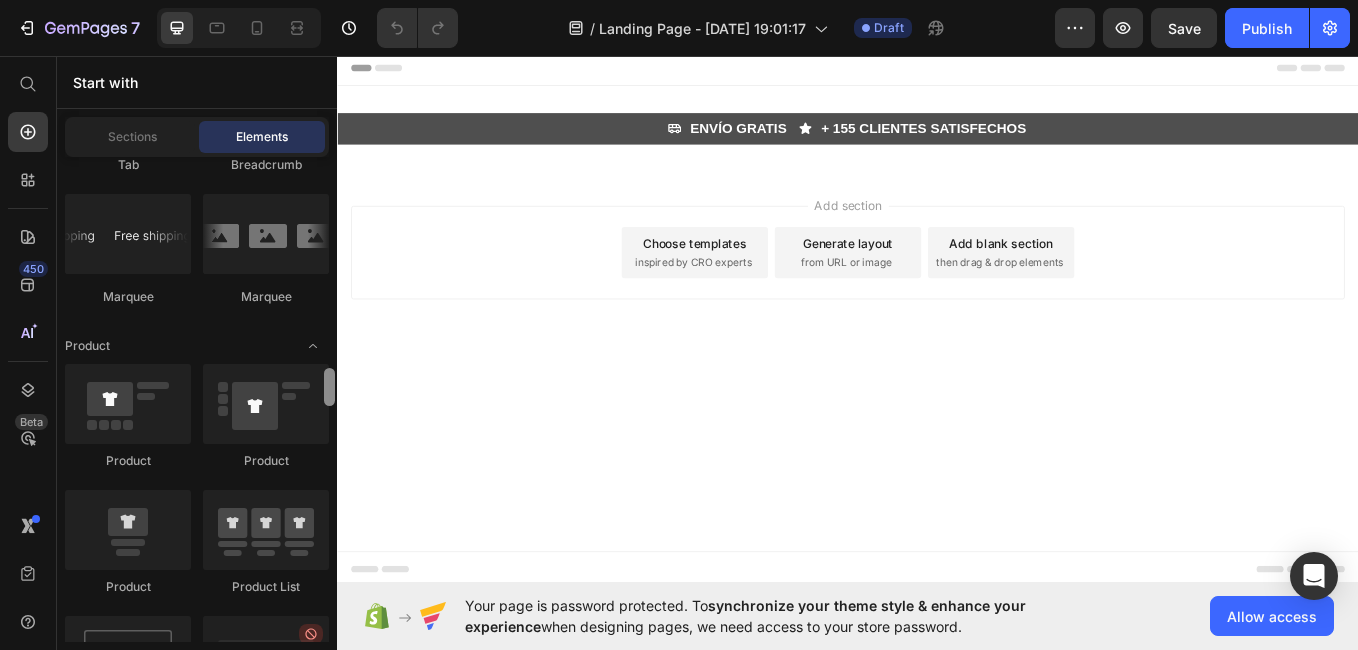 drag, startPoint x: 332, startPoint y: 401, endPoint x: 332, endPoint y: 378, distance: 23 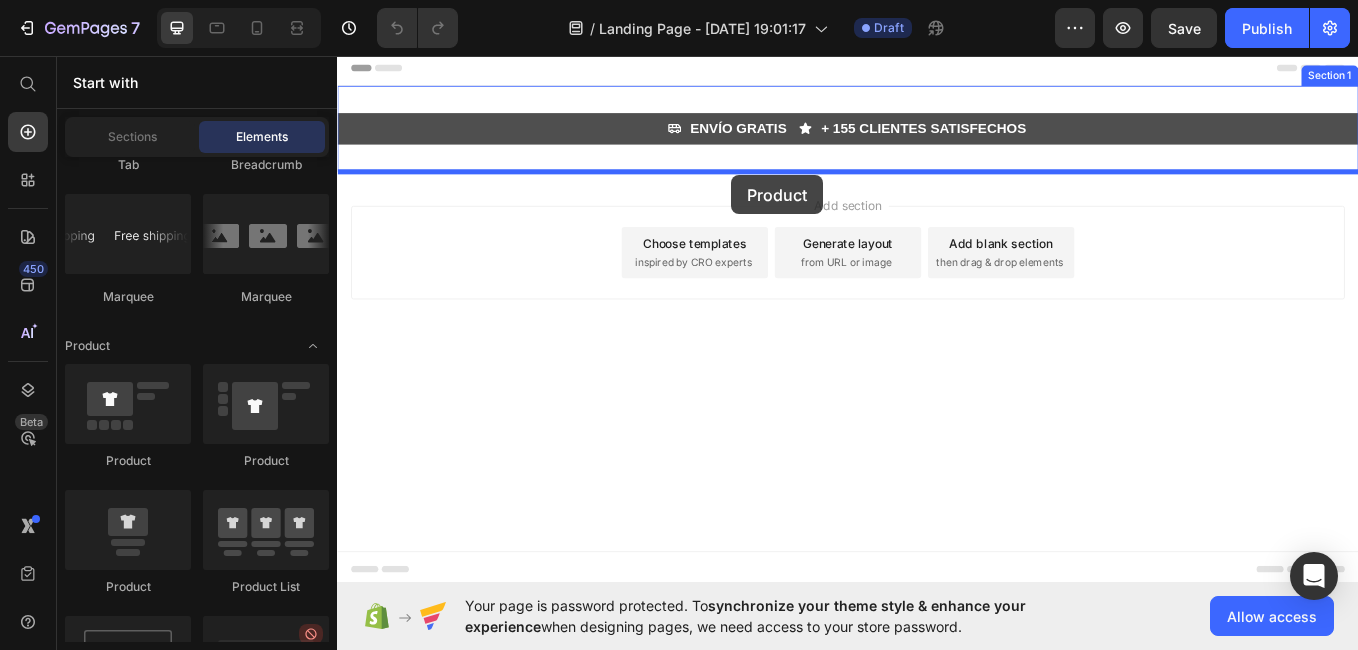 drag, startPoint x: 453, startPoint y: 459, endPoint x: 800, endPoint y: 196, distance: 435.40555 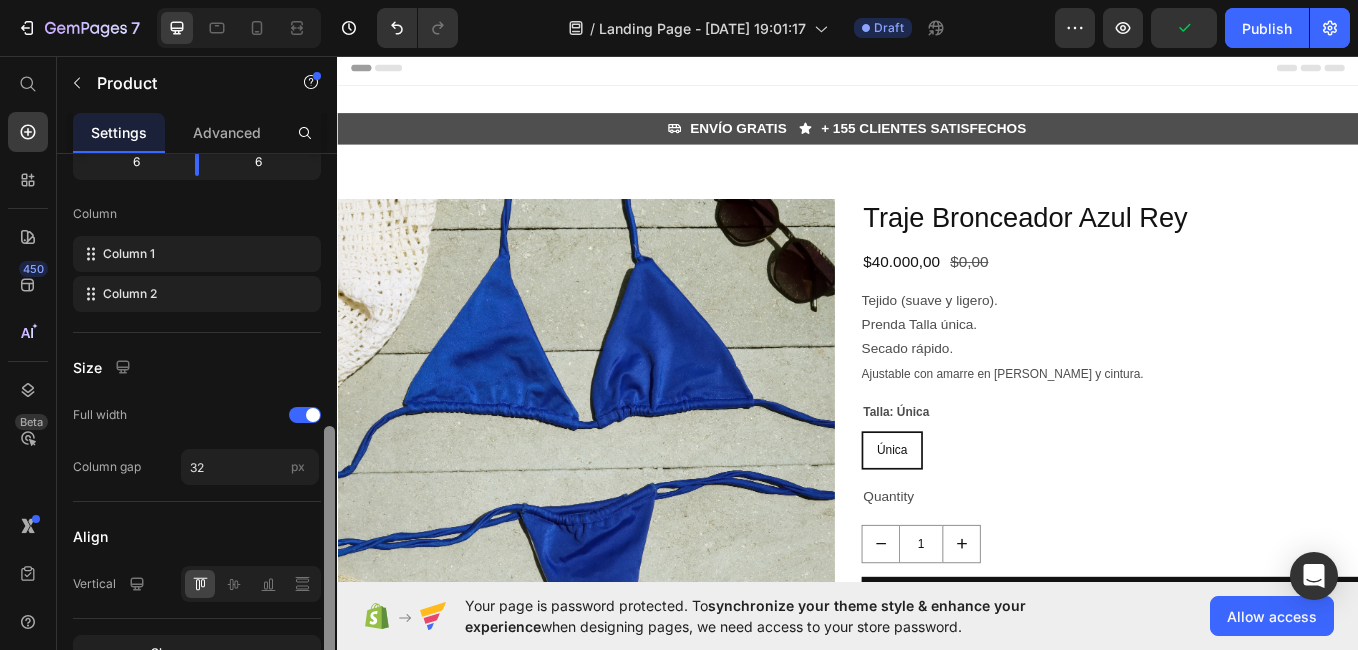 scroll, scrollTop: 297, scrollLeft: 0, axis: vertical 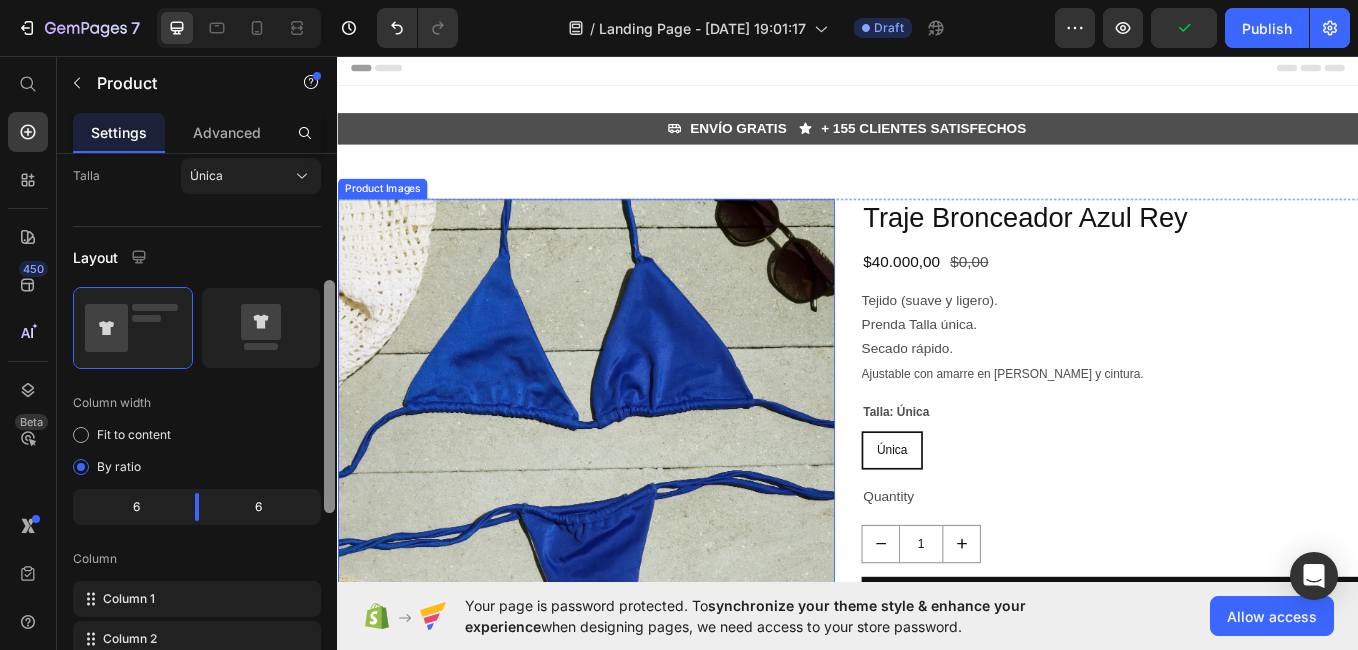 drag, startPoint x: 663, startPoint y: 360, endPoint x: 373, endPoint y: 323, distance: 292.35083 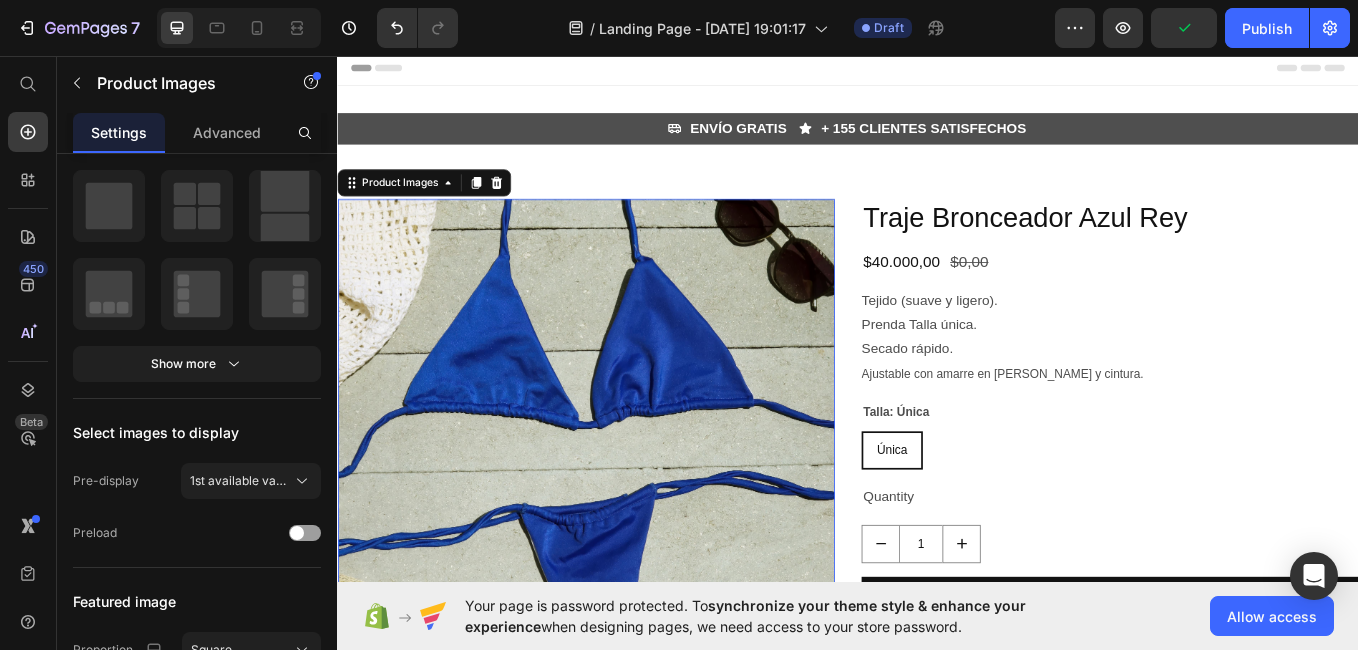 scroll, scrollTop: 0, scrollLeft: 0, axis: both 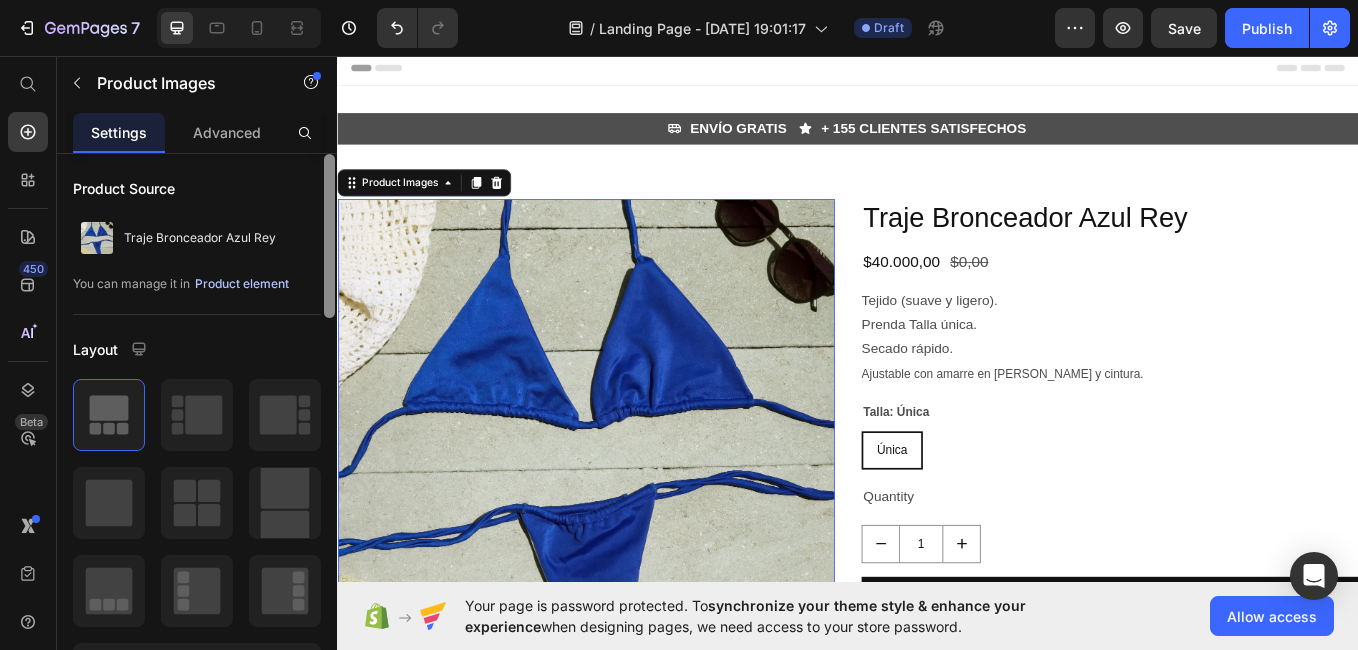 click on "Product element" at bounding box center (242, 284) 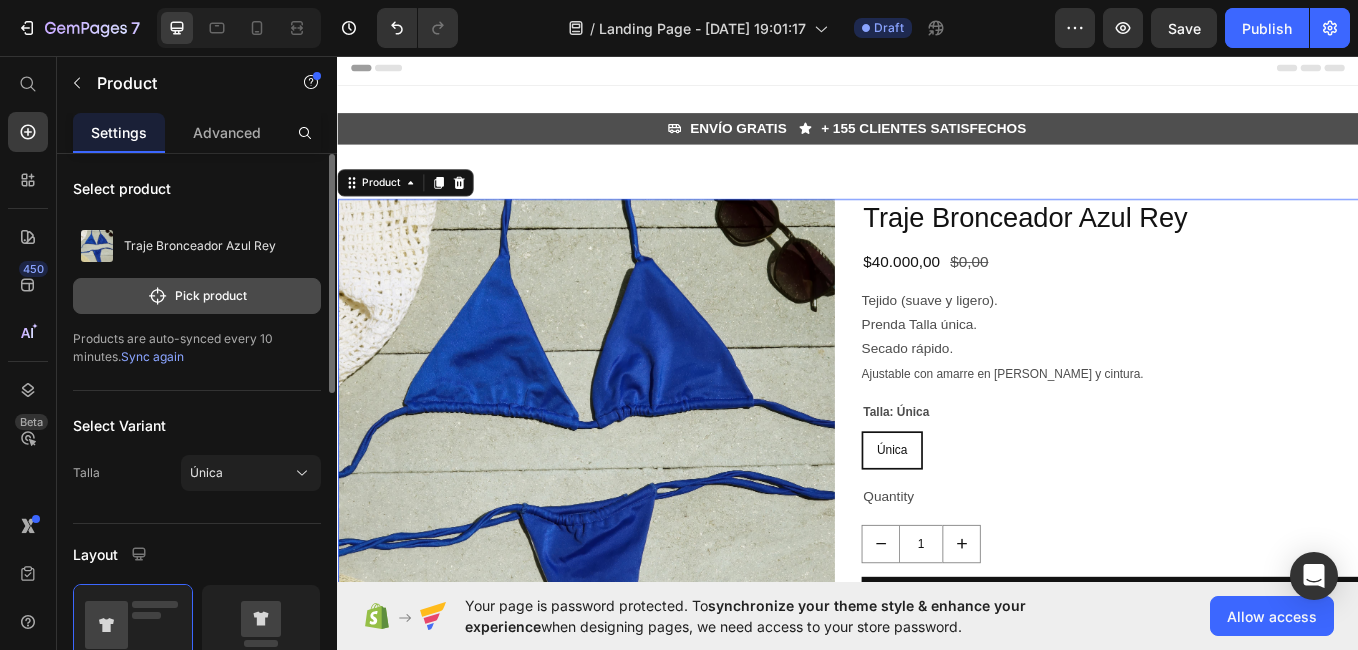 click on "Pick product" at bounding box center (197, 296) 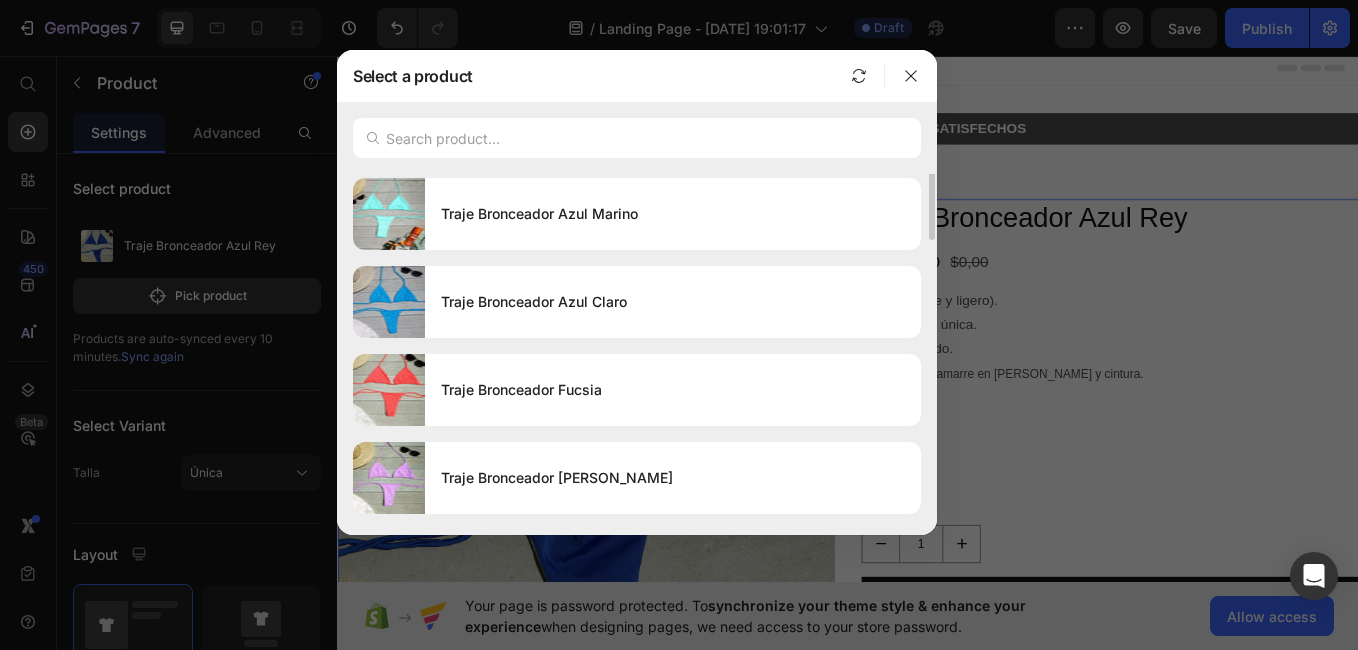 scroll, scrollTop: 0, scrollLeft: 0, axis: both 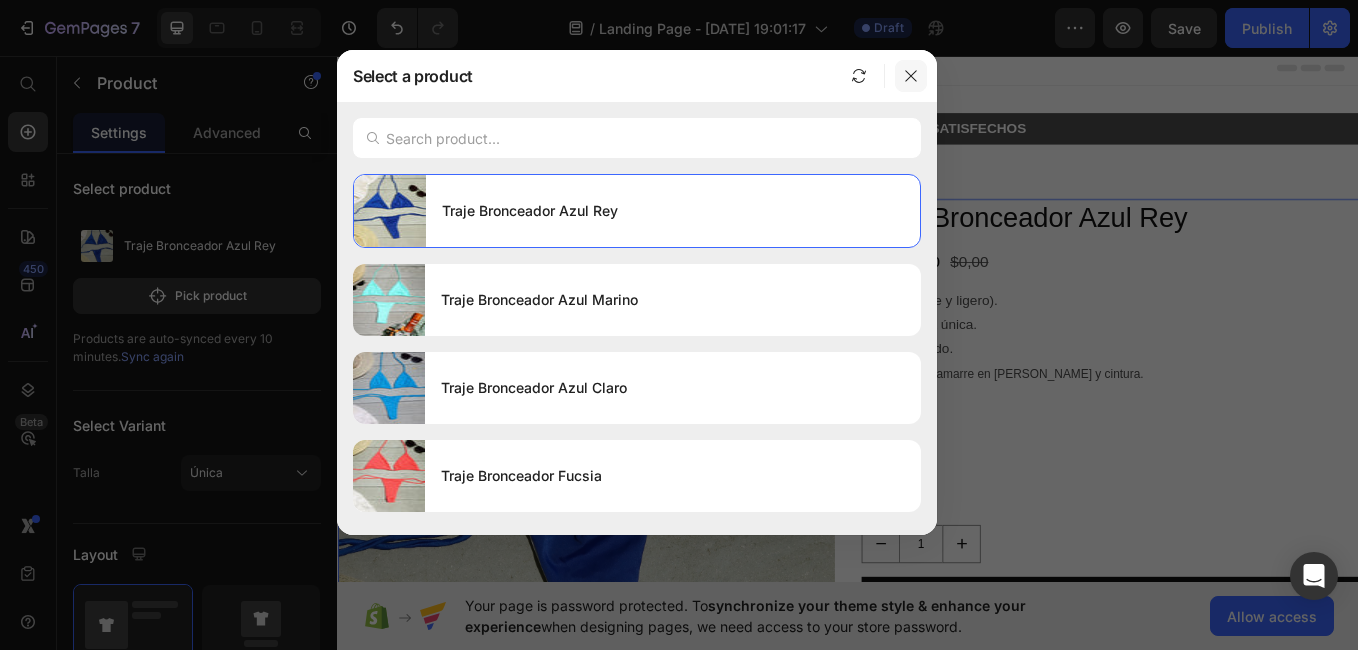click 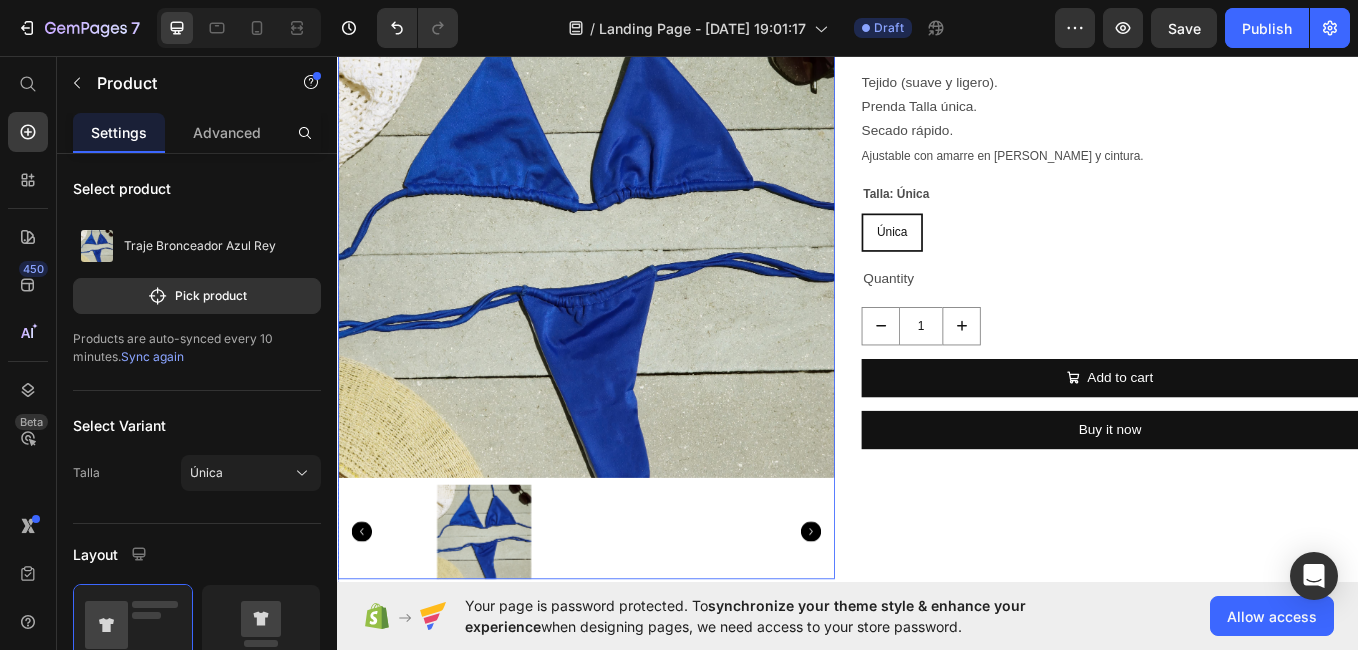 scroll, scrollTop: 257, scrollLeft: 0, axis: vertical 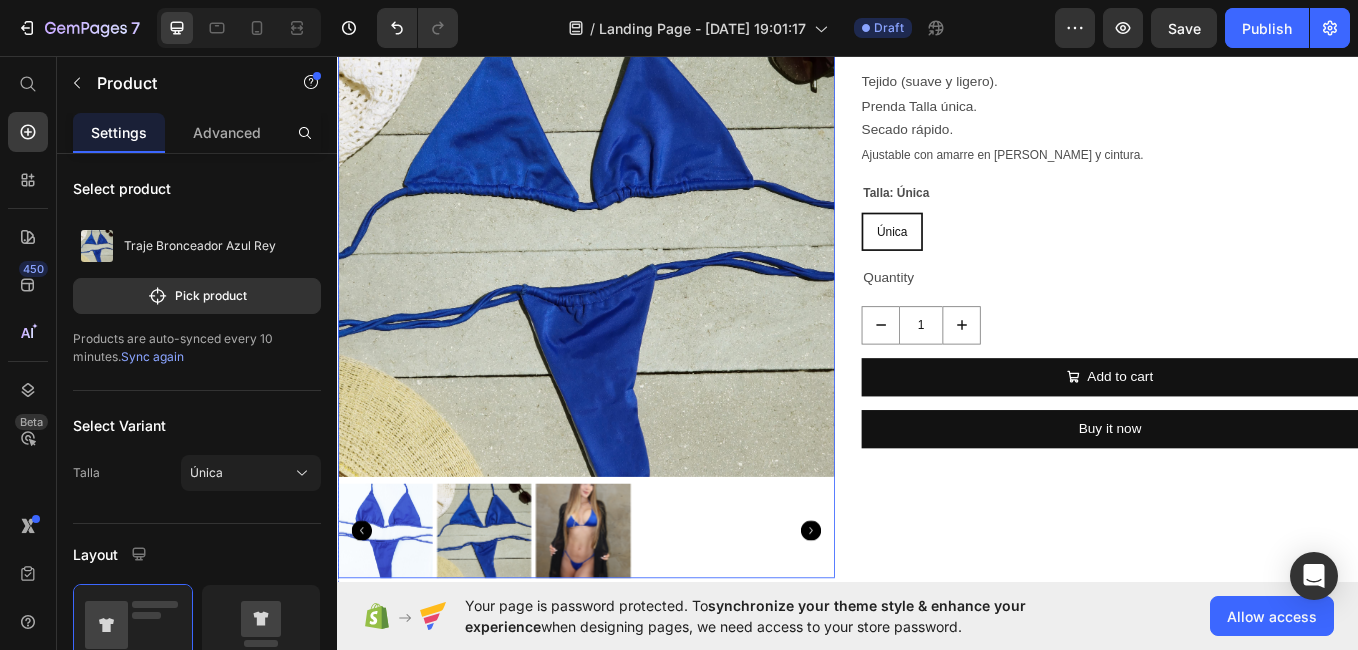 click at bounding box center [629, 259] 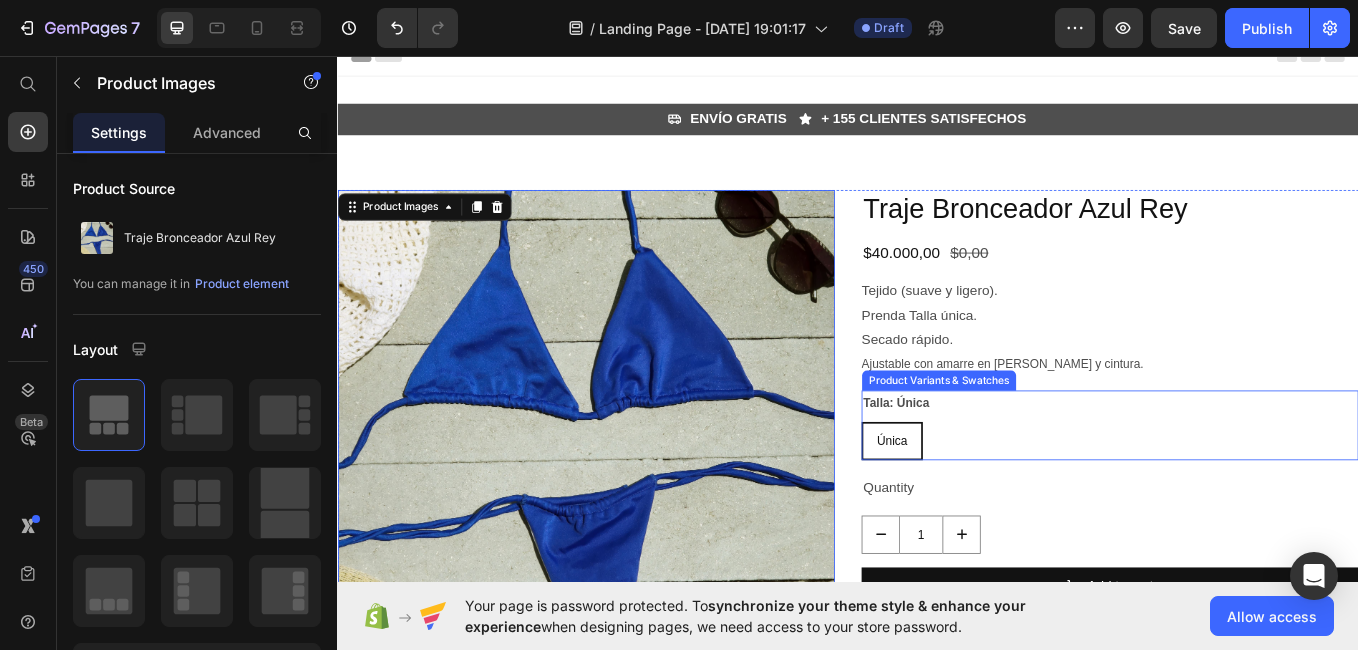 scroll, scrollTop: 0, scrollLeft: 0, axis: both 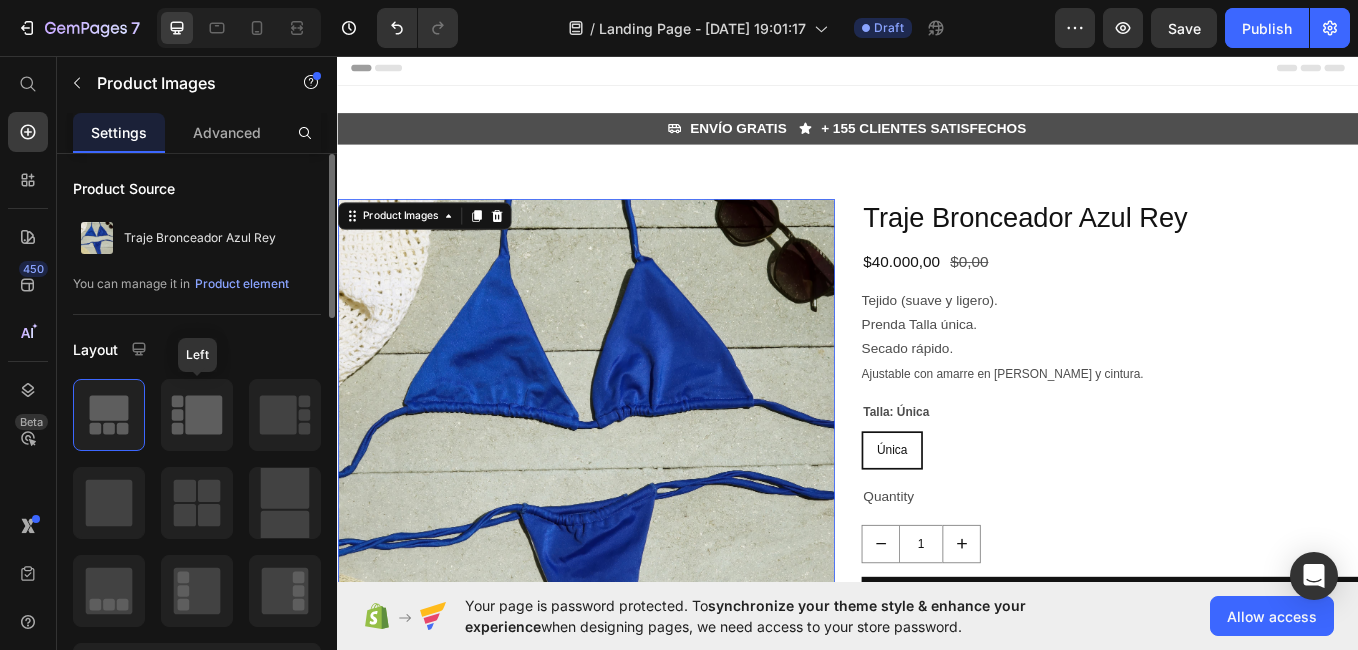 click 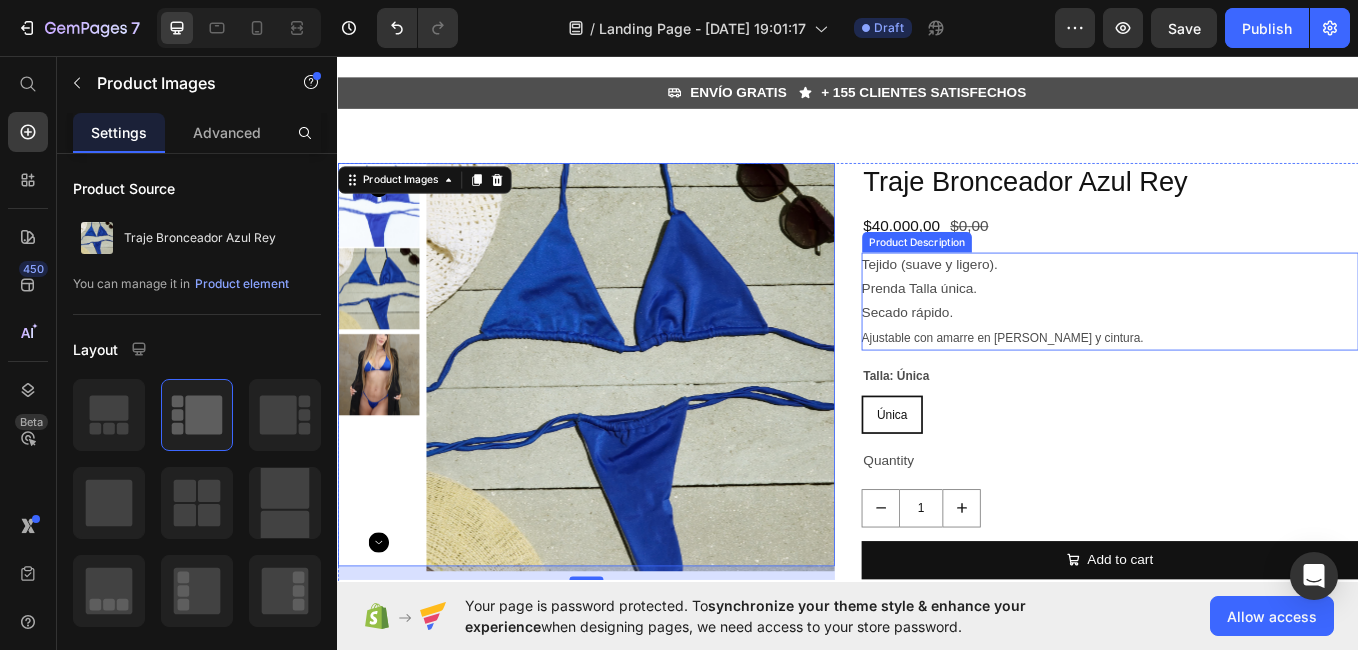scroll, scrollTop: 41, scrollLeft: 0, axis: vertical 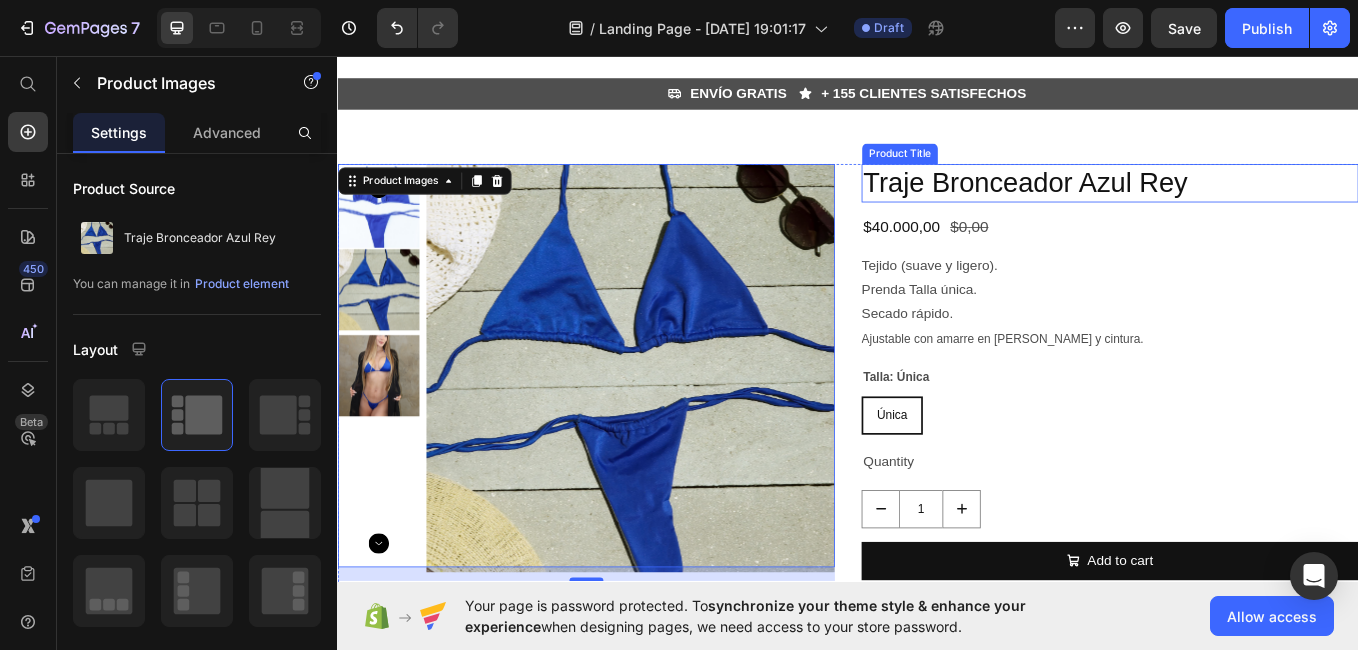 click on "Traje Bronceador Azul Rey" at bounding box center (1245, 206) 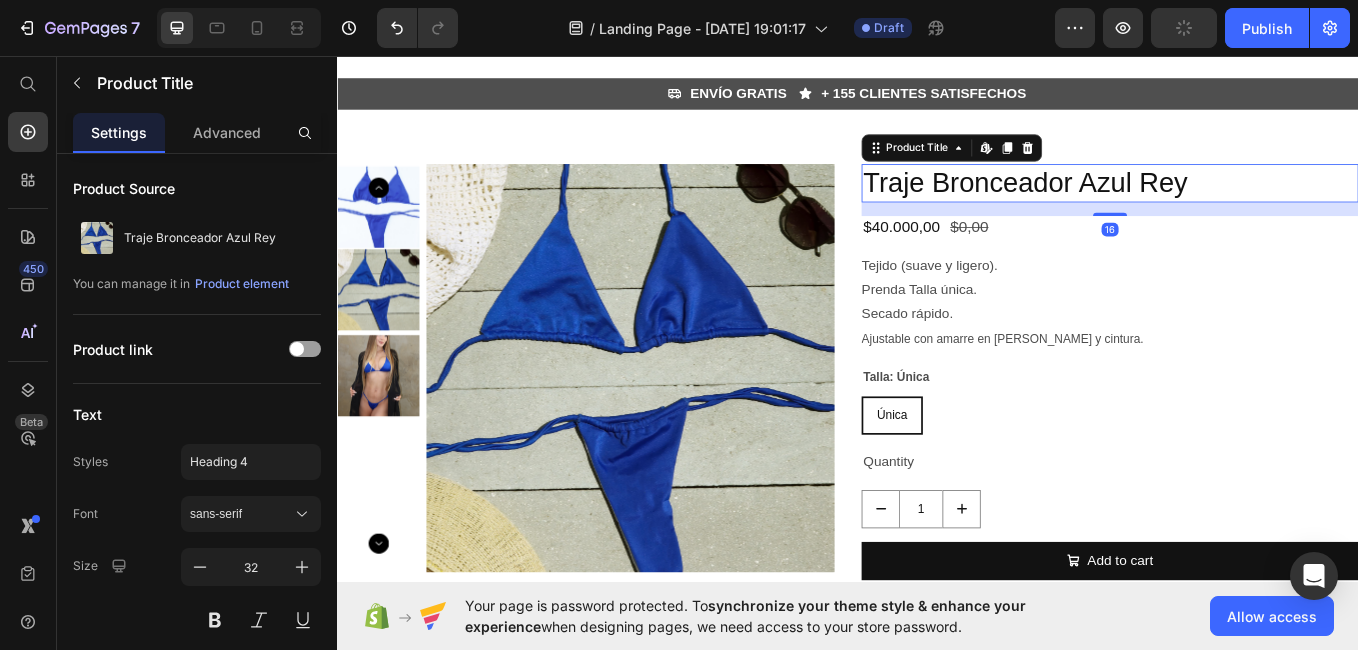 click on "Traje Bronceador Azul Rey" at bounding box center (1245, 206) 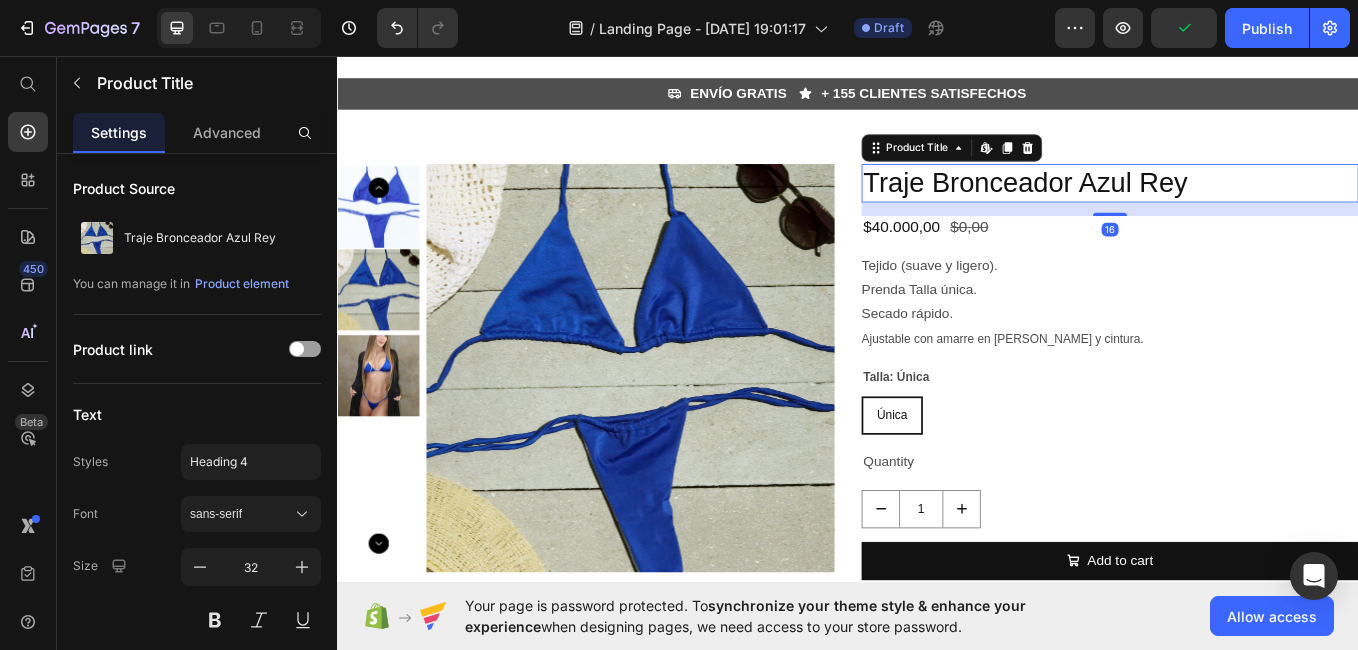 click on "Traje Bronceador Azul Rey" at bounding box center [1245, 206] 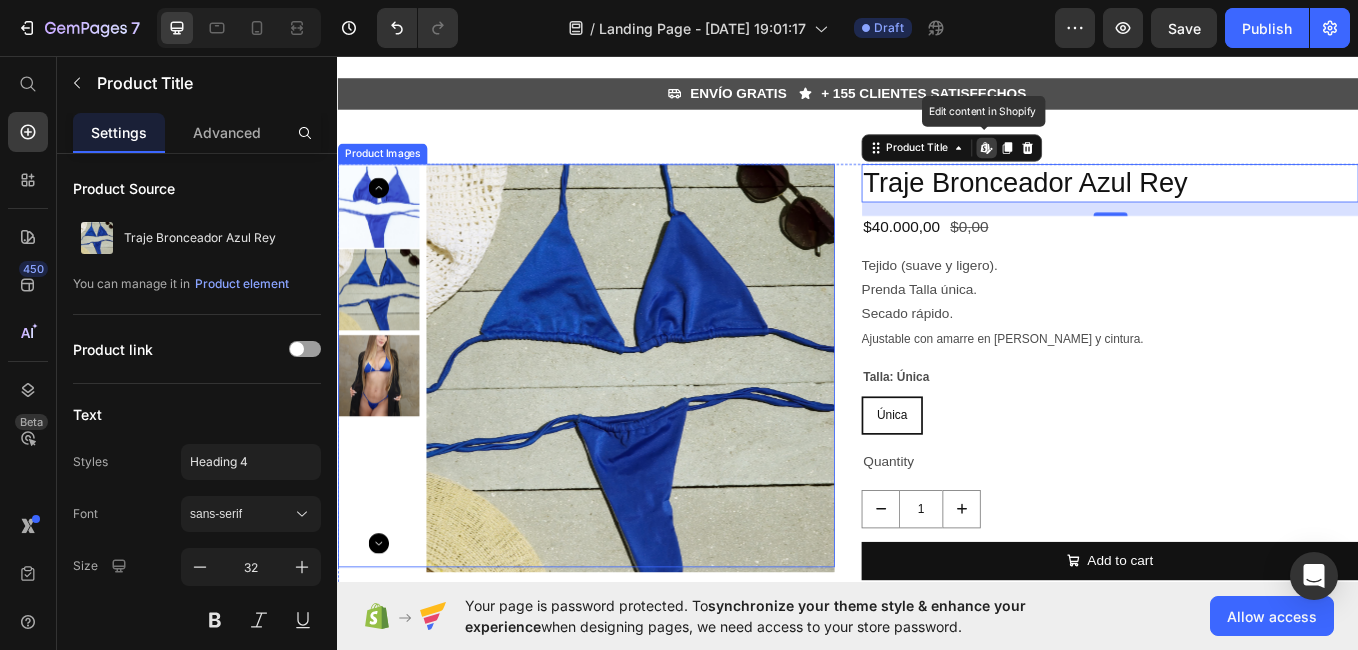 click at bounding box center (681, 423) 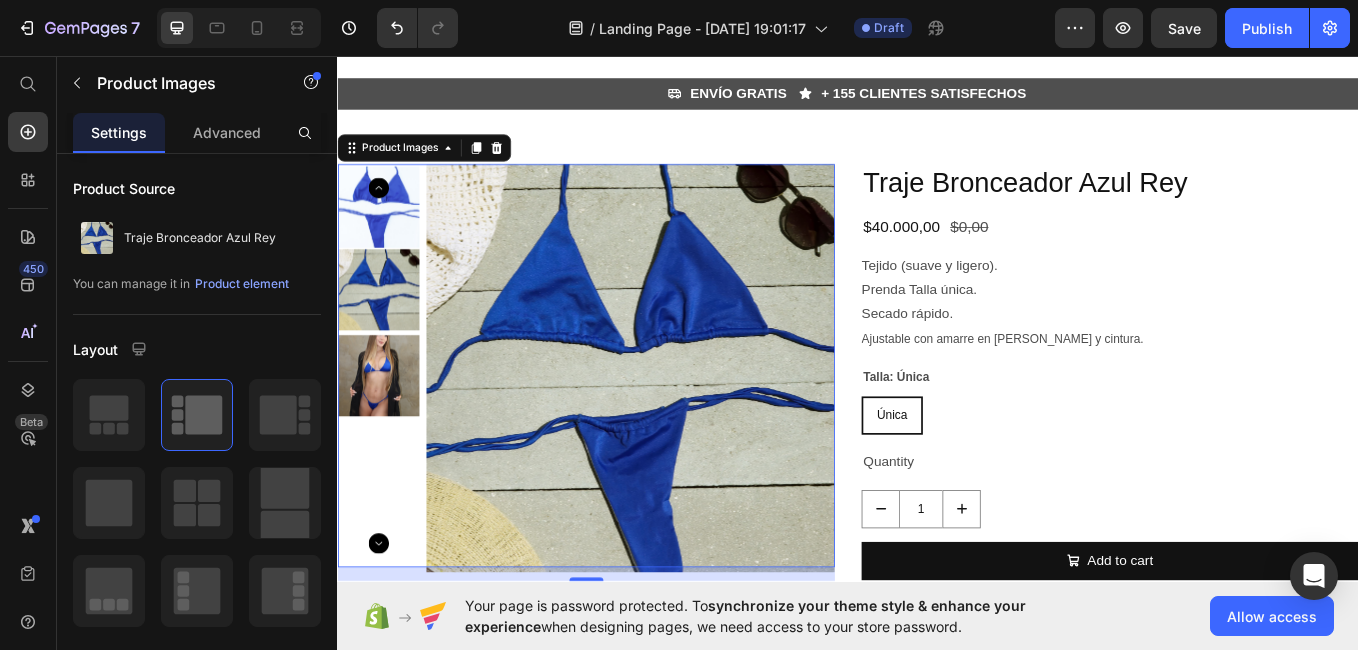 click at bounding box center [681, 423] 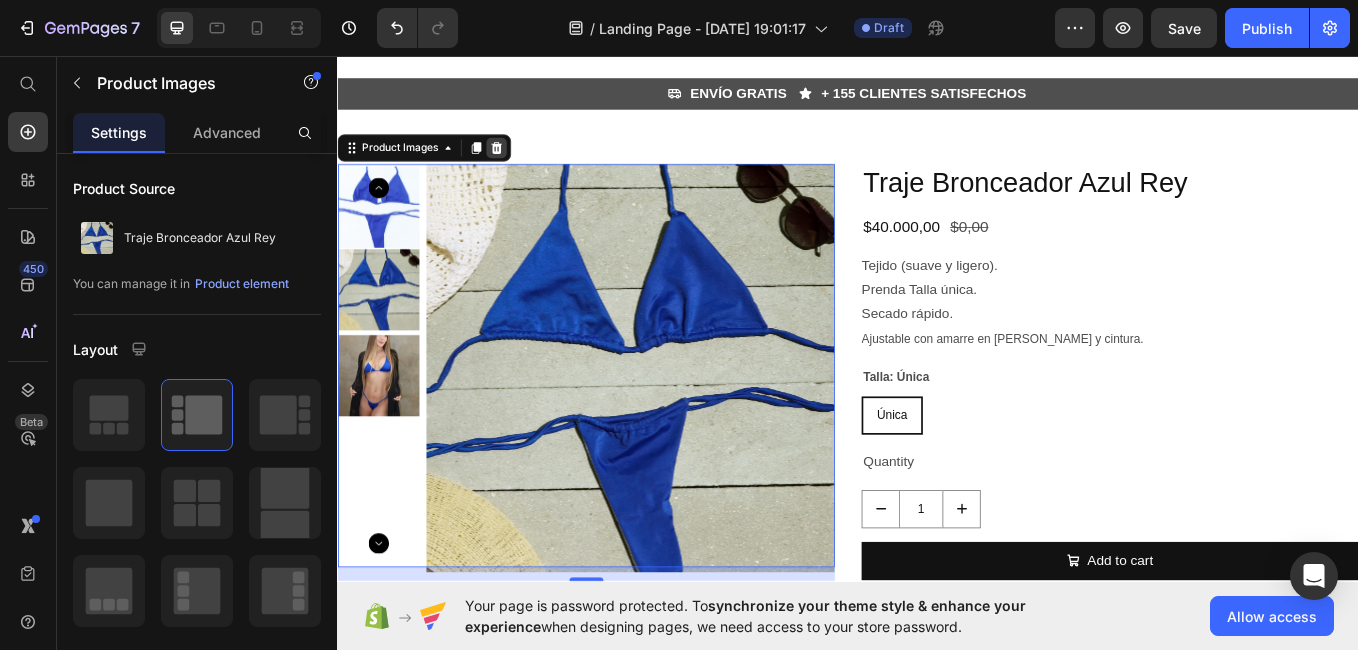 click 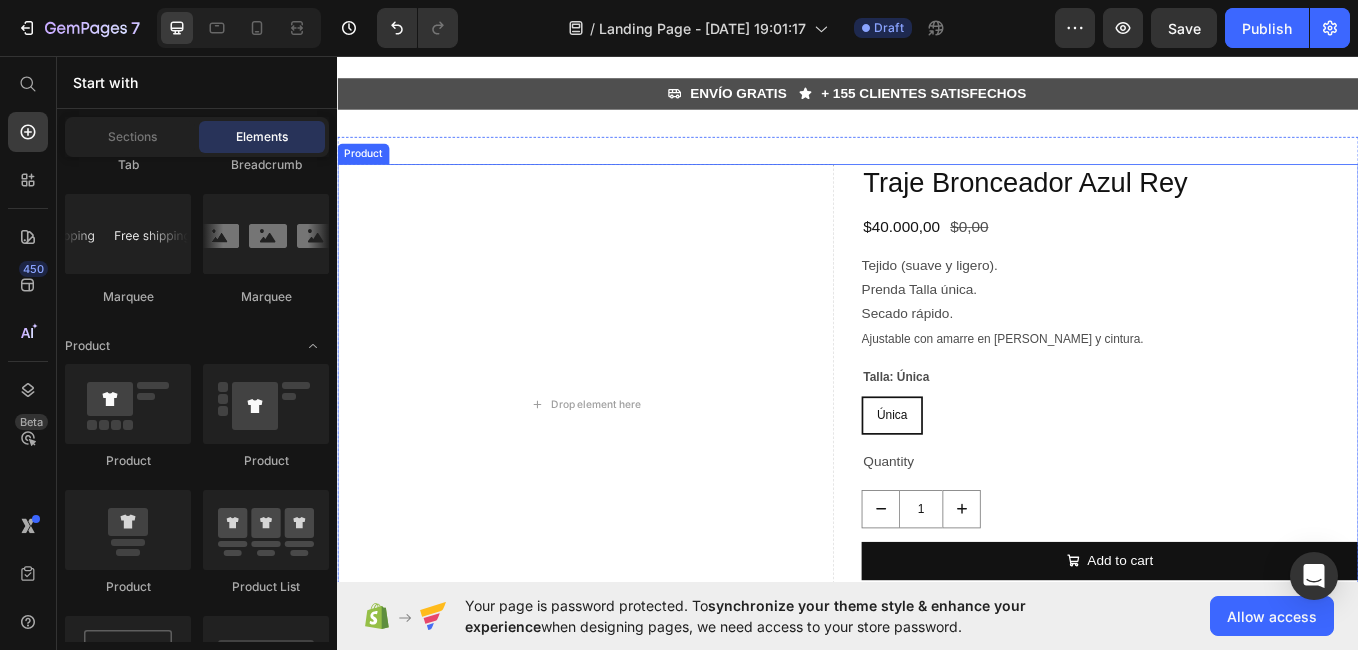 click on "Traje Bronceador Azul Rey Product Title $40.000,00 Product Price $0,00 Product Price Row Tejido (suave y ligero). Prenda Talla única. Secado rápido. Ajustable con amarre en cuello y cintura. Product Description Talla: Única Única Única Única Product Variants & Swatches Quantity Text Block 1 Product Quantity
Add to cart Add to Cart Buy it now Dynamic Checkout" at bounding box center [1245, 466] 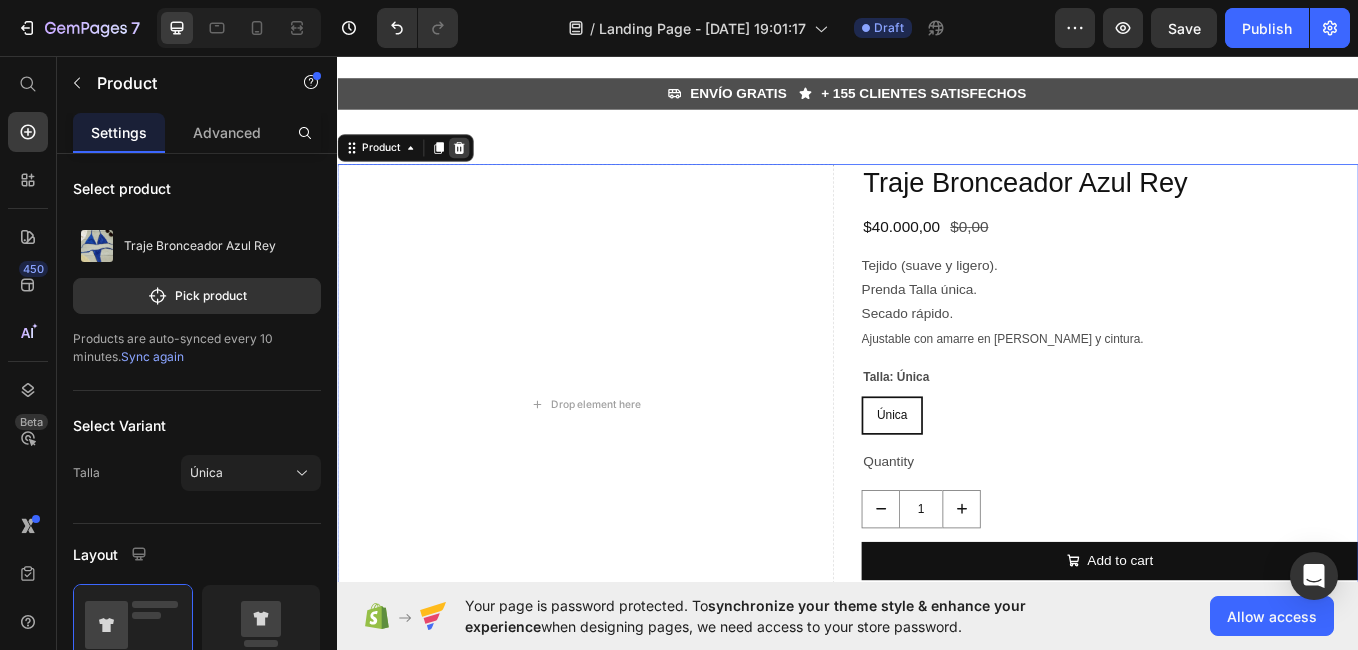 click at bounding box center [480, 164] 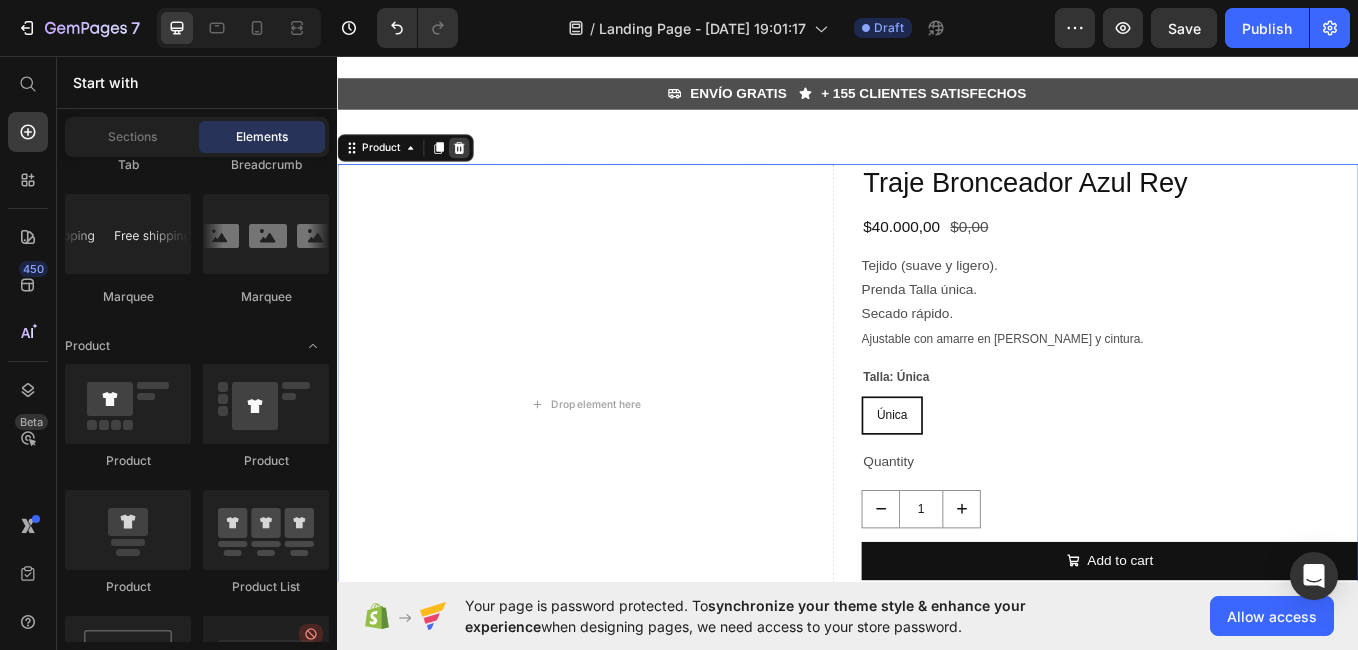 scroll, scrollTop: 0, scrollLeft: 0, axis: both 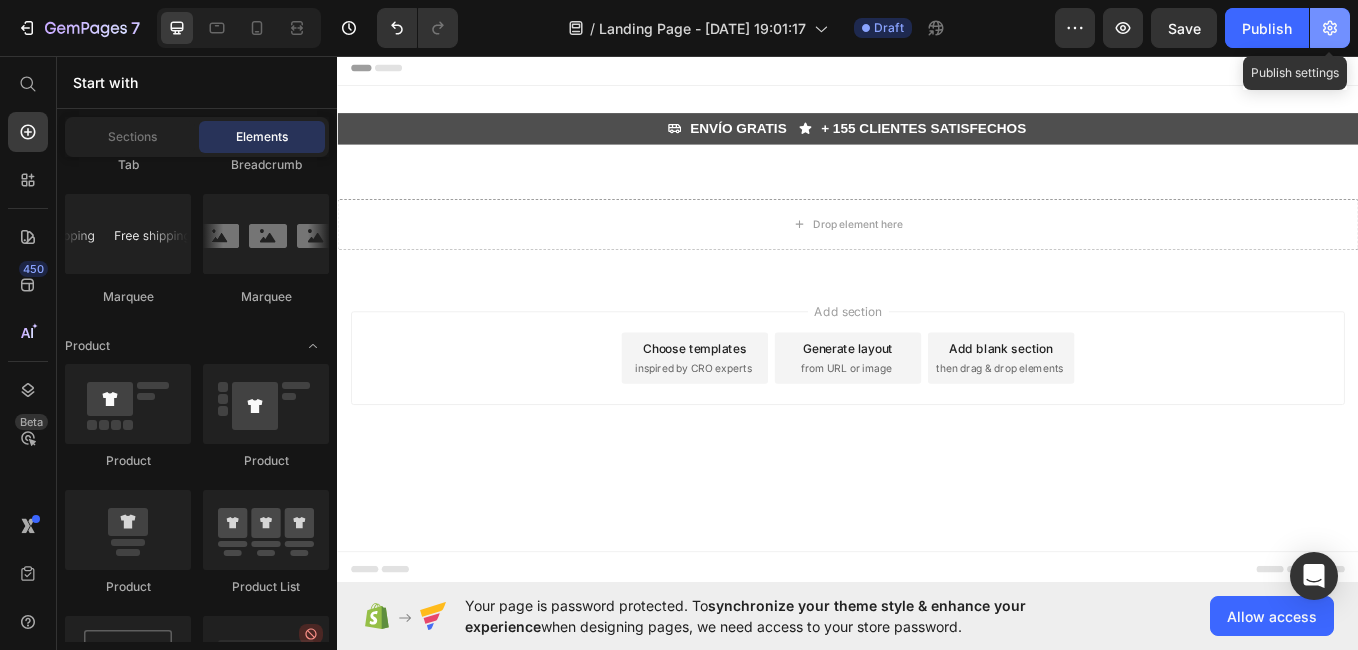 click 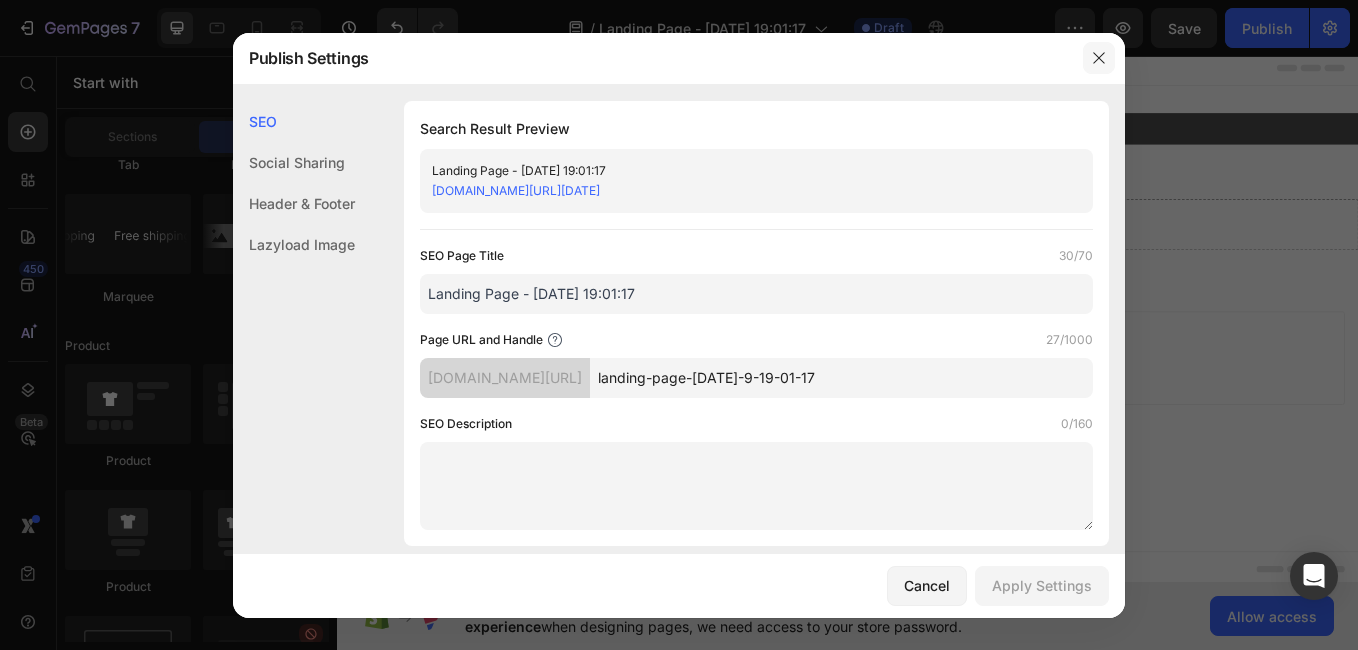 click 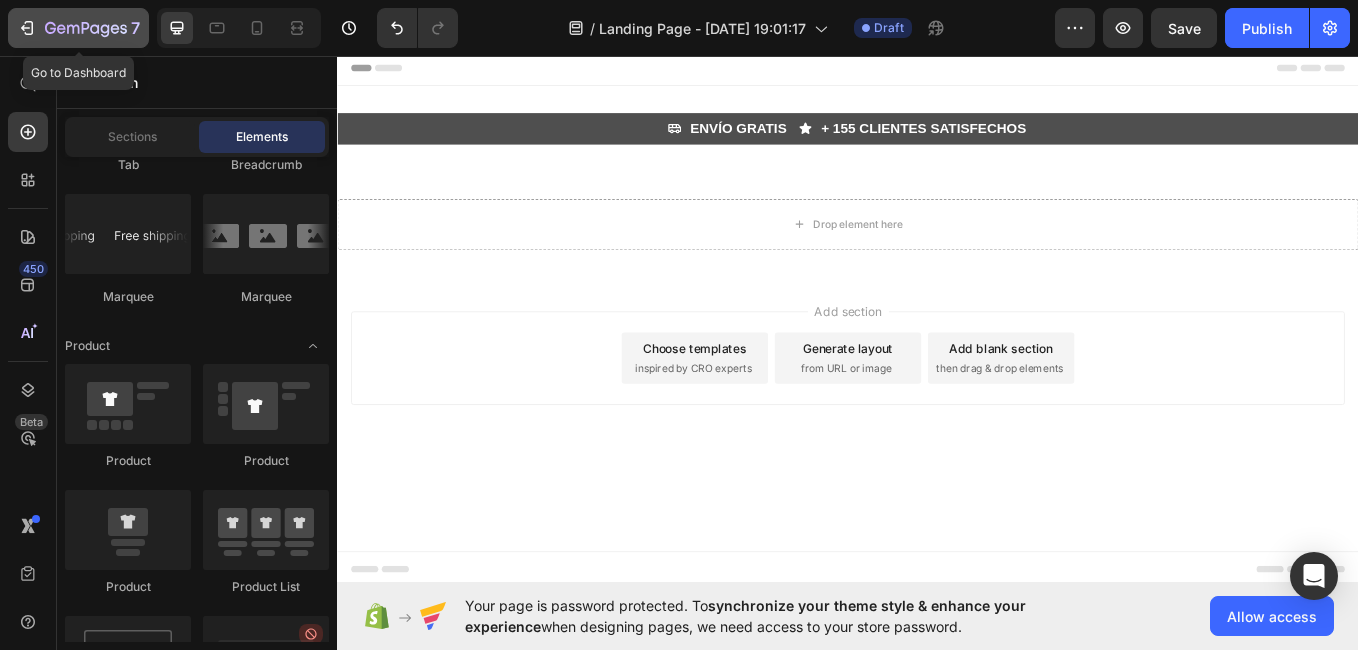 click 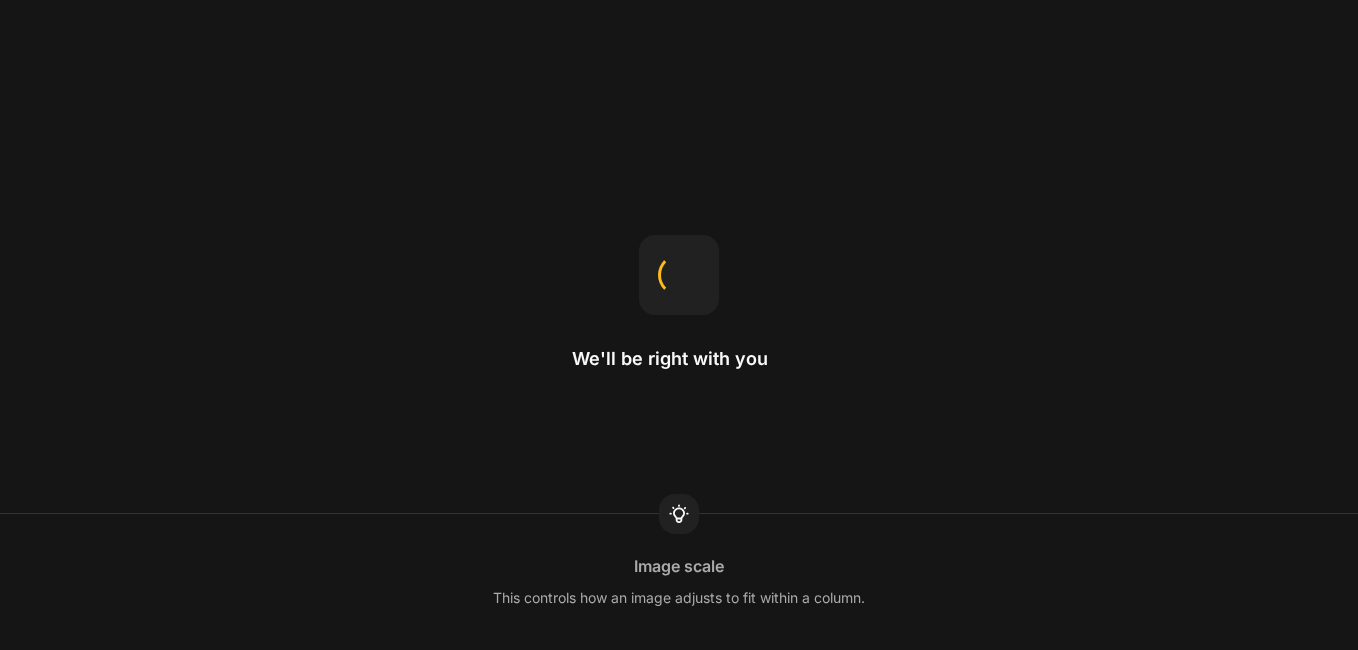 scroll, scrollTop: 0, scrollLeft: 0, axis: both 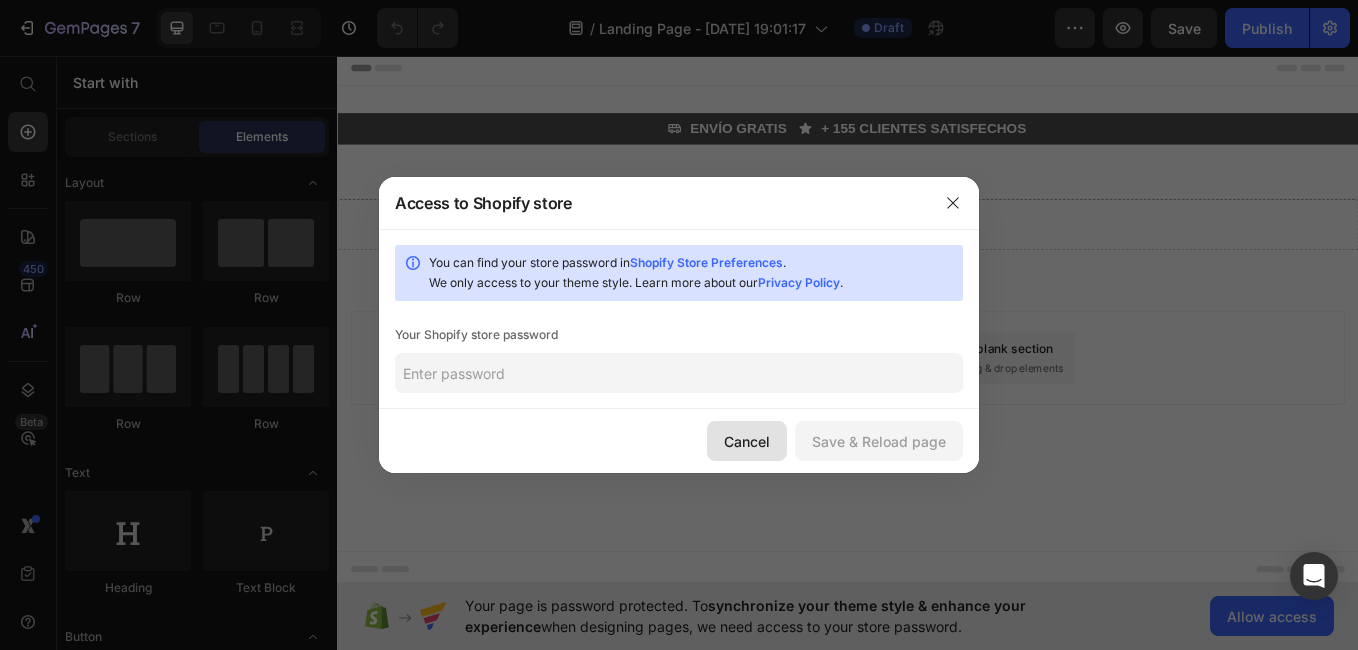click on "Cancel" at bounding box center [747, 441] 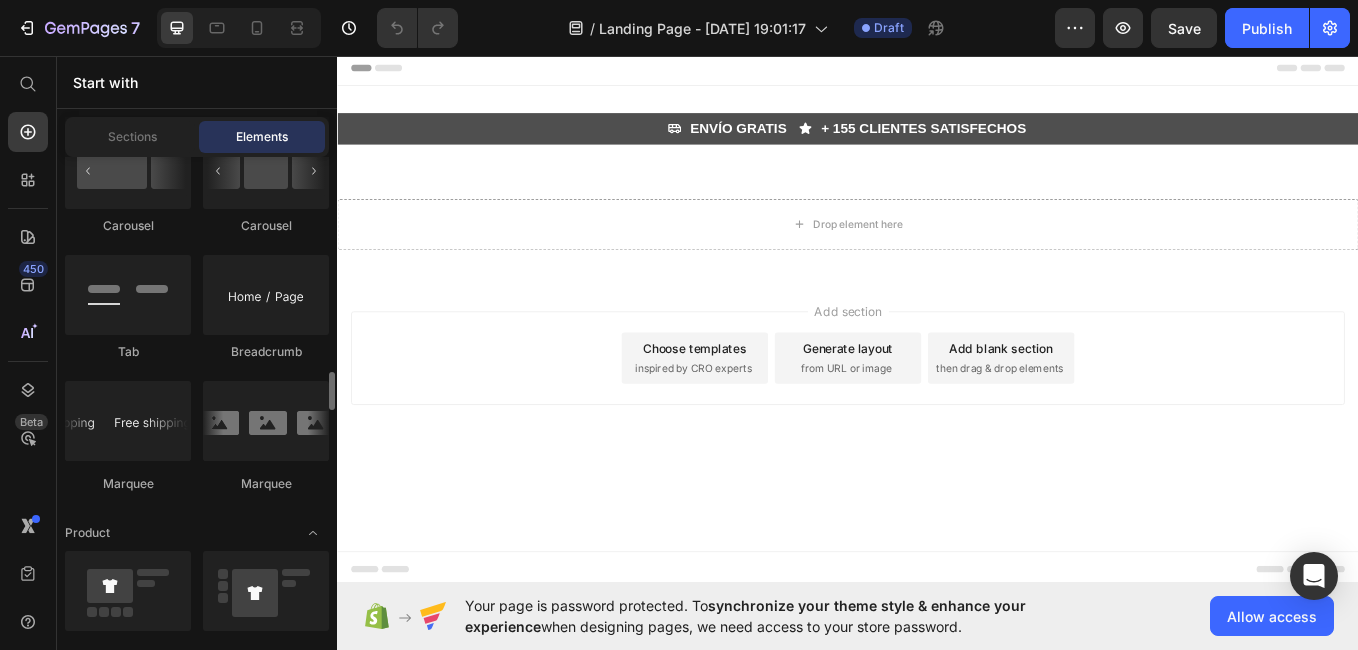 scroll, scrollTop: 2365, scrollLeft: 0, axis: vertical 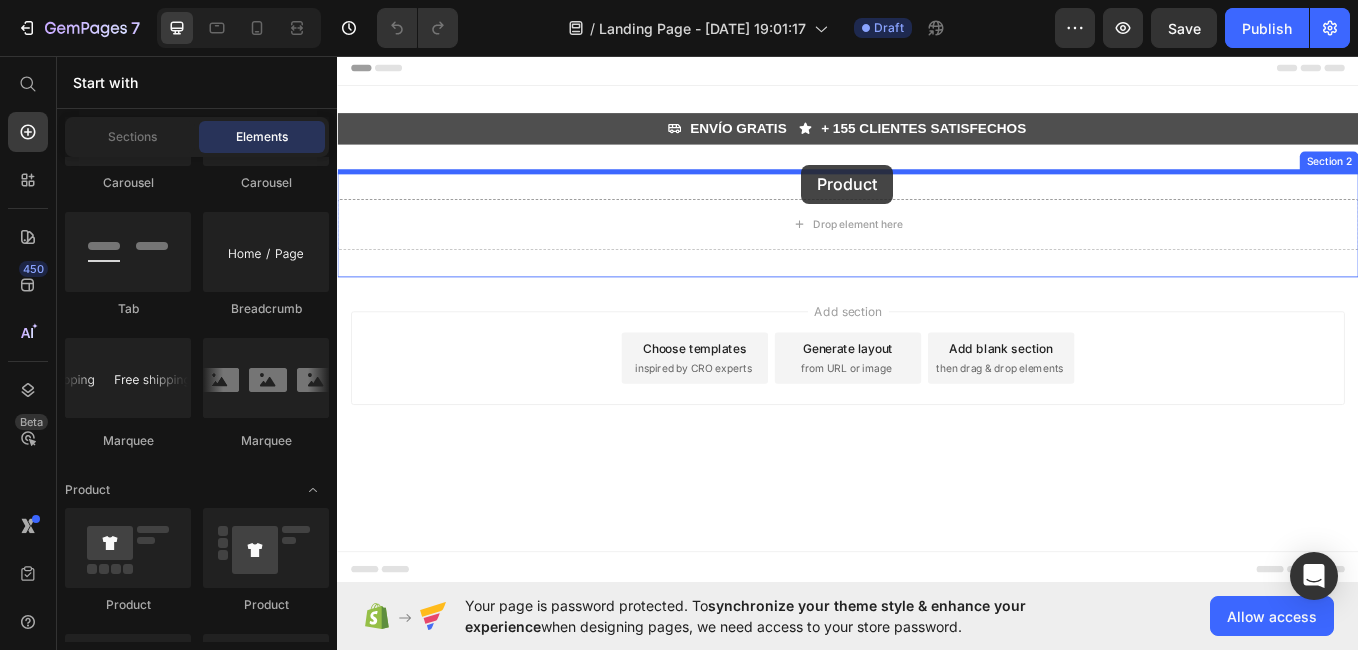 drag, startPoint x: 460, startPoint y: 593, endPoint x: 882, endPoint y: 184, distance: 587.6776 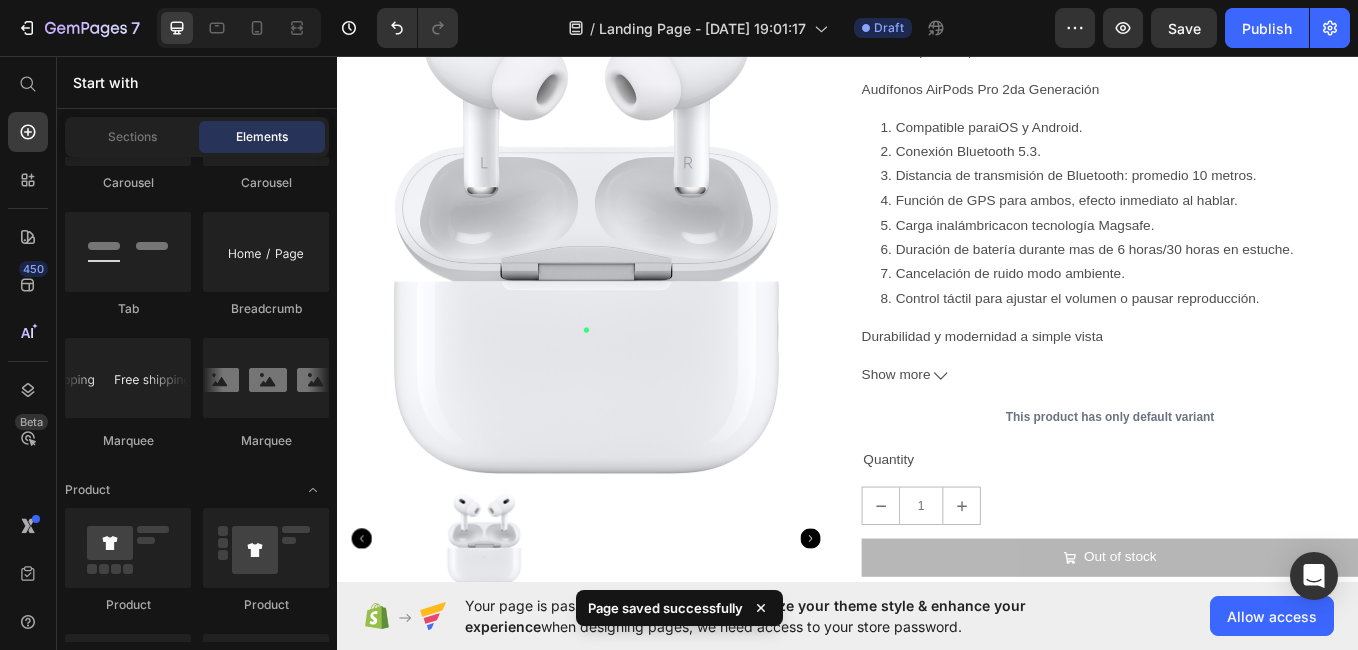 scroll, scrollTop: 245, scrollLeft: 0, axis: vertical 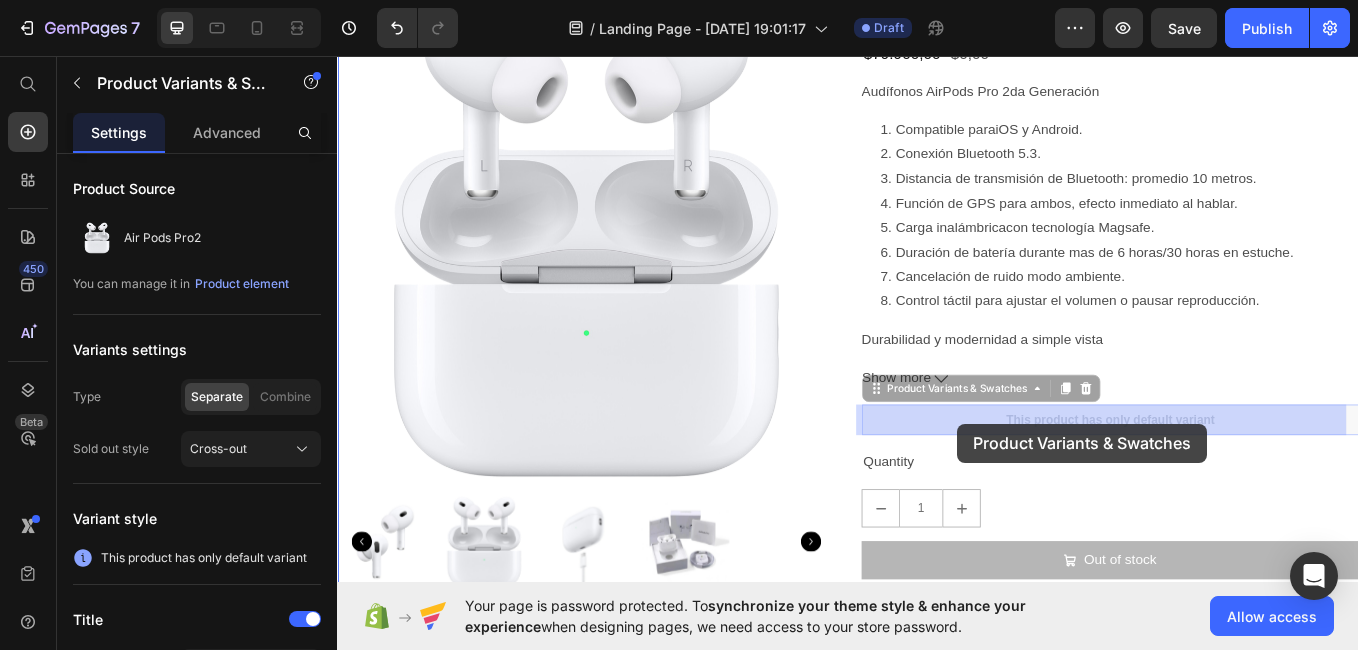 drag, startPoint x: 1116, startPoint y: 482, endPoint x: 1066, endPoint y: 488, distance: 50.358715 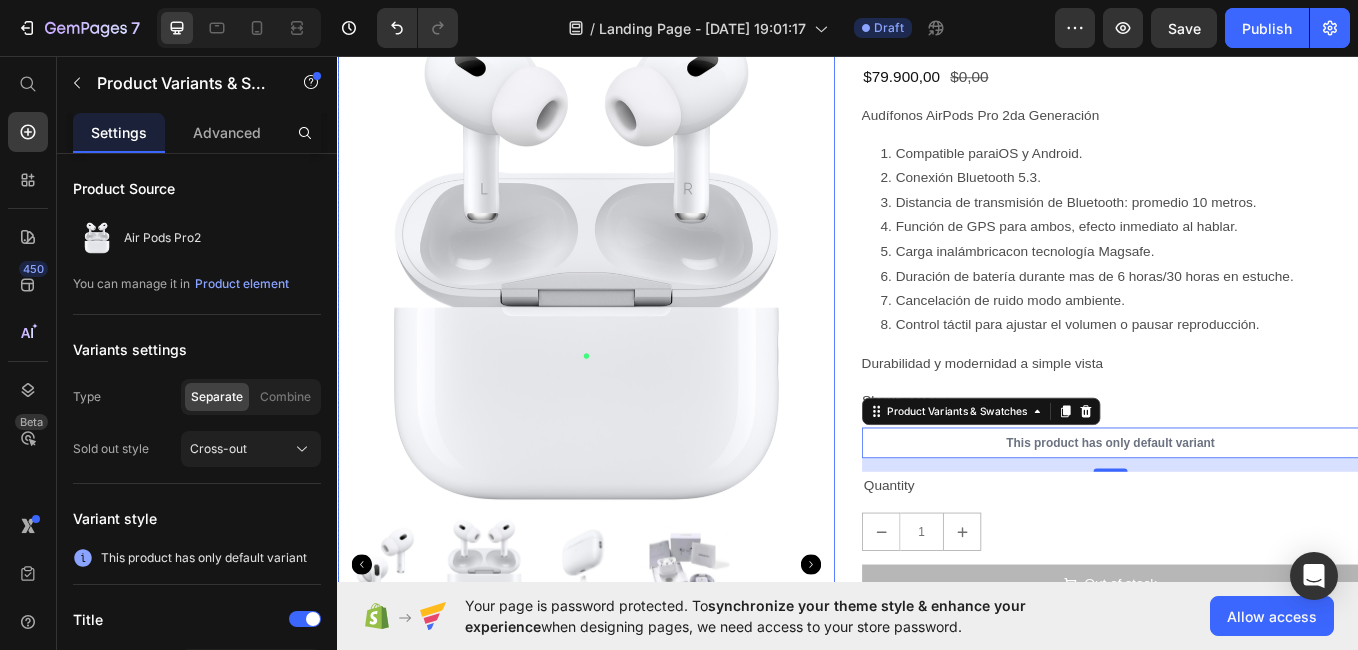 scroll, scrollTop: 207, scrollLeft: 0, axis: vertical 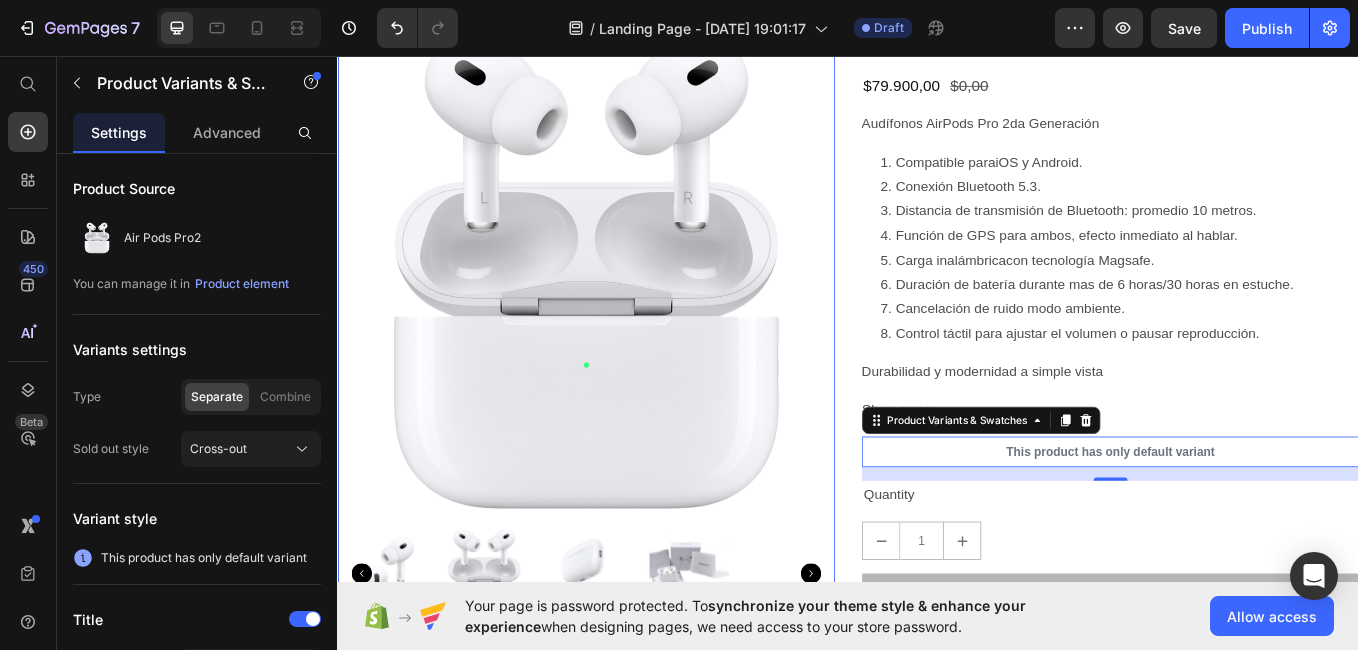 click 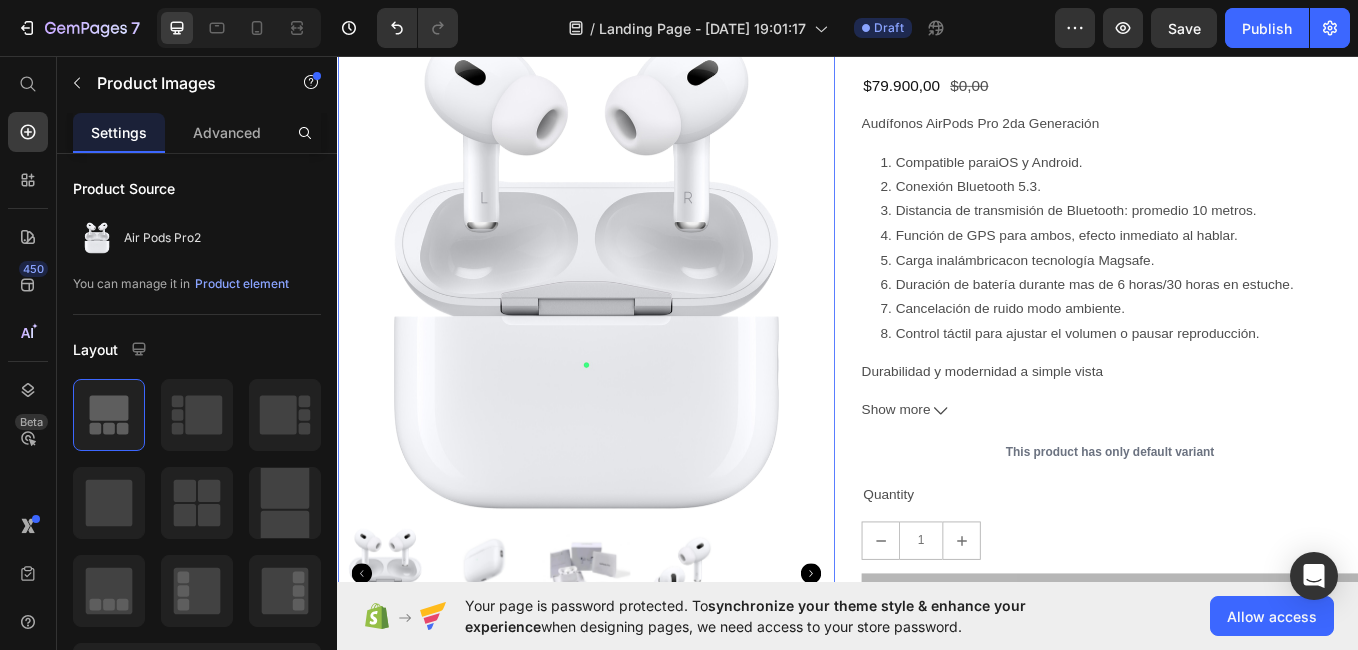 click at bounding box center [508, 664] 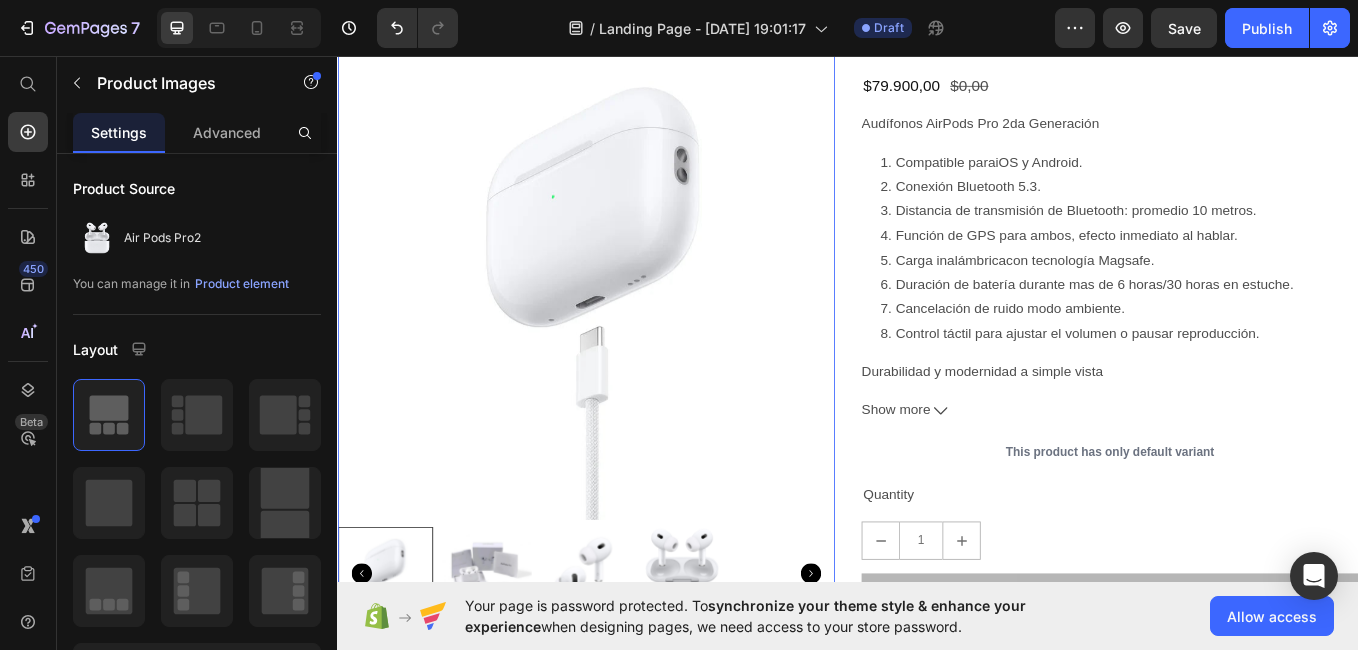 click at bounding box center (508, 664) 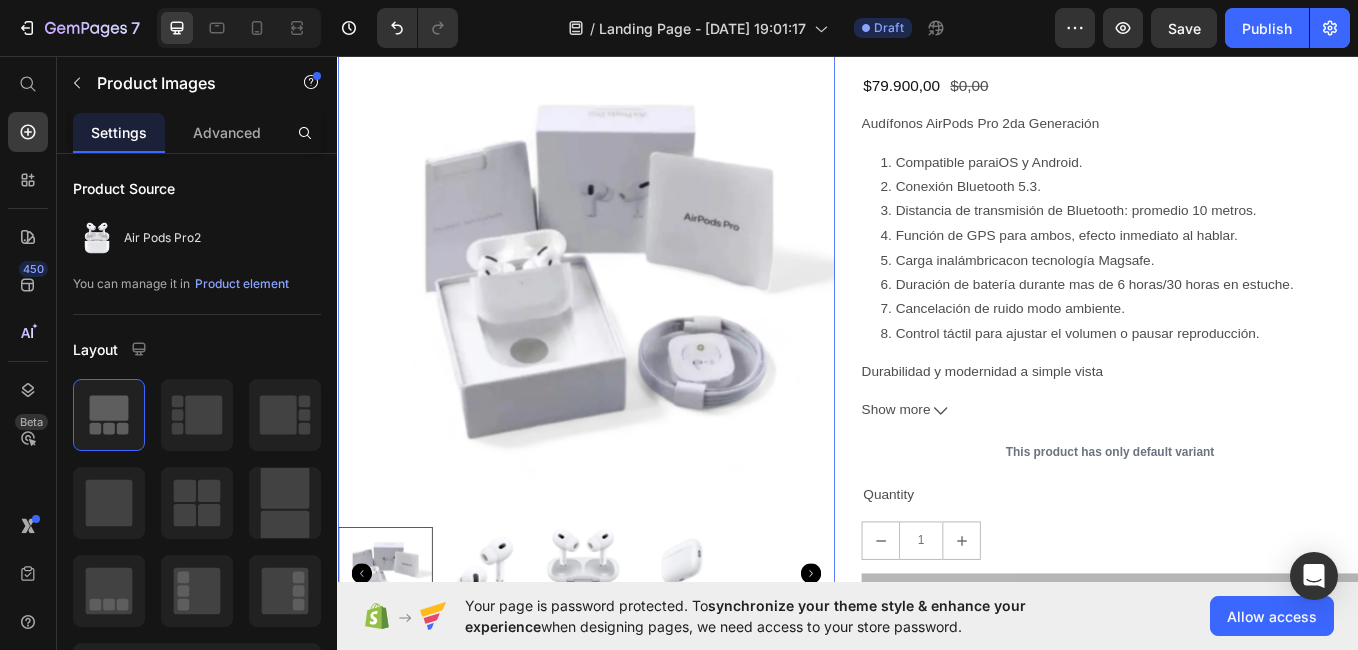 click at bounding box center [625, 664] 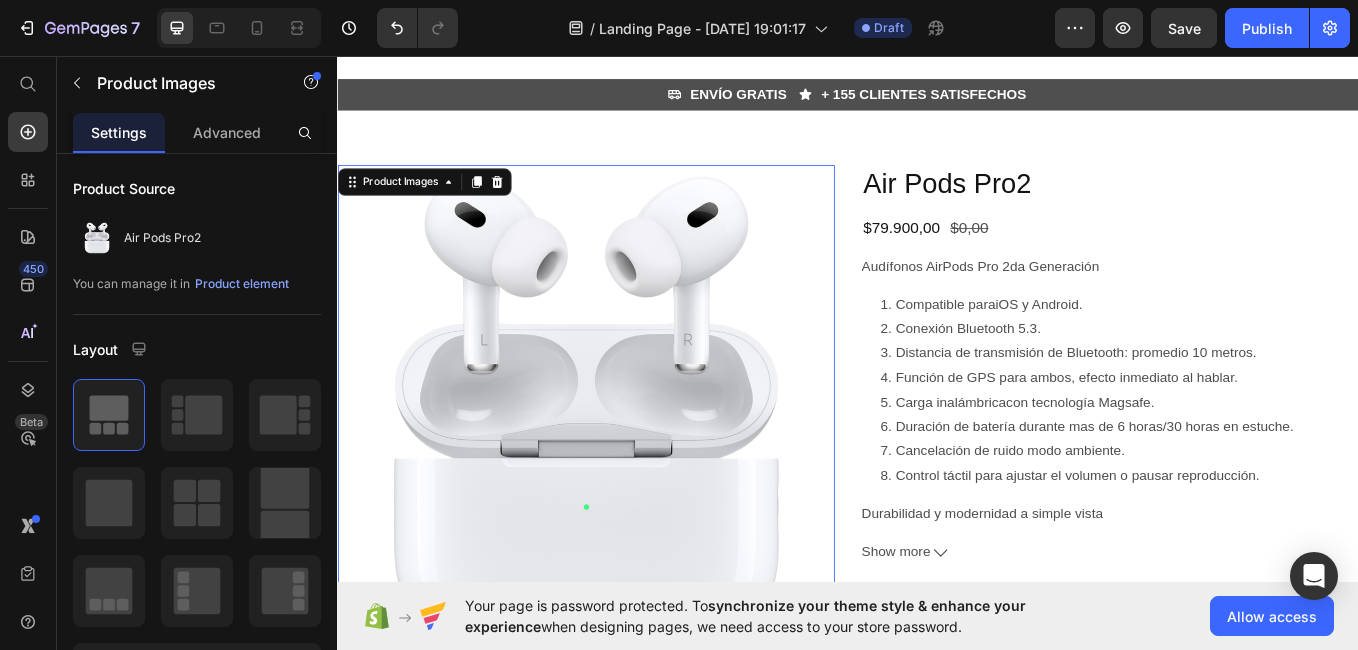 scroll, scrollTop: 42, scrollLeft: 0, axis: vertical 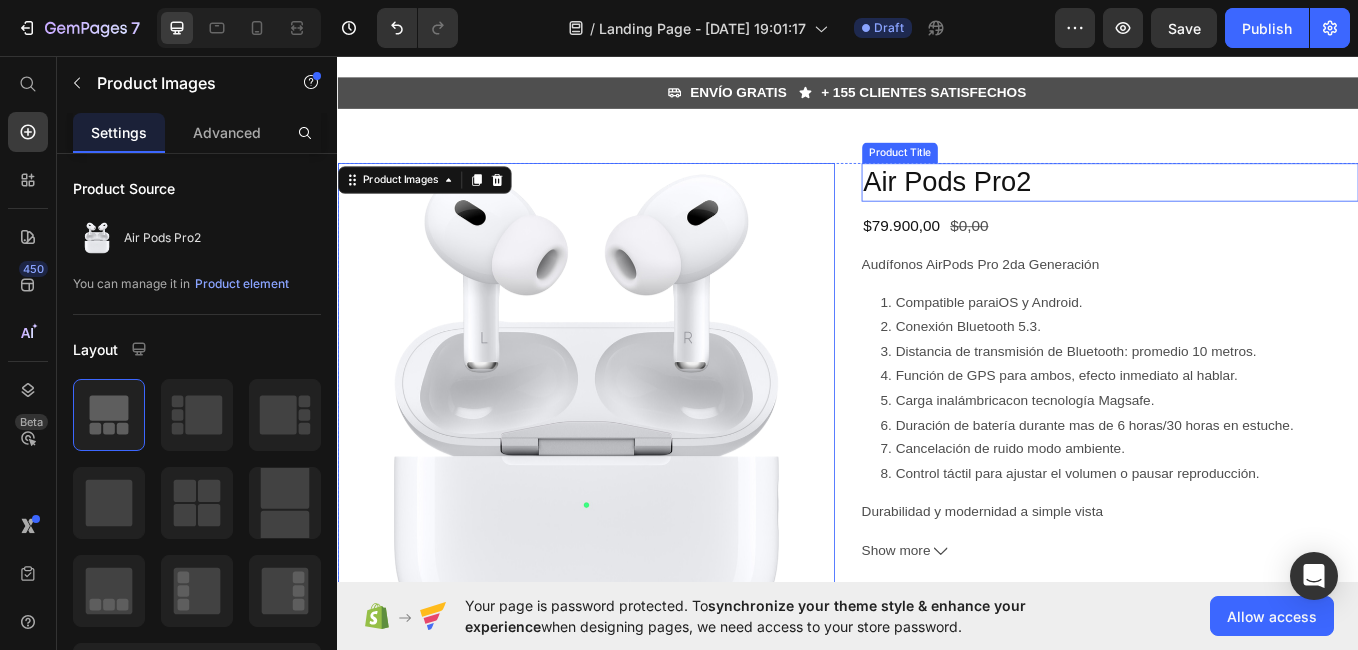 click on "Air Pods Pro2" at bounding box center [1245, 205] 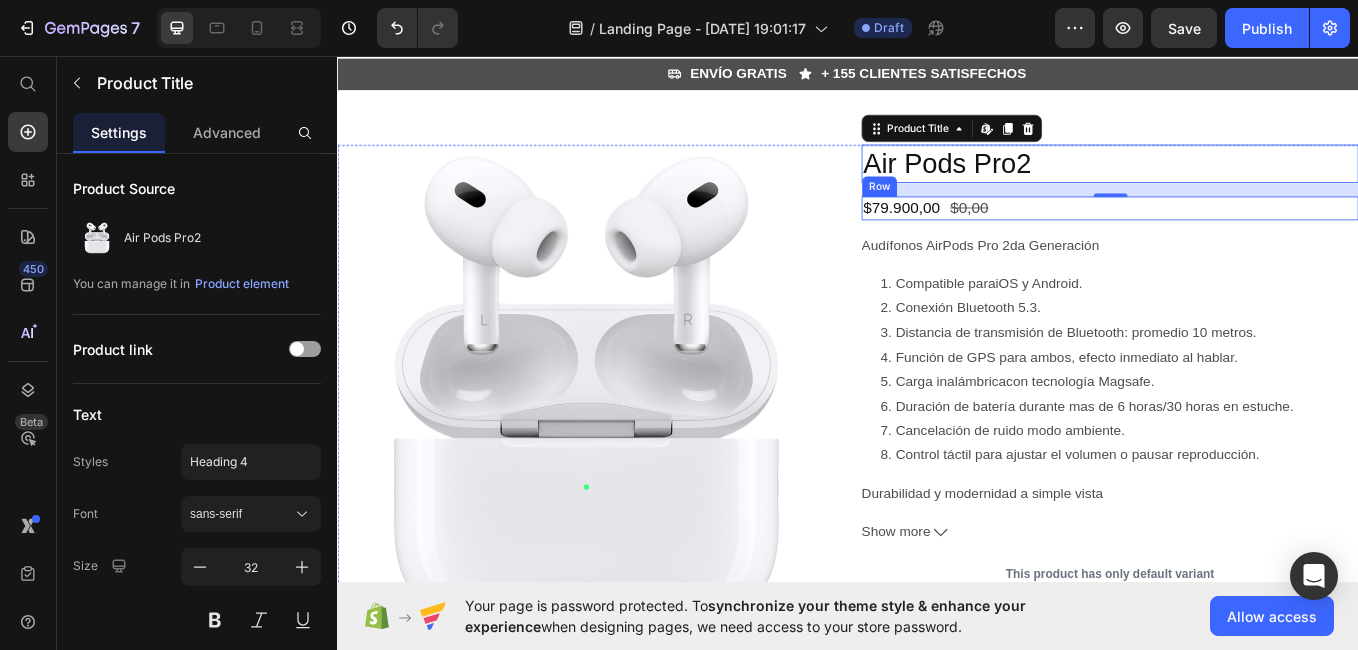 scroll, scrollTop: 66, scrollLeft: 0, axis: vertical 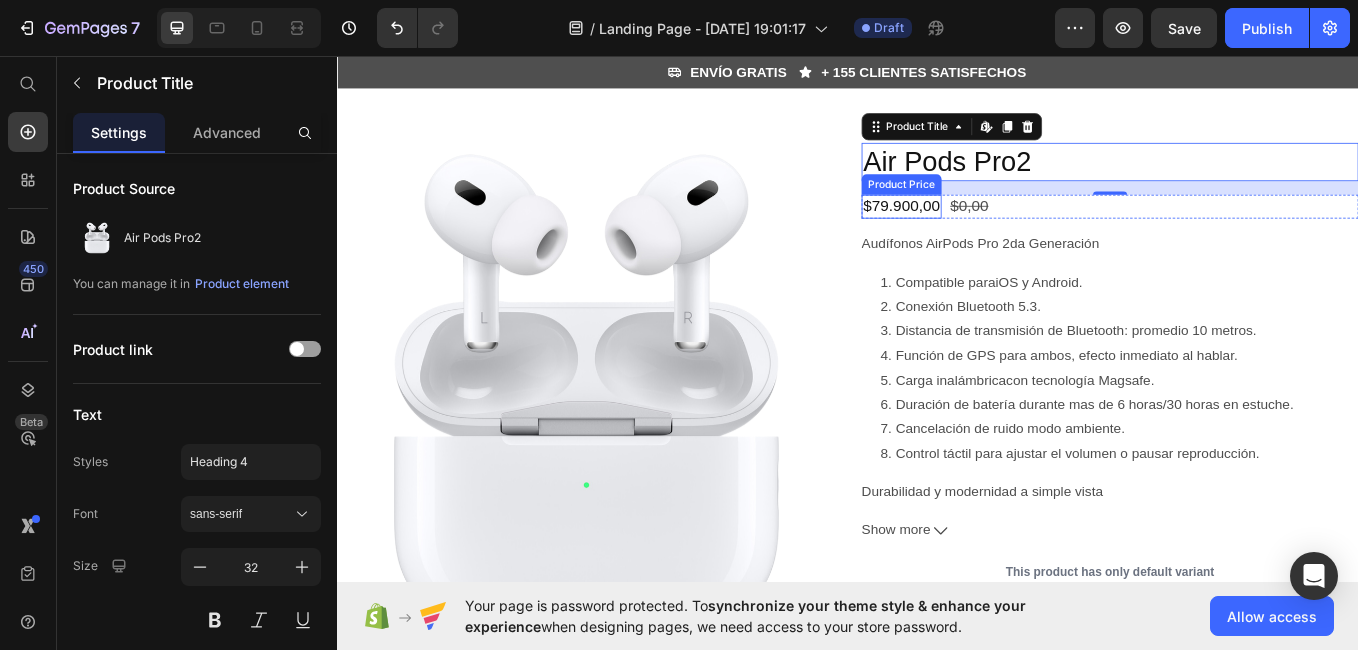 click on "$79.900,00" at bounding box center [1000, 232] 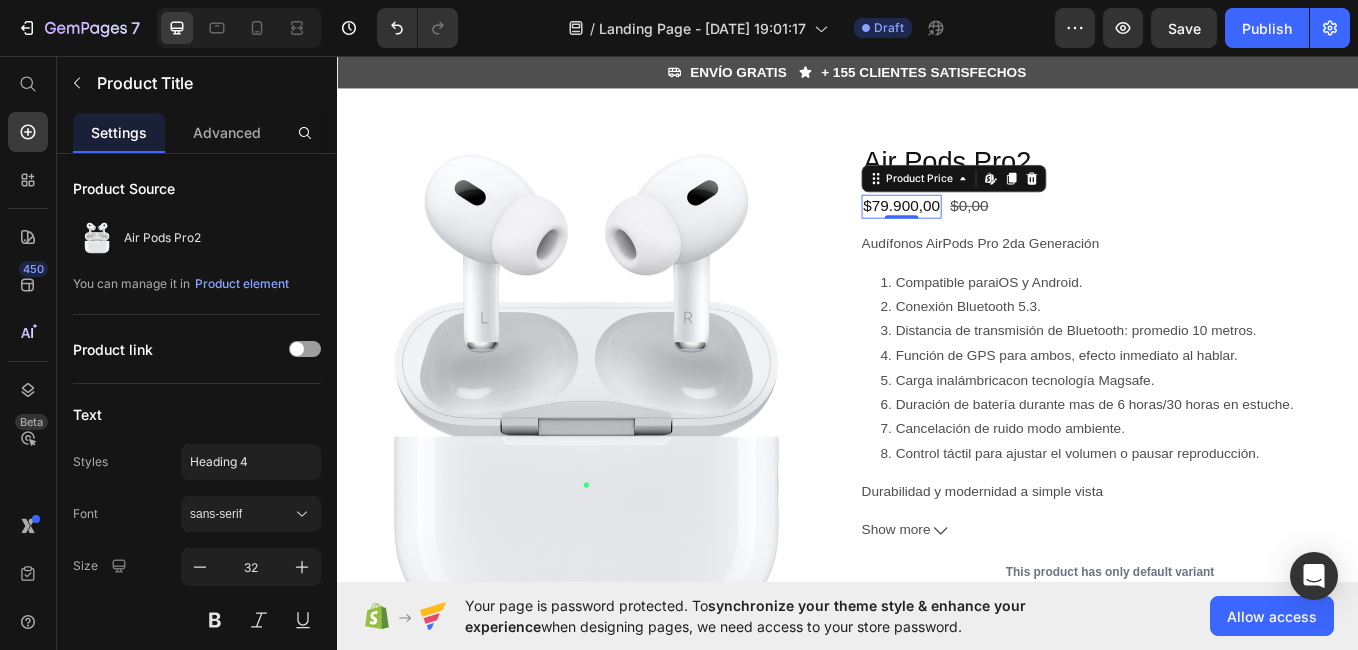 click on "$79.900,00" at bounding box center (1000, 232) 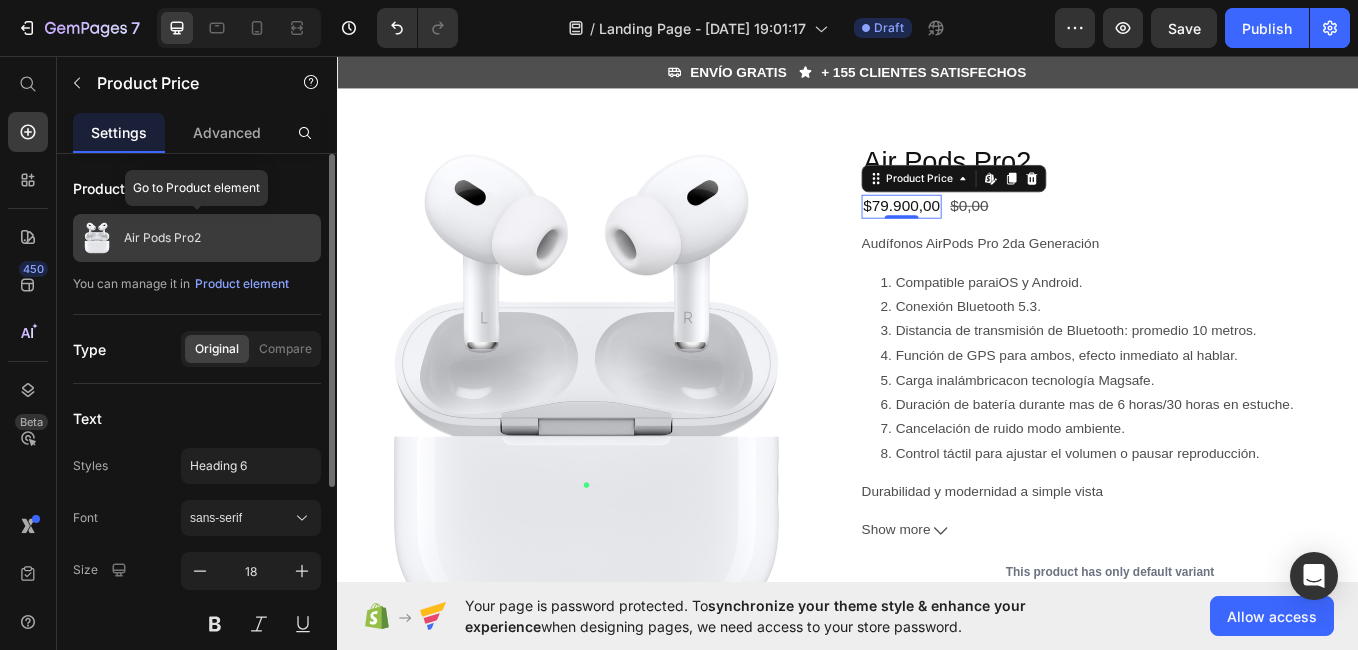 click on "Air Pods Pro2" at bounding box center [197, 238] 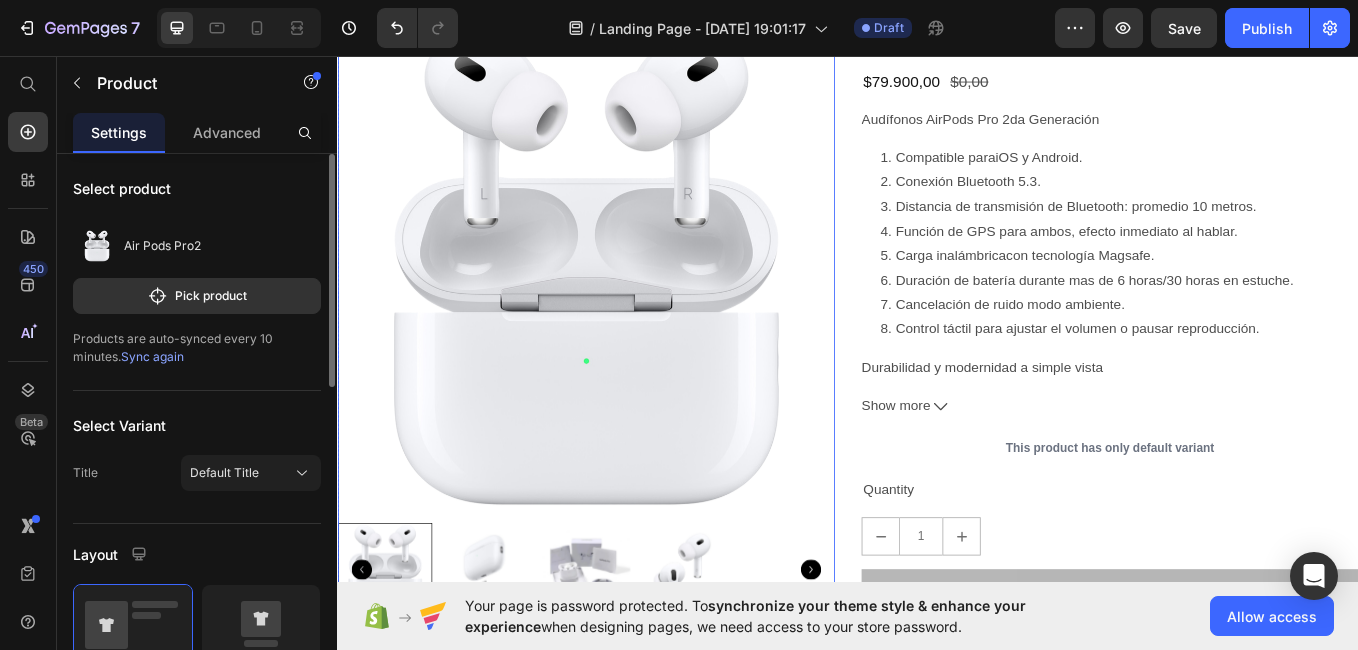 scroll, scrollTop: 254, scrollLeft: 0, axis: vertical 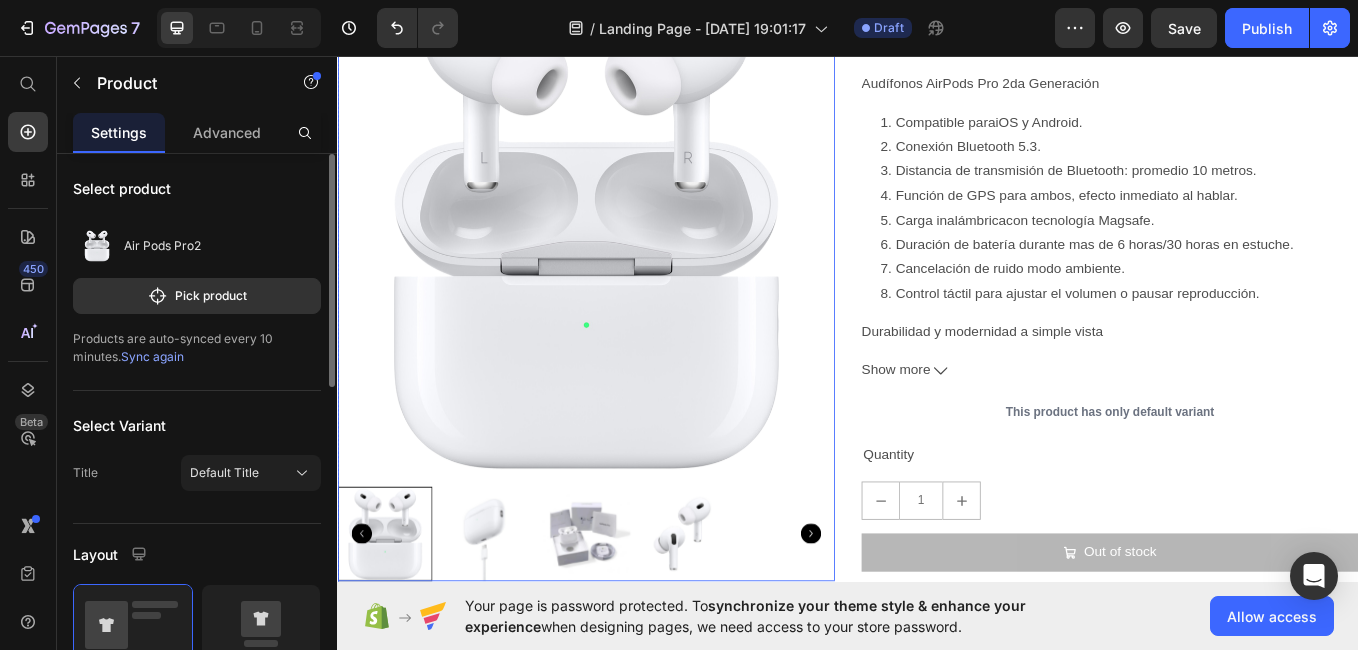 click 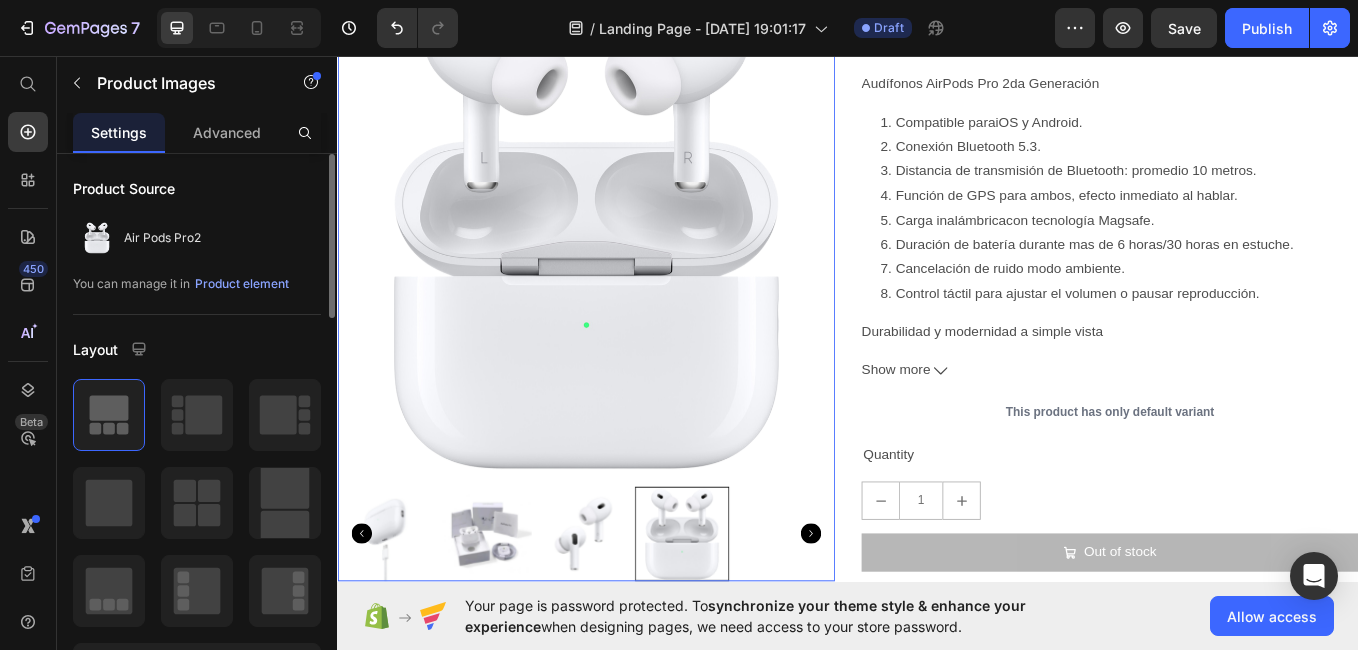 click 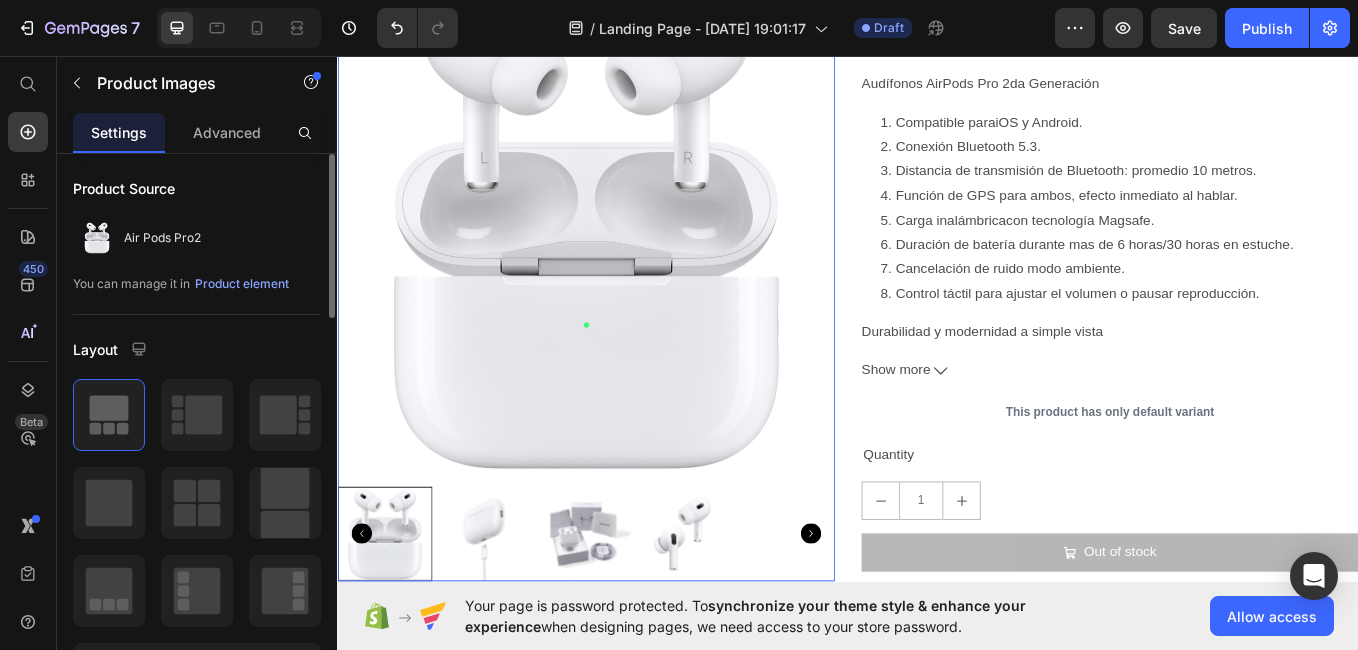click at bounding box center [508, 617] 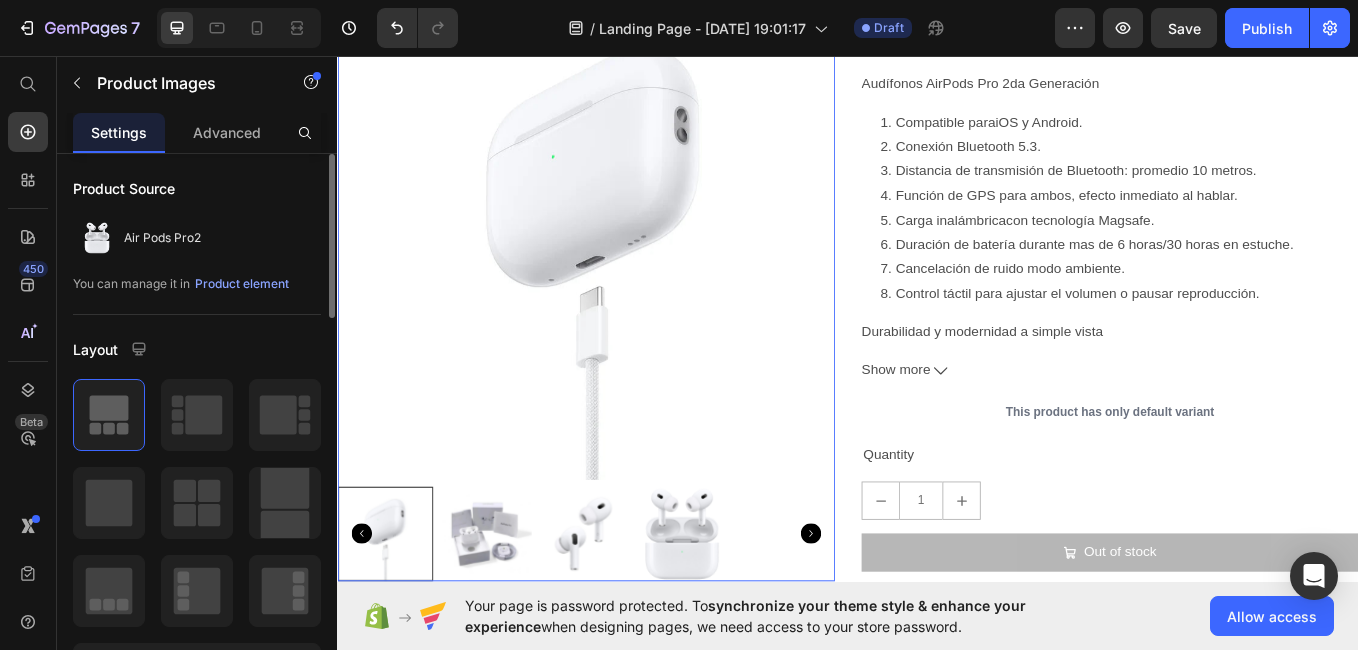 click at bounding box center [629, 617] 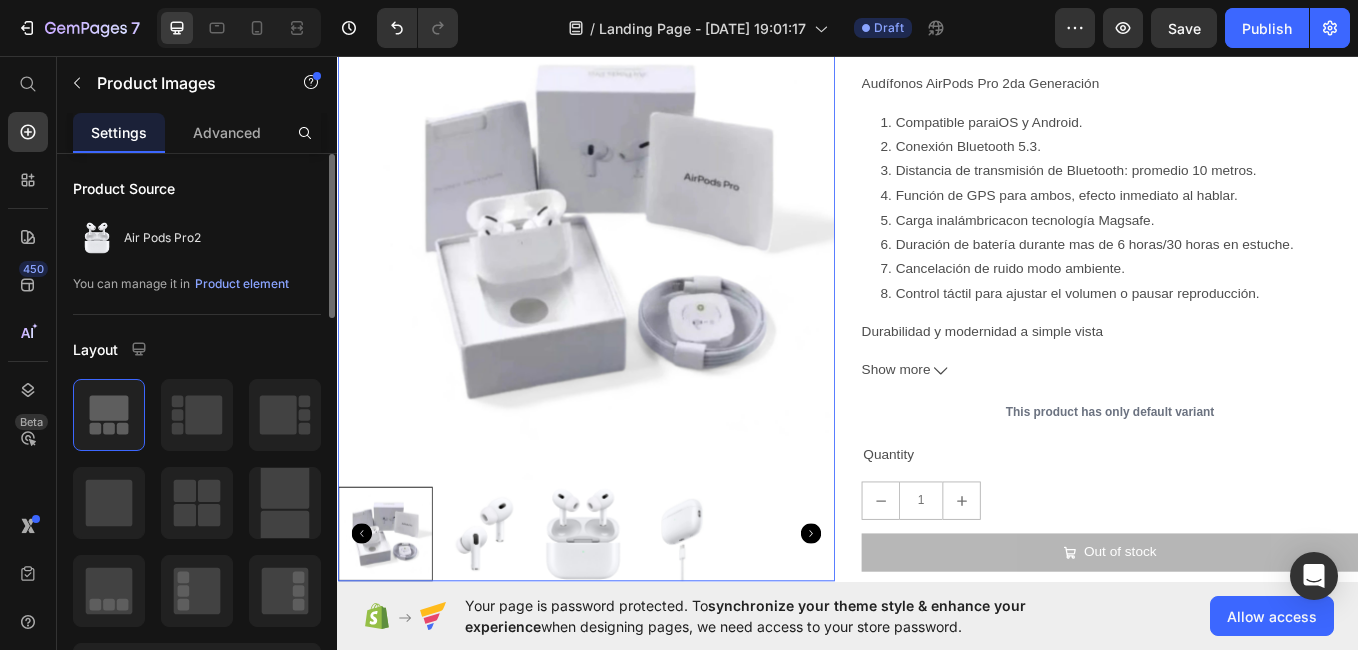 click at bounding box center (625, 617) 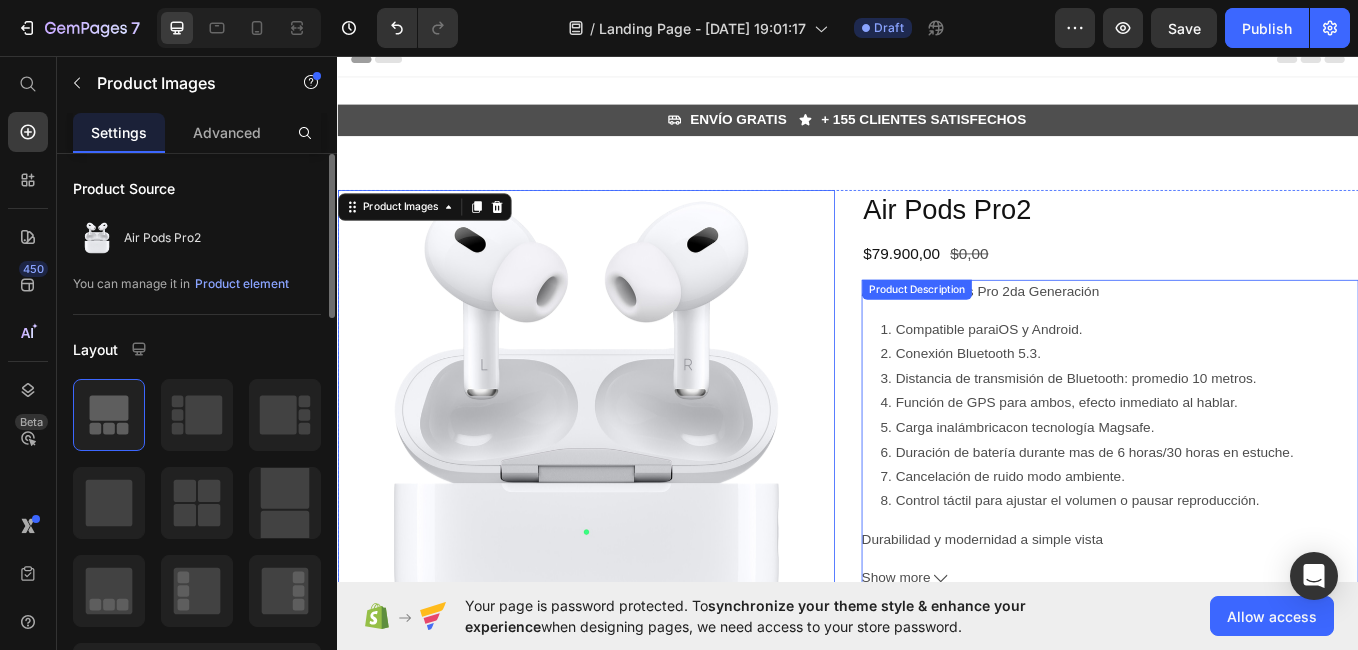 scroll, scrollTop: 0, scrollLeft: 0, axis: both 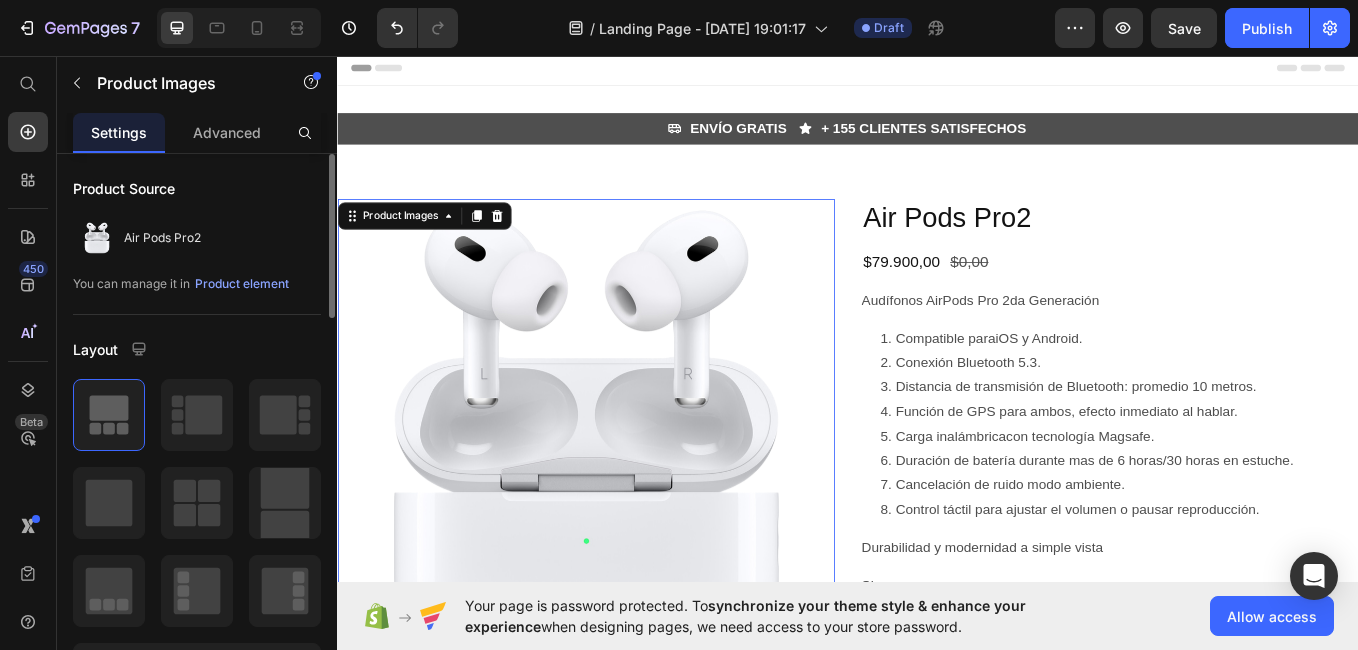 click at bounding box center [629, 516] 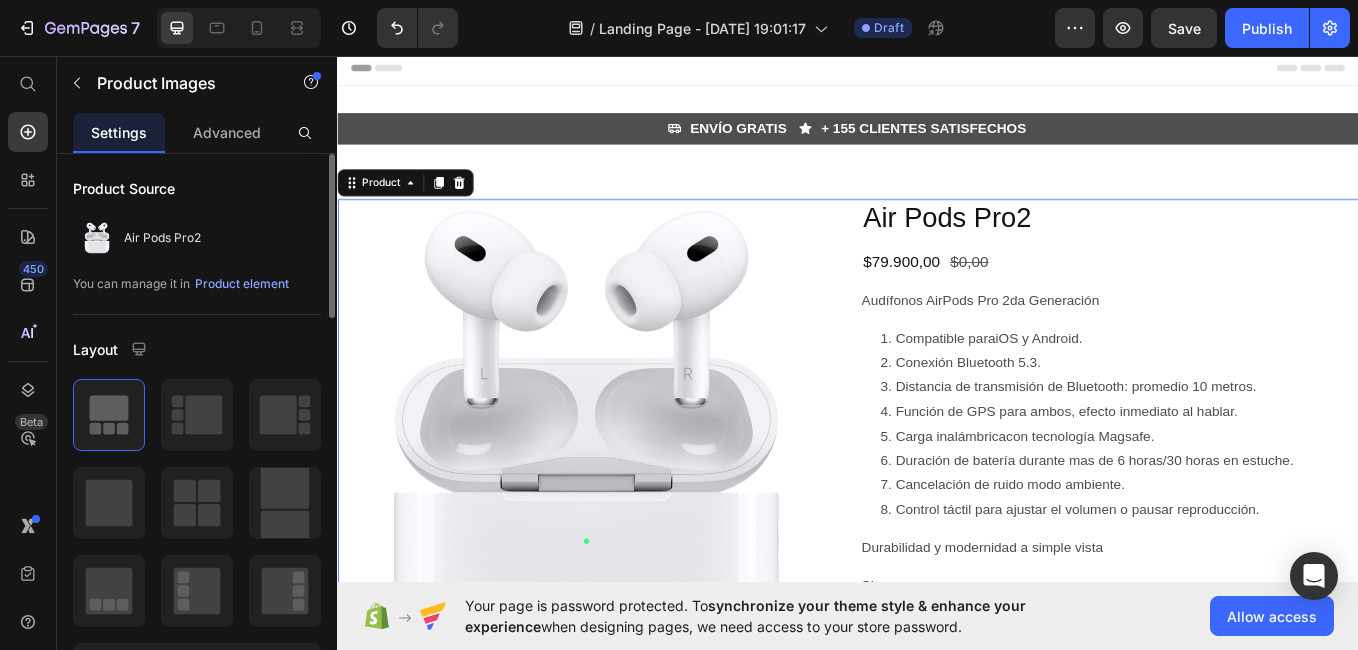 click on "Air Pods Pro2 Product Title $79.900,00 Product Price $0,00 Product Price Row Audífonos AirPods Pro 2da Generación
Compatible para  iOS y Android.
C onexión Bluetooth 5.3.
Distancia de transmisión de Bluetooth: promedio 10 metros.
F unción de GPS para ambos, efecto inmediato al hablar.
Carga inalámbrica  con tecnología Magsafe.
Duración de batería durante mas de 6 horas/30 horas en estuche.
Cancelación de ruido modo ambiente.
Control táctil para ajustar el volumen o pausar reproducción.
Durabilidad y modernidad a simple vista Show more Product Description This product has only default variant Product Variants & Swatches Quantity Text Block 1 Product Quantity
Out of stock Add to Cart Buy it now Dynamic Checkout" at bounding box center (1245, 608) 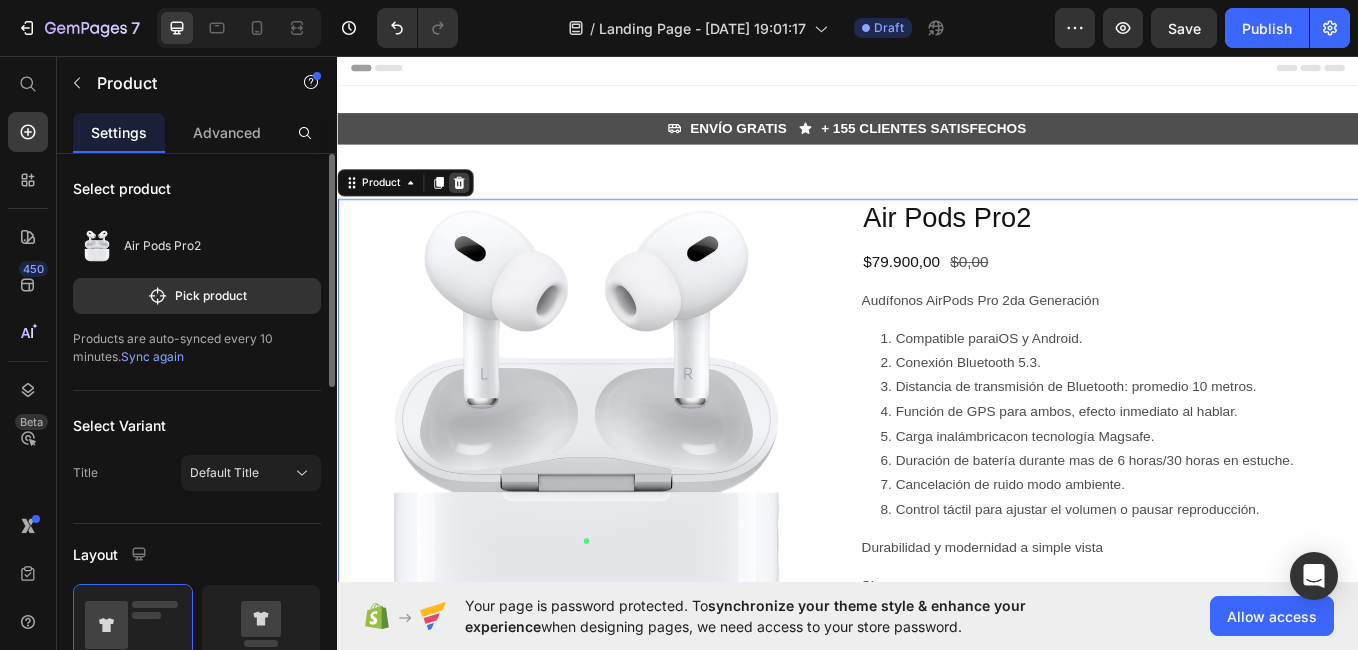 click 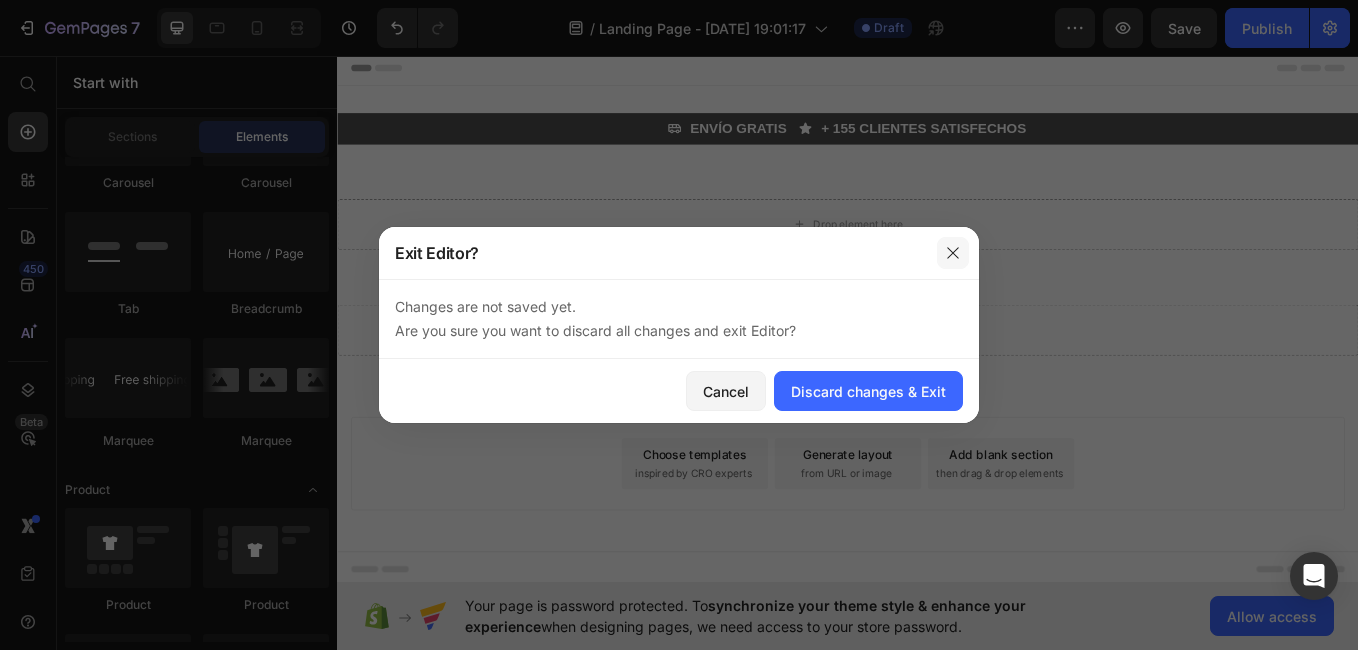 click at bounding box center [953, 253] 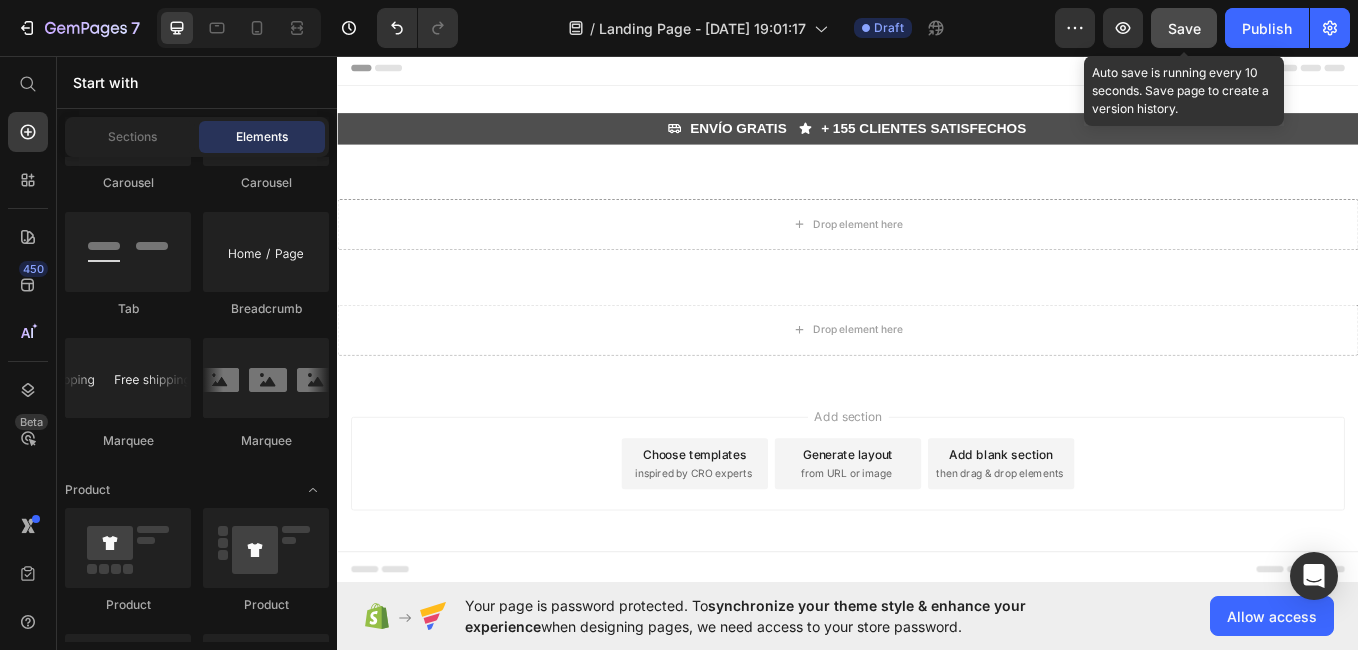 click on "Save" at bounding box center (1184, 28) 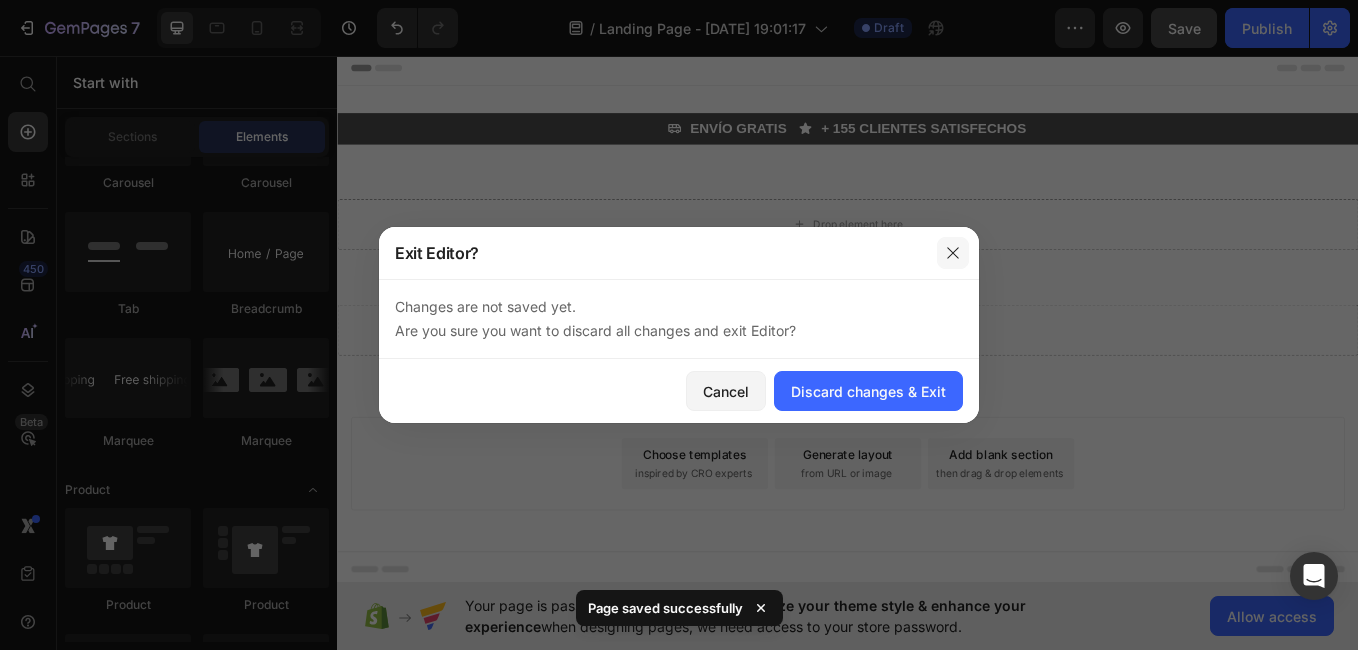 click at bounding box center (953, 253) 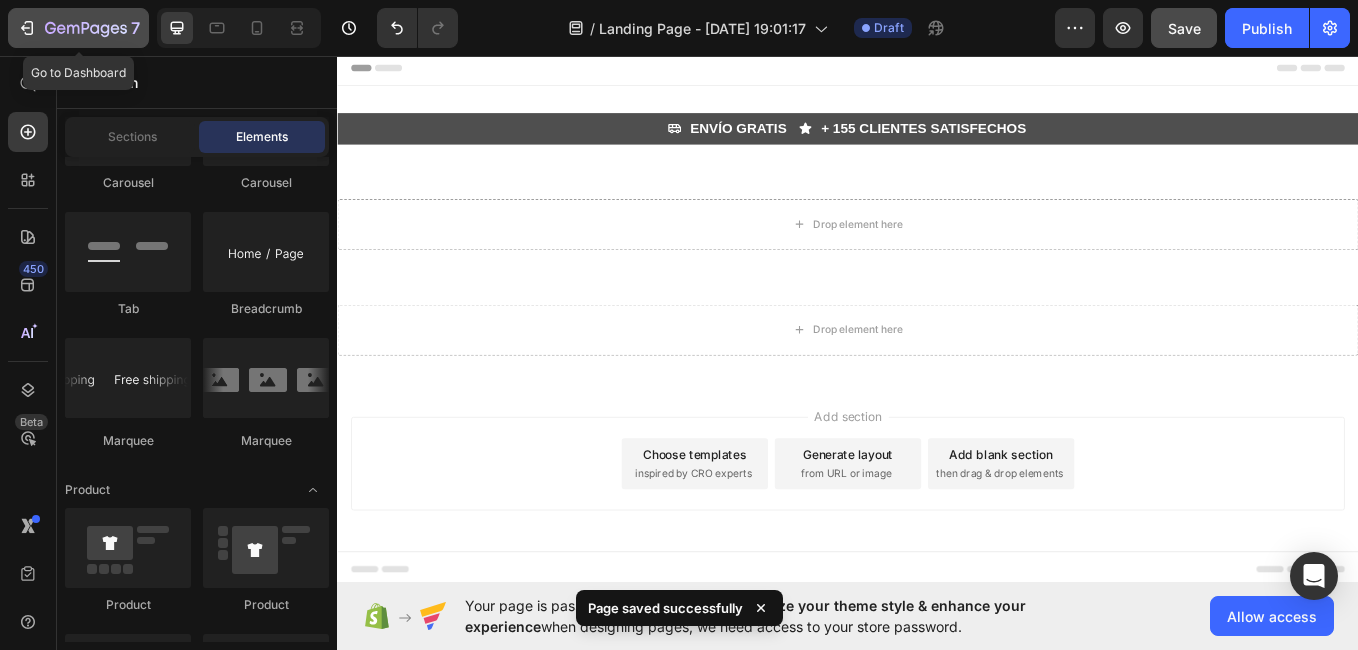 click on "7" at bounding box center (78, 28) 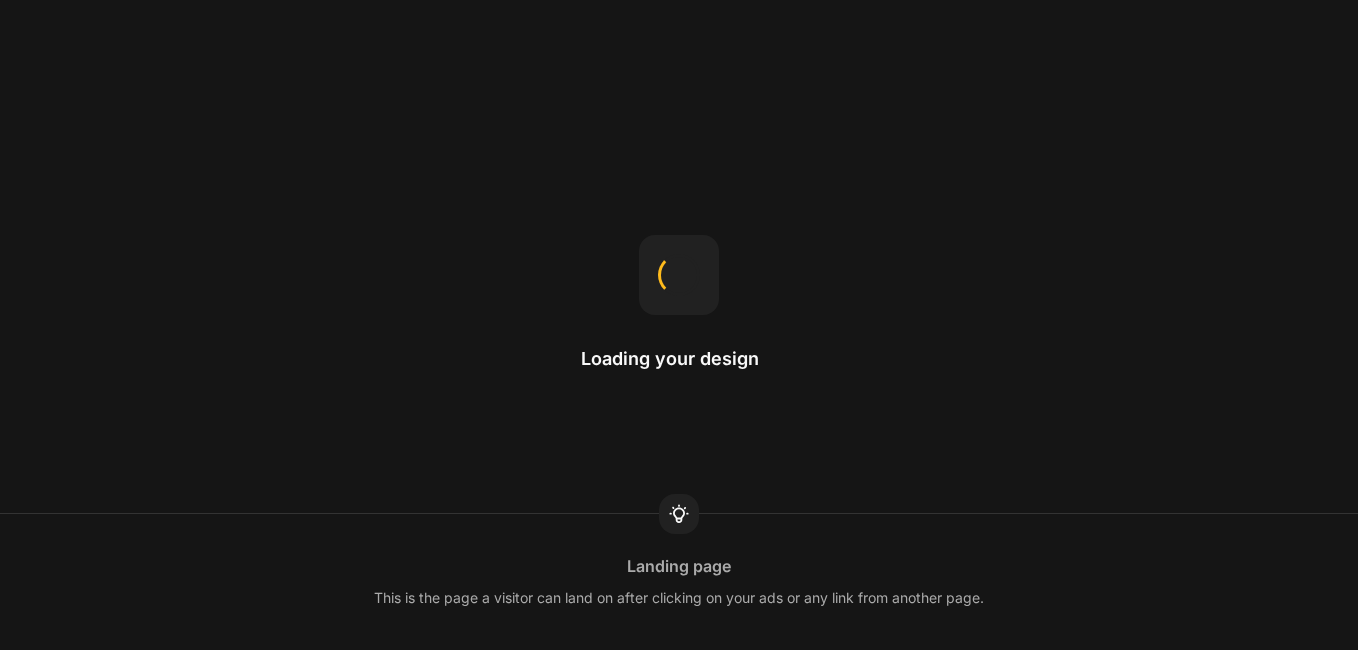 scroll, scrollTop: 0, scrollLeft: 0, axis: both 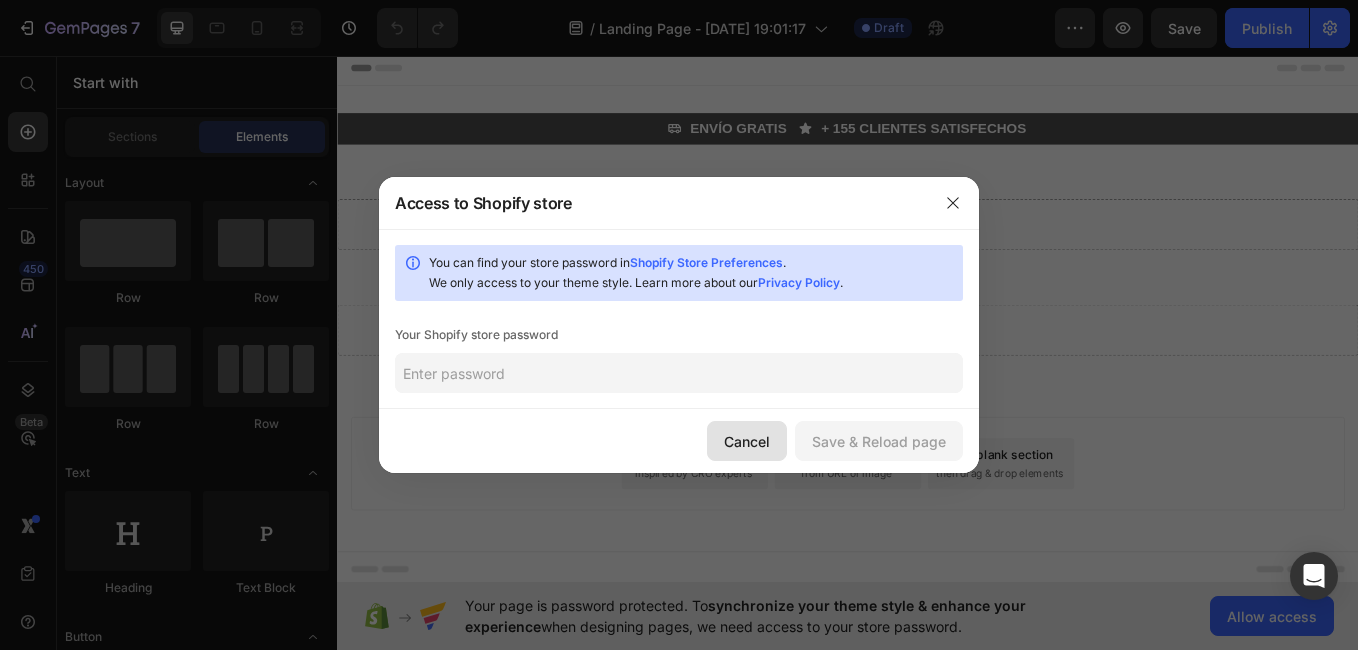 click on "Cancel" at bounding box center [747, 441] 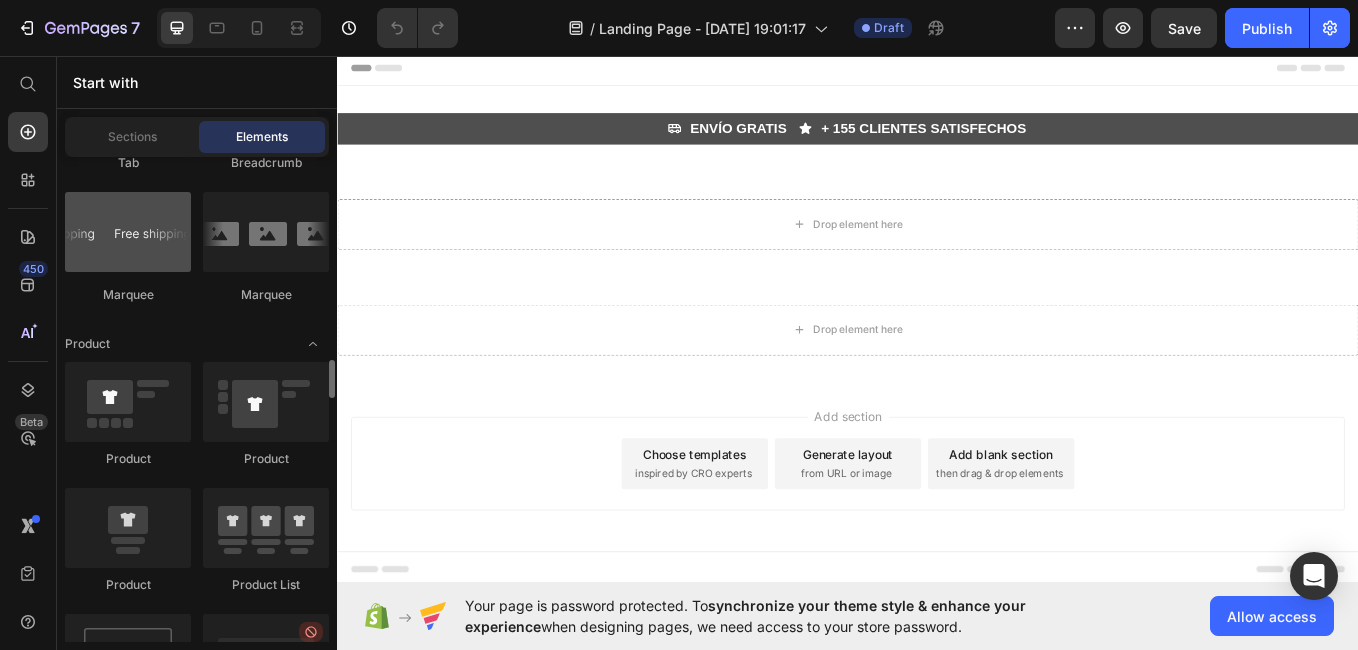 scroll, scrollTop: 2517, scrollLeft: 0, axis: vertical 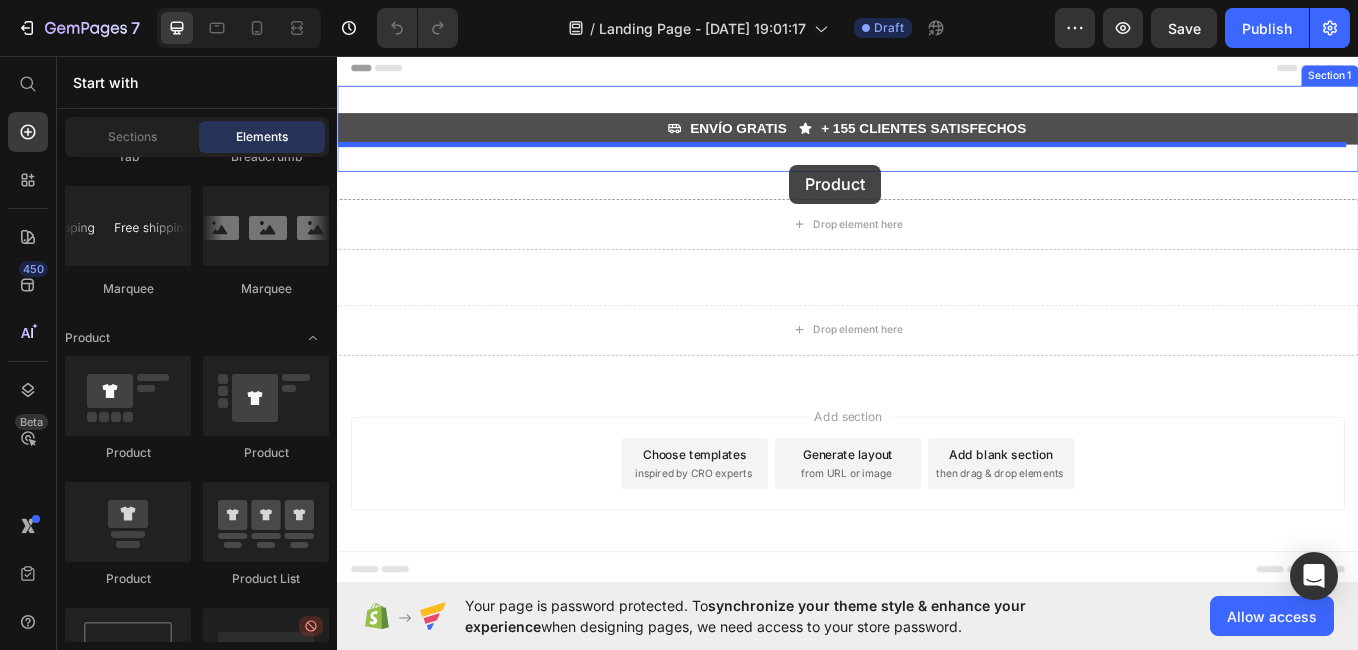 drag, startPoint x: 591, startPoint y: 450, endPoint x: 867, endPoint y: 182, distance: 384.70767 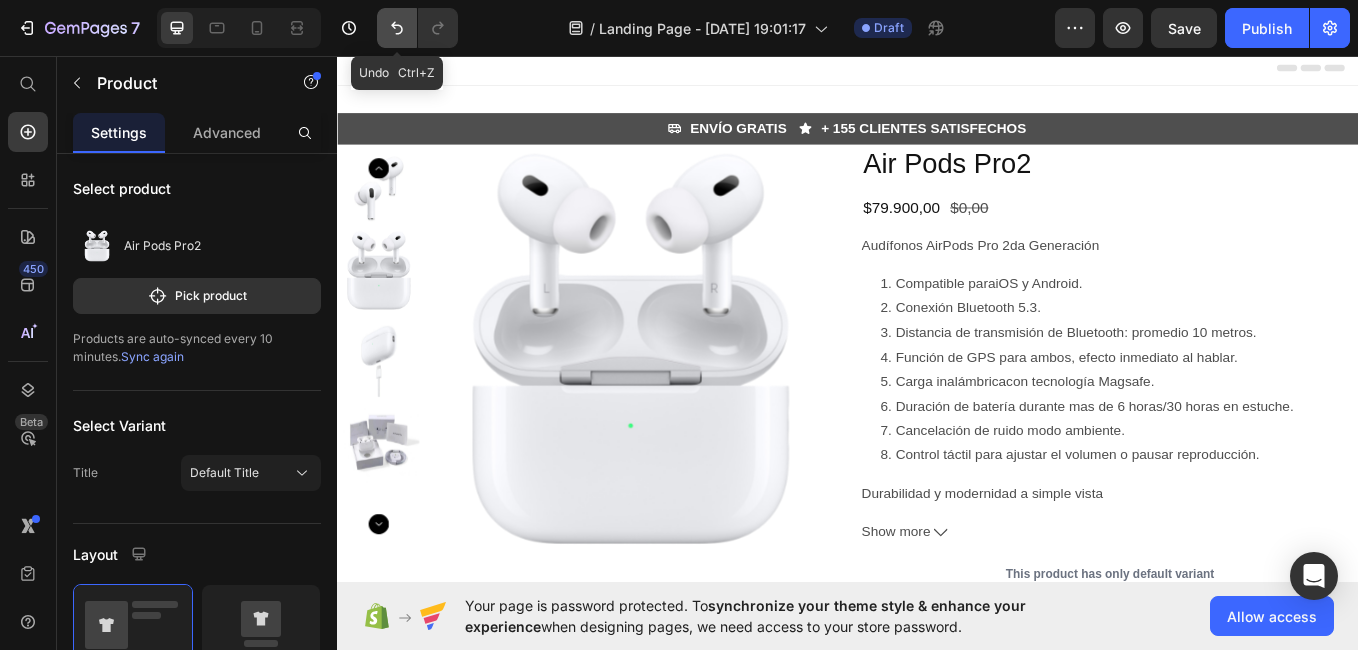 click 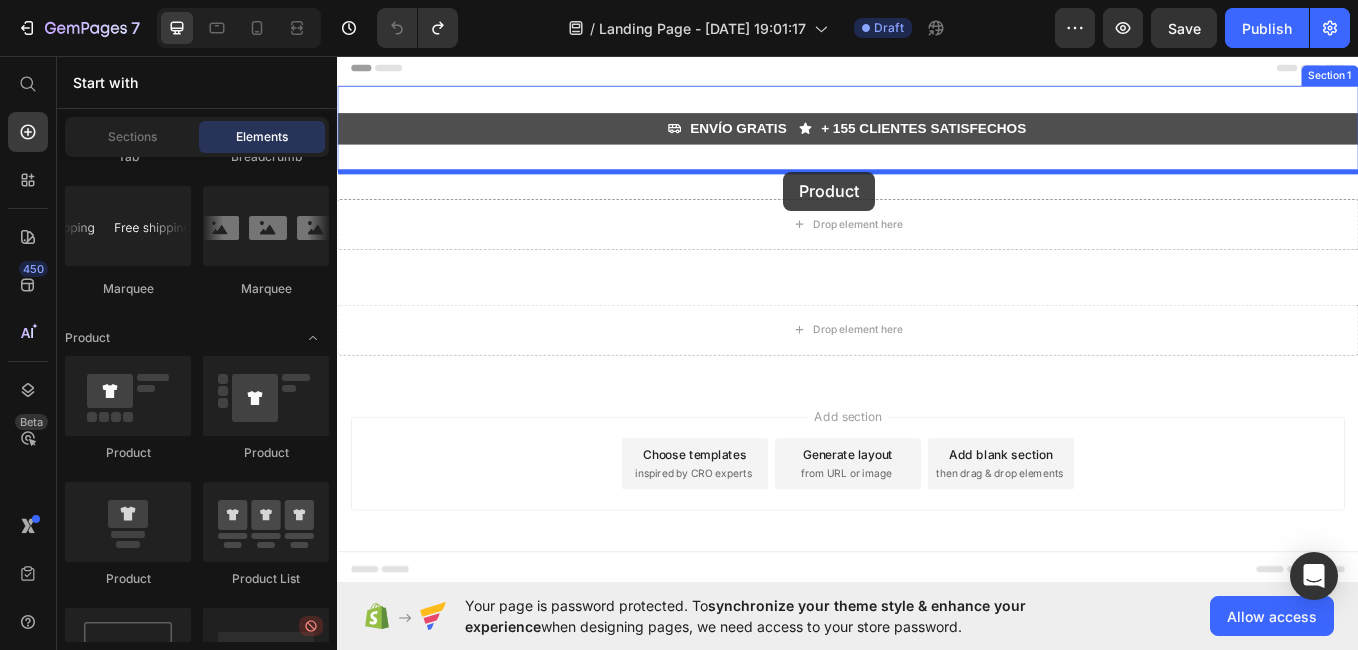 drag, startPoint x: 599, startPoint y: 452, endPoint x: 861, endPoint y: 192, distance: 369.11246 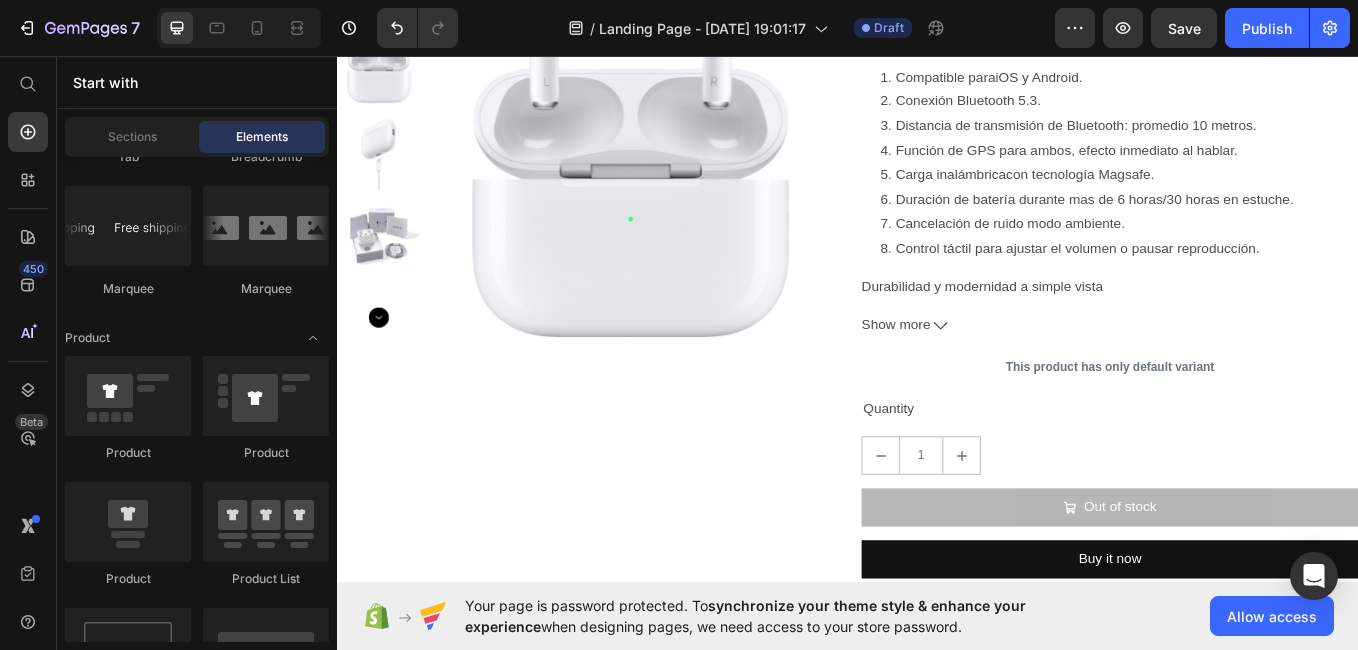 scroll, scrollTop: 301, scrollLeft: 0, axis: vertical 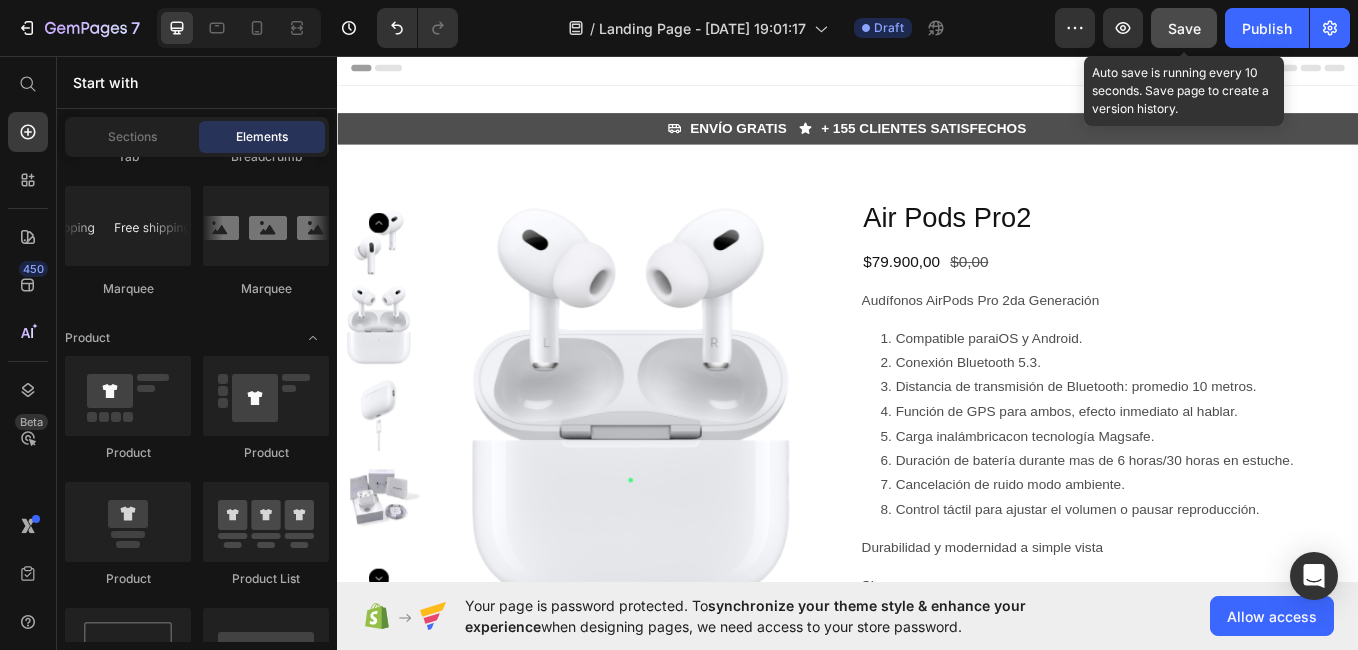 click on "Save" 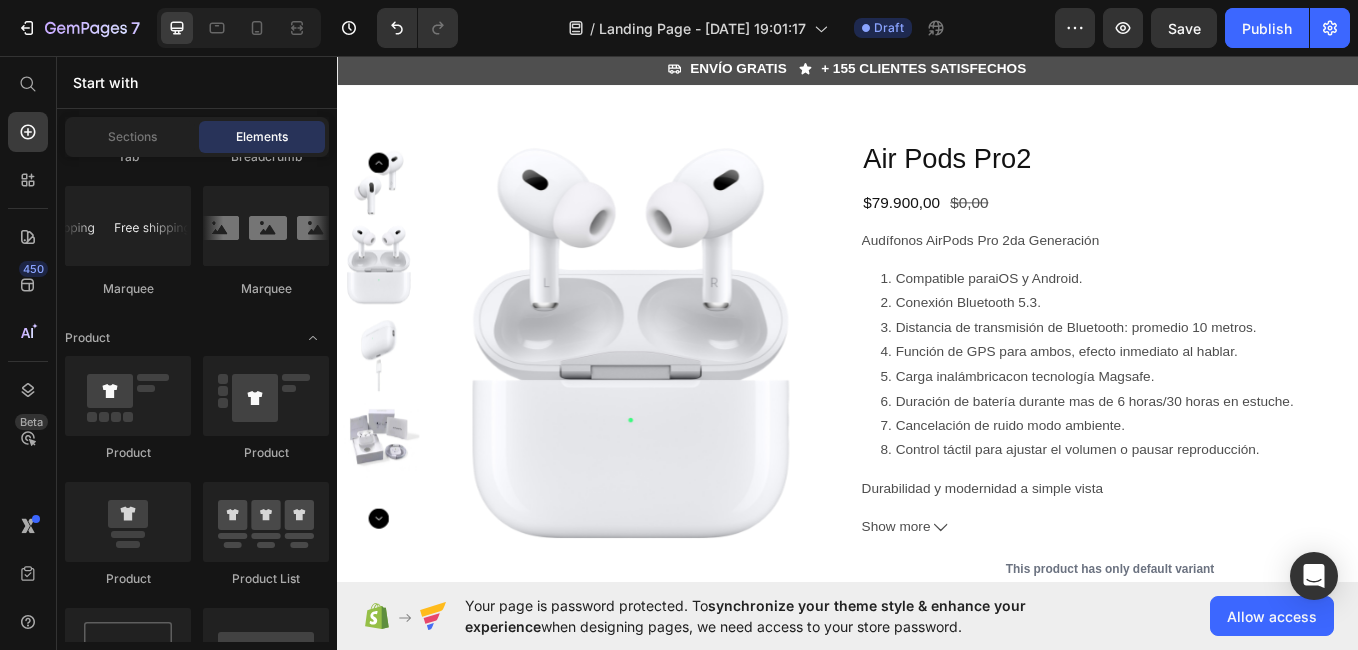 scroll, scrollTop: 73, scrollLeft: 0, axis: vertical 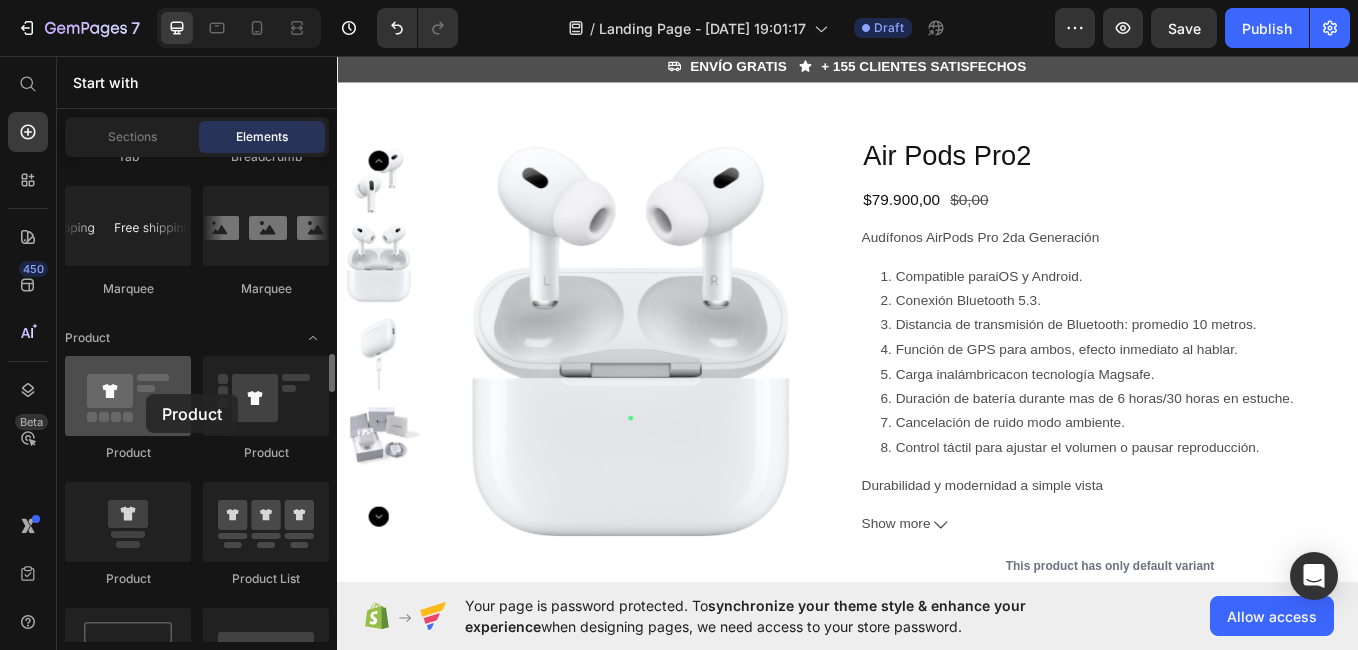 click at bounding box center (128, 396) 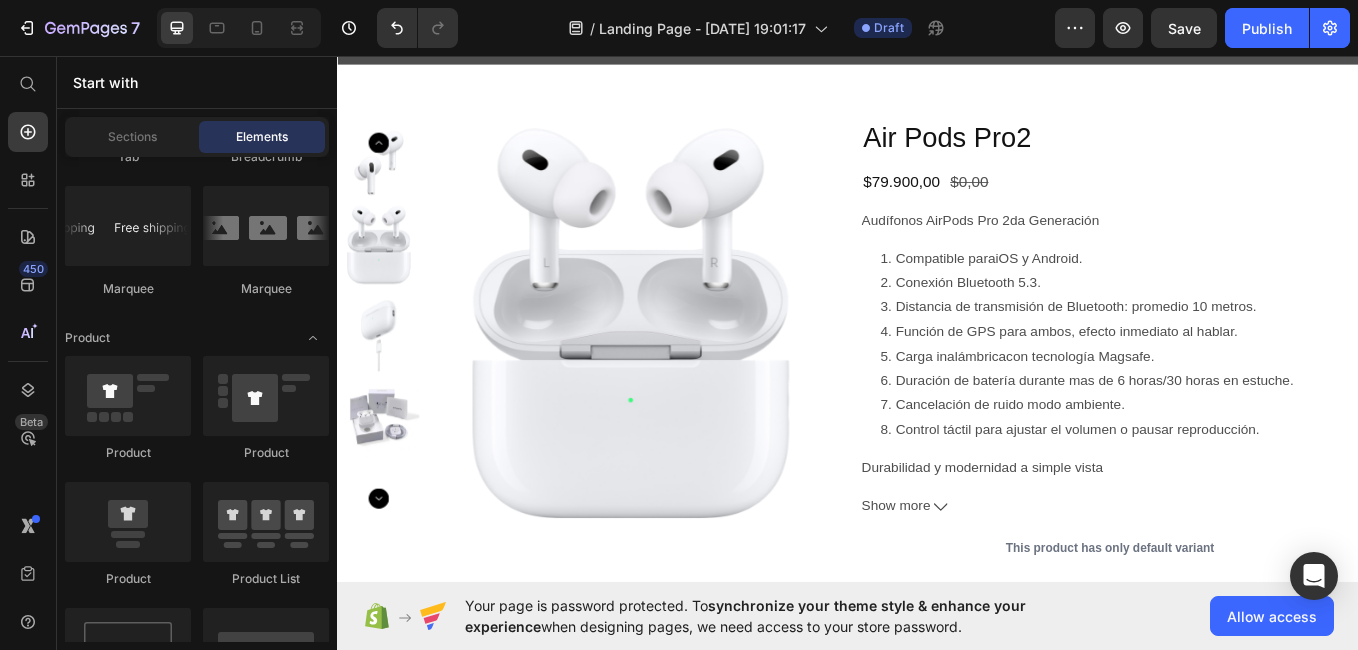 scroll, scrollTop: 97, scrollLeft: 0, axis: vertical 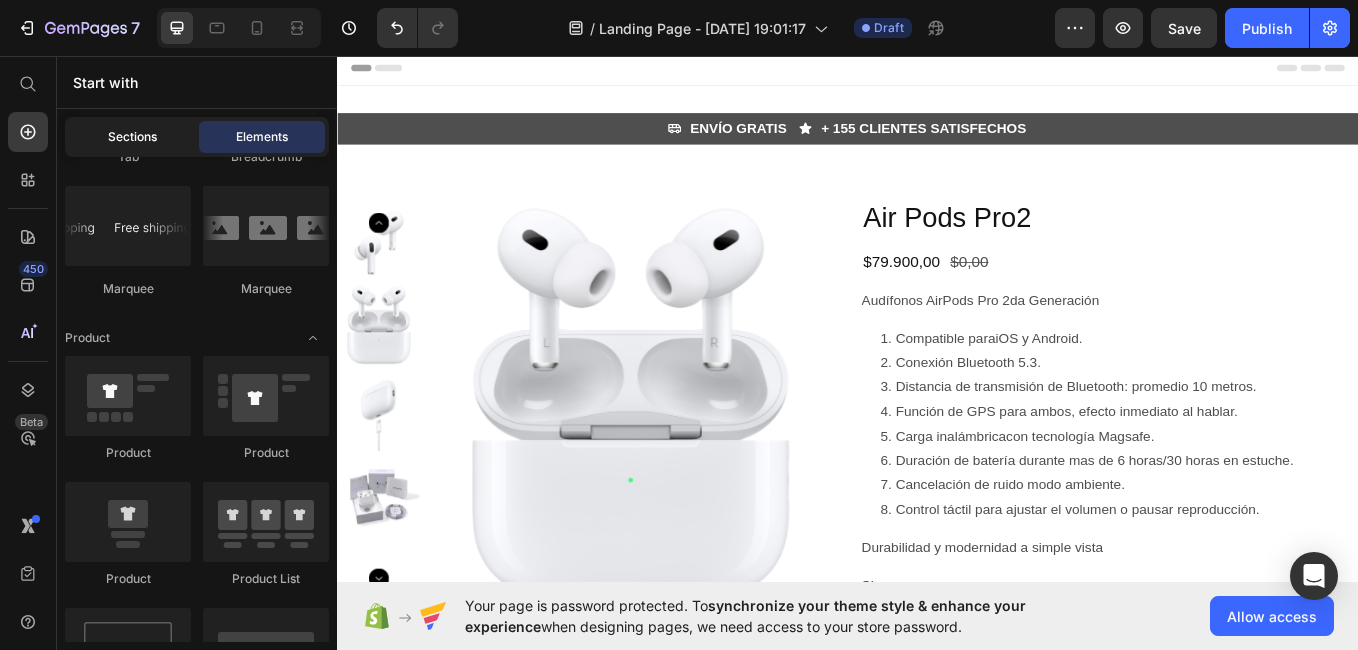 click on "Sections" 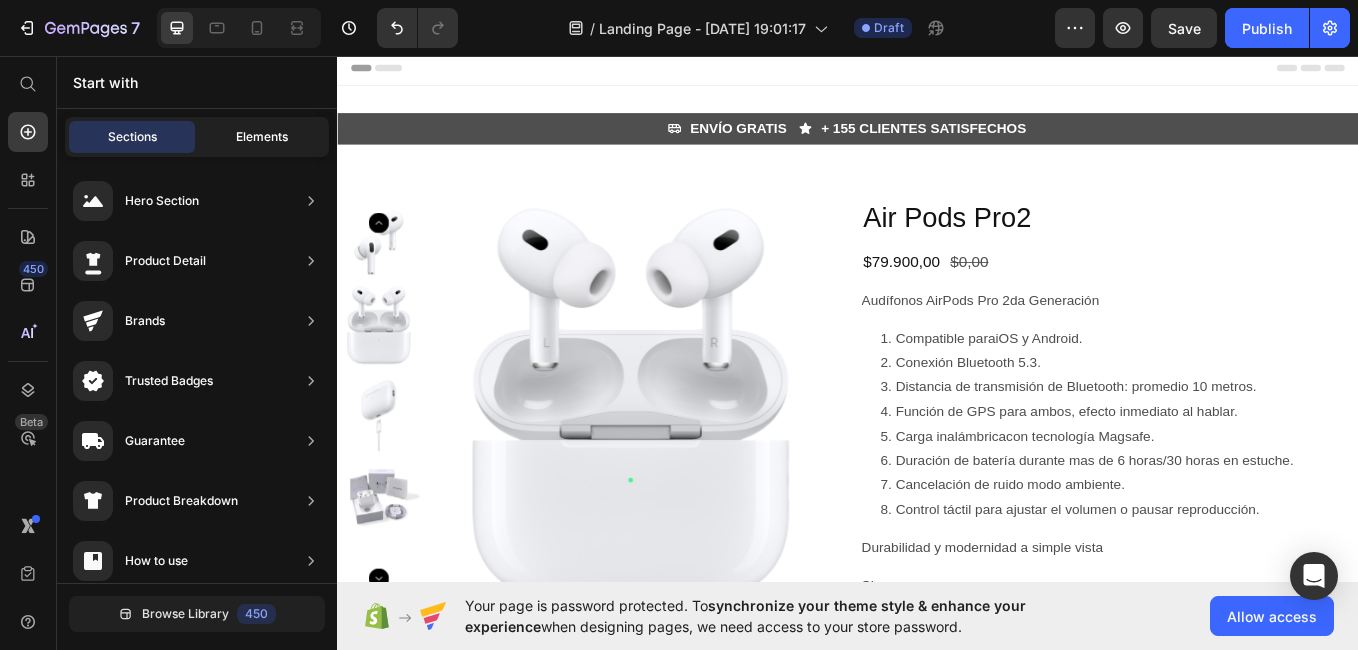click on "Elements" at bounding box center (262, 137) 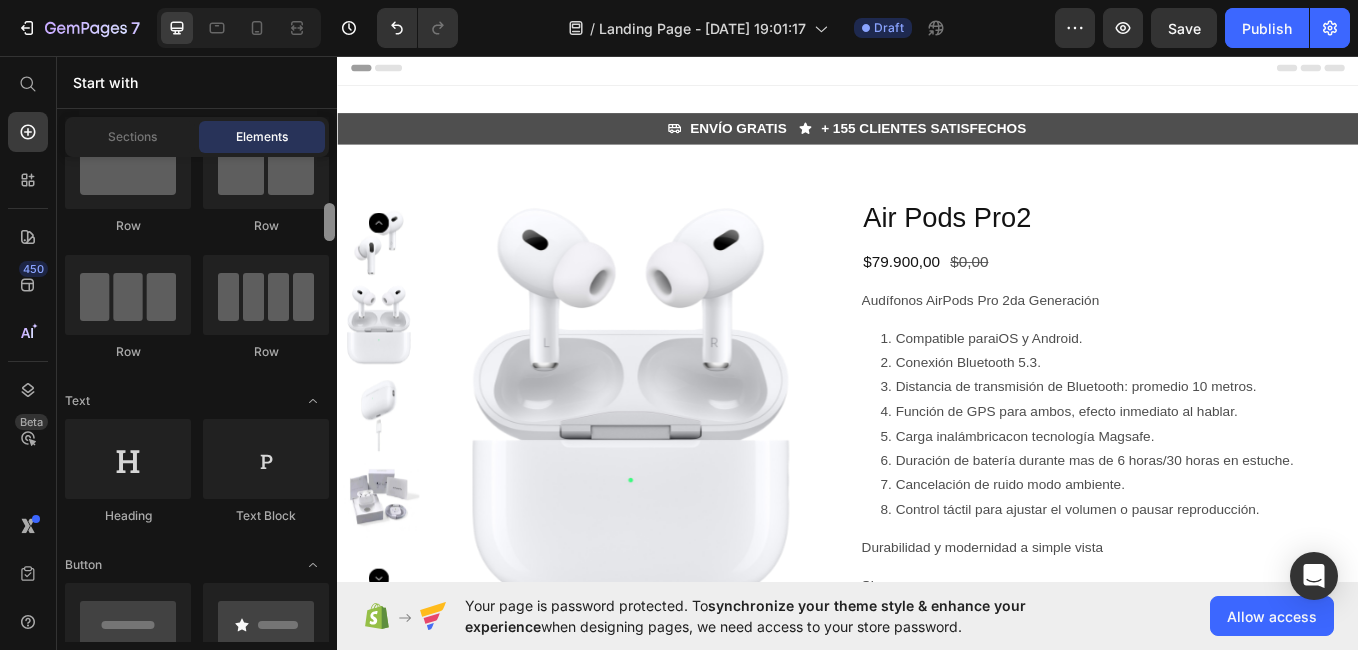 scroll, scrollTop: 0, scrollLeft: 0, axis: both 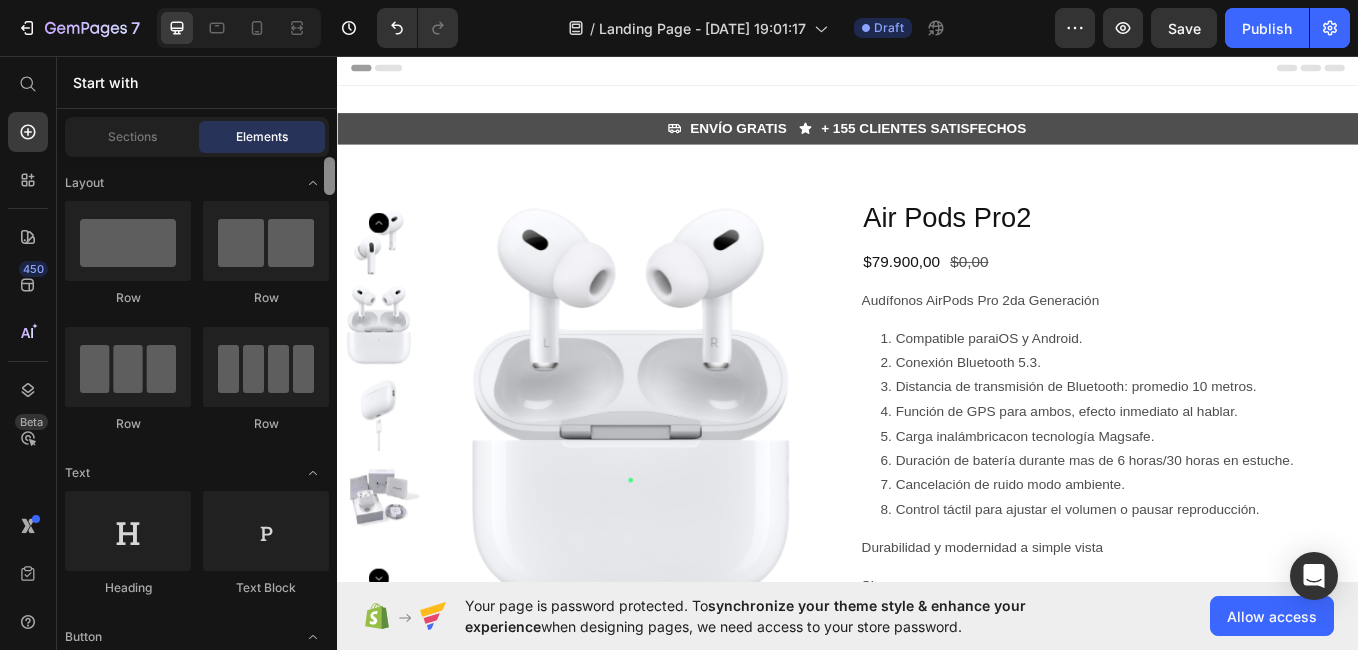 drag, startPoint x: 332, startPoint y: 360, endPoint x: 328, endPoint y: 157, distance: 203.0394 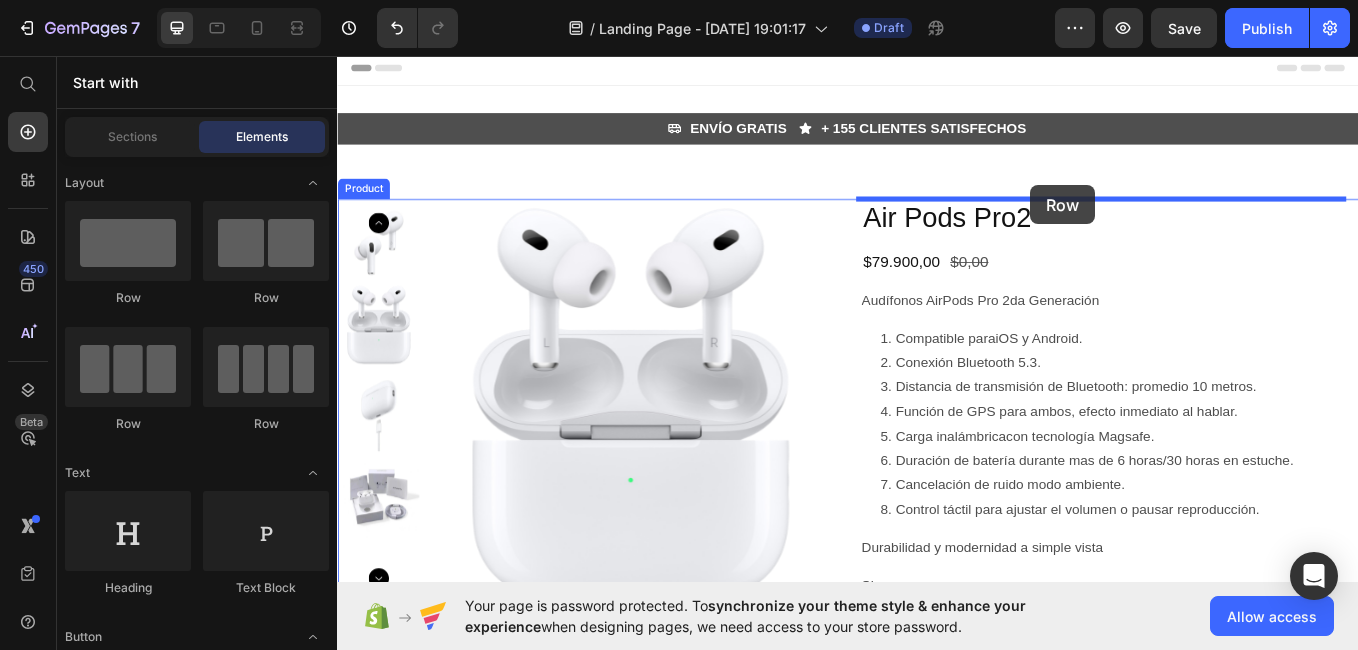 drag, startPoint x: 479, startPoint y: 307, endPoint x: 1151, endPoint y: 208, distance: 679.2533 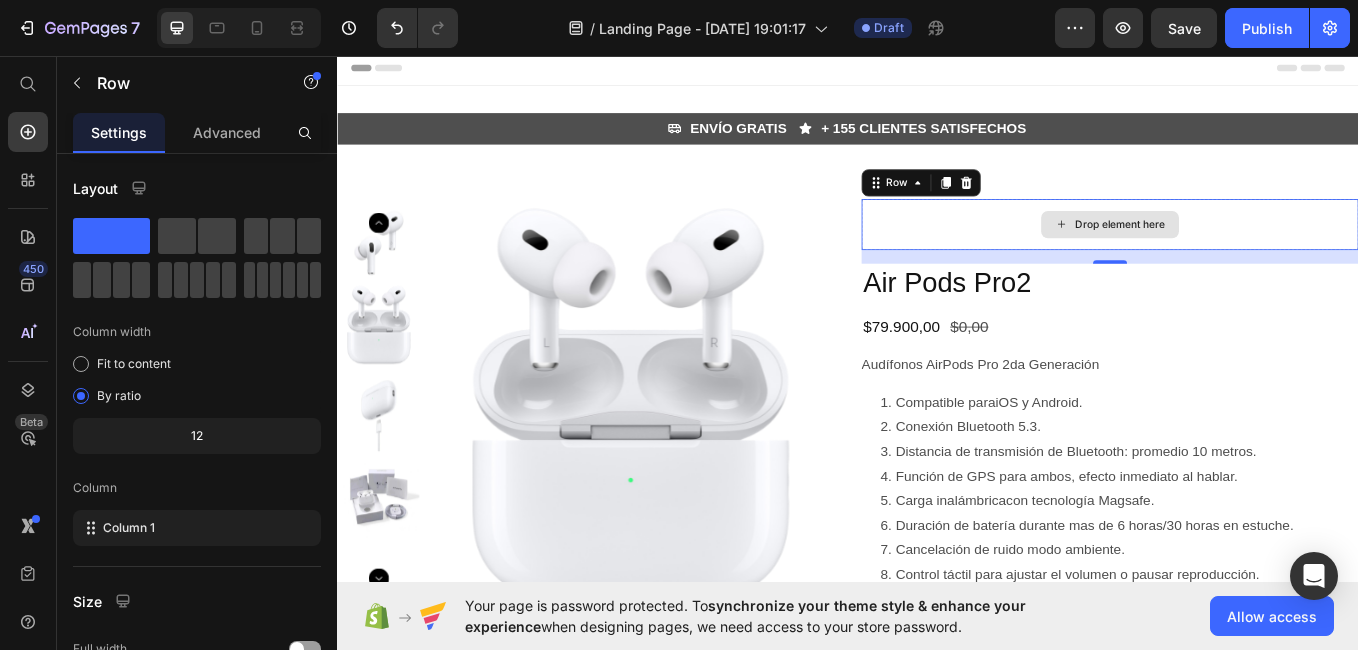 drag, startPoint x: 524, startPoint y: 292, endPoint x: 1182, endPoint y: 249, distance: 659.4035 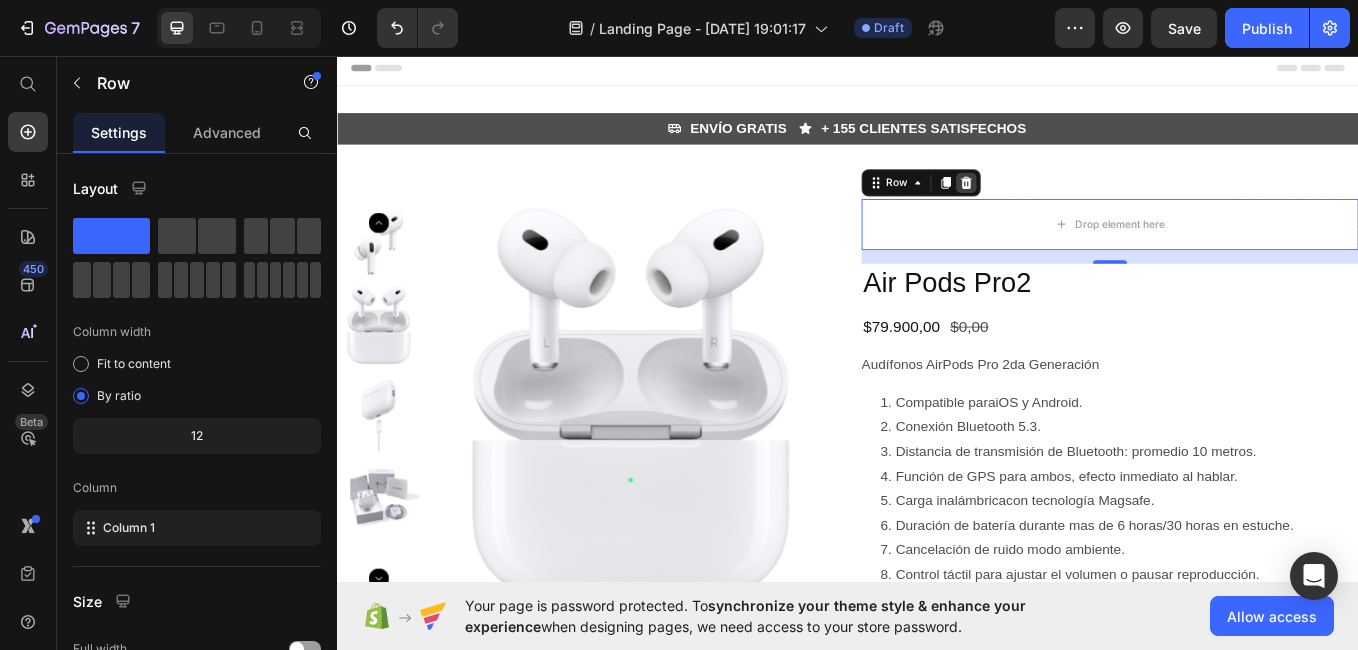 click 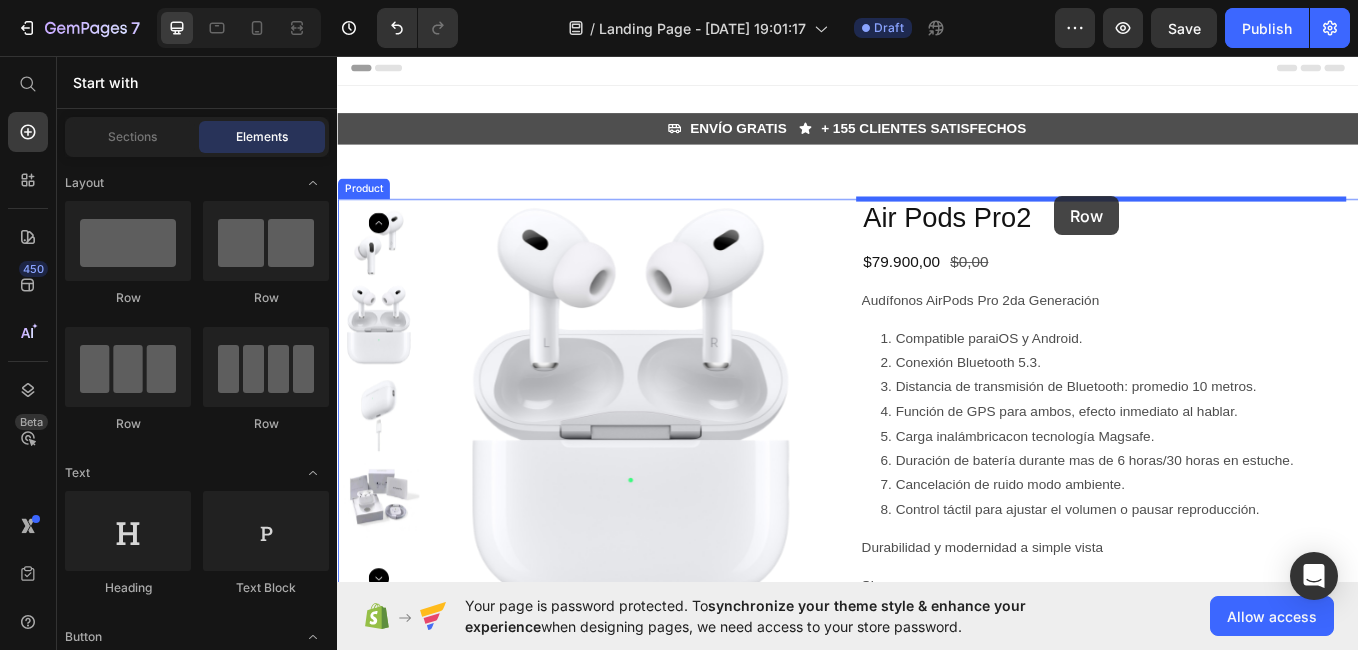 drag, startPoint x: 600, startPoint y: 292, endPoint x: 1180, endPoint y: 221, distance: 584.3295 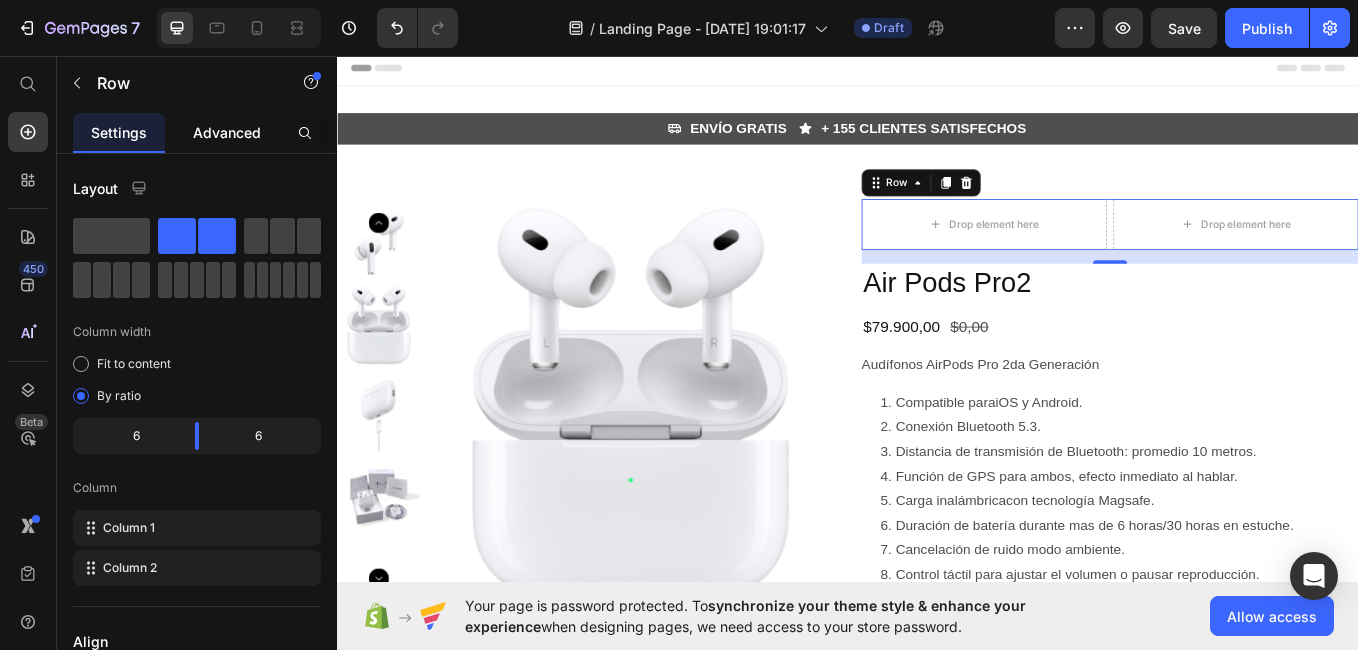 click on "Advanced" 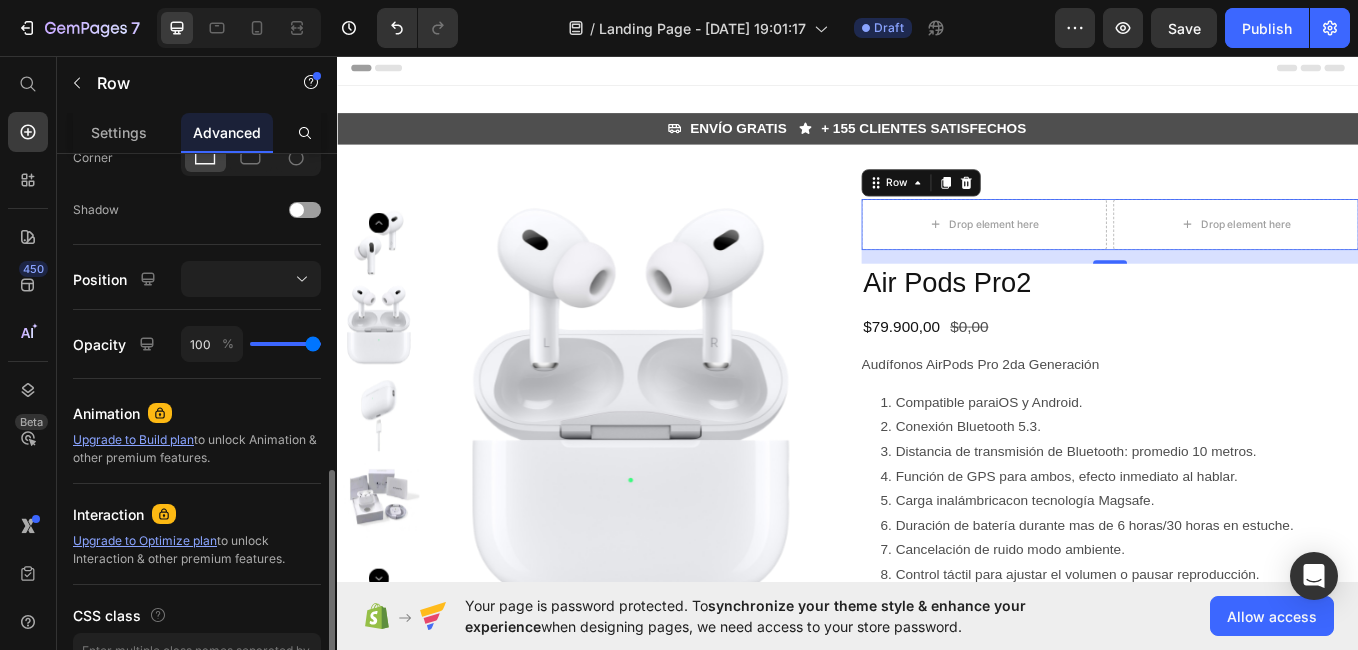 scroll, scrollTop: 752, scrollLeft: 0, axis: vertical 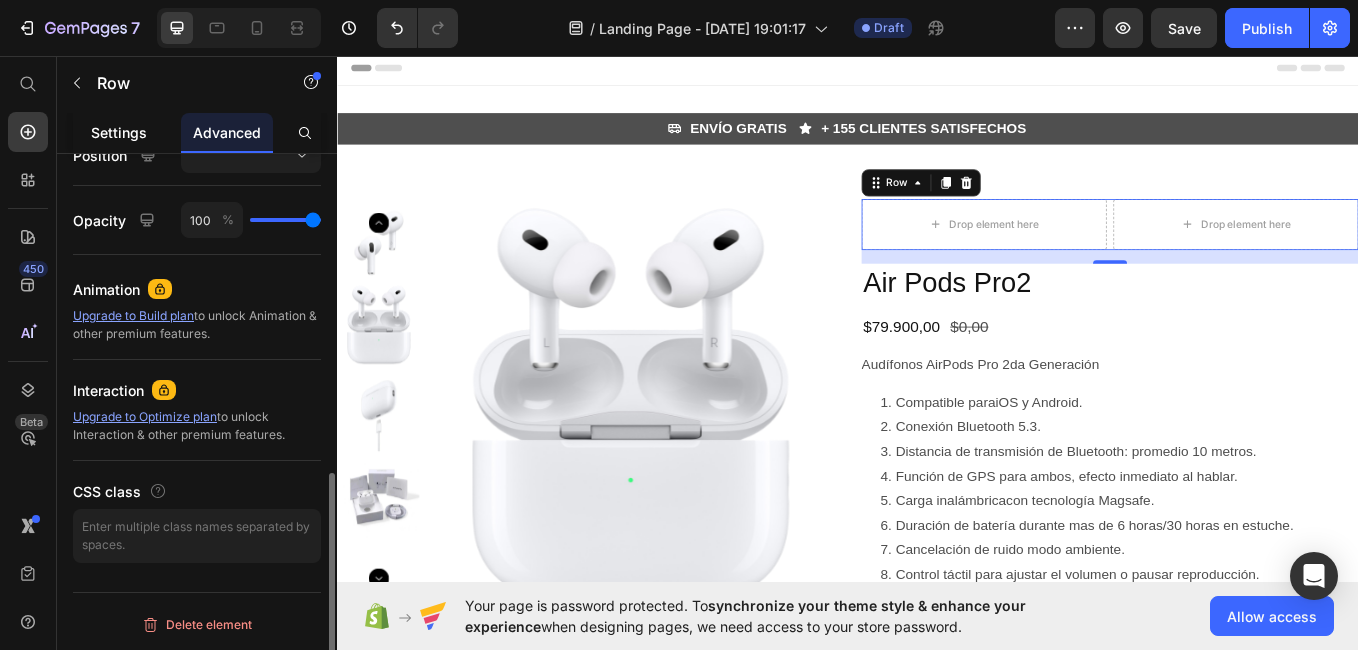 click on "Settings" 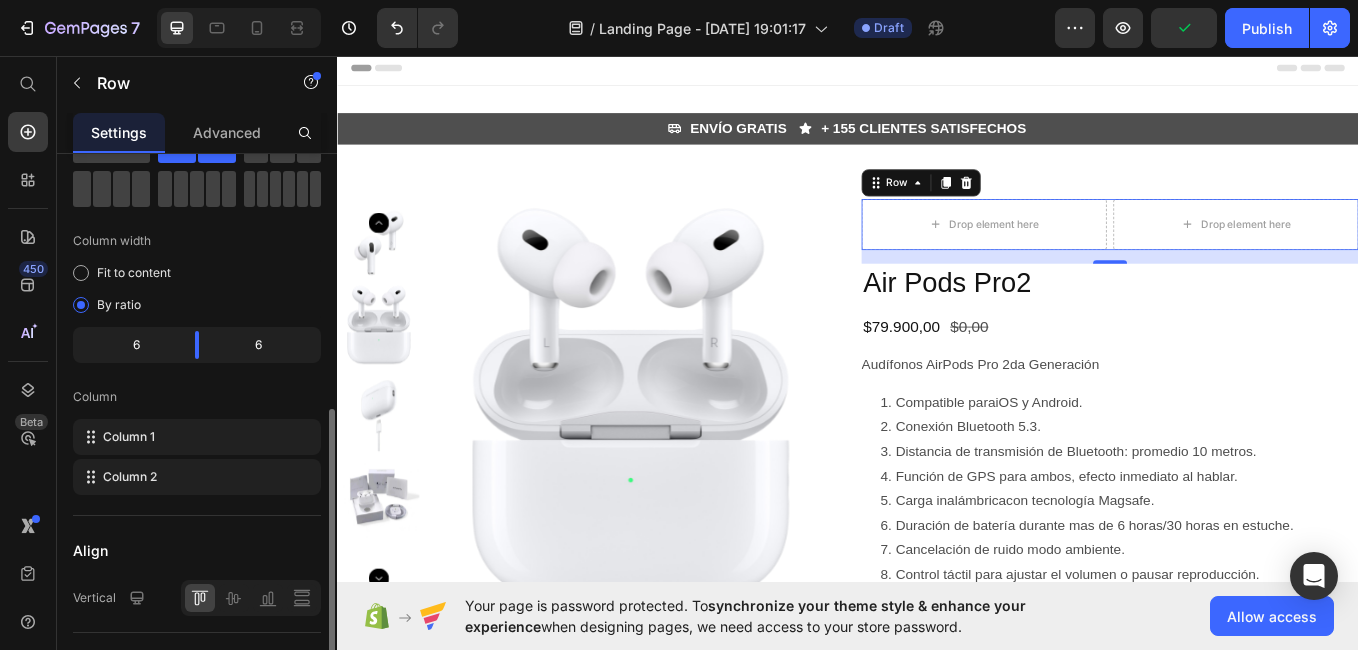 scroll, scrollTop: 0, scrollLeft: 0, axis: both 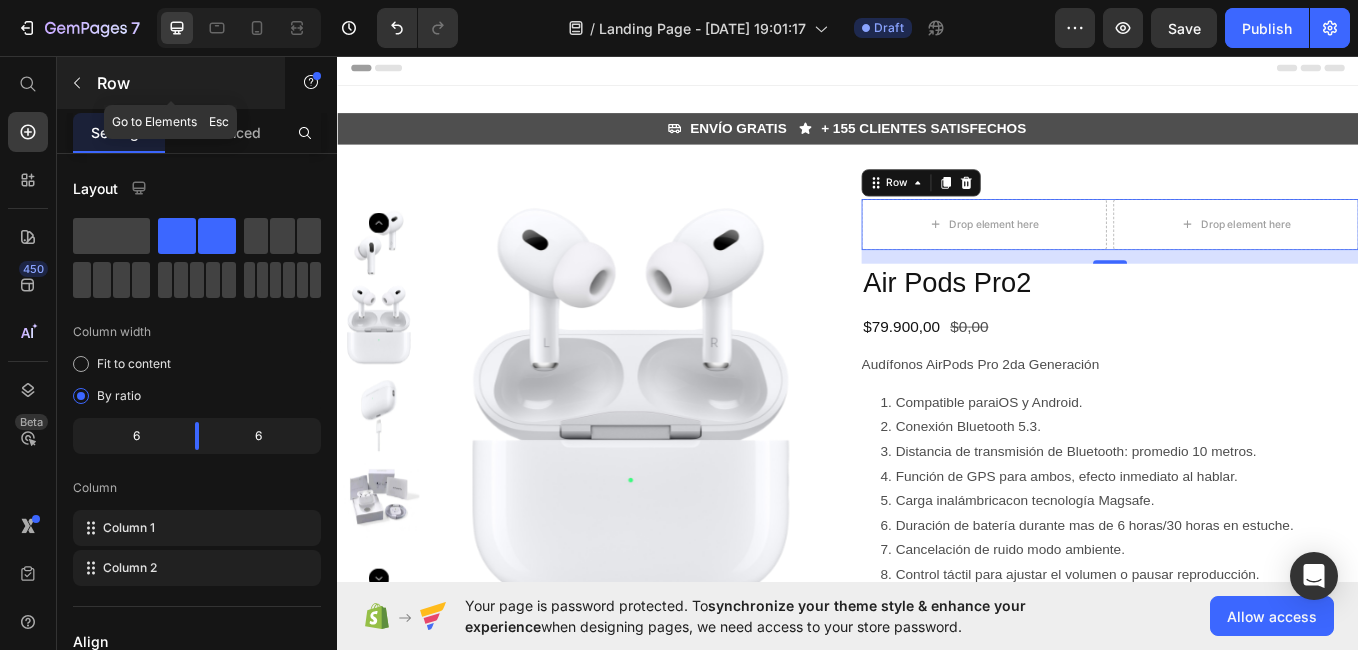 click on "Row" at bounding box center [182, 83] 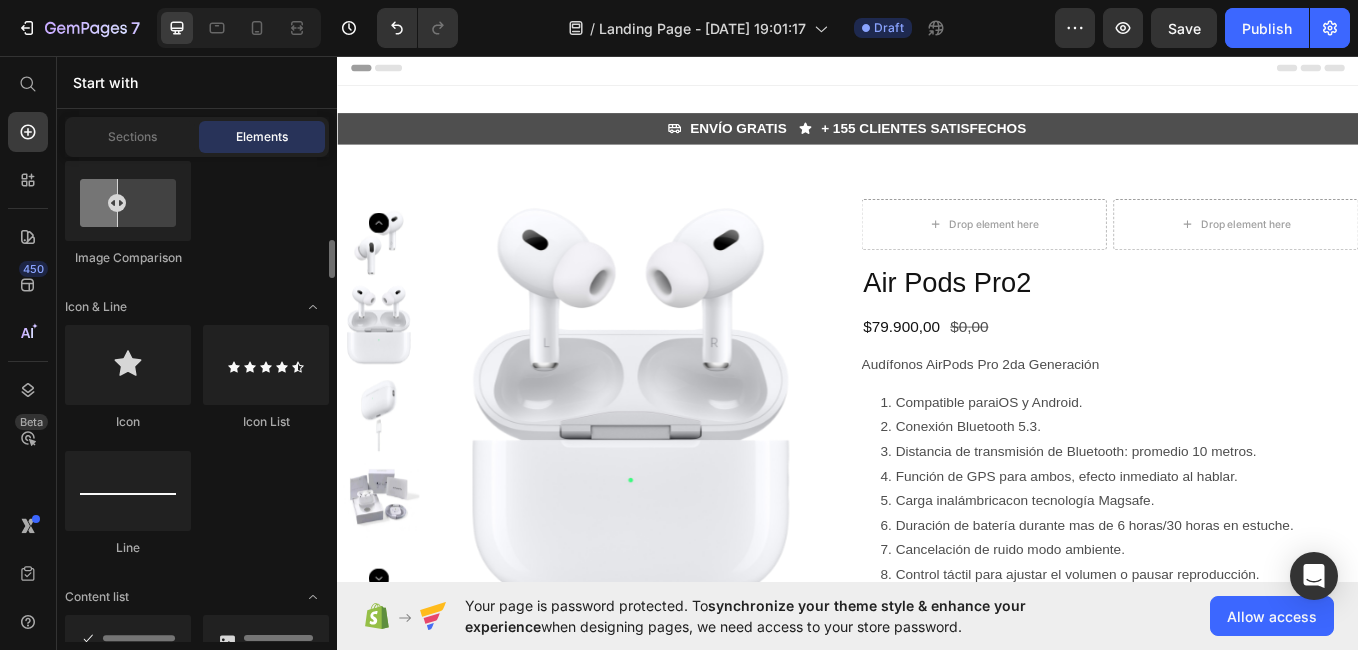 scroll, scrollTop: 1292, scrollLeft: 0, axis: vertical 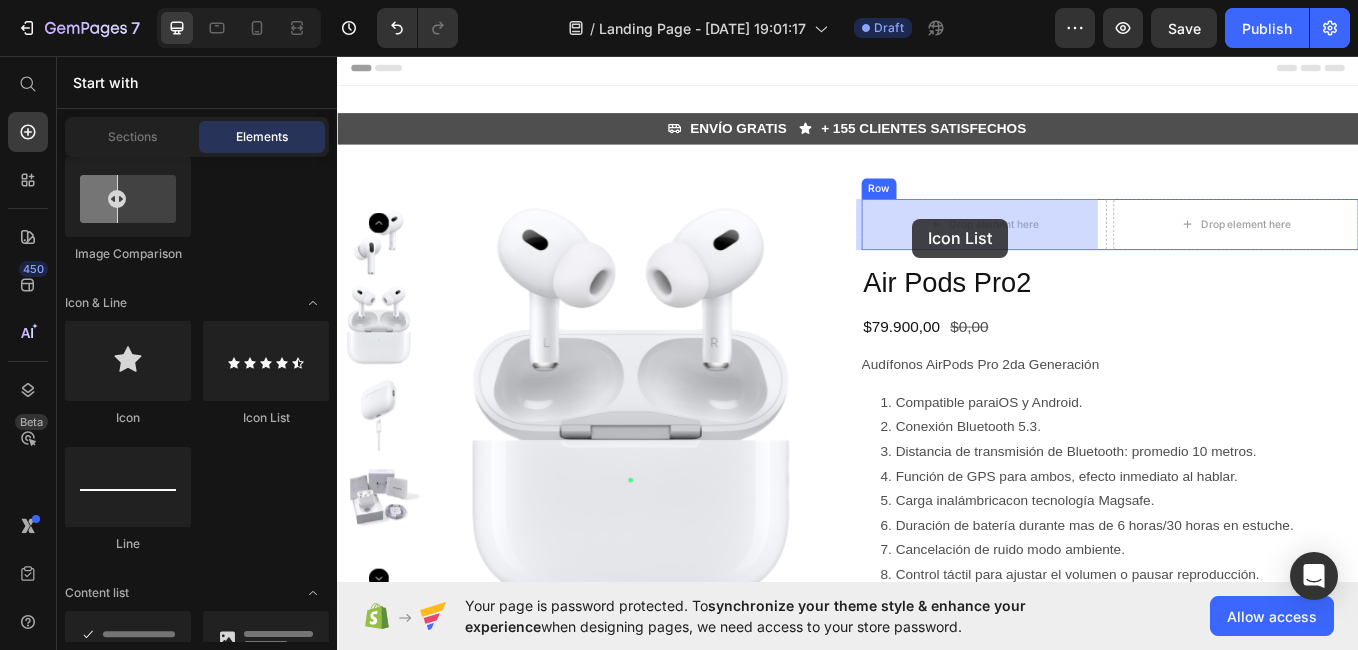 drag, startPoint x: 587, startPoint y: 413, endPoint x: 1013, endPoint y: 246, distance: 457.5642 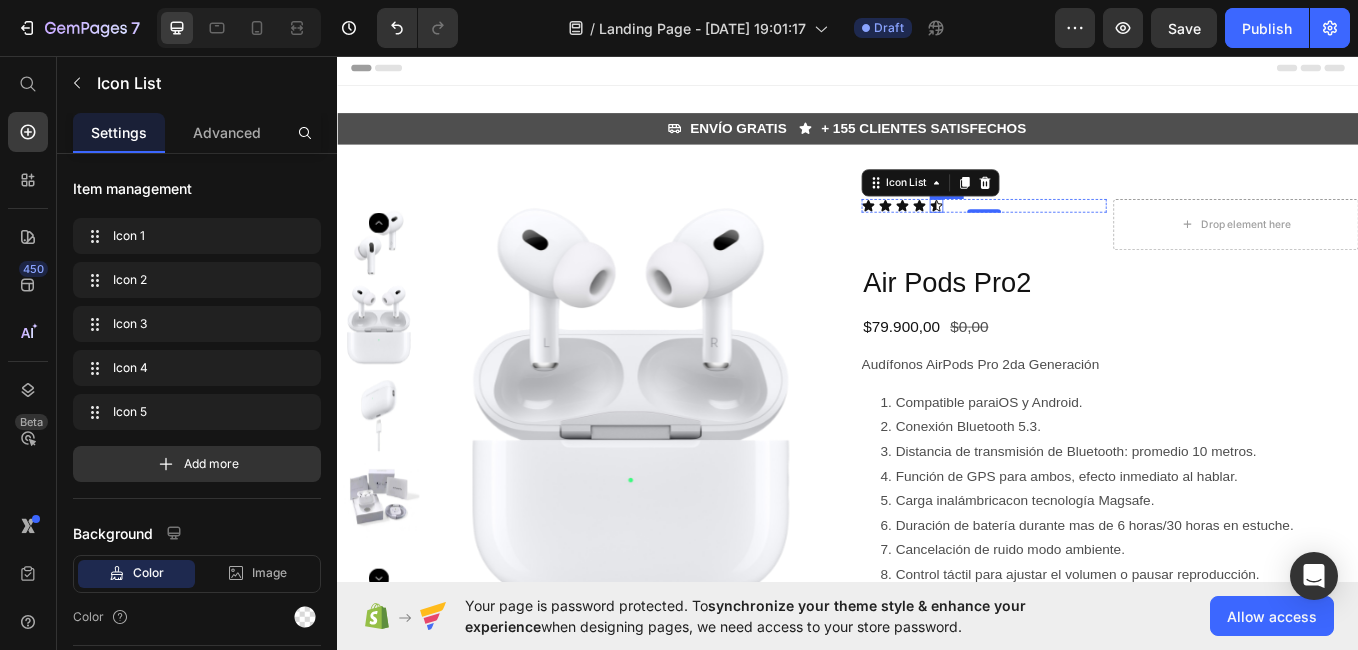 click 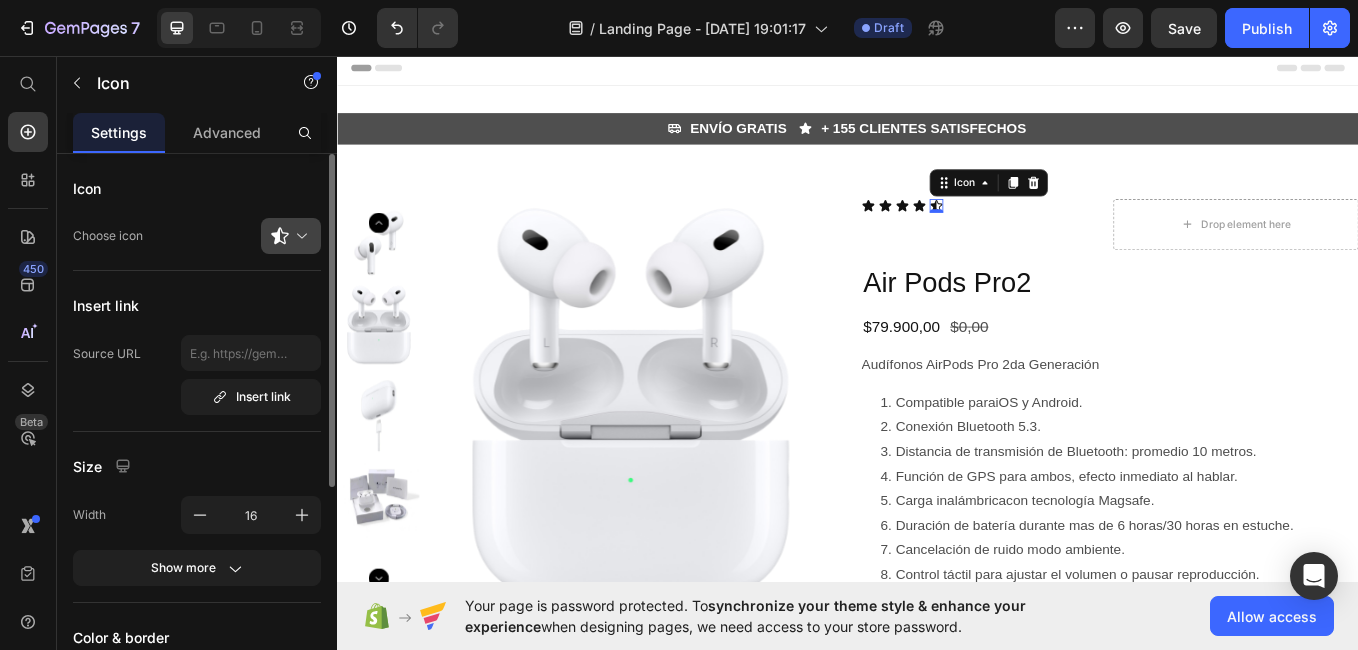 click at bounding box center (299, 236) 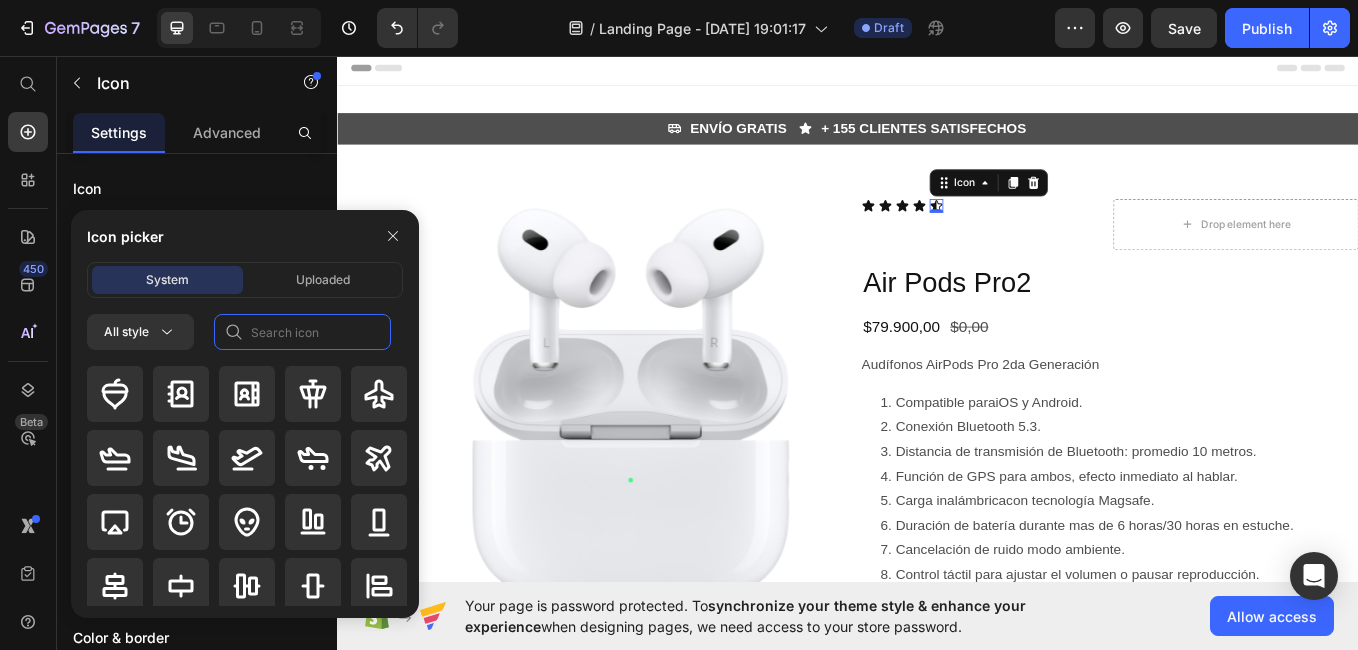 click 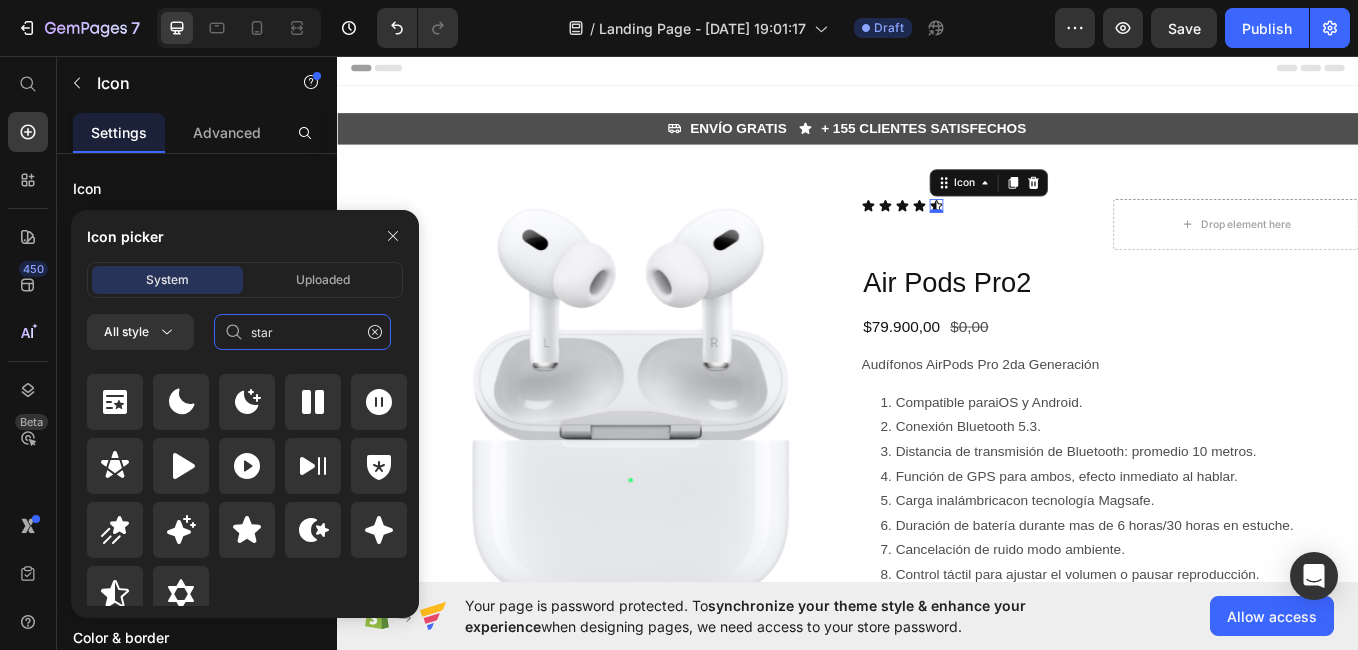 scroll, scrollTop: 872, scrollLeft: 0, axis: vertical 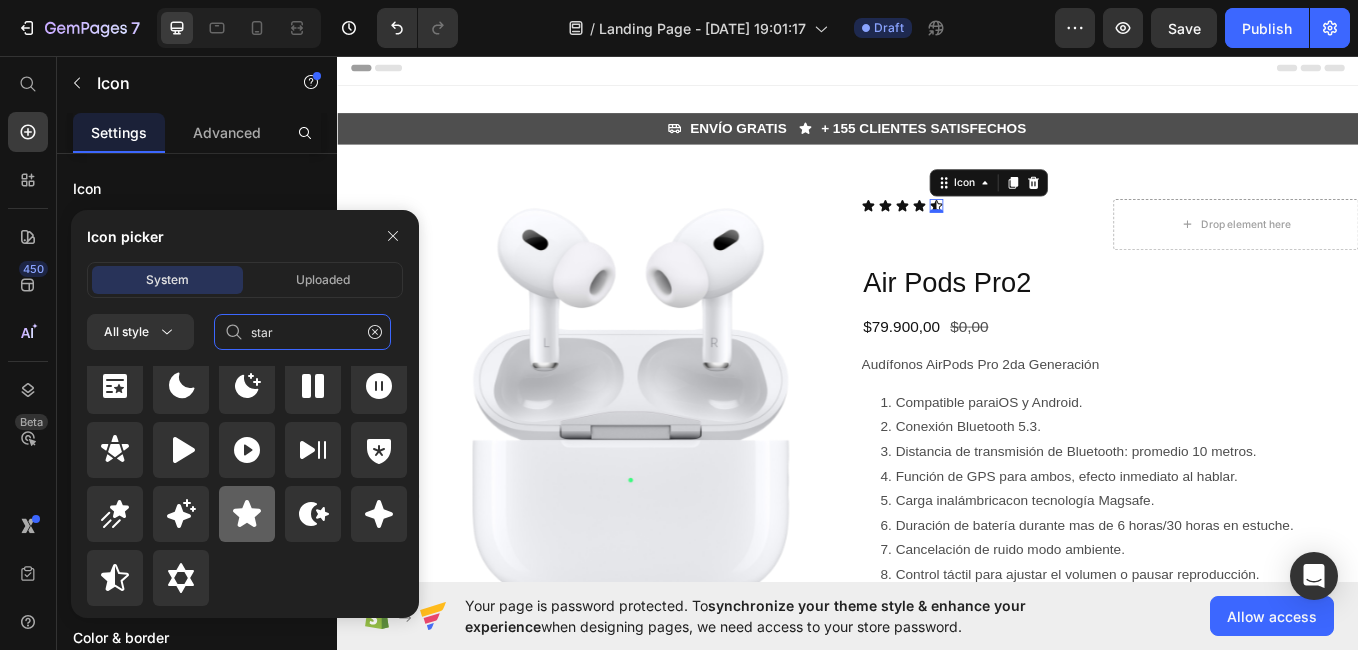 type on "star" 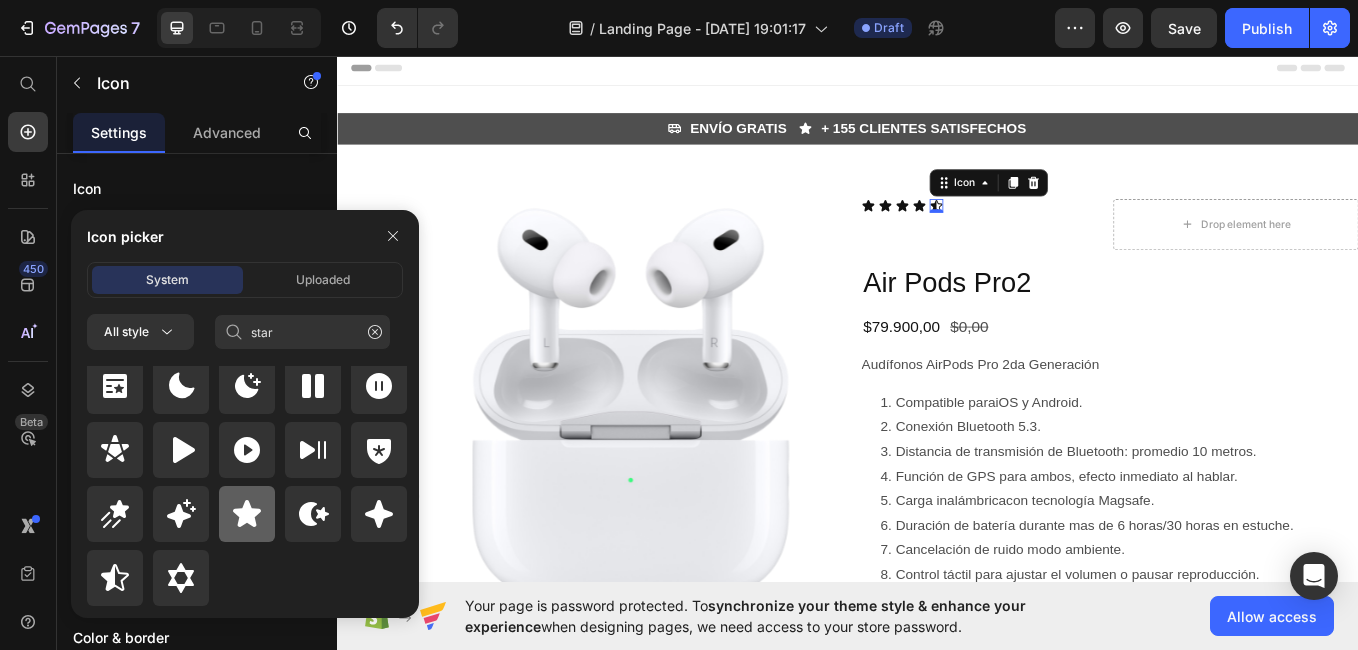 click 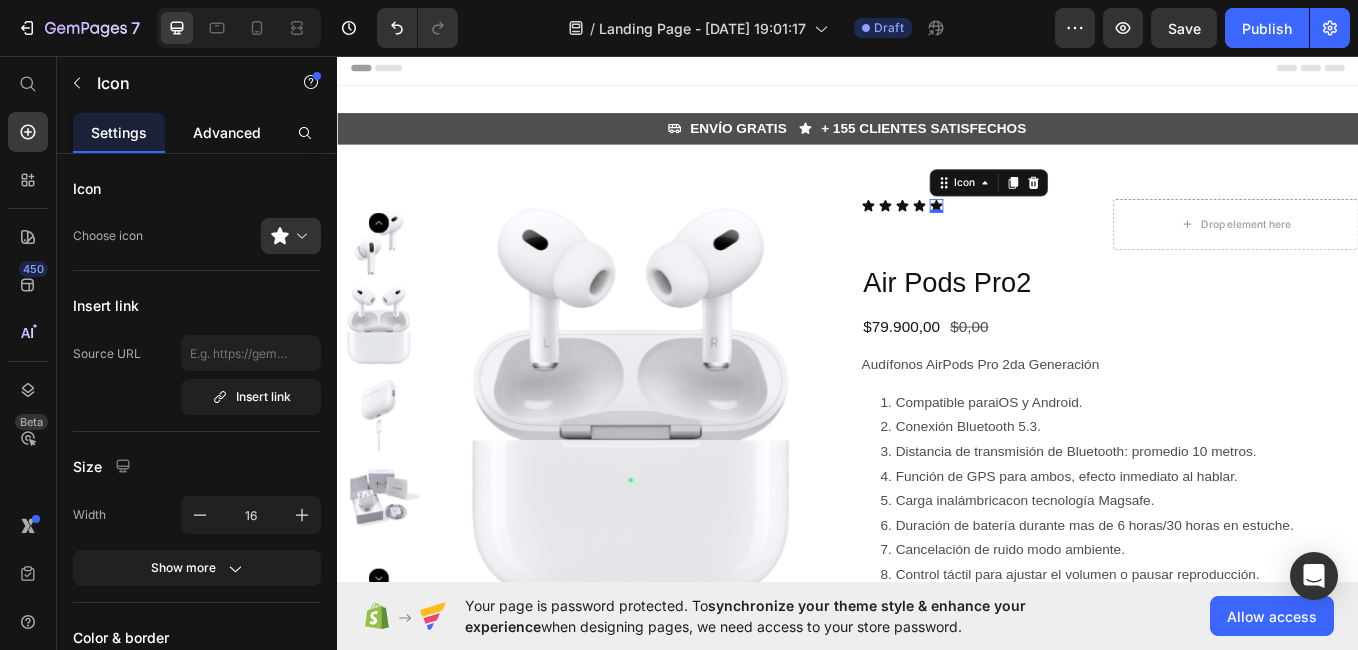 click on "Advanced" at bounding box center [227, 132] 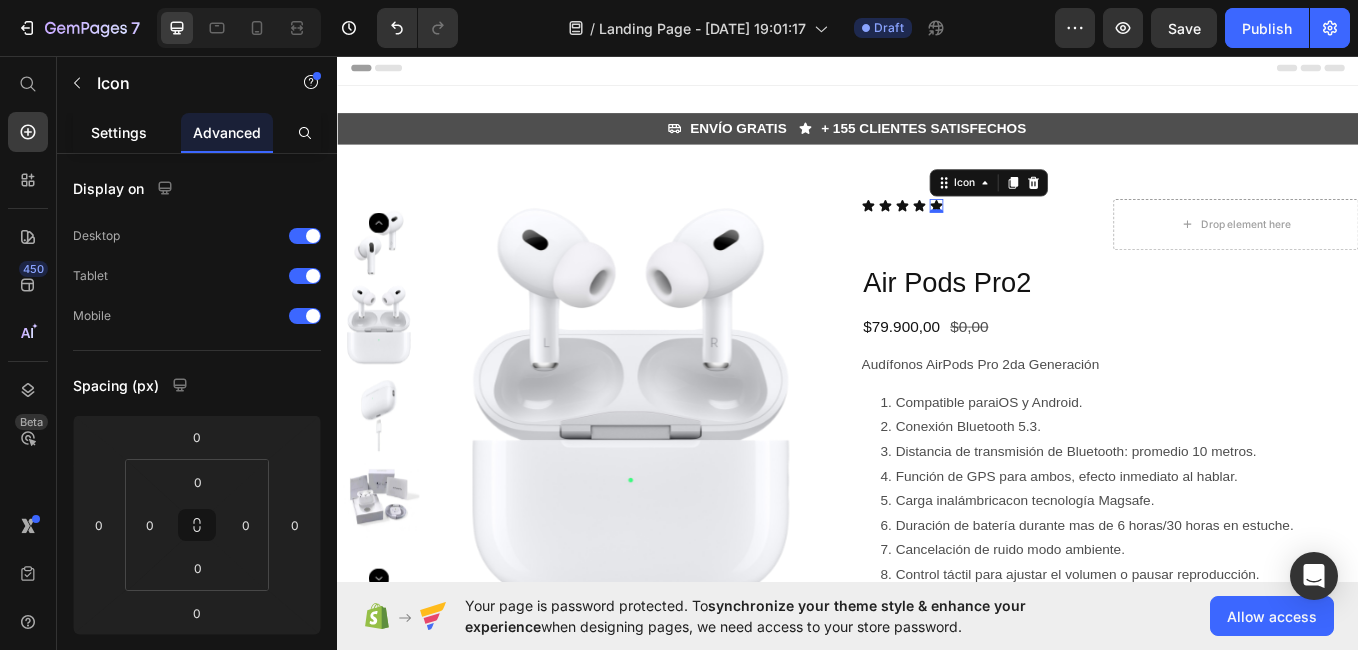 click on "Settings" 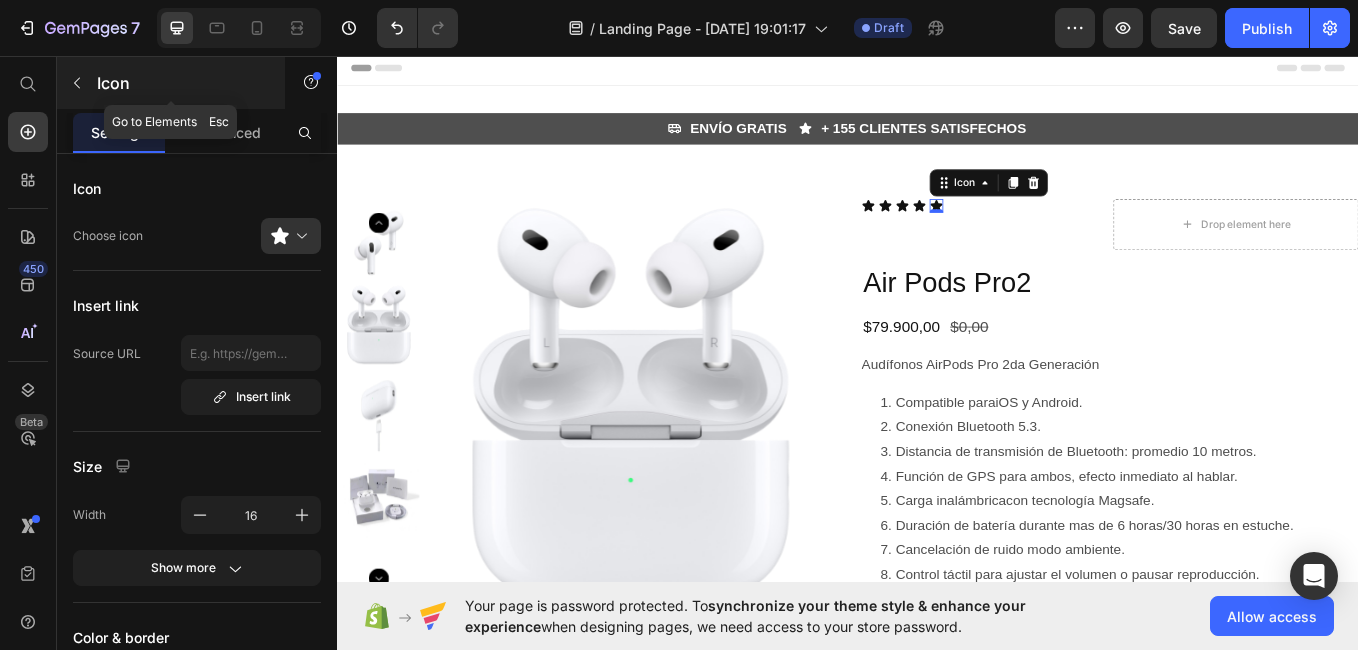 click on "Icon" at bounding box center [182, 83] 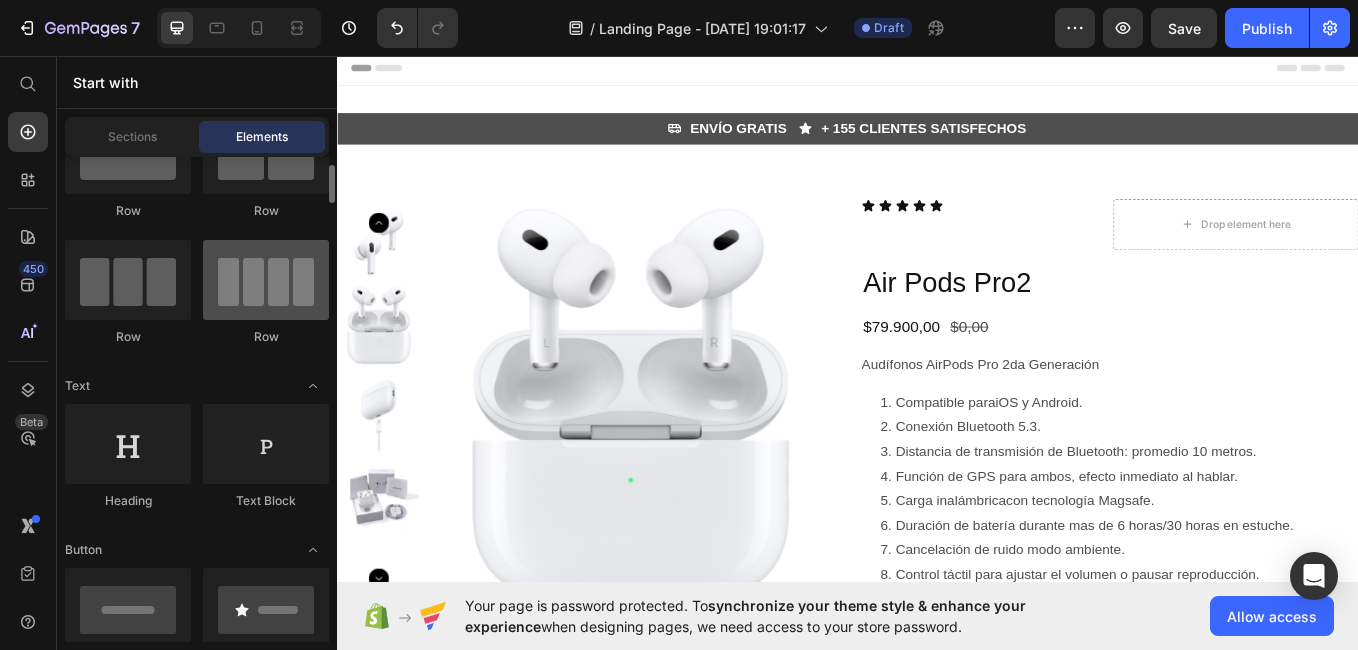 scroll, scrollTop: 95, scrollLeft: 0, axis: vertical 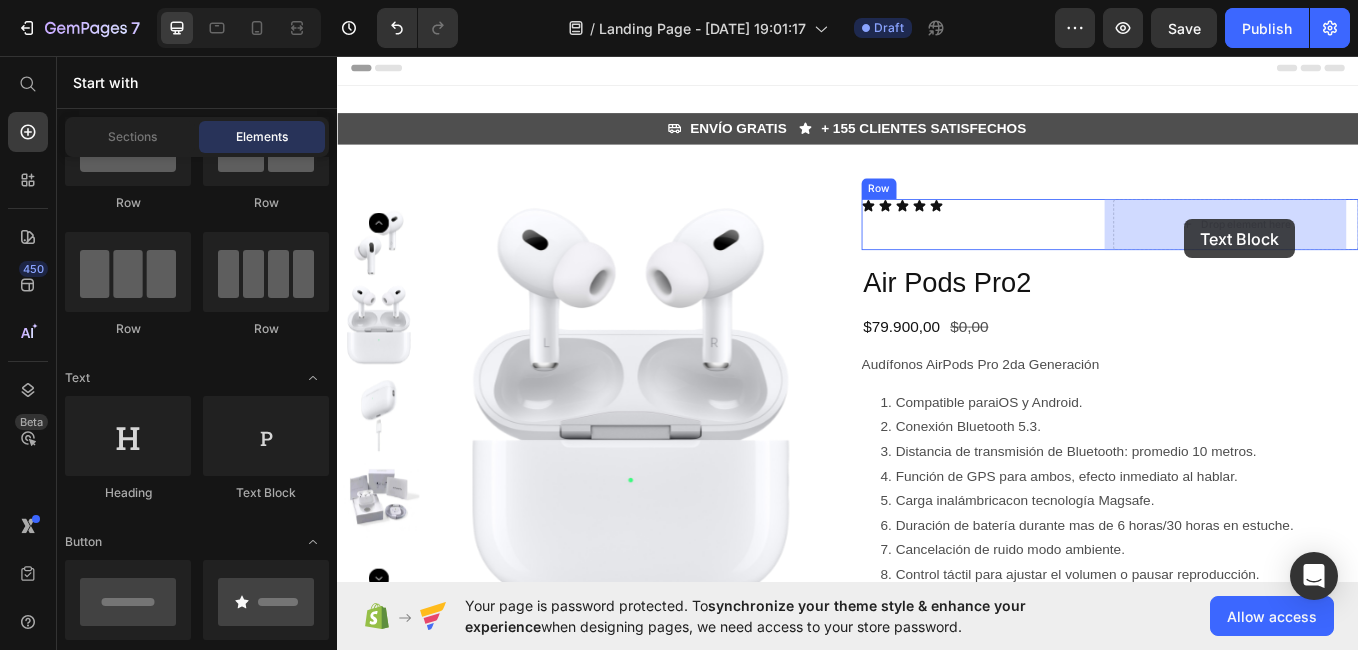 drag, startPoint x: 604, startPoint y: 481, endPoint x: 1333, endPoint y: 247, distance: 765.635 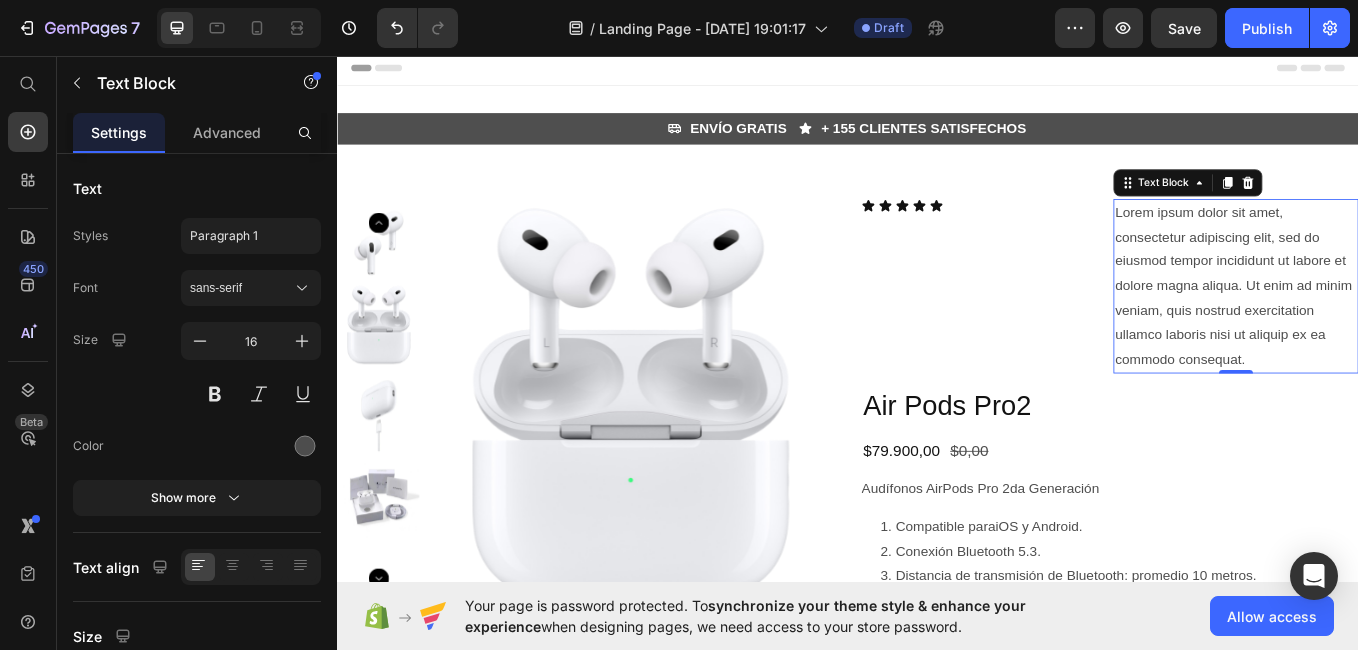 click on "Lorem ipsum dolor sit amet, consectetur adipiscing elit, sed do eiusmod tempor incididunt ut labore et dolore magna aliqua. Ut enim ad minim veniam, quis nostrud exercitation ullamco laboris nisi ut aliquip ex ea commodo consequat." at bounding box center [1393, 327] 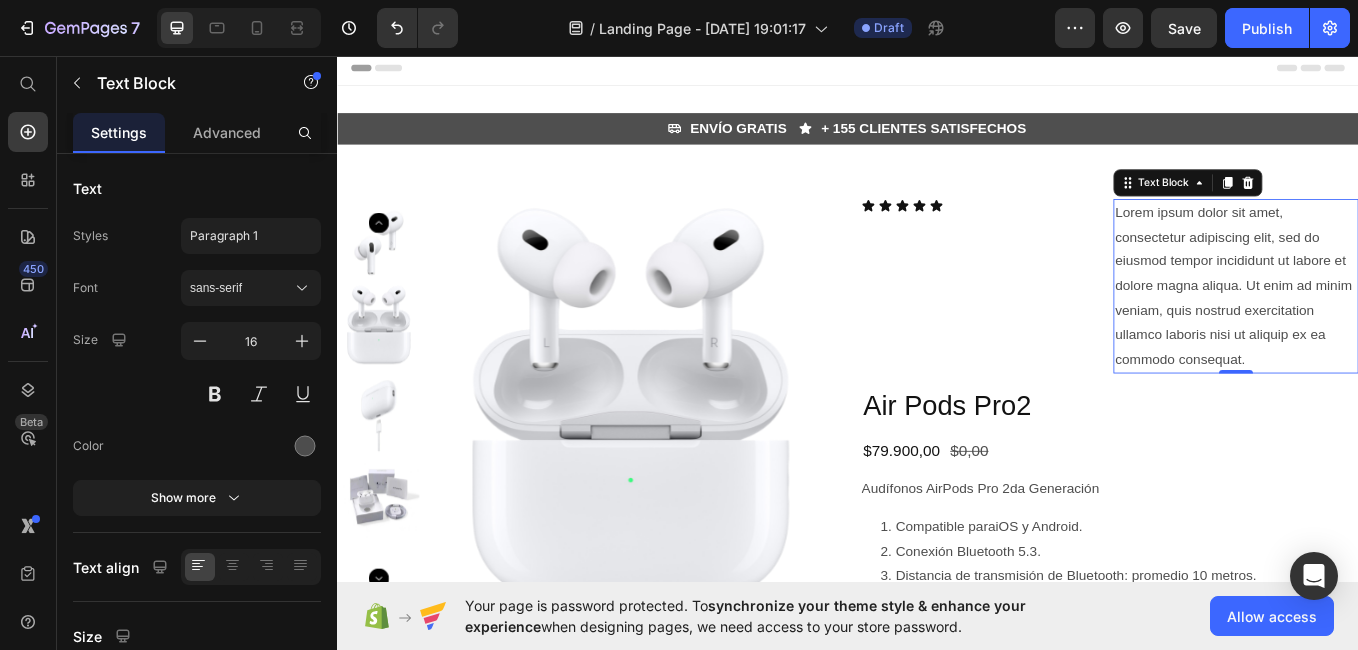 click on "Lorem ipsum dolor sit amet, consectetur adipiscing elit, sed do eiusmod tempor incididunt ut labore et dolore magna aliqua. Ut enim ad minim veniam, quis nostrud exercitation ullamco laboris nisi ut aliquip ex ea commodo consequat." at bounding box center (1393, 327) 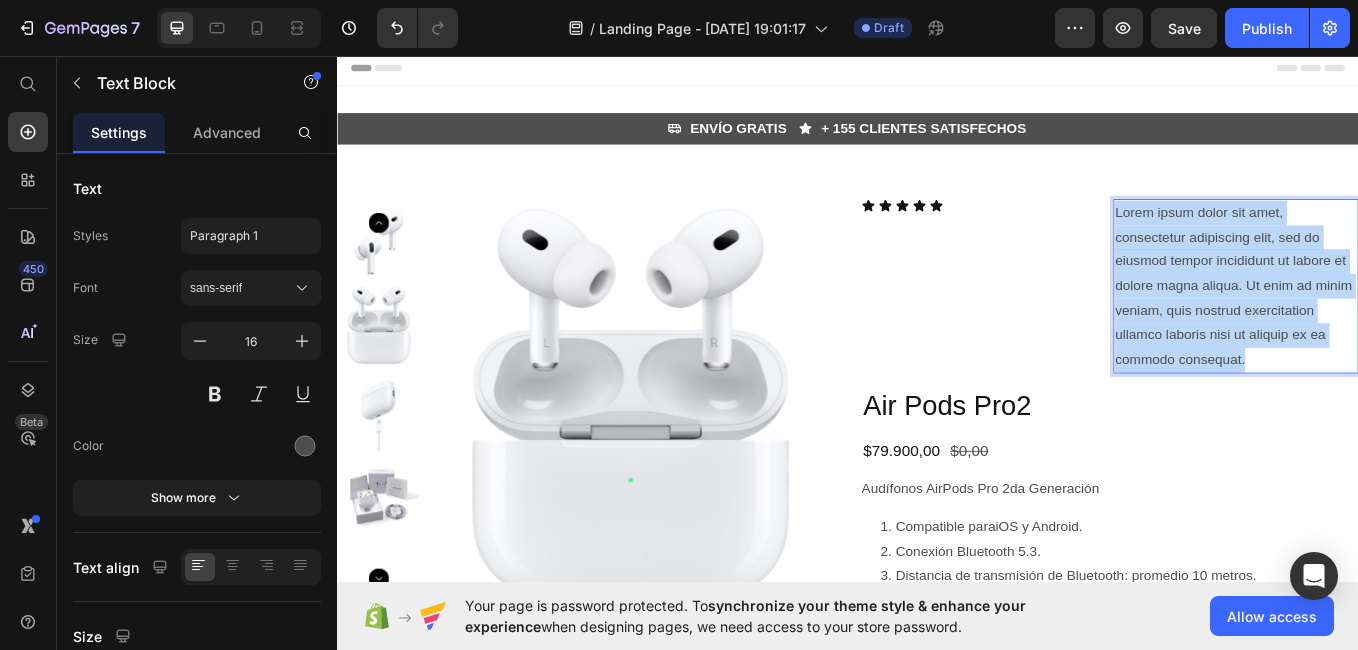 drag, startPoint x: 1395, startPoint y: 413, endPoint x: 1238, endPoint y: 240, distance: 233.61935 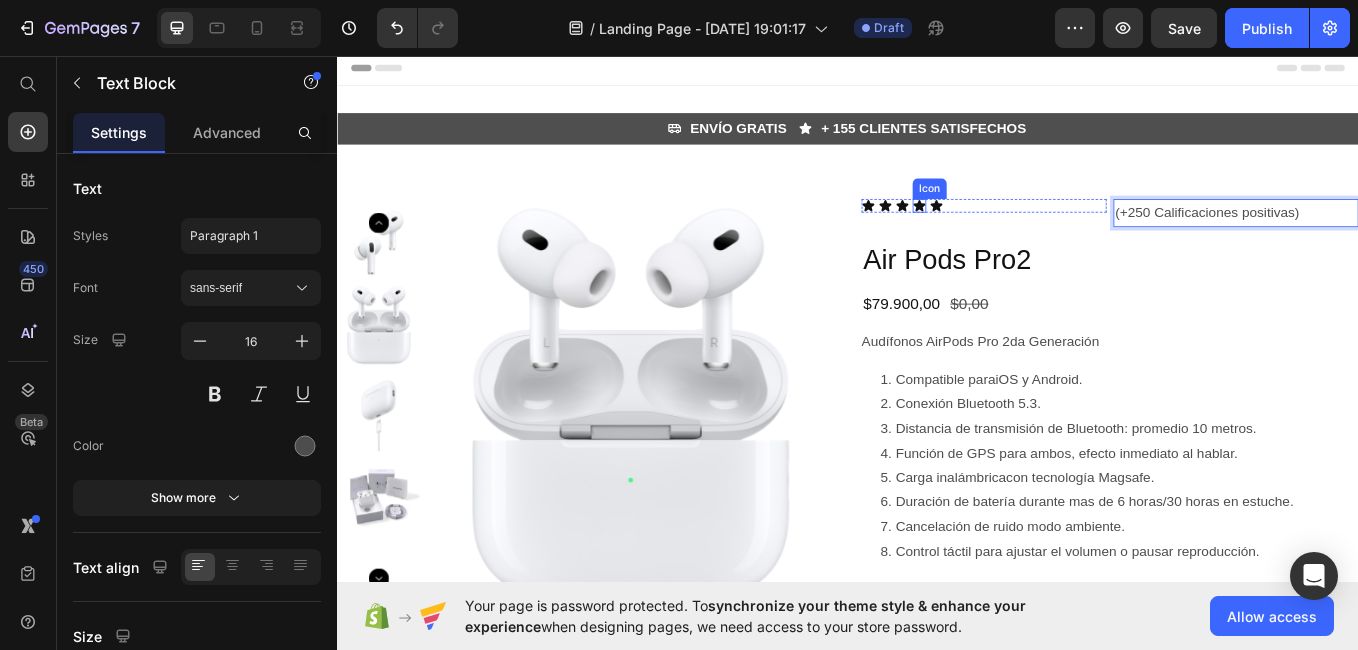 click on "Icon Icon Icon Icon
Icon" at bounding box center (1097, 232) 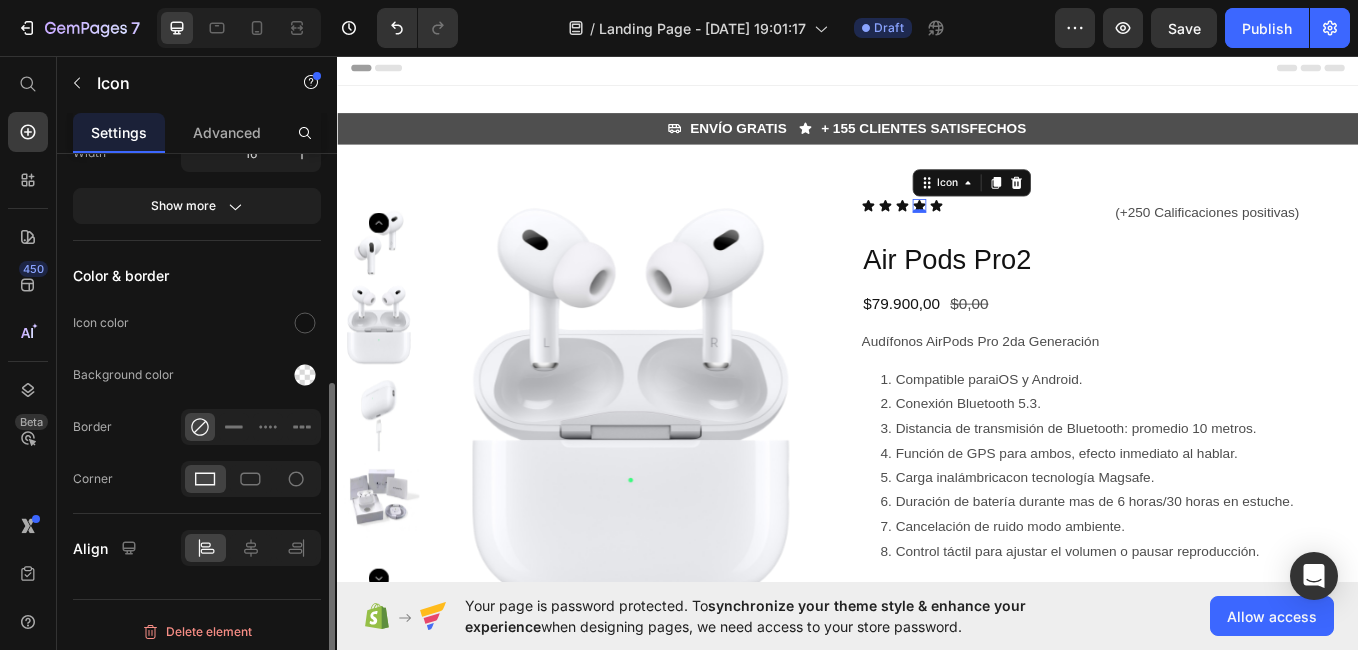 scroll, scrollTop: 369, scrollLeft: 0, axis: vertical 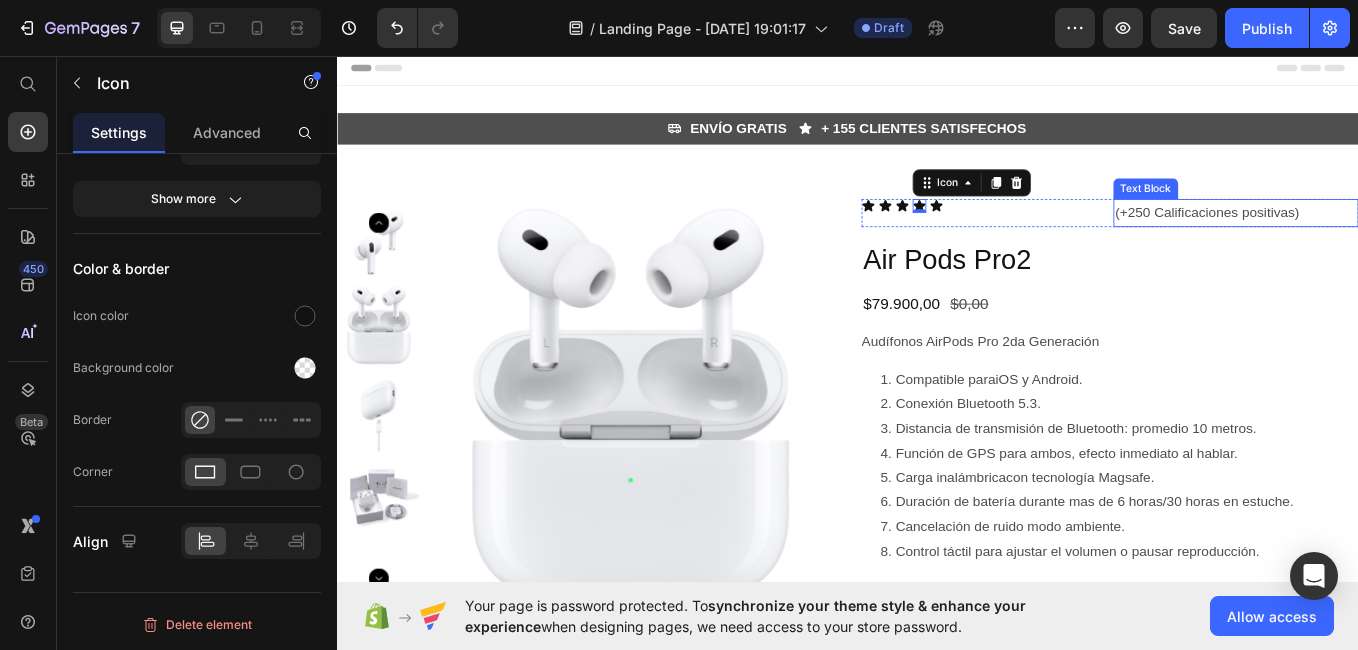 click on "(+250 Calificaciones positivas)" at bounding box center [1393, 240] 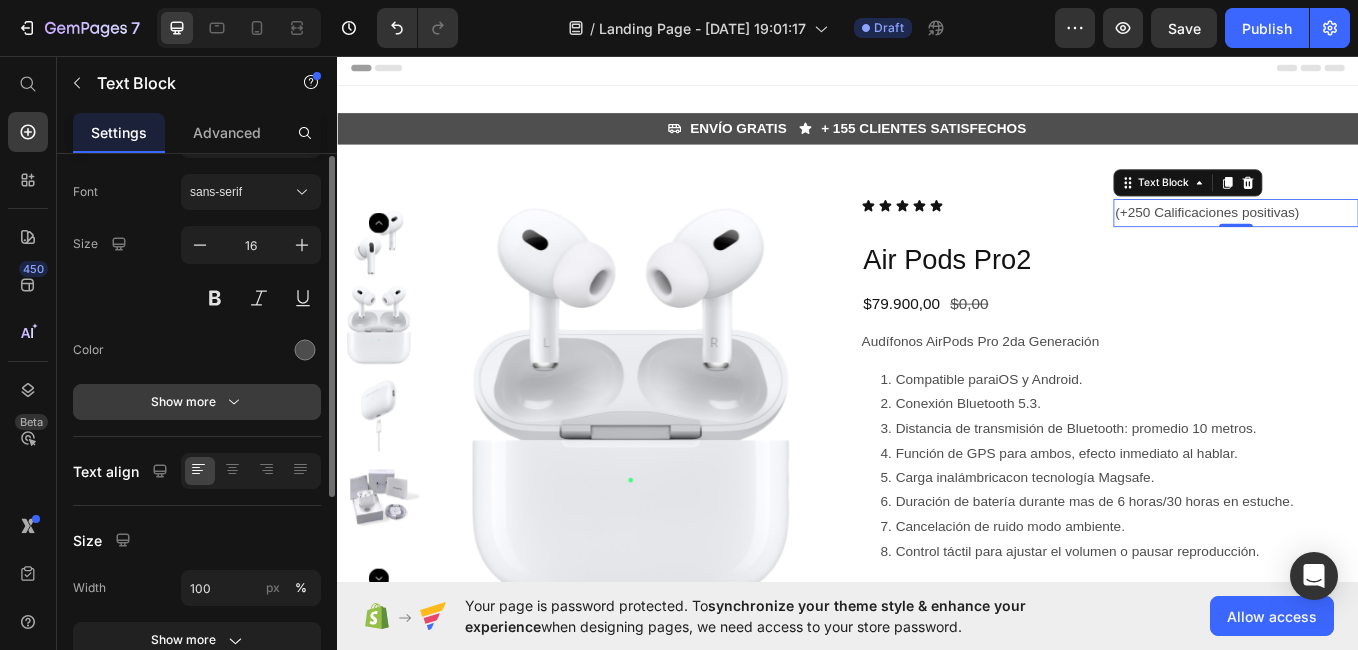 scroll, scrollTop: 0, scrollLeft: 0, axis: both 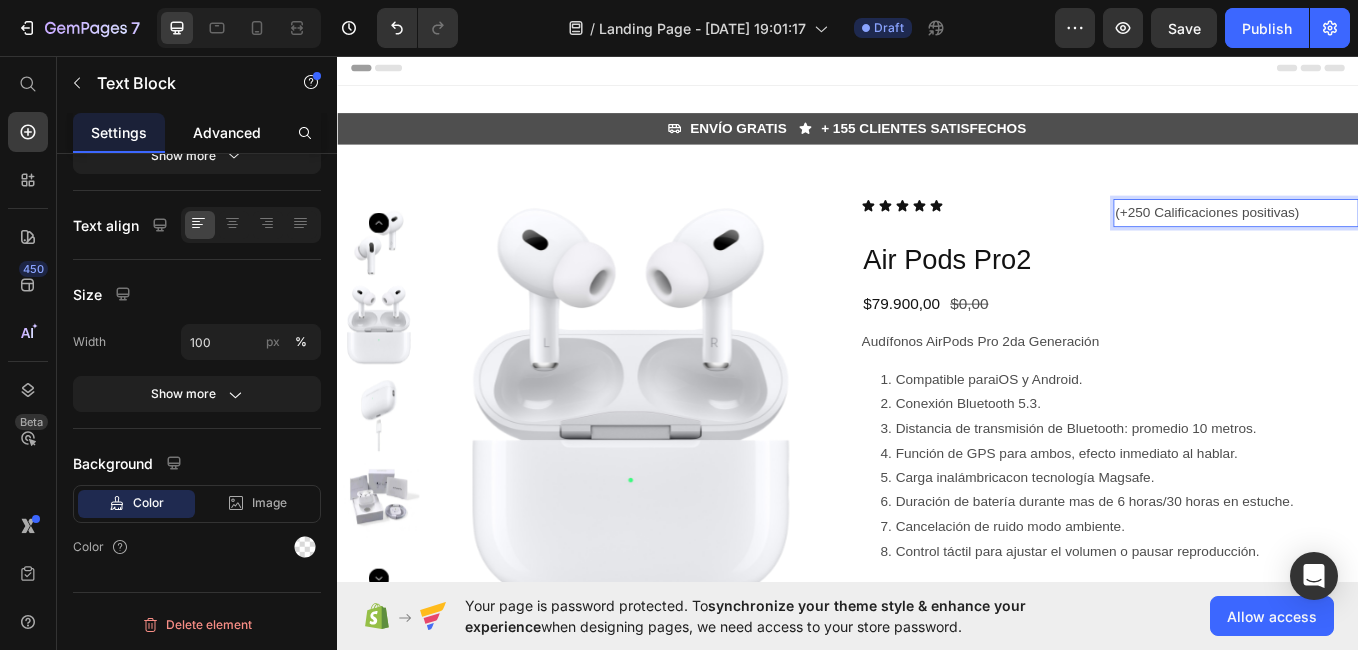click on "Advanced" at bounding box center (227, 132) 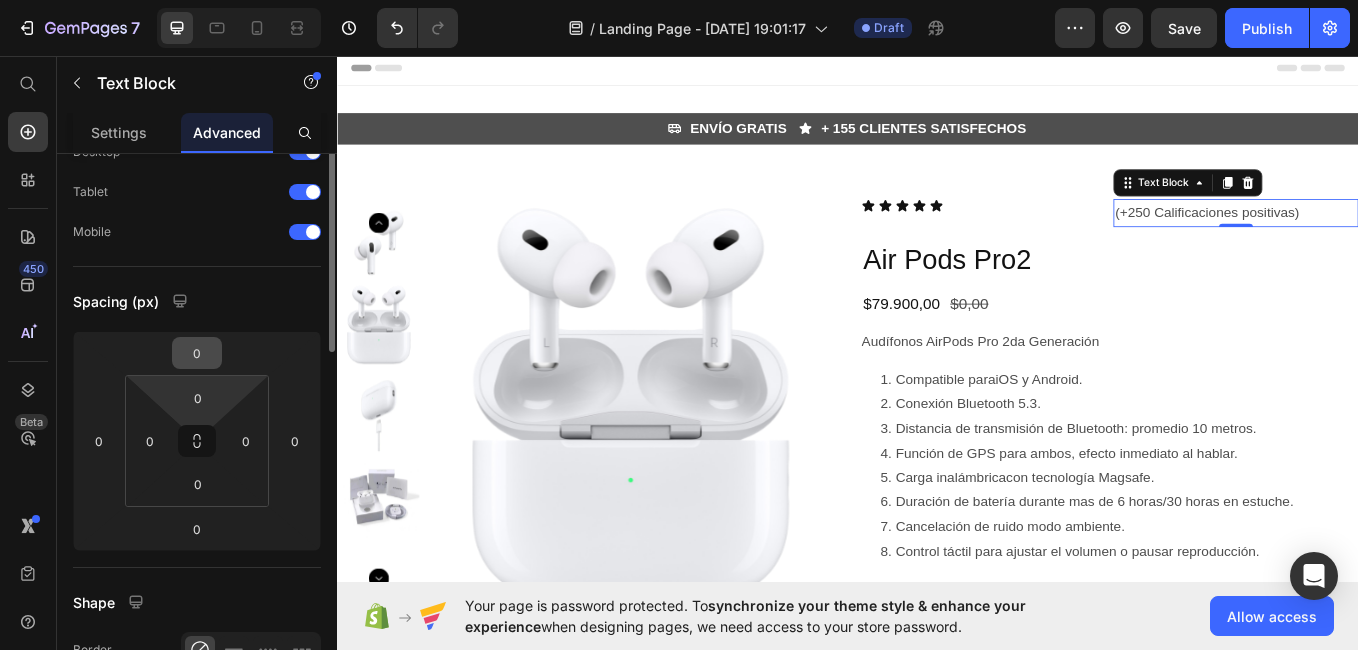 scroll, scrollTop: 0, scrollLeft: 0, axis: both 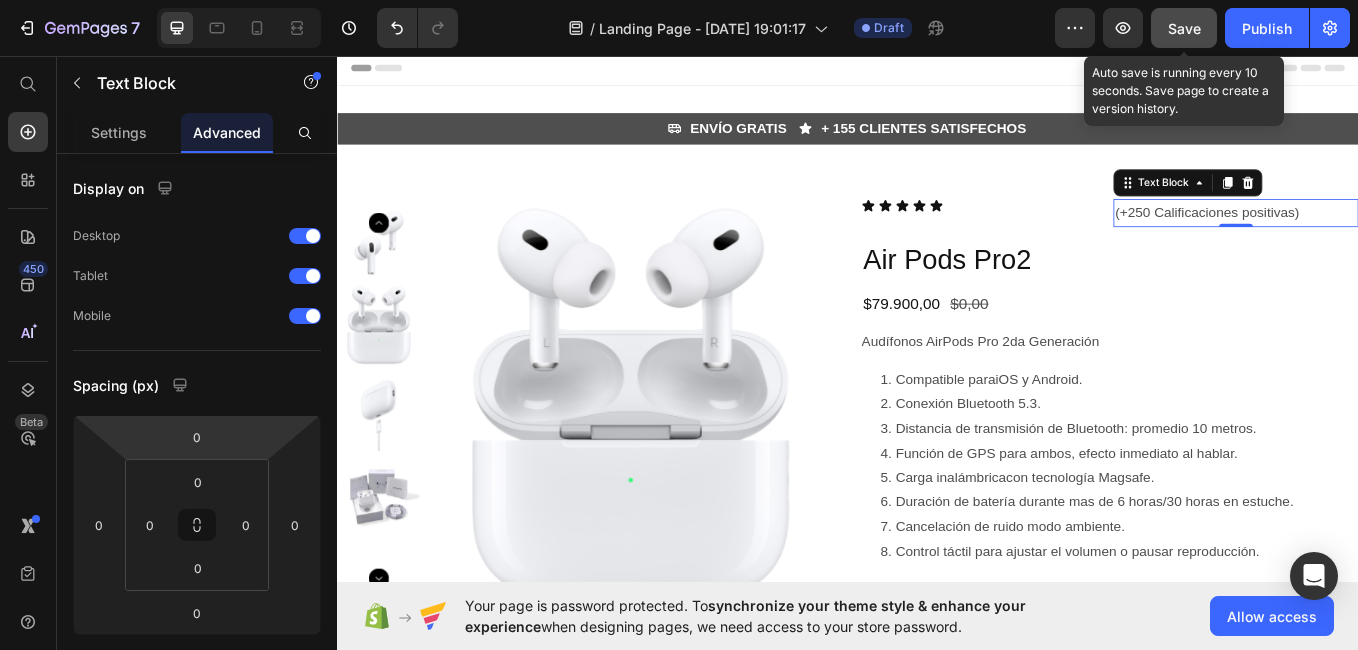 click on "Save" at bounding box center [1184, 28] 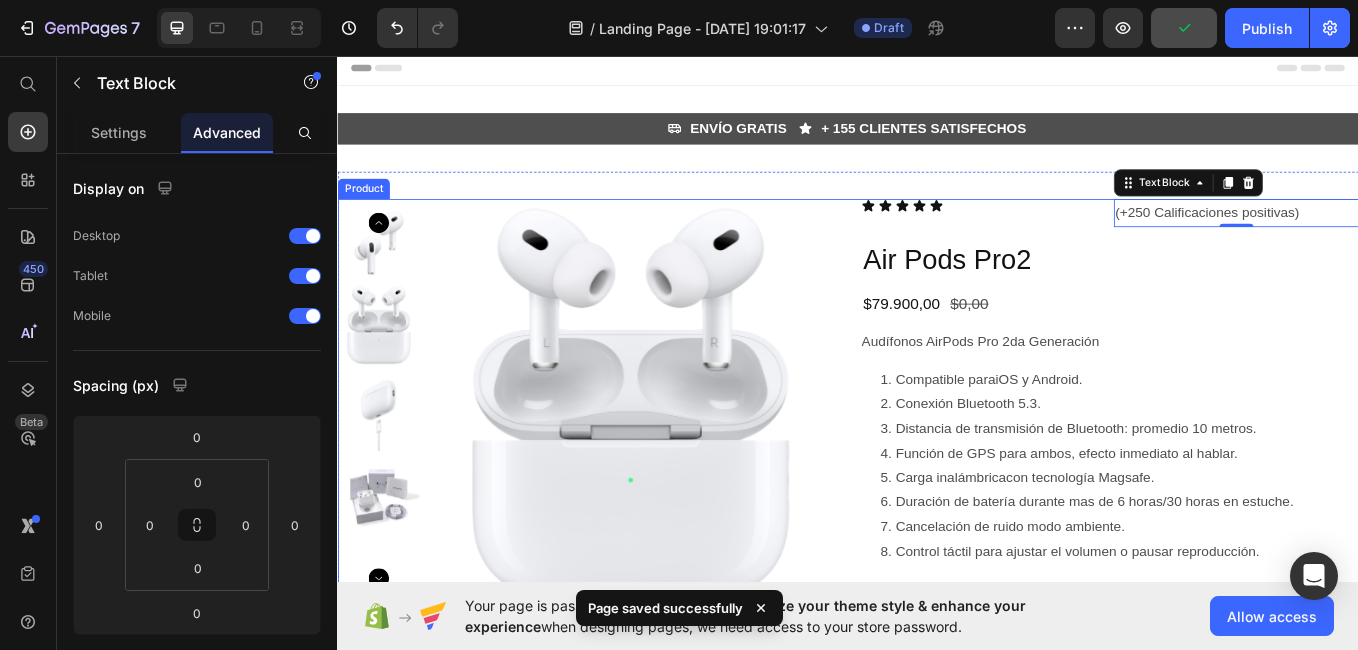 click on "Icon Icon Icon Icon
Icon Icon List (+250 Calificaciones positivas) Text Block   0 Row Air Pods Pro2 Product Title $79.900,00 Product Price $0,00 Product Price Row Audífonos AirPods Pro 2da Generación
Compatible para  iOS y Android.
C onexión Bluetooth 5.3.
Distancia de transmisión de Bluetooth: promedio 10 metros.
F unción de GPS para ambos, efecto inmediato al hablar.
Carga inalámbrica  con tecnología Magsafe.
Duración de batería durante mas de 6 horas/30 horas en estuche.
Cancelación de ruido modo ambiente.
Control táctil para ajustar el volumen o pausar reproducción.
Durabilidad y modernidad a simple vista Show more Product Description This product has only default variant Product Variants & Swatches Quantity Text Block 1 Product Quantity
Out of stock Add to Cart Buy it now Dynamic Checkout" at bounding box center (1245, 633) 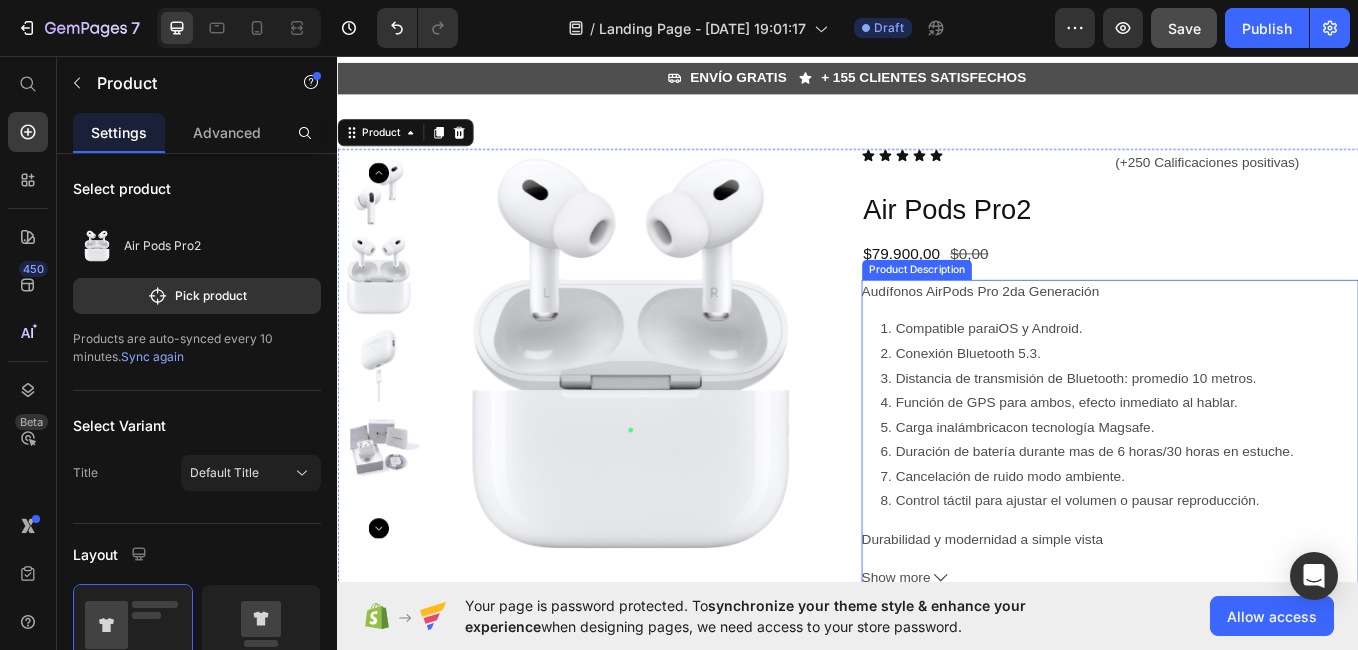 scroll, scrollTop: 56, scrollLeft: 0, axis: vertical 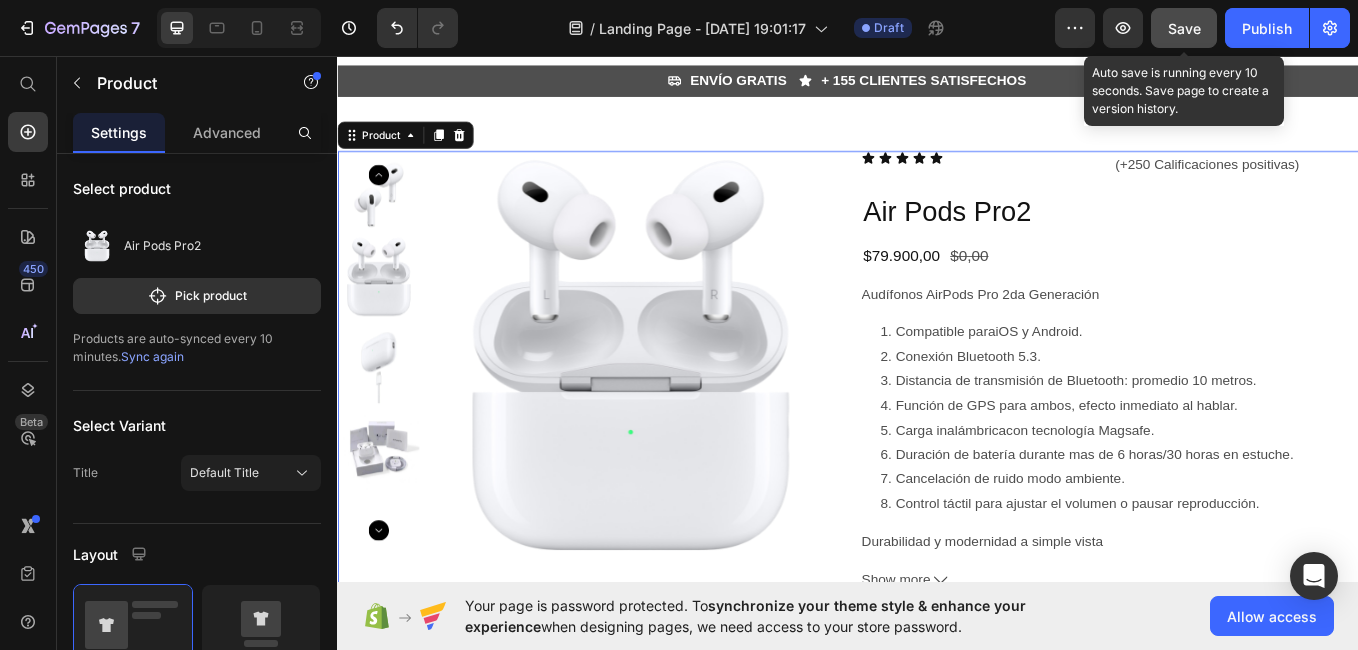 click on "Save" at bounding box center (1184, 28) 